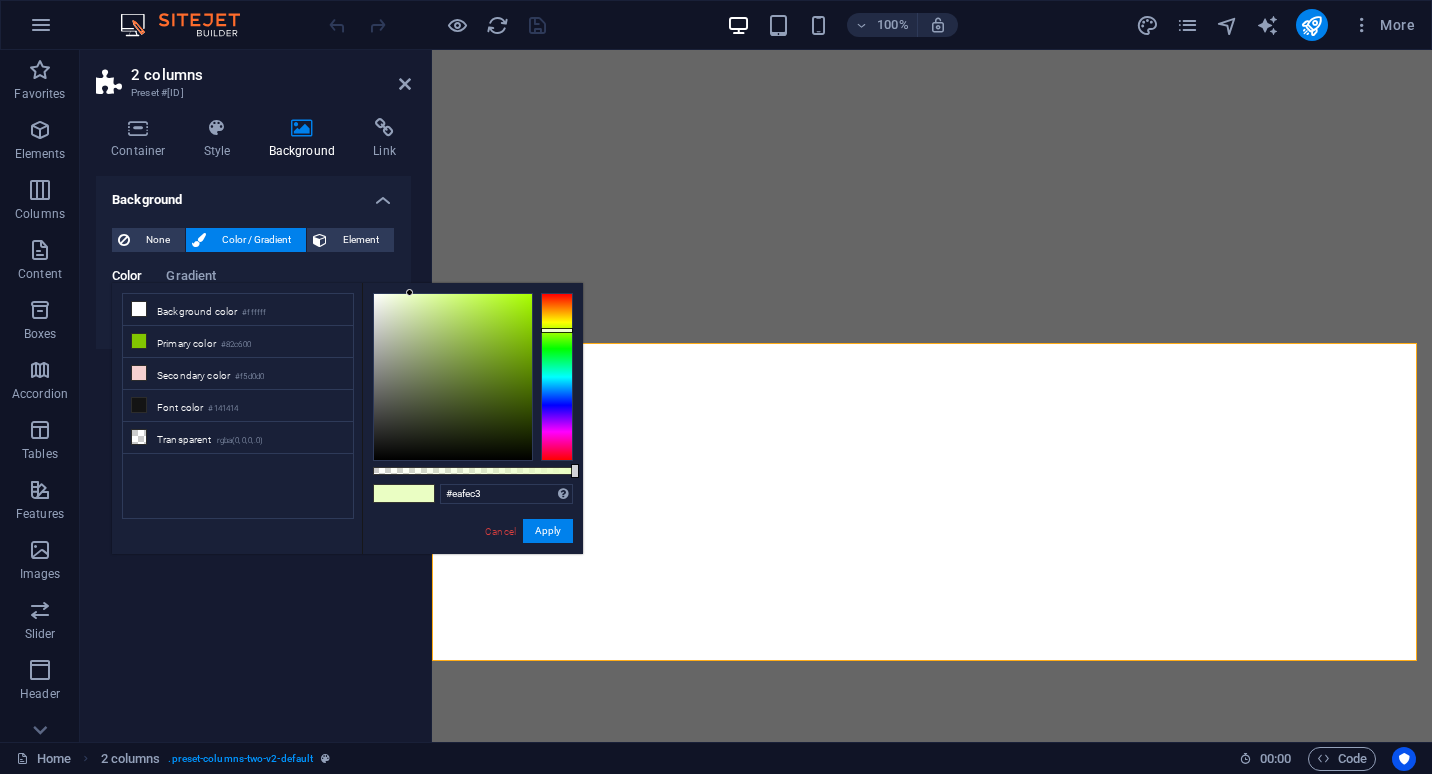 scroll, scrollTop: 0, scrollLeft: 0, axis: both 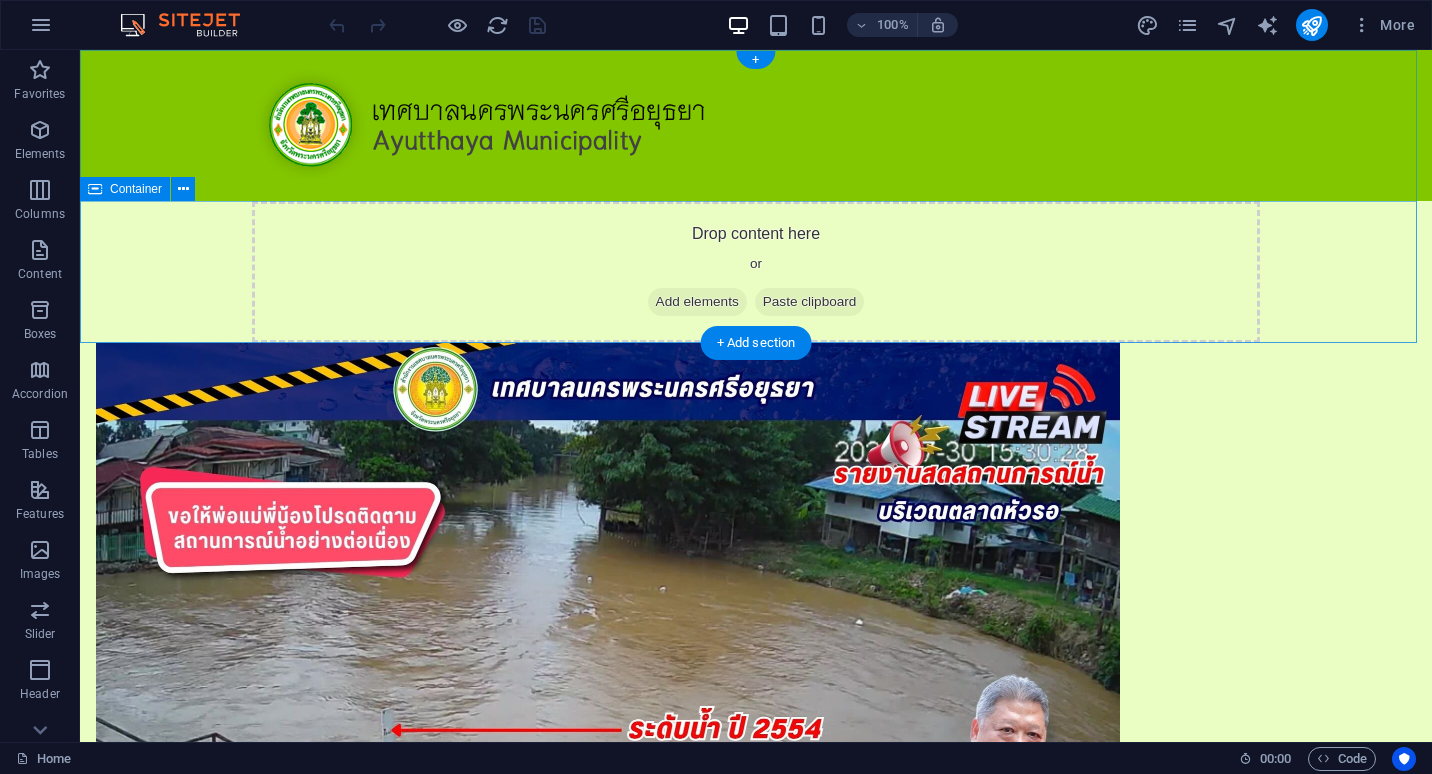 click on "Add elements" at bounding box center (697, 302) 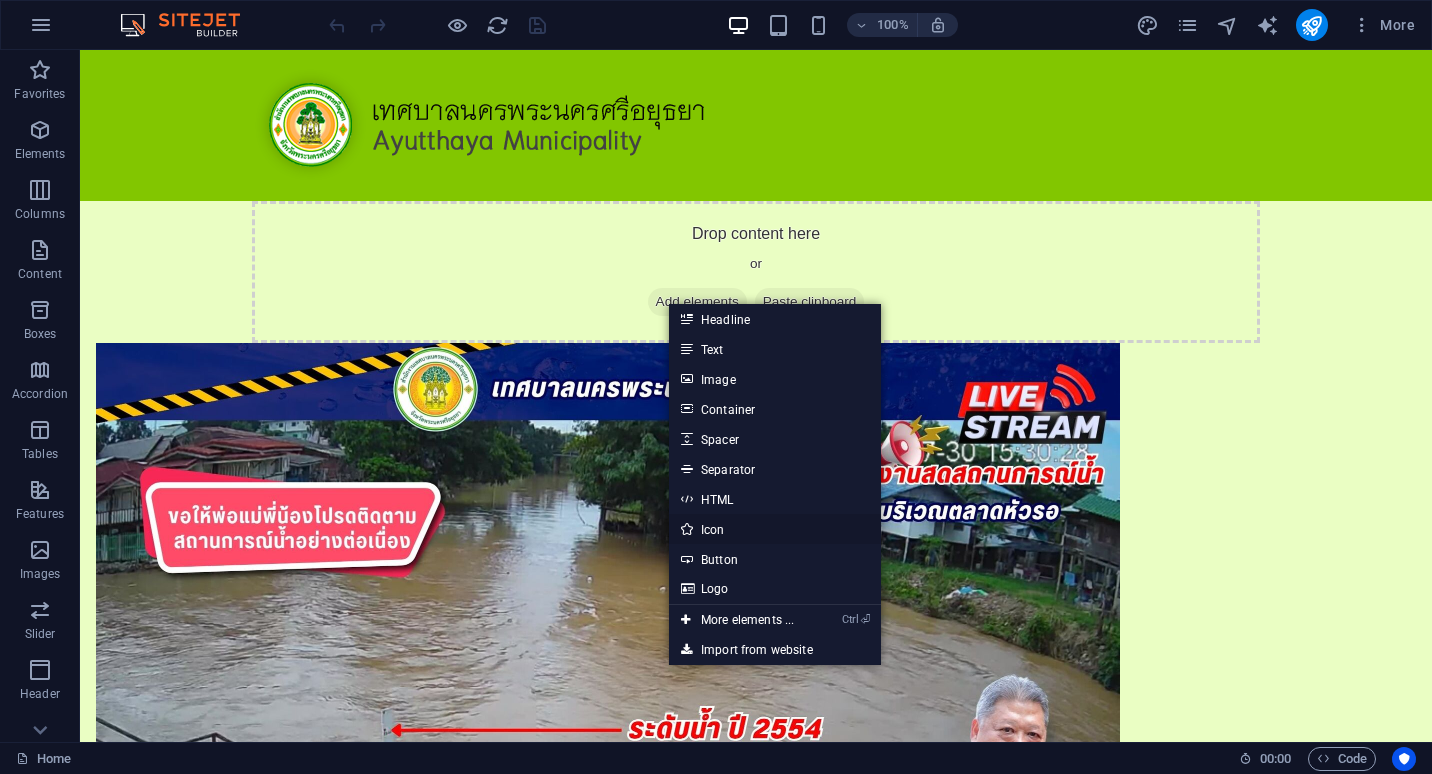 click on "Icon" at bounding box center (775, 529) 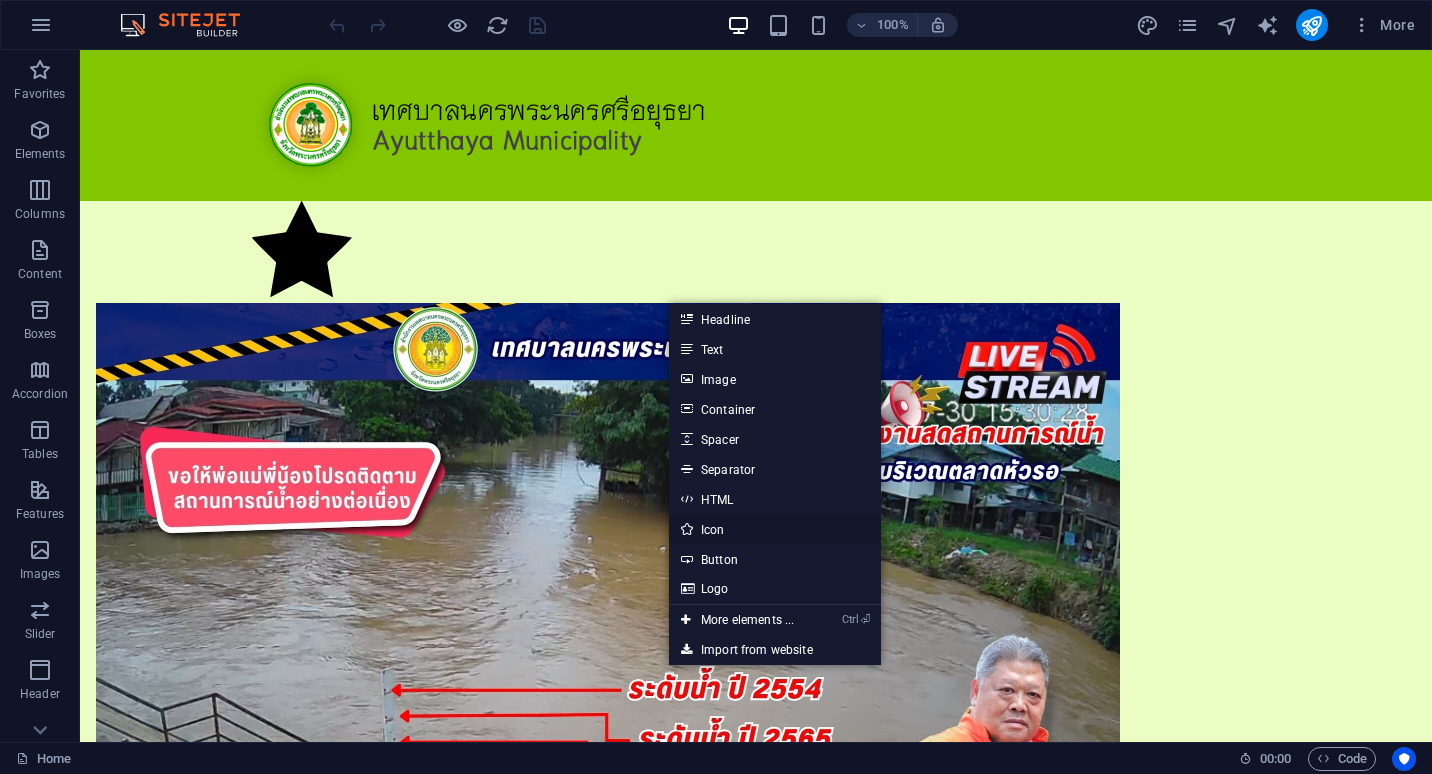 select on "xMidYMid" 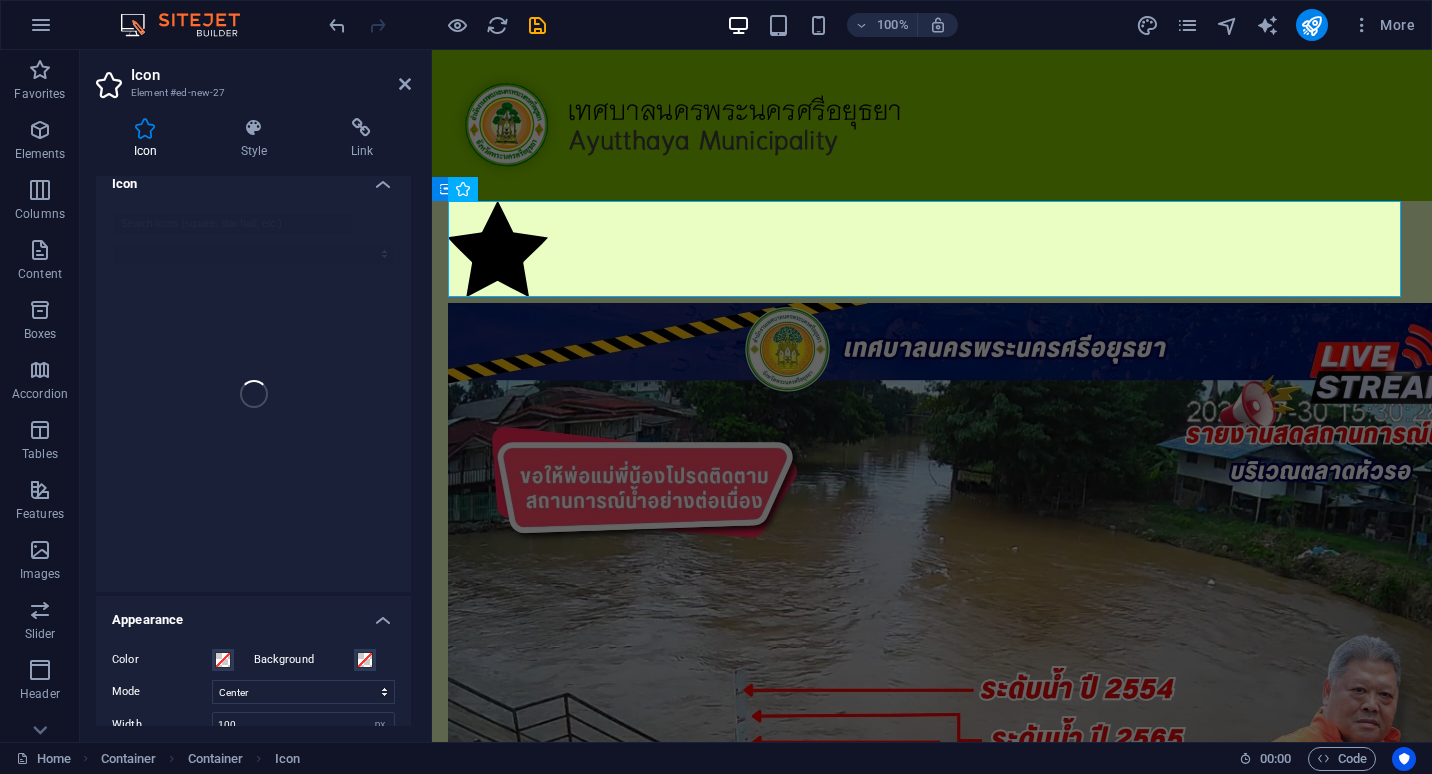 scroll, scrollTop: 0, scrollLeft: 0, axis: both 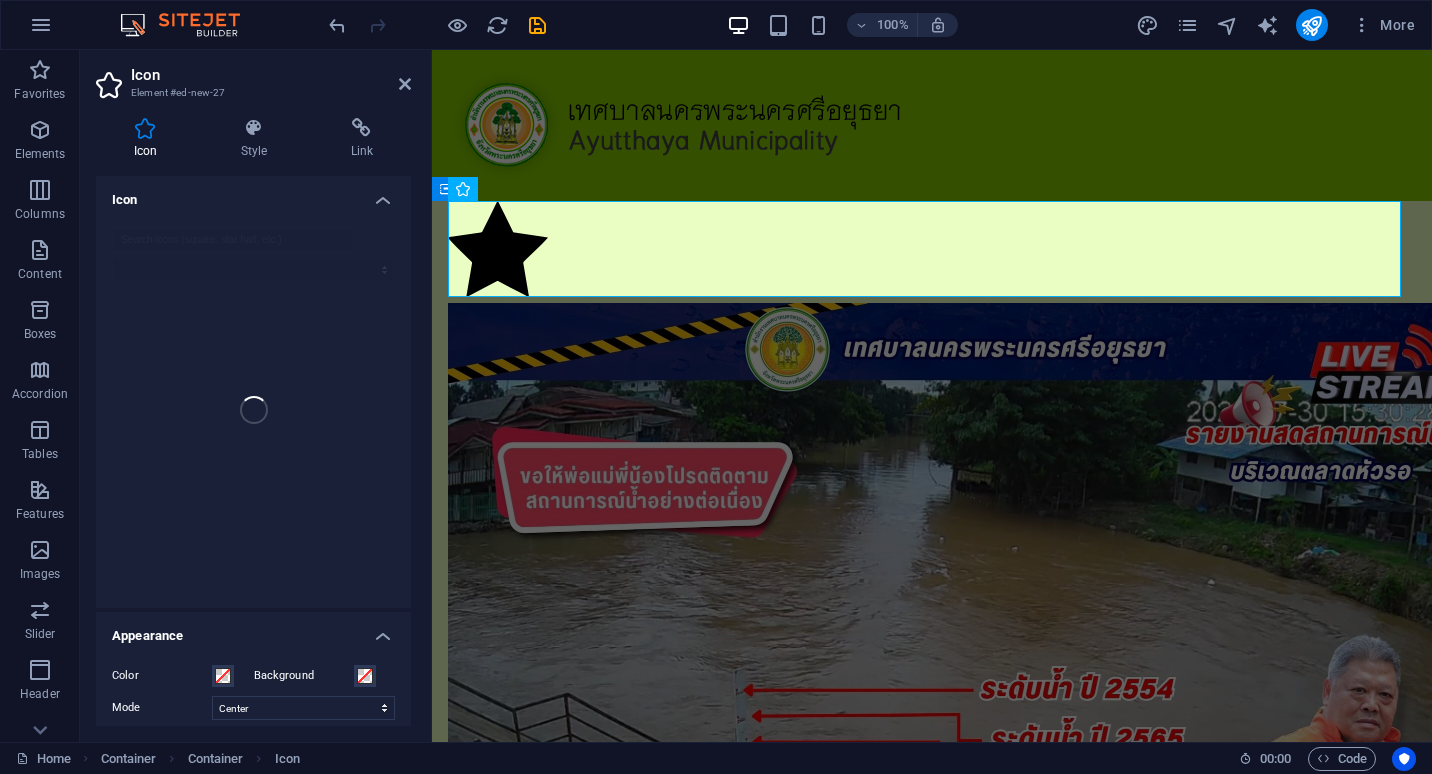 click at bounding box center (253, 410) 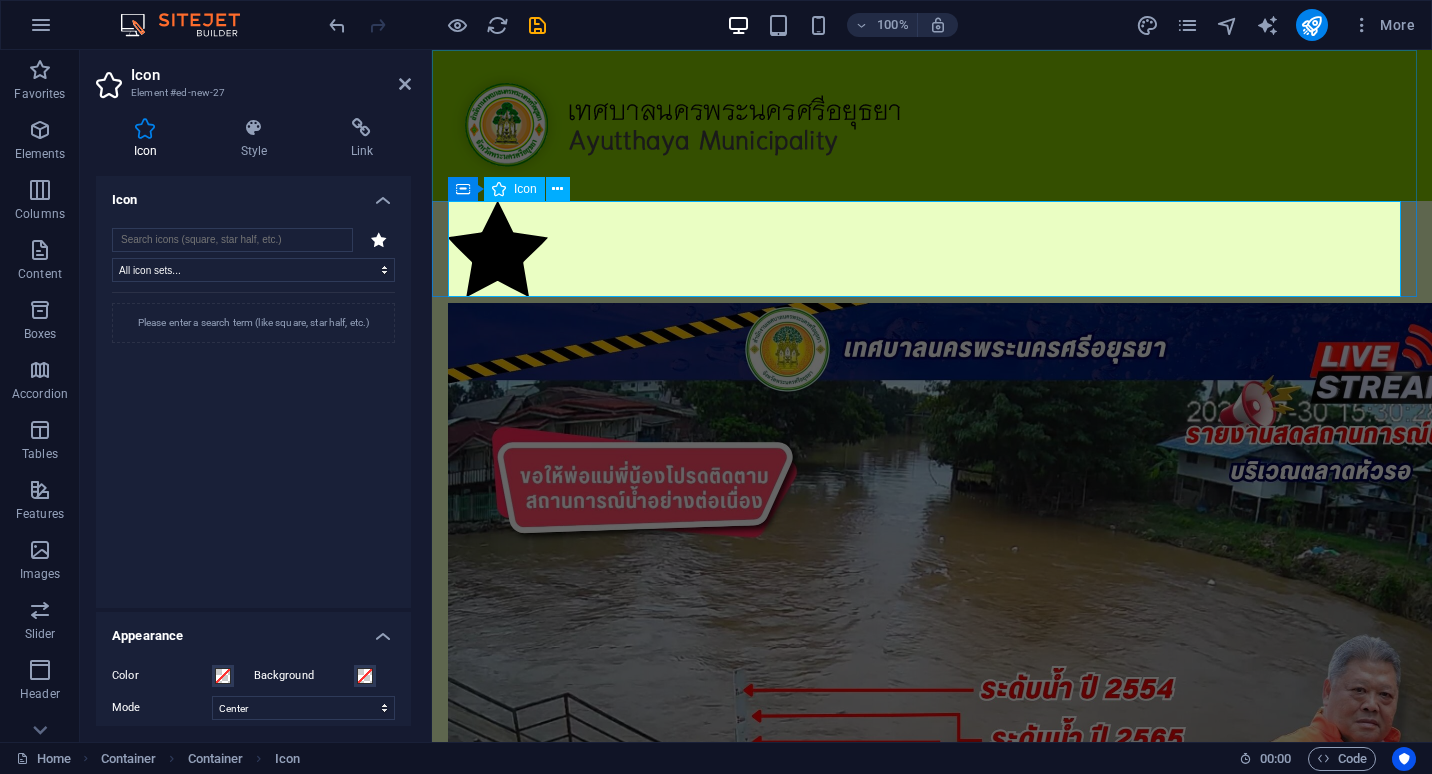 click at bounding box center (932, 252) 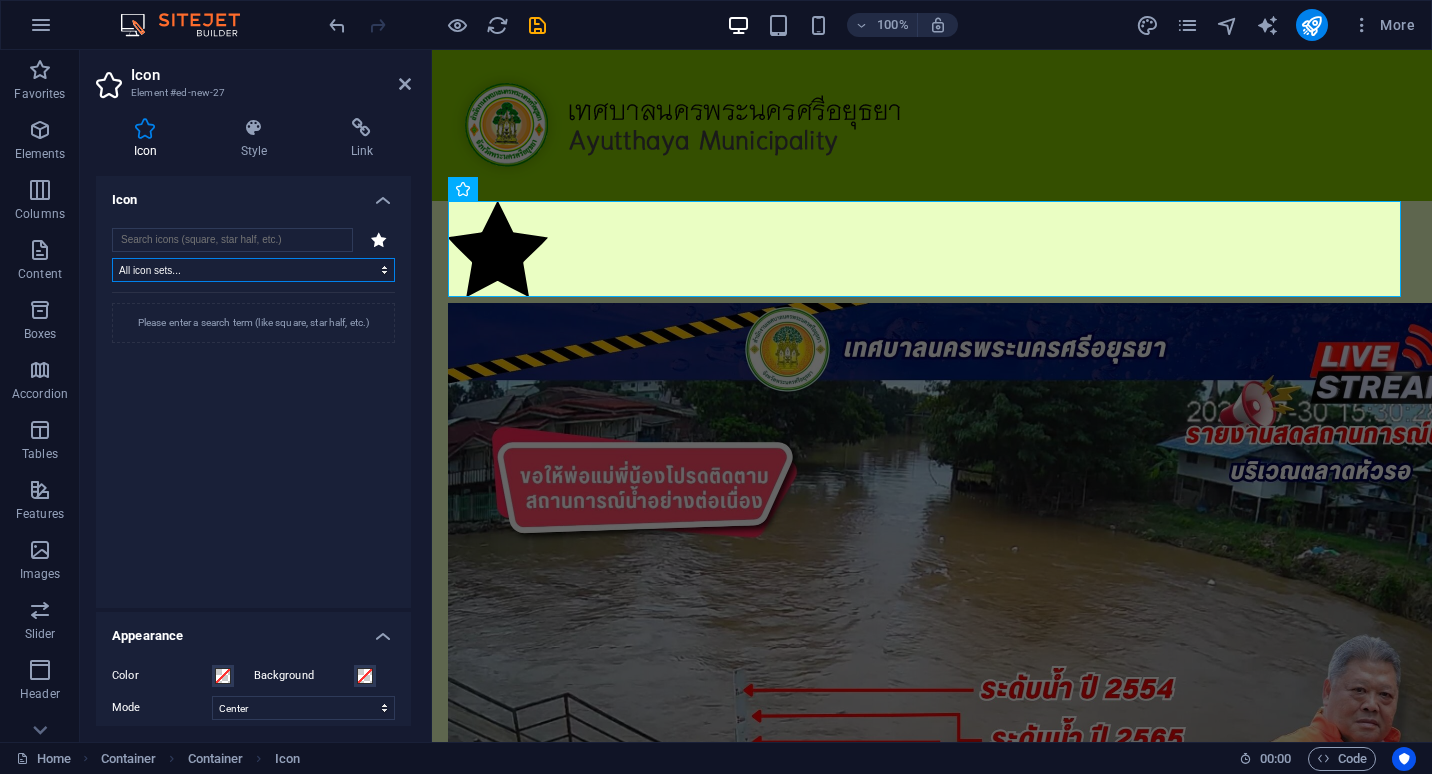 click on "All icon sets... IcoFont Ionicons FontAwesome Brands FontAwesome Duotone FontAwesome Solid FontAwesome Regular FontAwesome Light FontAwesome Thin FontAwesome Sharp Solid FontAwesome Sharp Regular FontAwesome Sharp Light FontAwesome Sharp Thin" at bounding box center (253, 270) 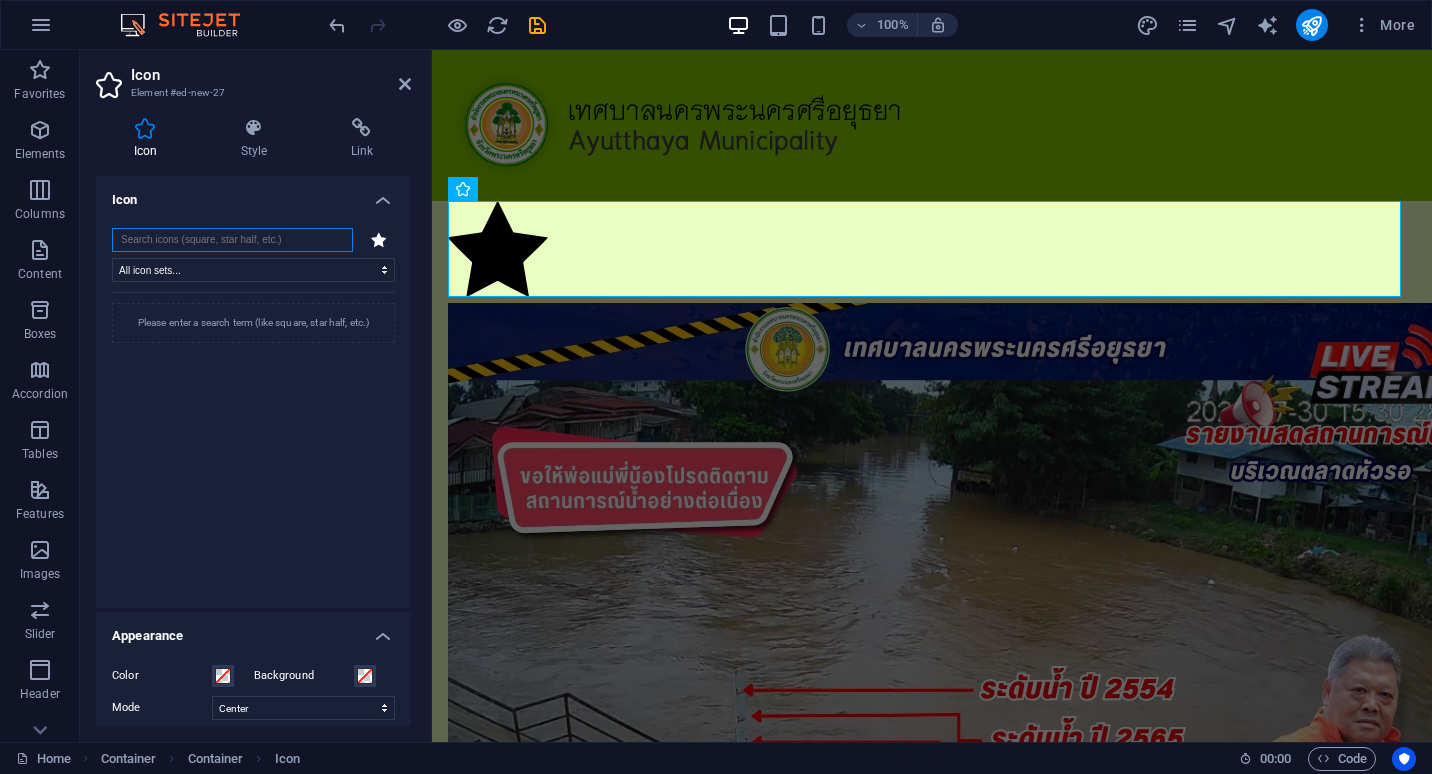 click at bounding box center [232, 240] 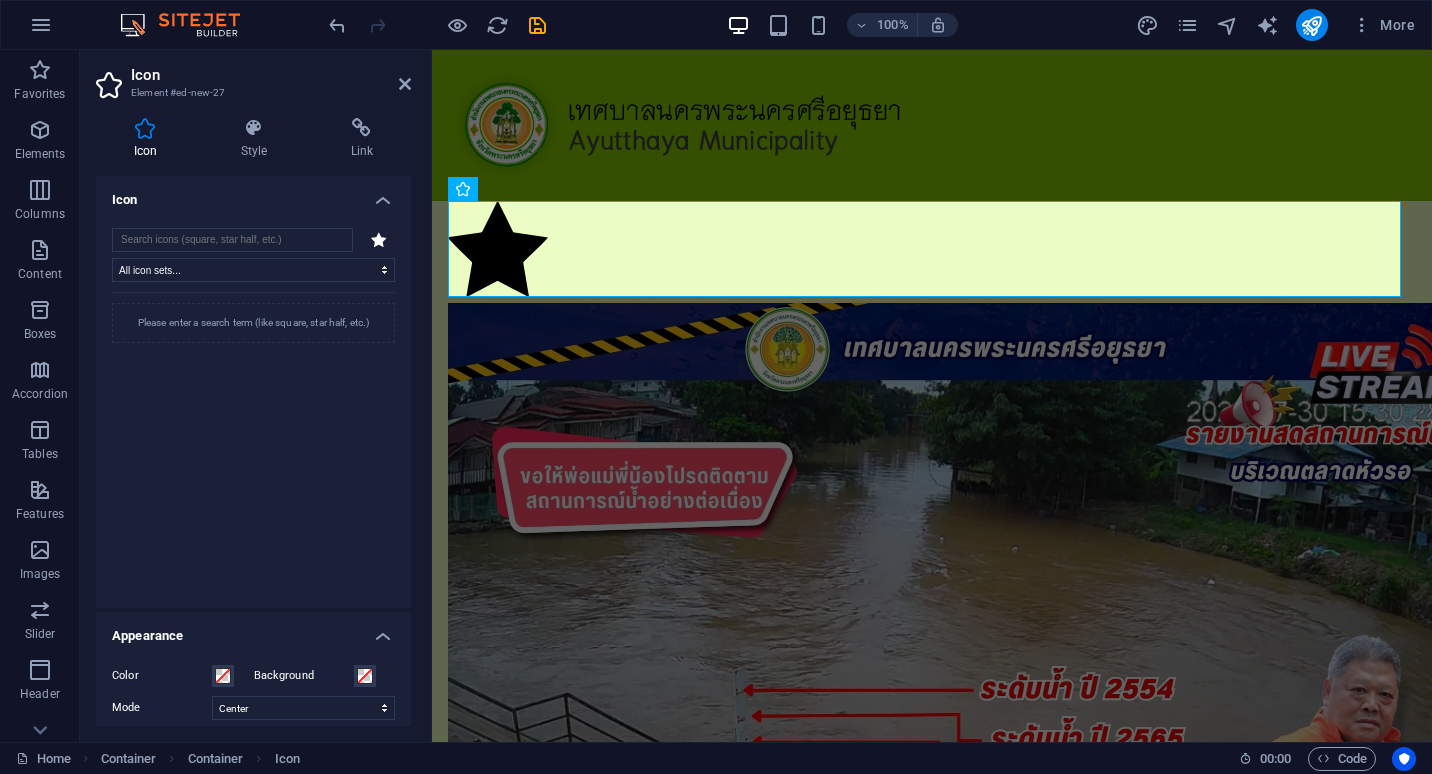 click 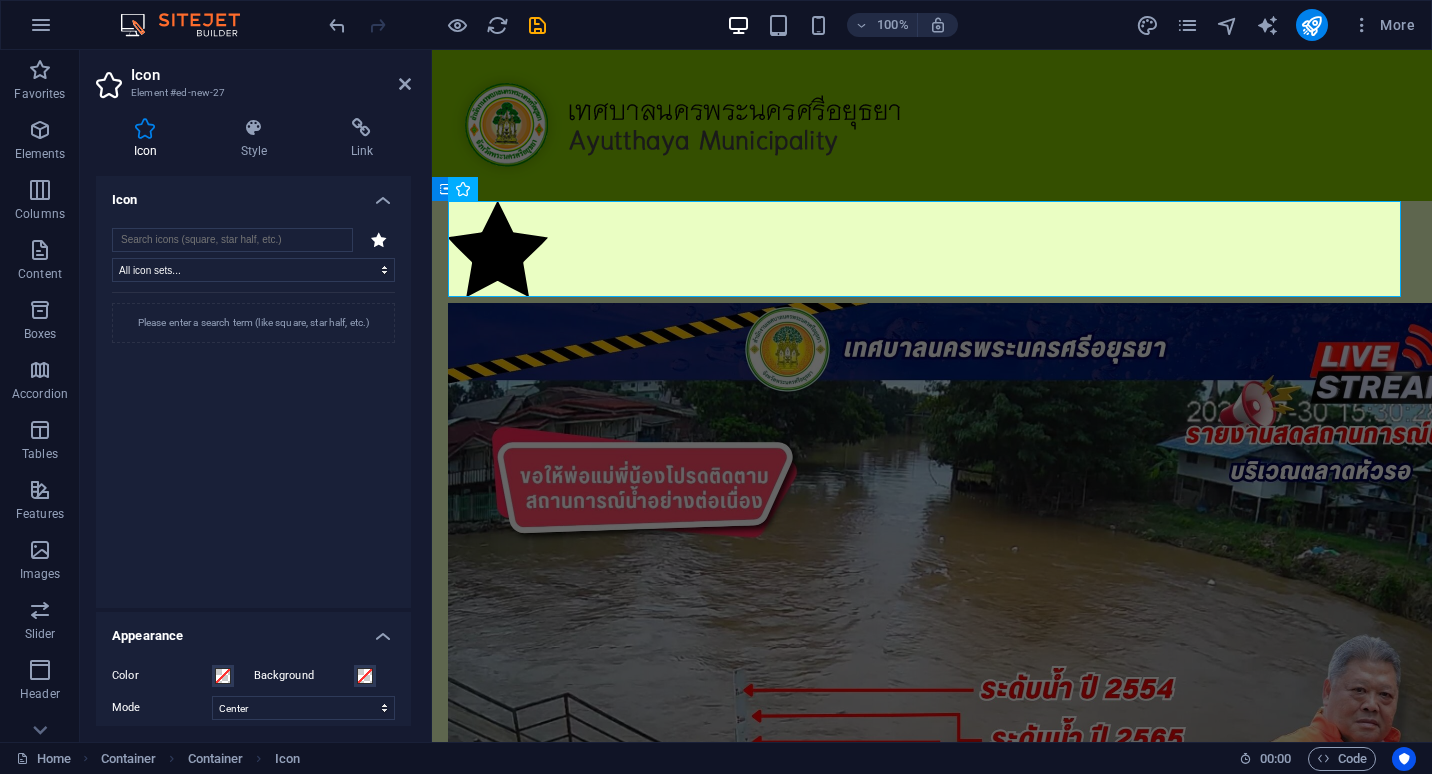 click at bounding box center [379, 240] 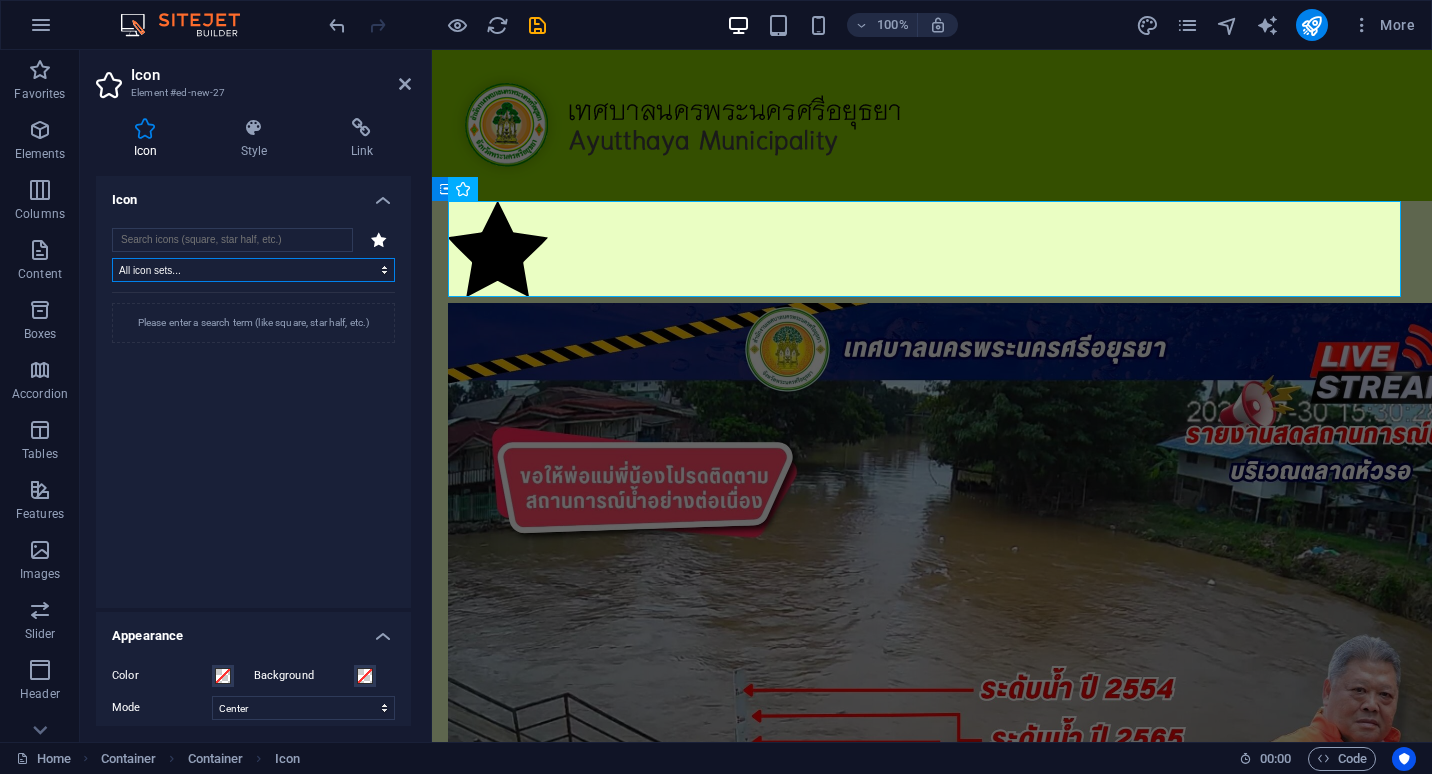 click on "All icon sets... IcoFont Ionicons FontAwesome Brands FontAwesome Duotone FontAwesome Solid FontAwesome Regular FontAwesome Light FontAwesome Thin FontAwesome Sharp Solid FontAwesome Sharp Regular FontAwesome Sharp Light FontAwesome Sharp Thin" at bounding box center [253, 270] 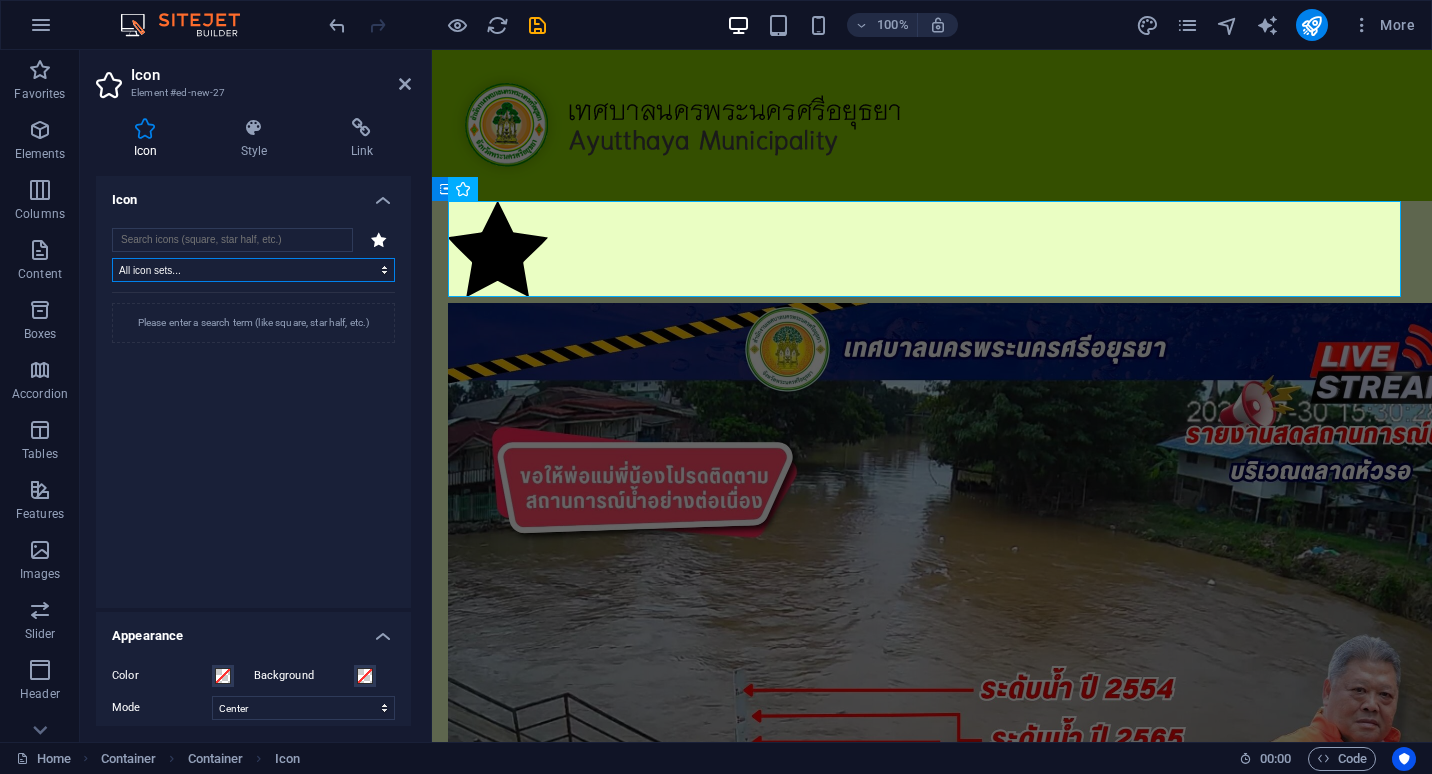 select on "font-awesome-brands" 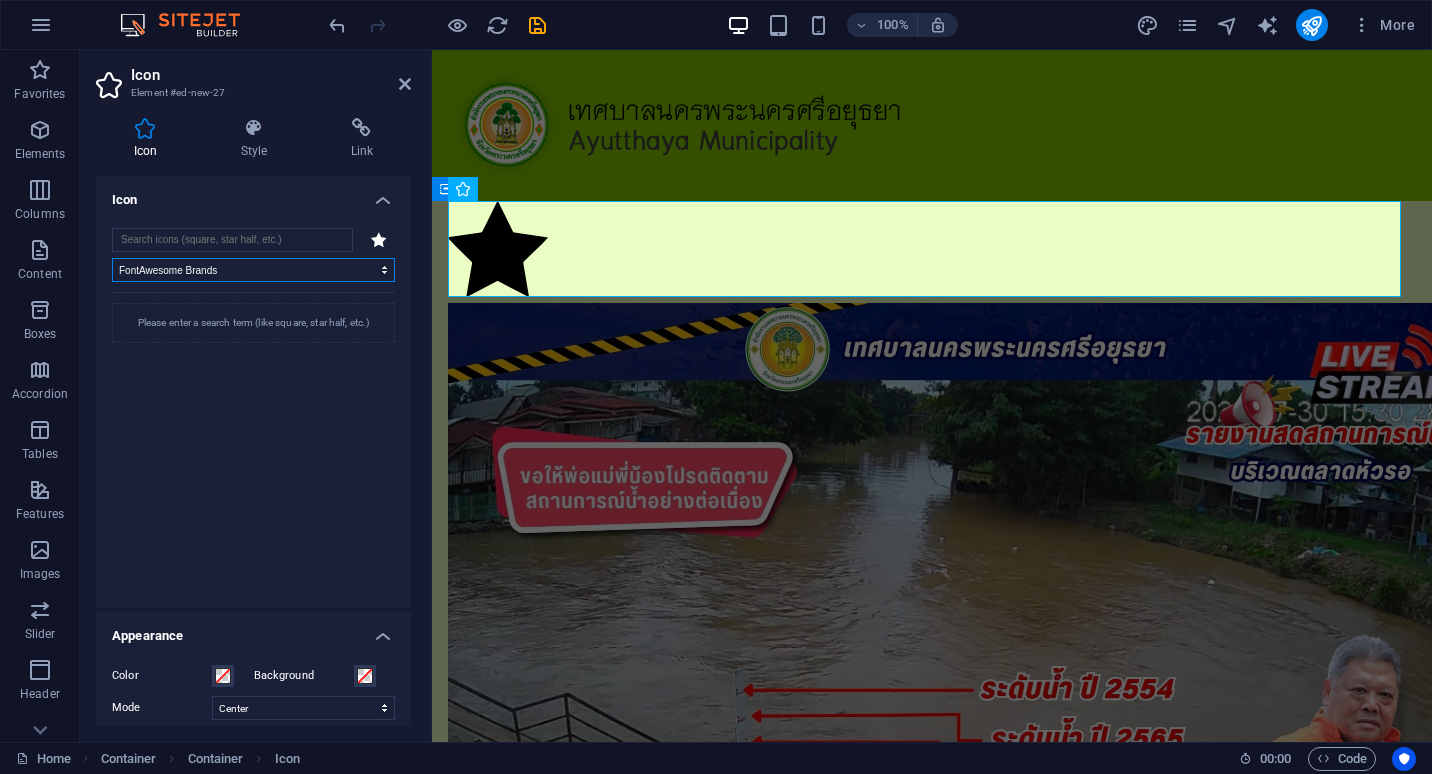 click on "All icon sets... IcoFont Ionicons FontAwesome Brands FontAwesome Duotone FontAwesome Solid FontAwesome Regular FontAwesome Light FontAwesome Thin FontAwesome Sharp Solid FontAwesome Sharp Regular FontAwesome Sharp Light FontAwesome Sharp Thin" at bounding box center (253, 270) 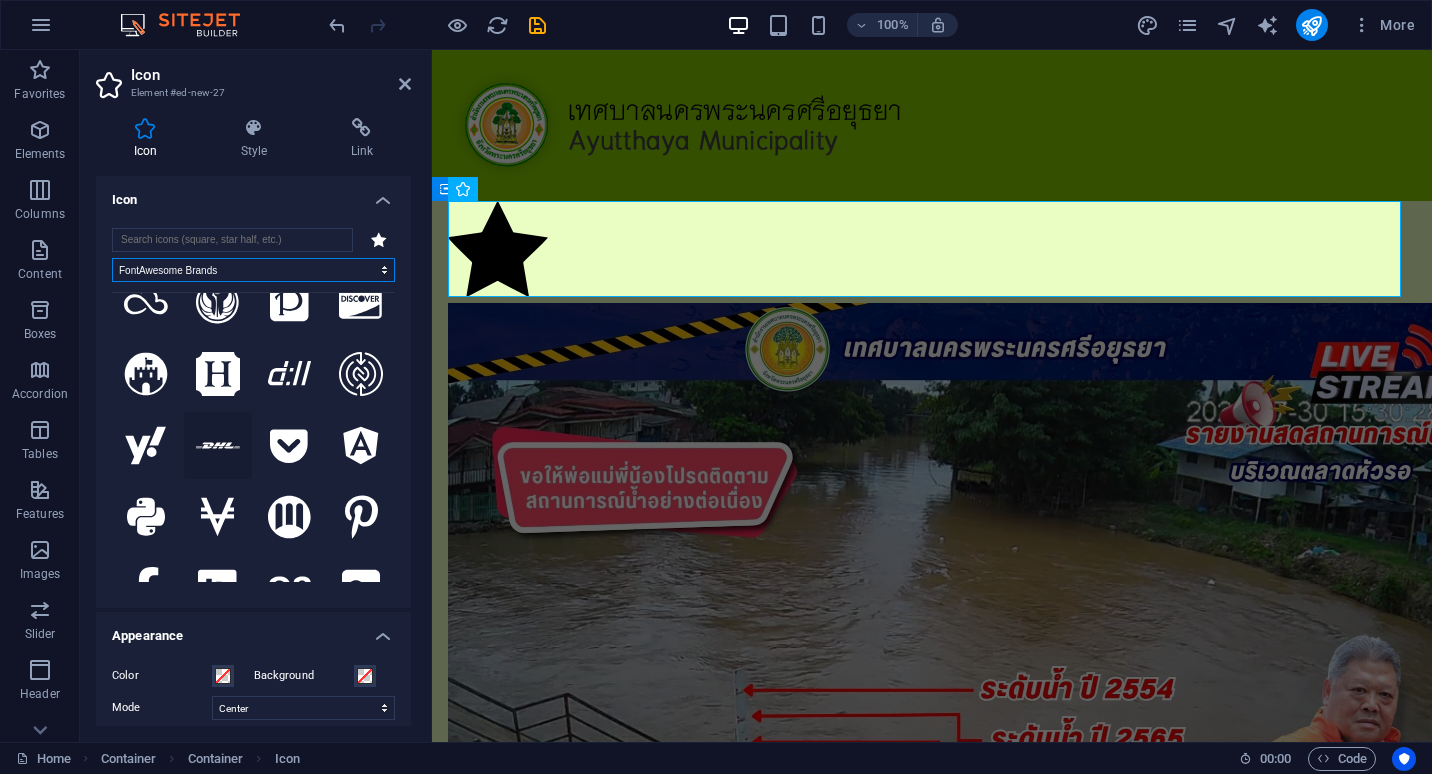 scroll, scrollTop: 2500, scrollLeft: 0, axis: vertical 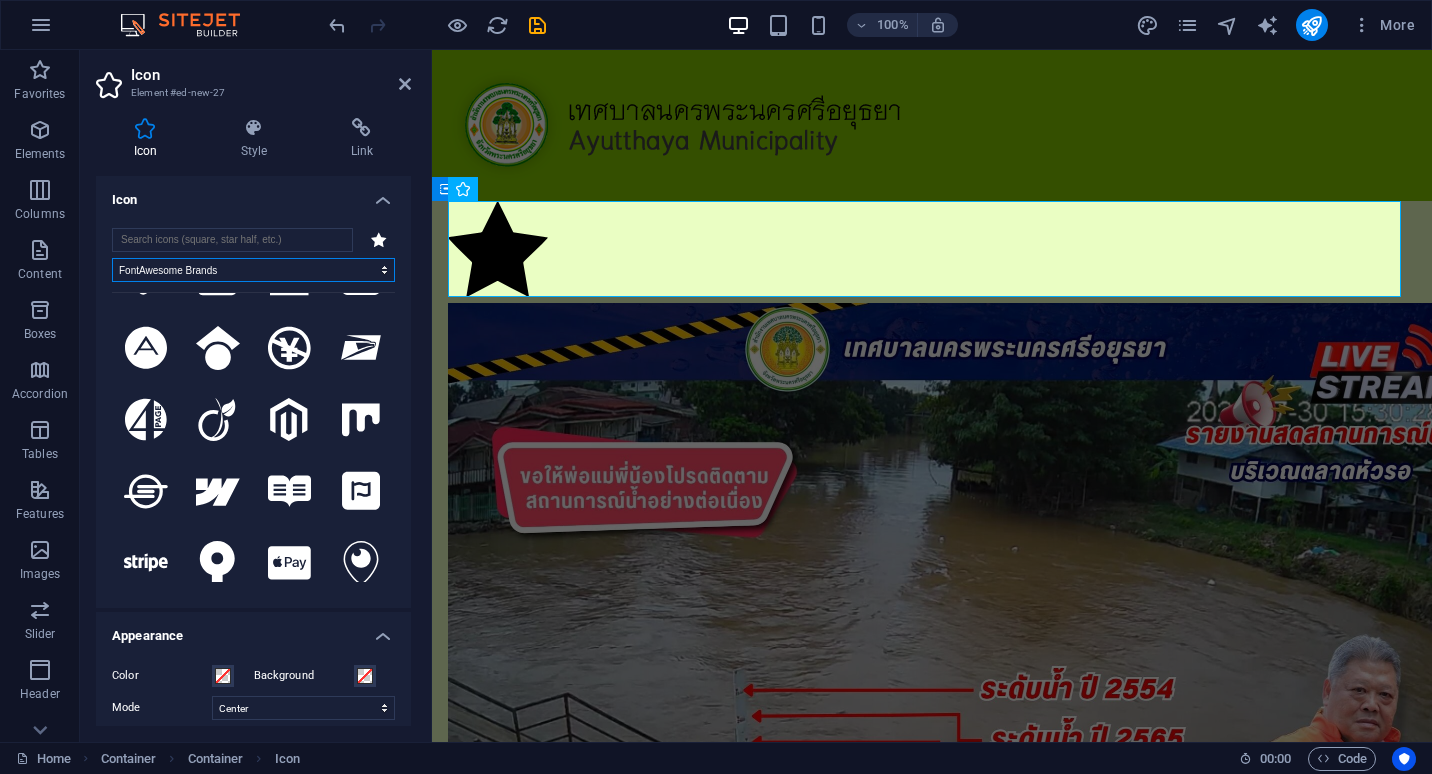 click on "All icon sets... IcoFont Ionicons FontAwesome Brands FontAwesome Duotone FontAwesome Solid FontAwesome Regular FontAwesome Light FontAwesome Thin FontAwesome Sharp Solid FontAwesome Sharp Regular FontAwesome Sharp Light FontAwesome Sharp Thin" at bounding box center [253, 270] 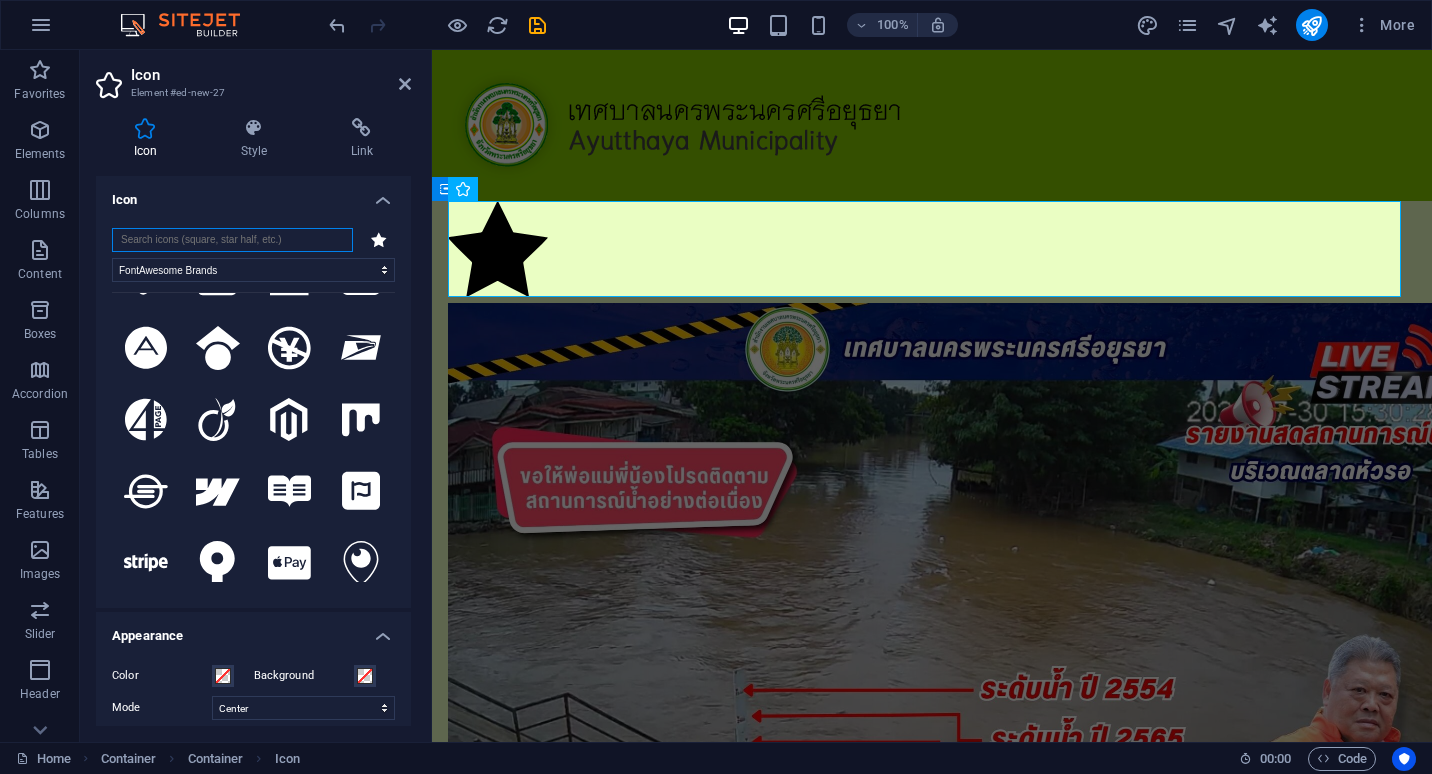 click at bounding box center (232, 240) 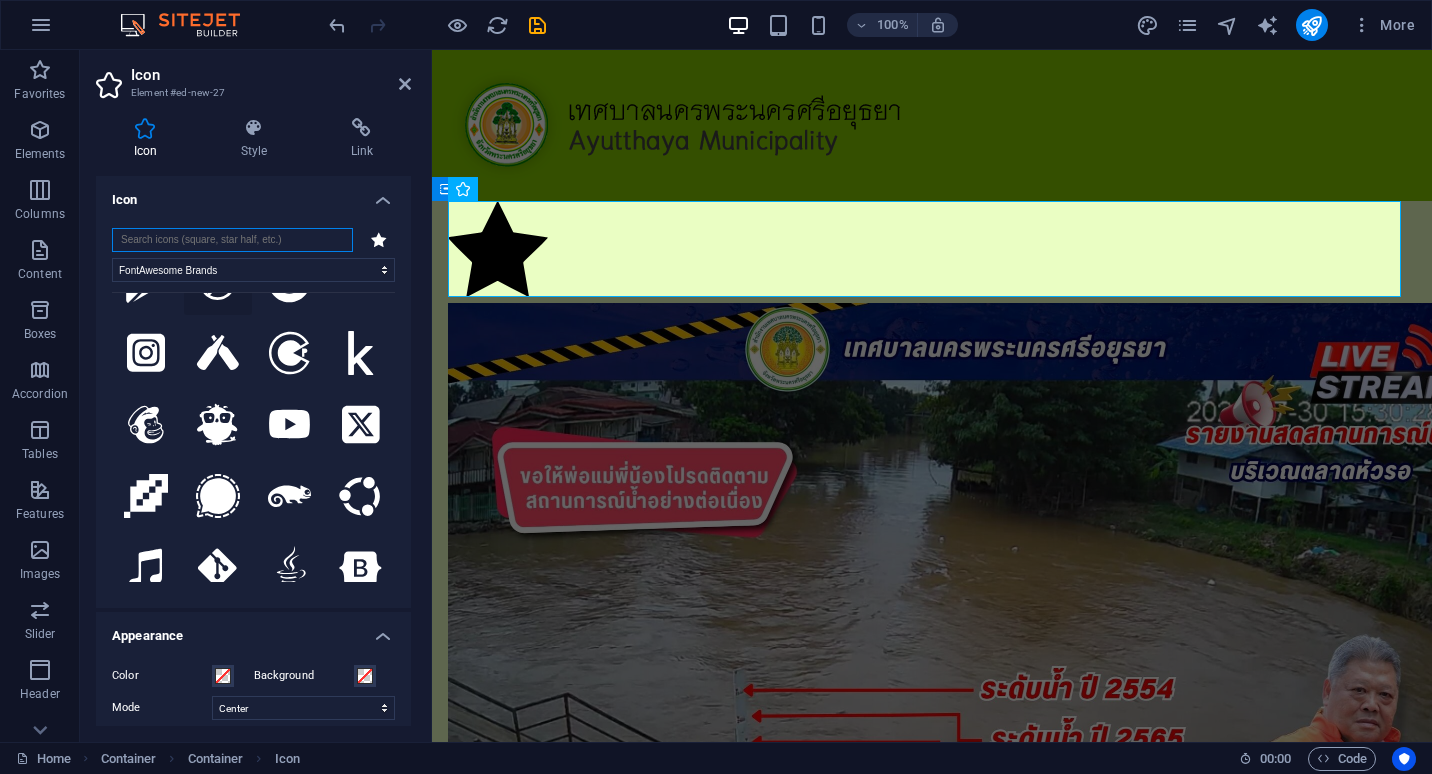 scroll, scrollTop: 3400, scrollLeft: 0, axis: vertical 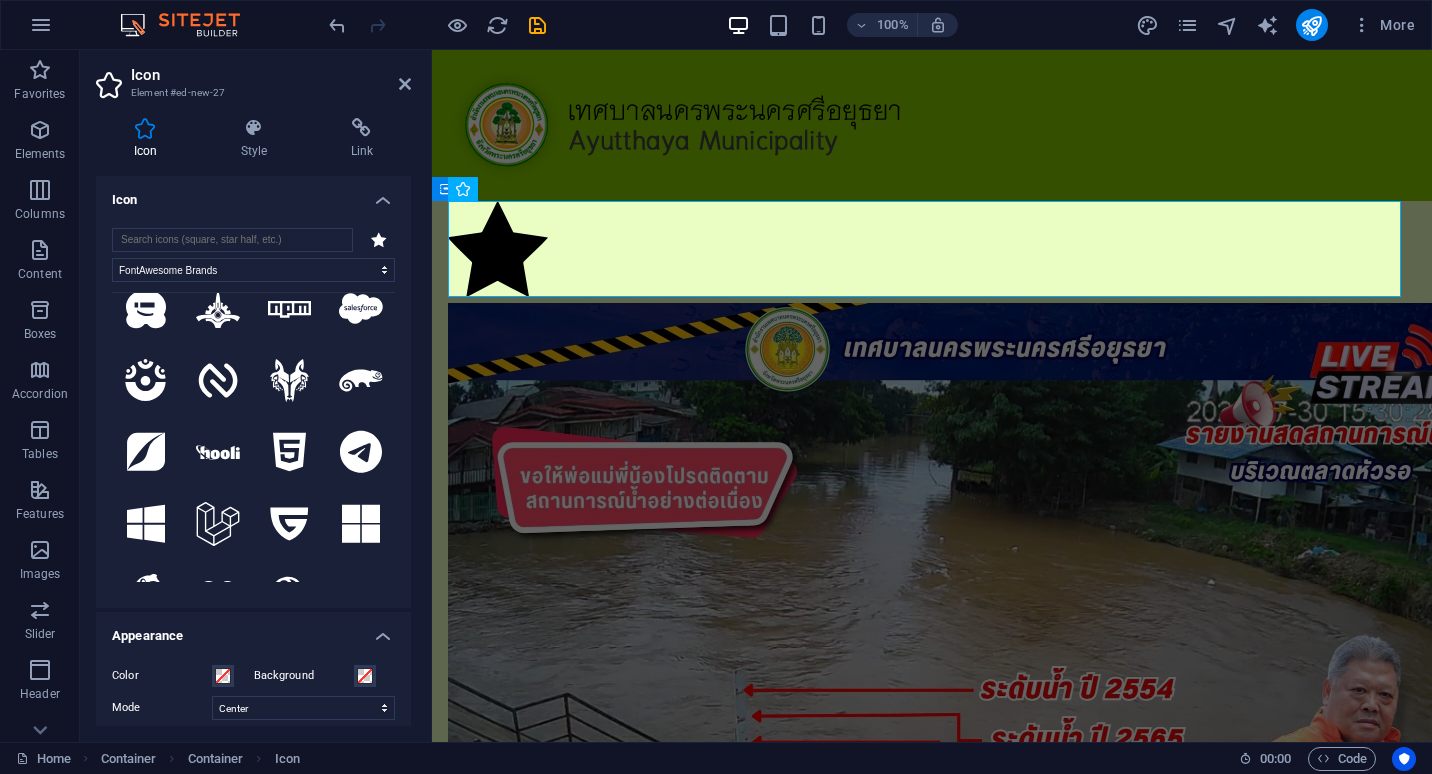 click at bounding box center (337, 25) 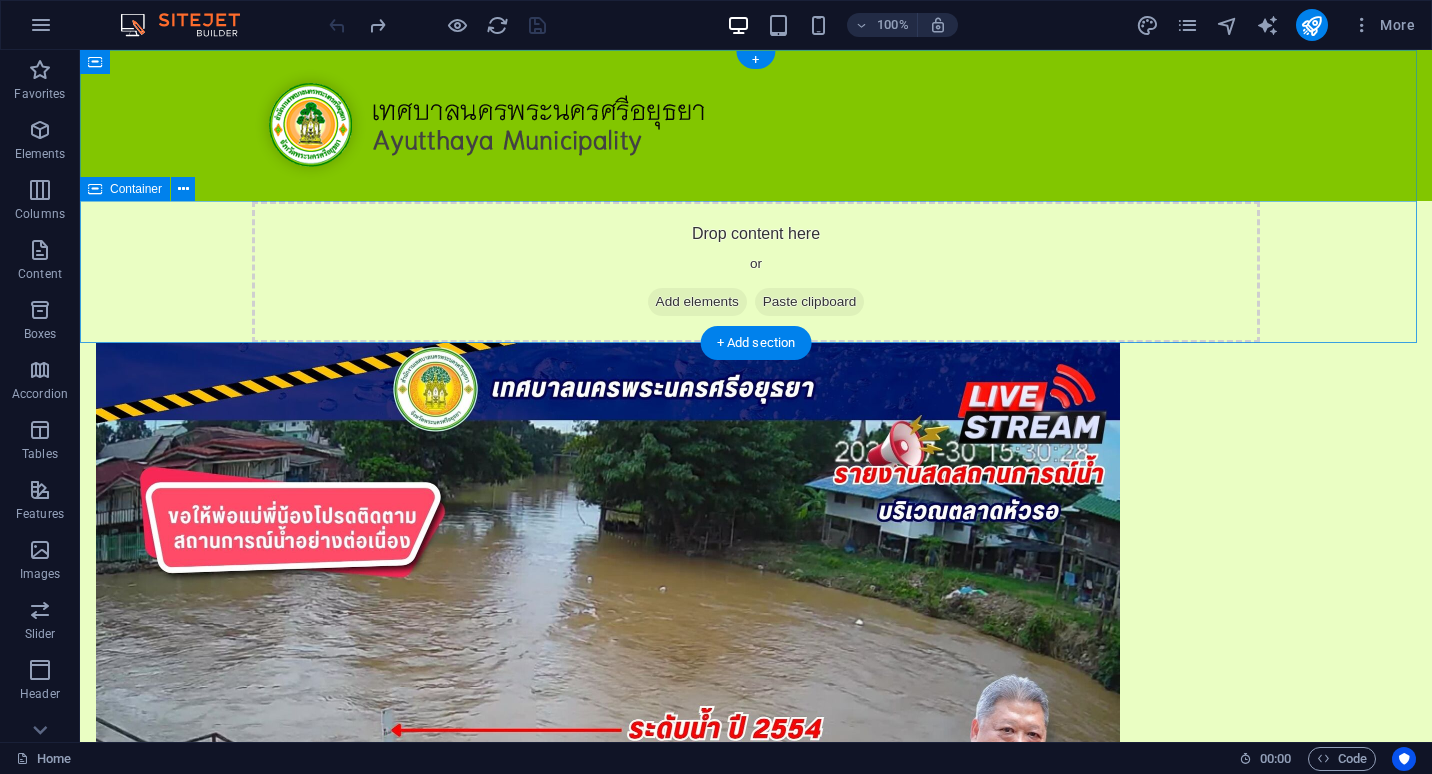 click on "Add elements" at bounding box center (697, 302) 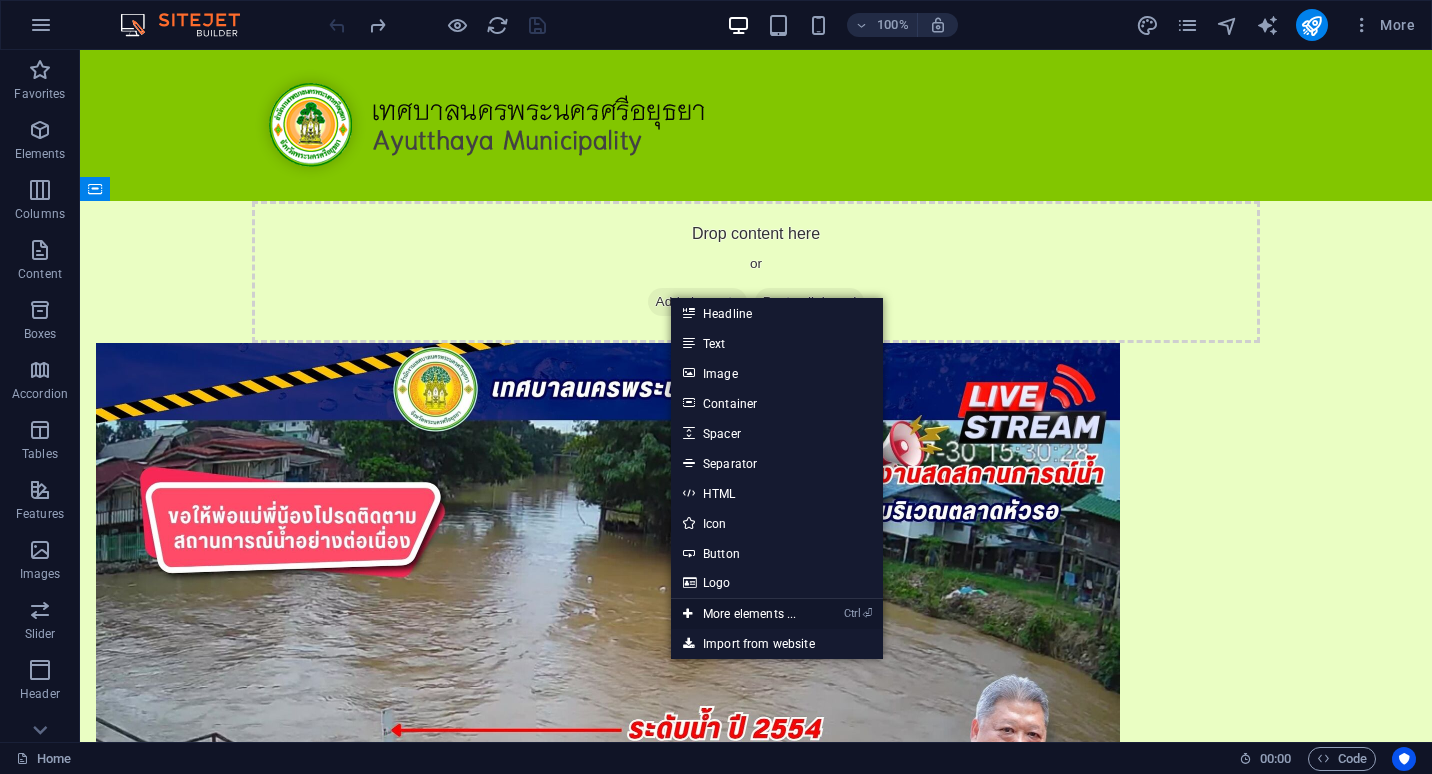 click on "Ctrl ⏎  More elements ..." at bounding box center (739, 614) 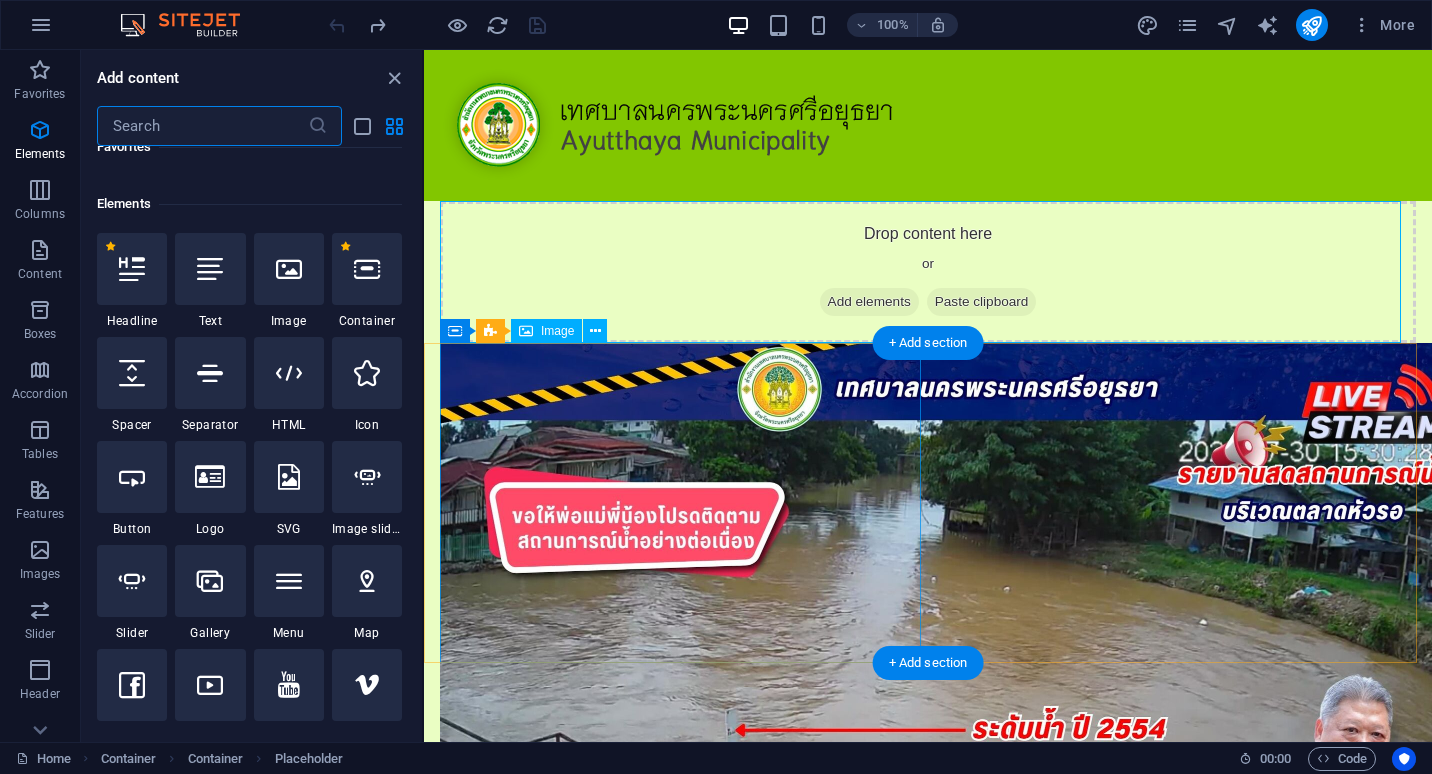 scroll, scrollTop: 213, scrollLeft: 0, axis: vertical 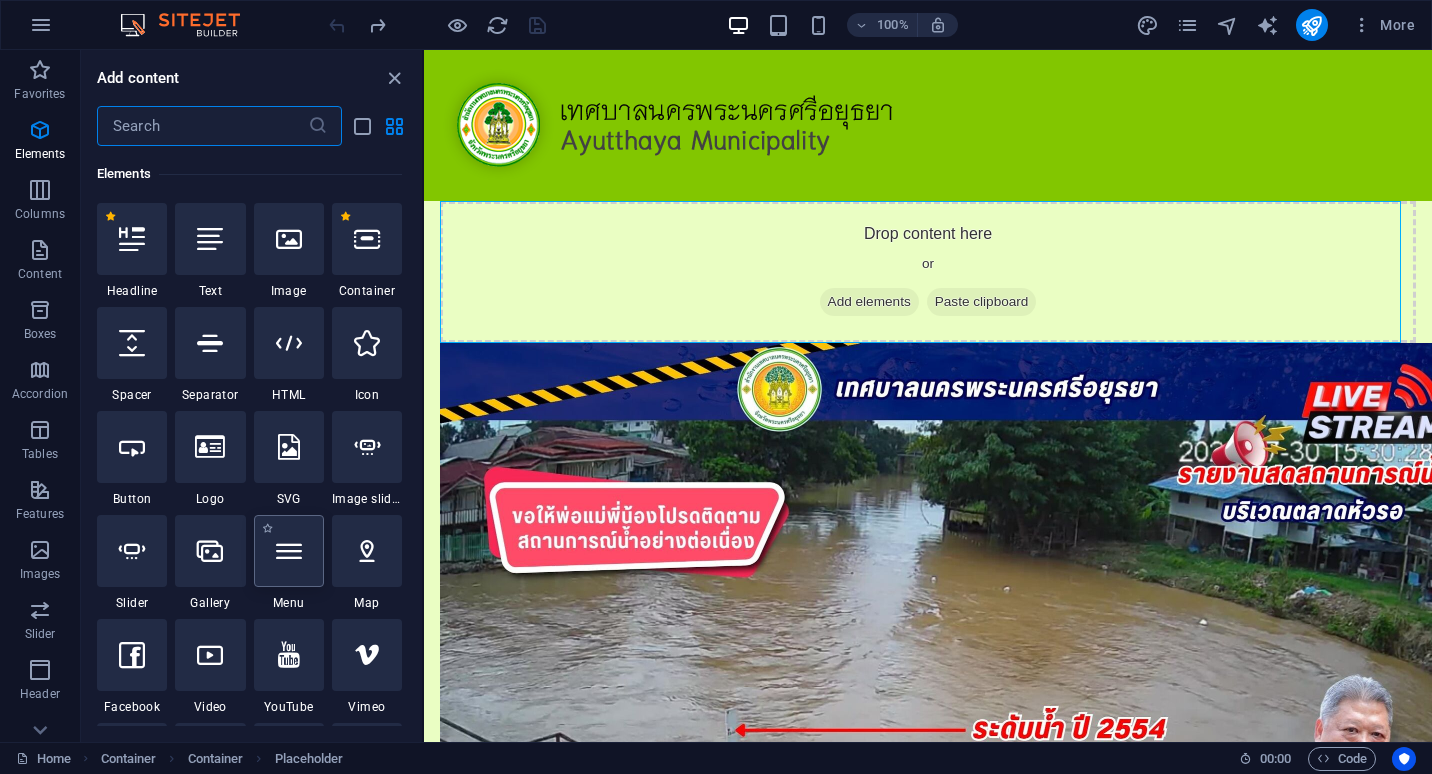 click at bounding box center [289, 551] 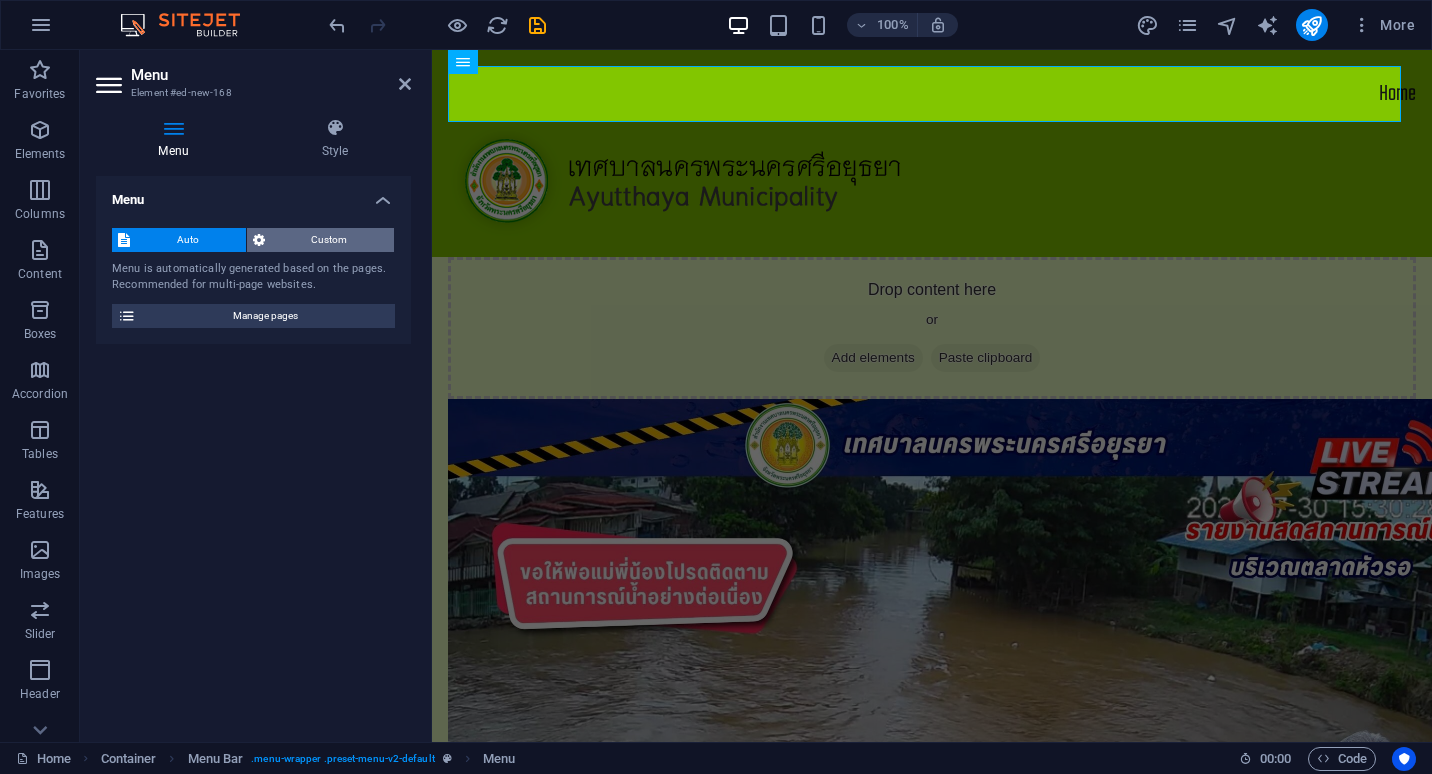 click on "Custom" at bounding box center (330, 240) 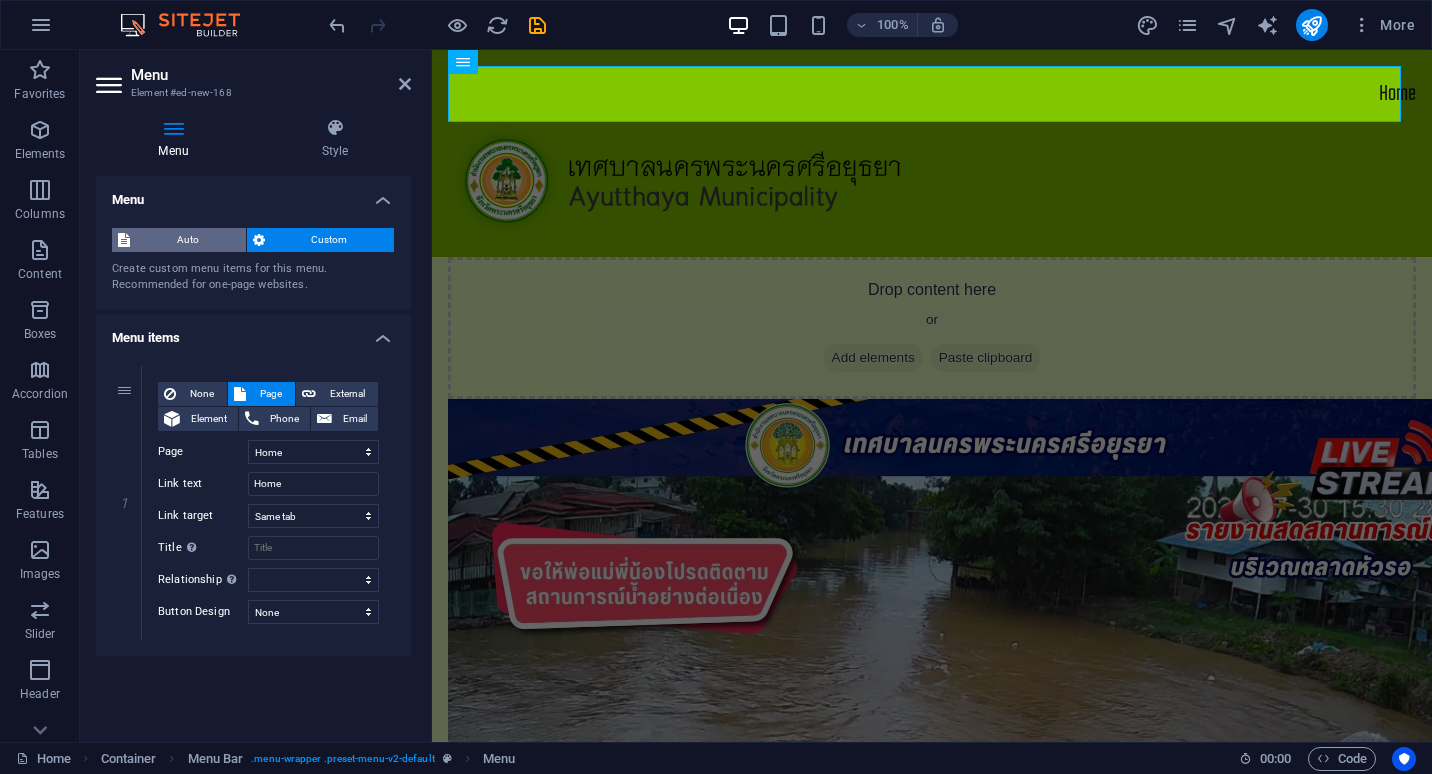 click on "Auto" at bounding box center (188, 240) 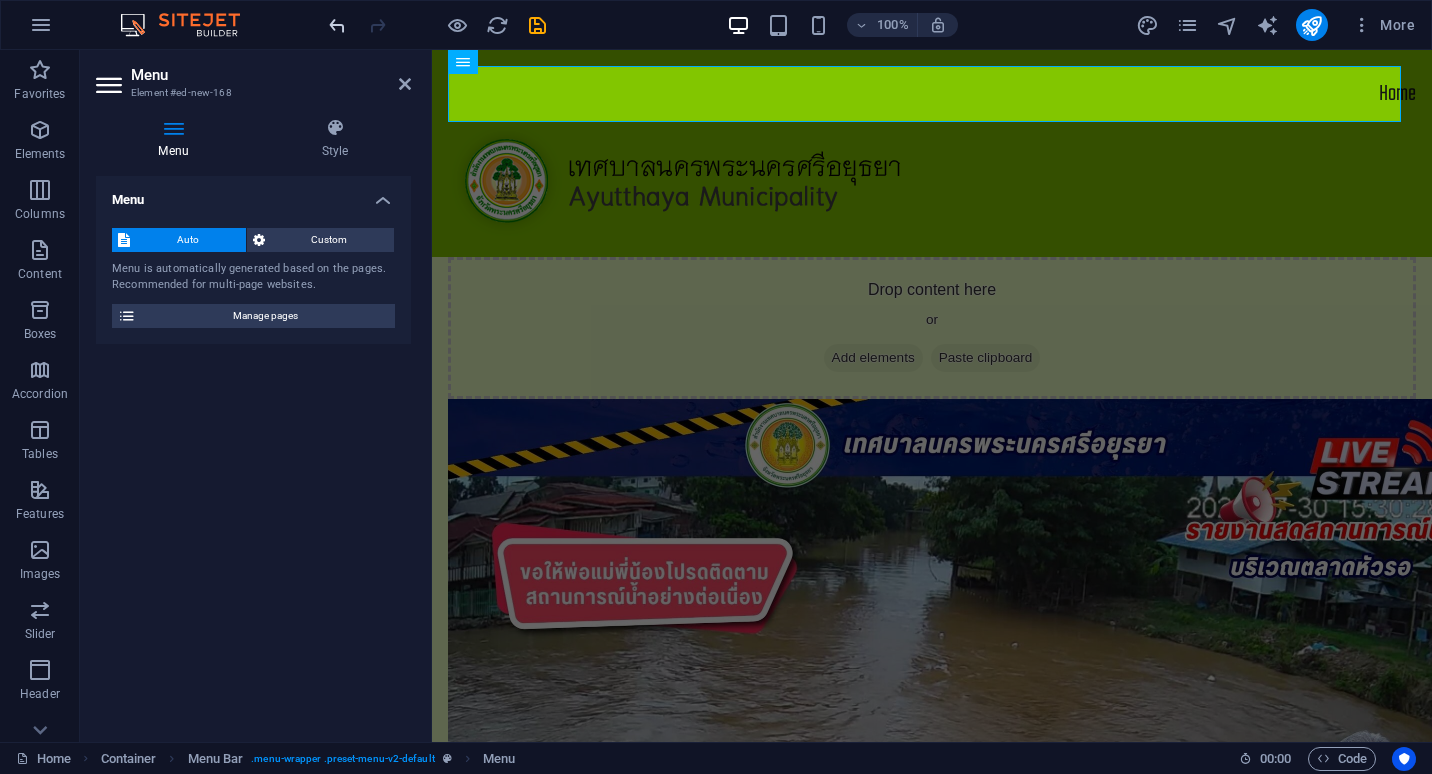 click at bounding box center [337, 25] 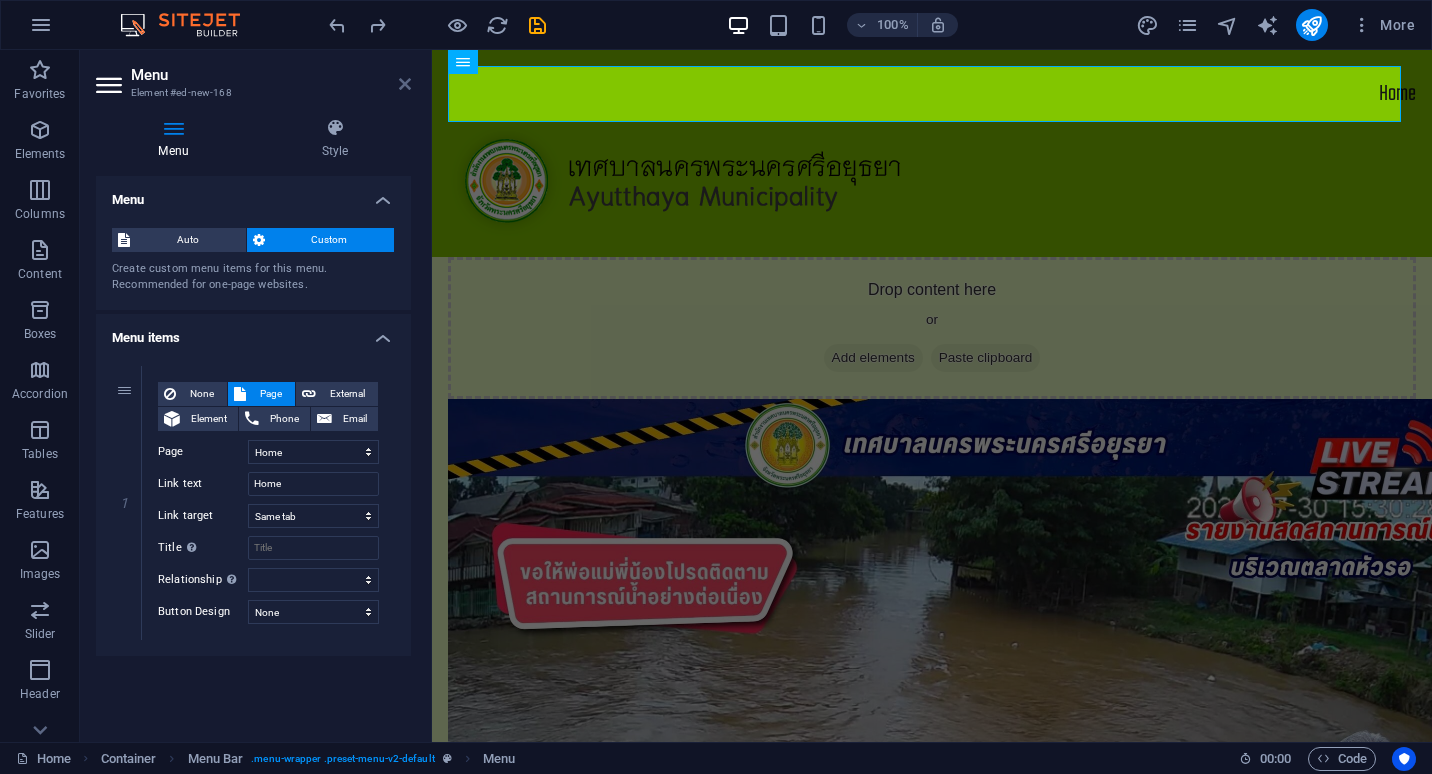 click at bounding box center (405, 84) 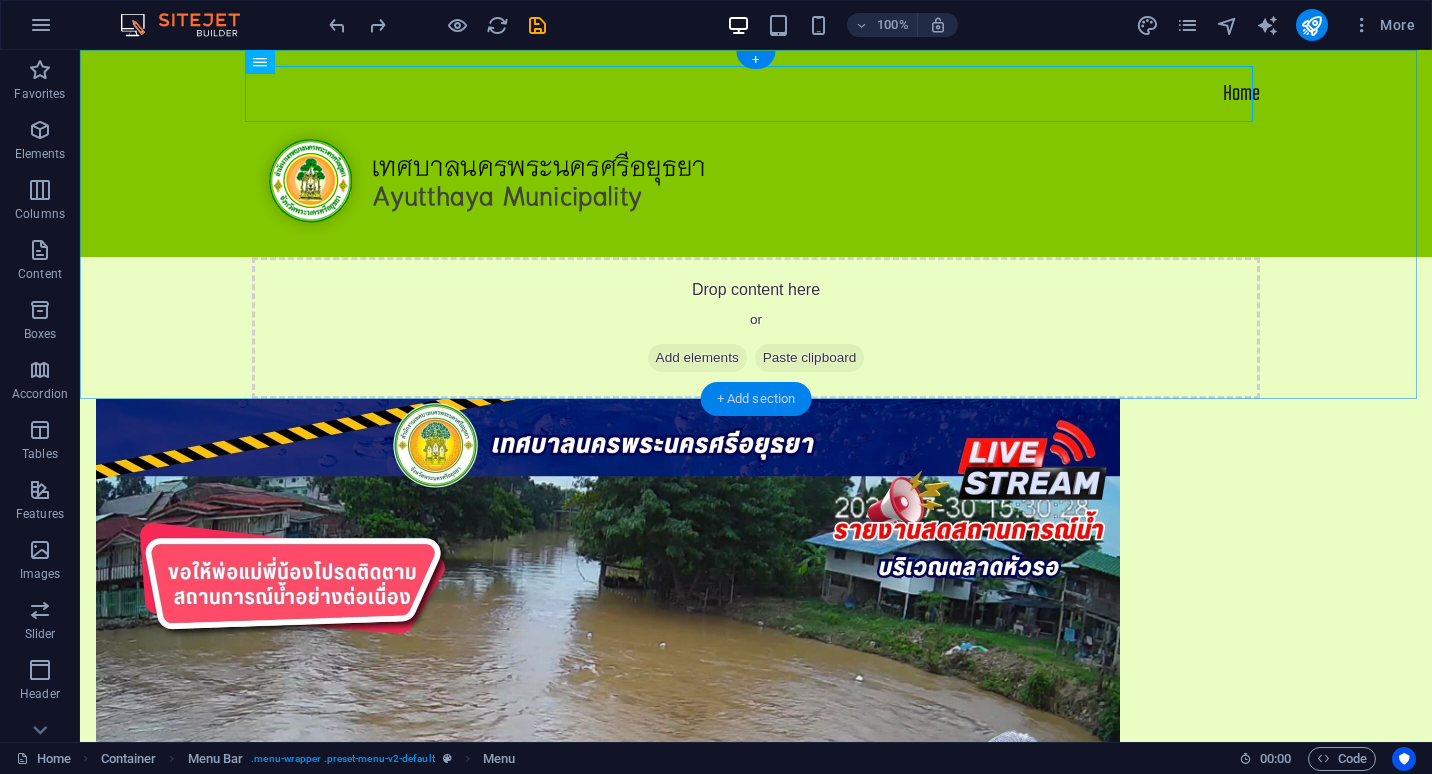 click on "+ Add section" at bounding box center [756, 399] 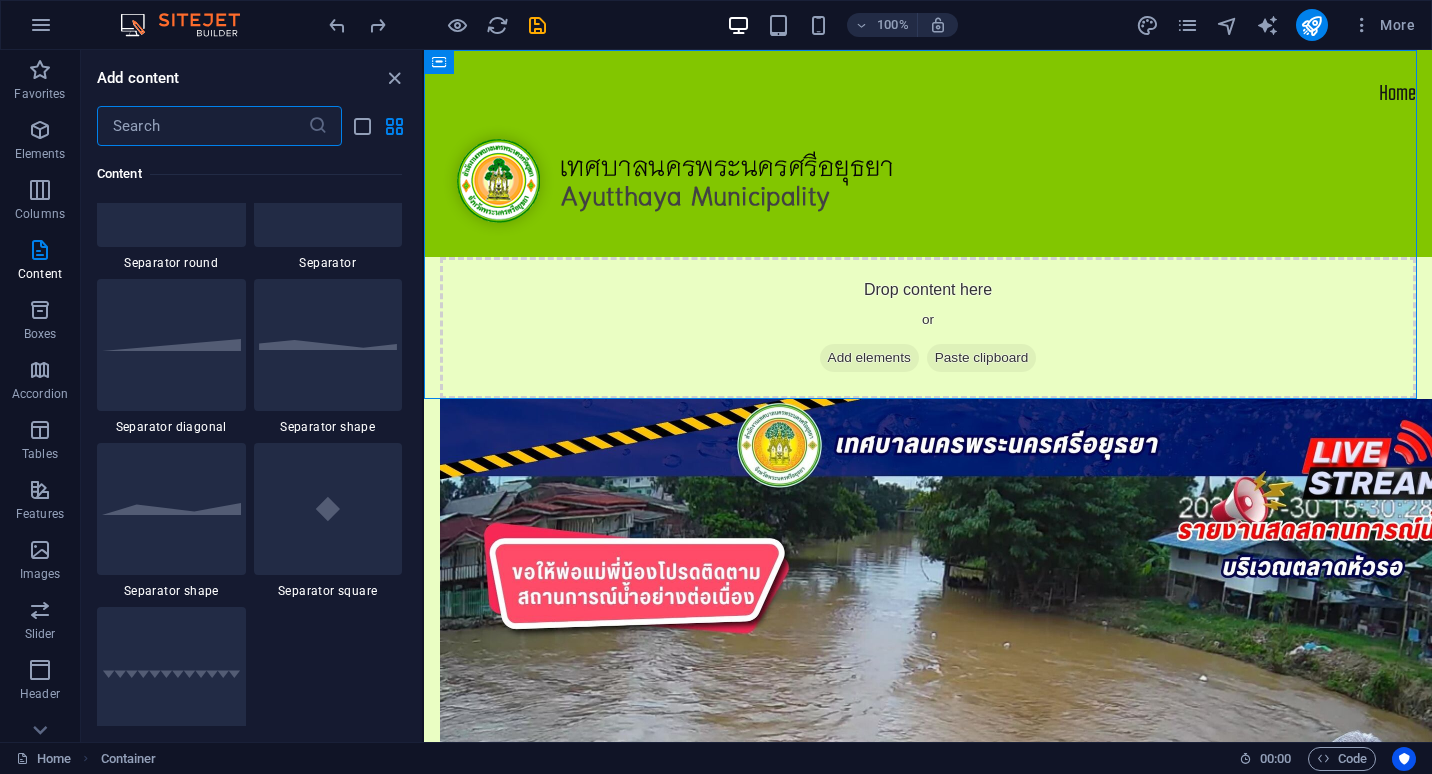 scroll, scrollTop: 4799, scrollLeft: 0, axis: vertical 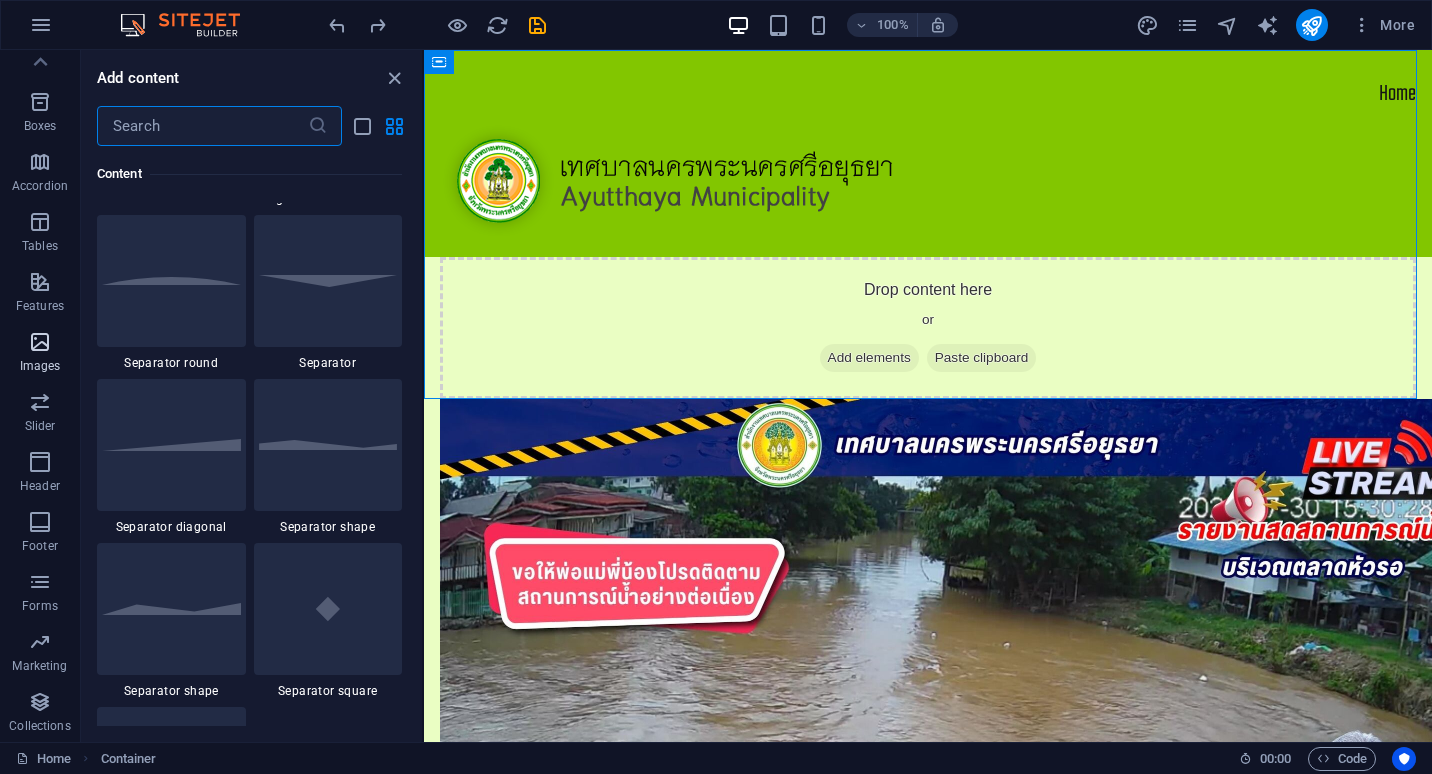 click at bounding box center [40, 342] 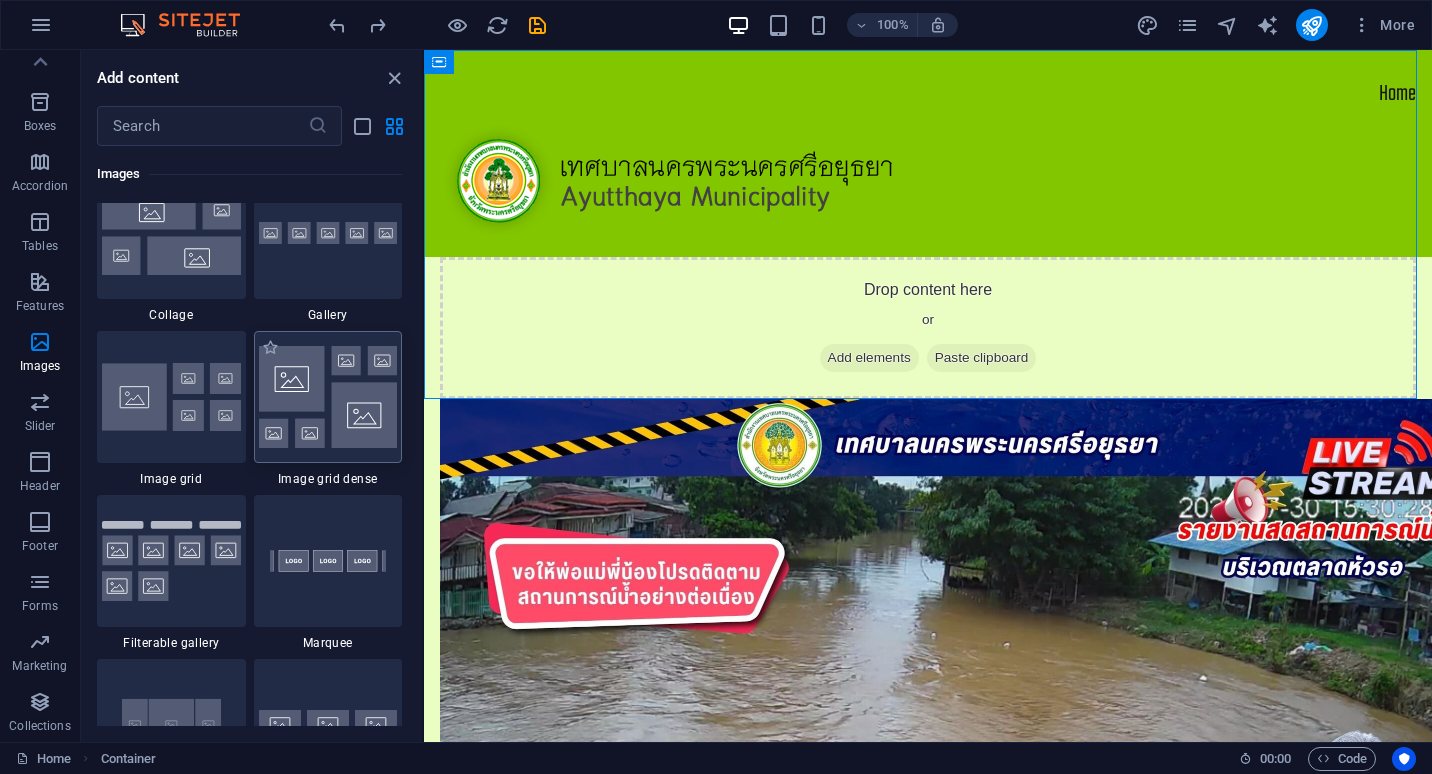 scroll, scrollTop: 10540, scrollLeft: 0, axis: vertical 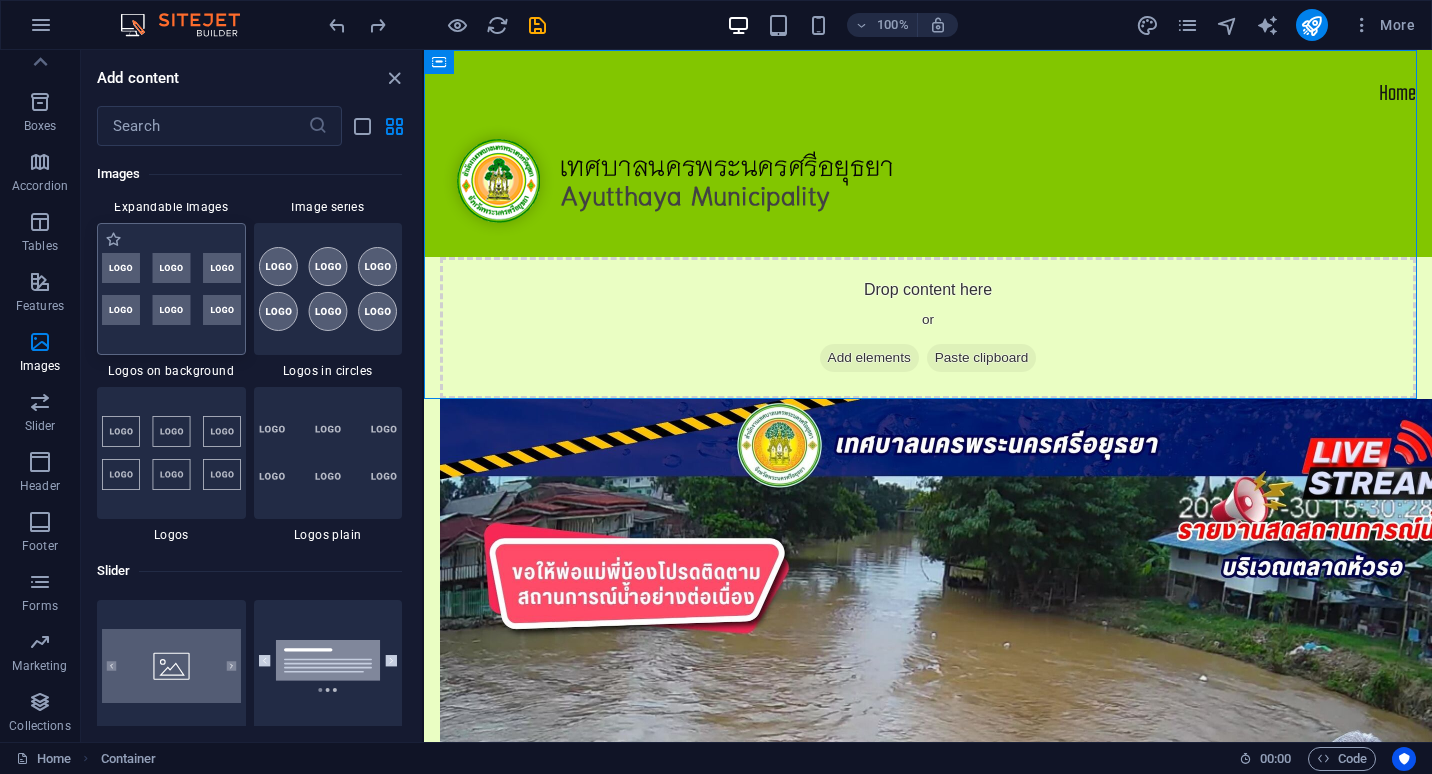 click at bounding box center [171, 289] 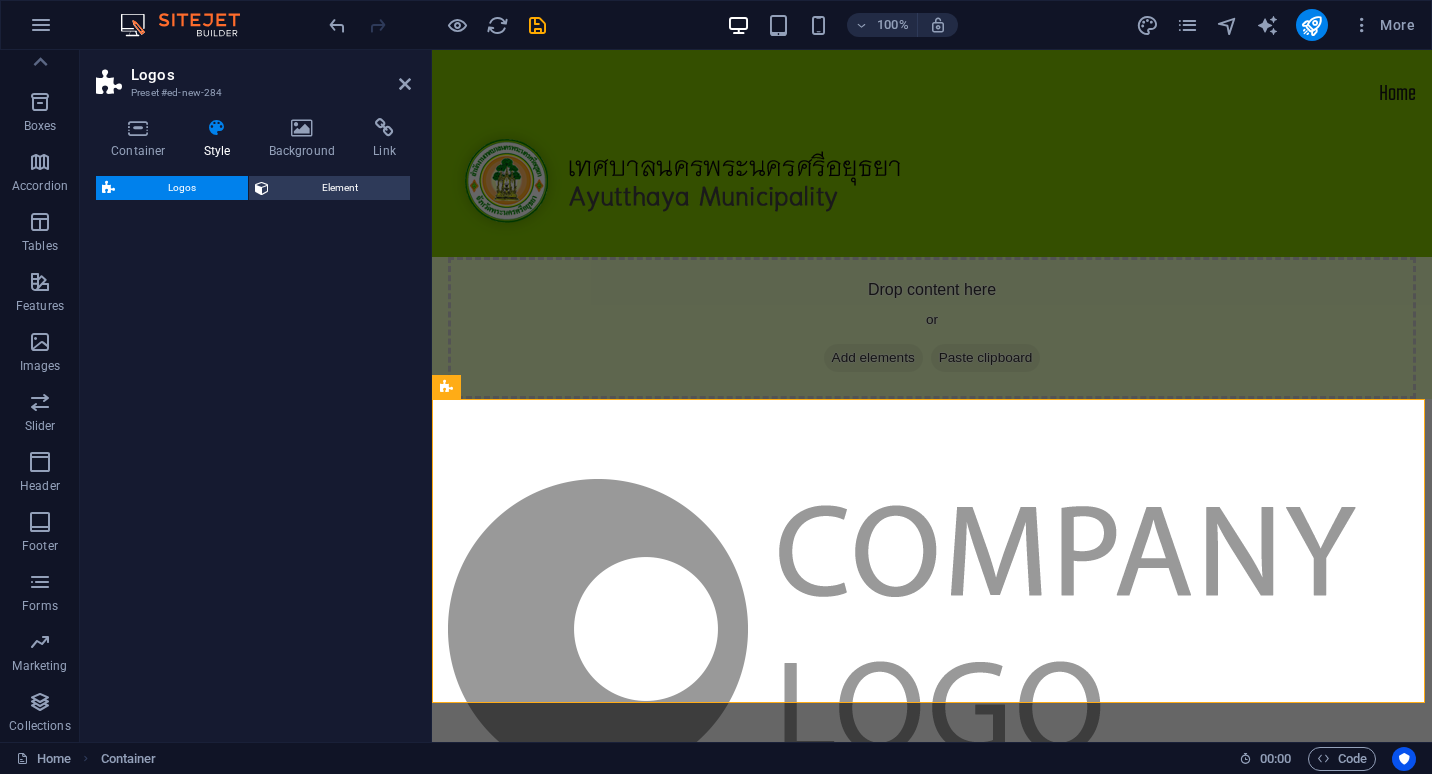 select on "rem" 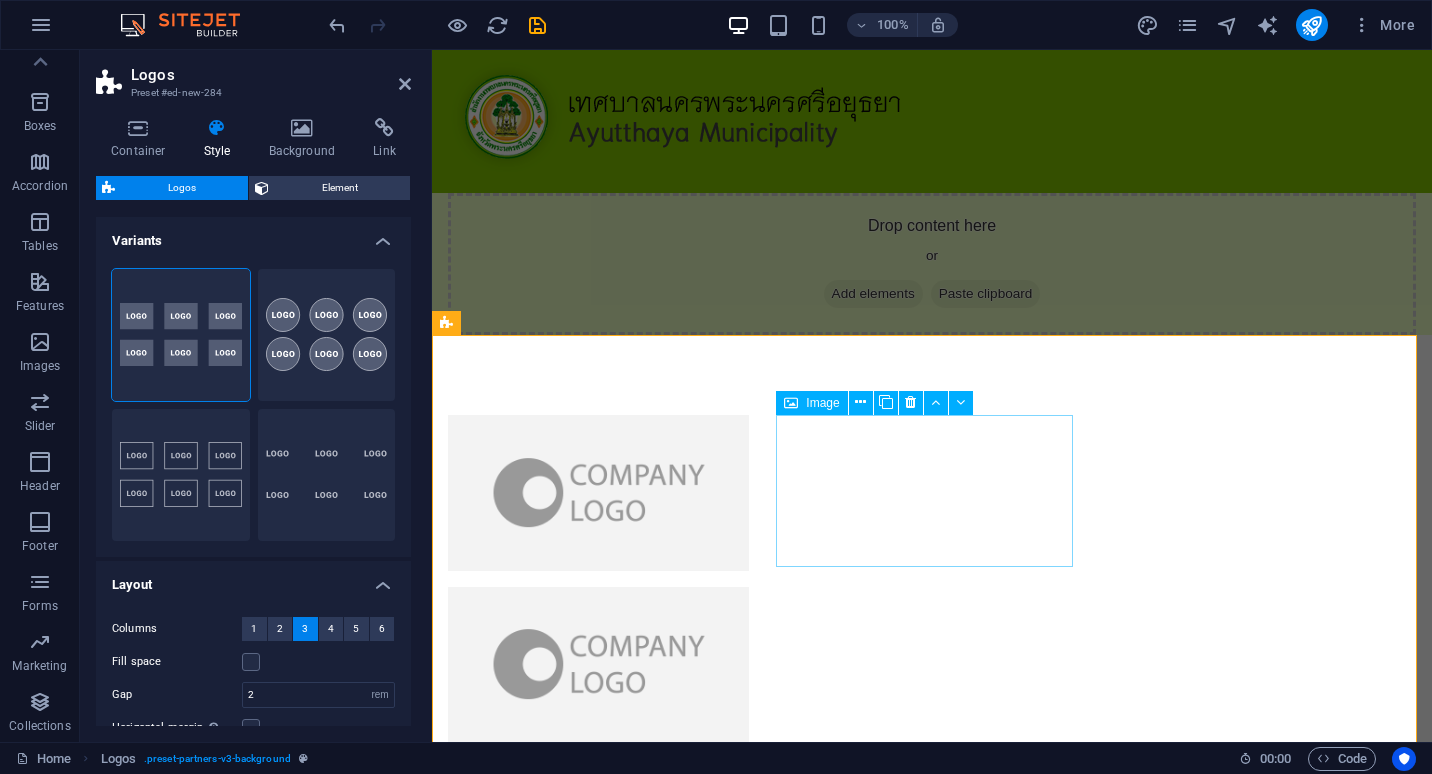 scroll, scrollTop: 0, scrollLeft: 0, axis: both 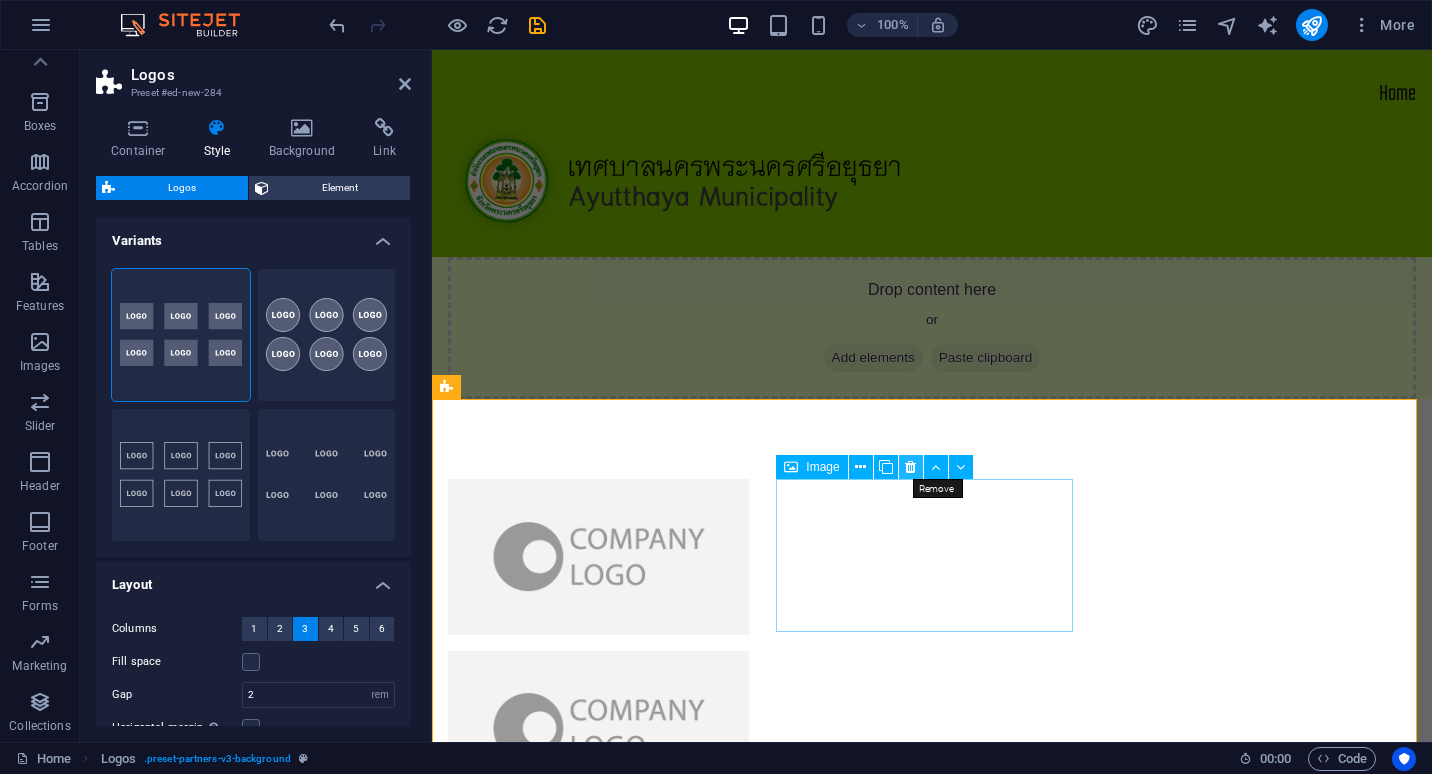 click at bounding box center (910, 467) 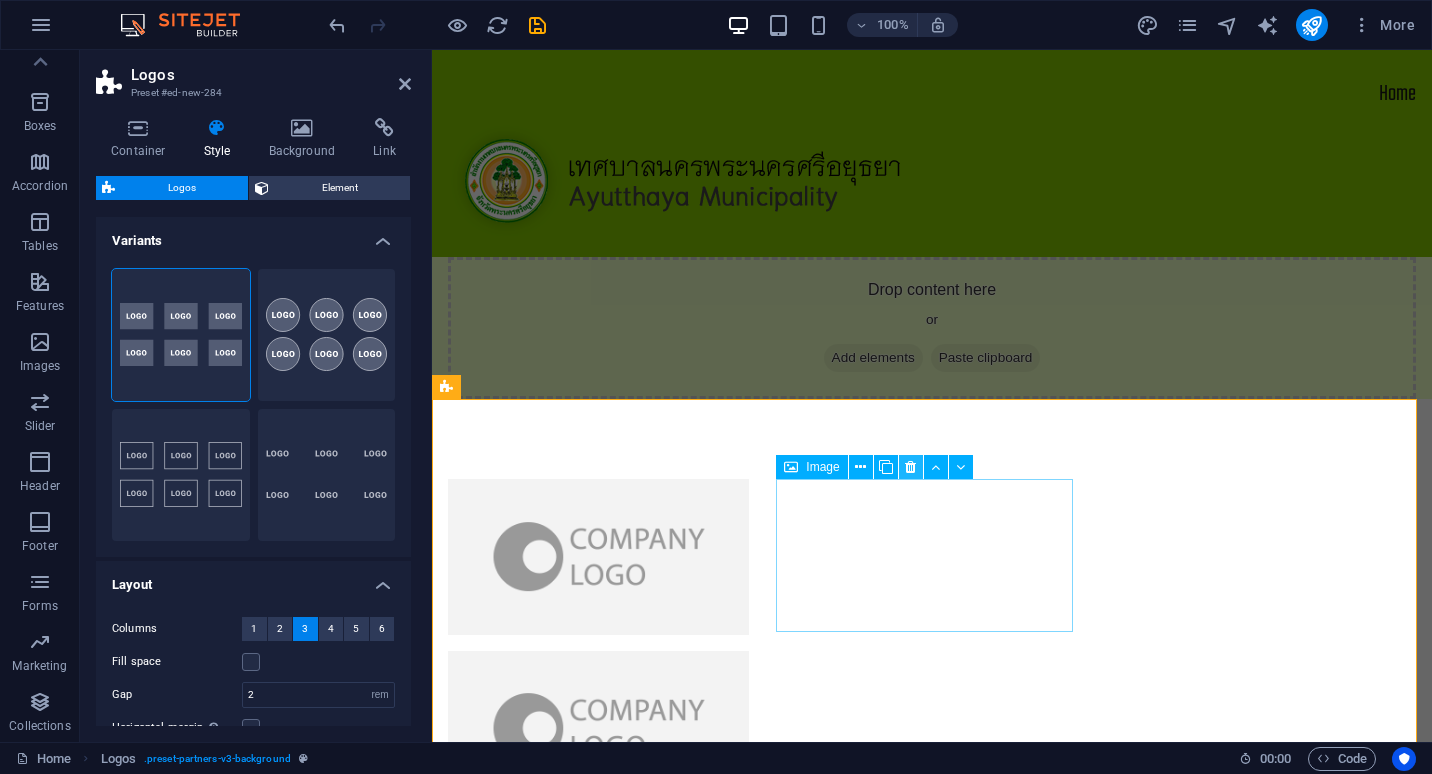 click at bounding box center [910, 467] 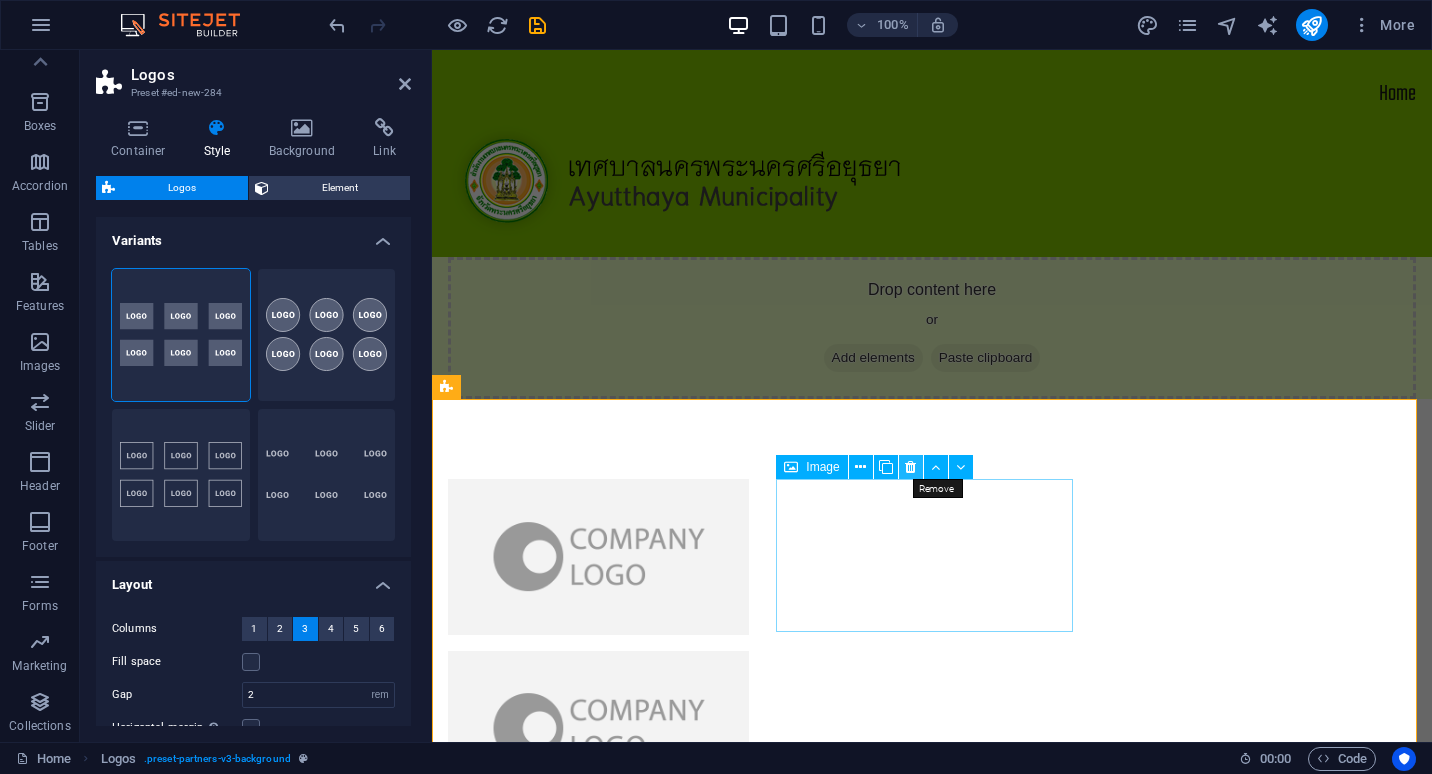 click at bounding box center (910, 467) 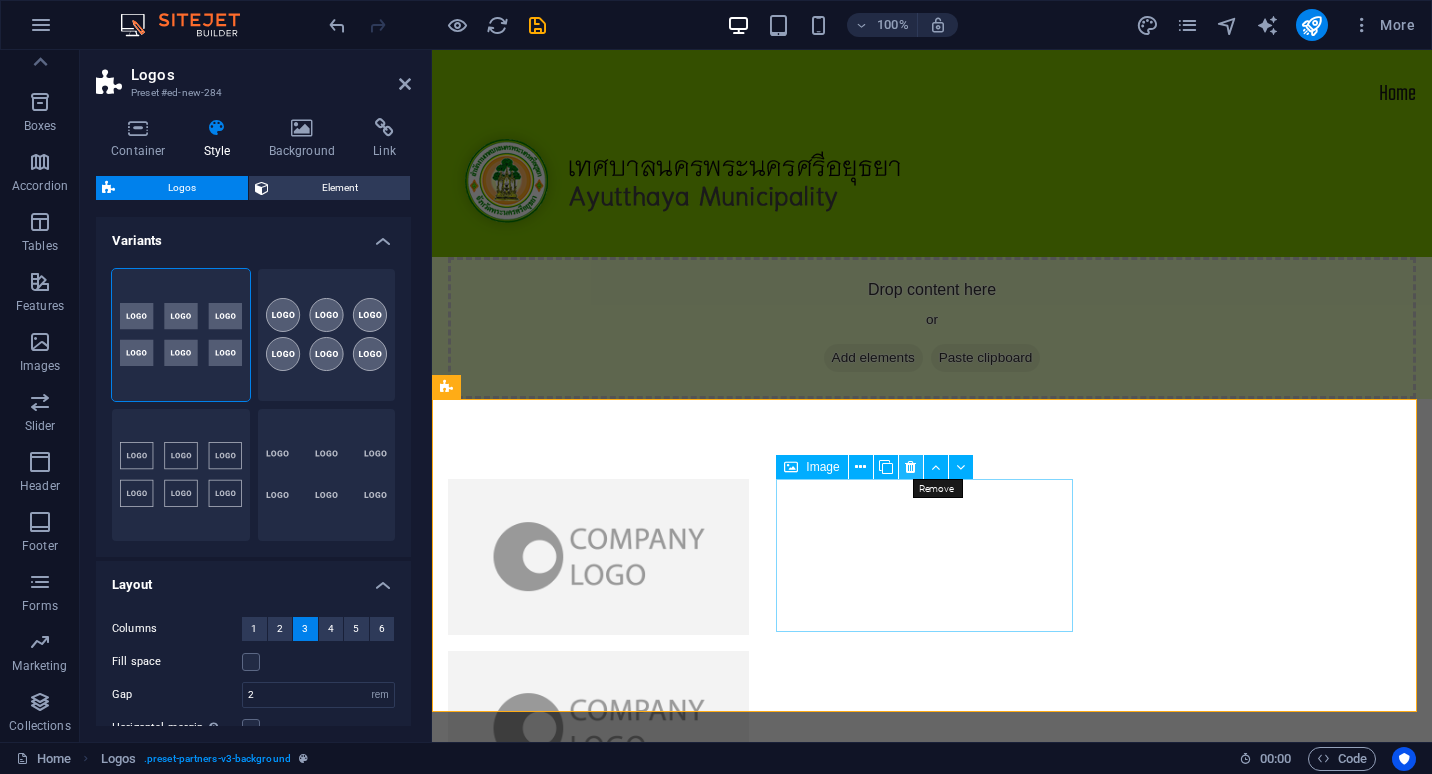 click at bounding box center [911, 467] 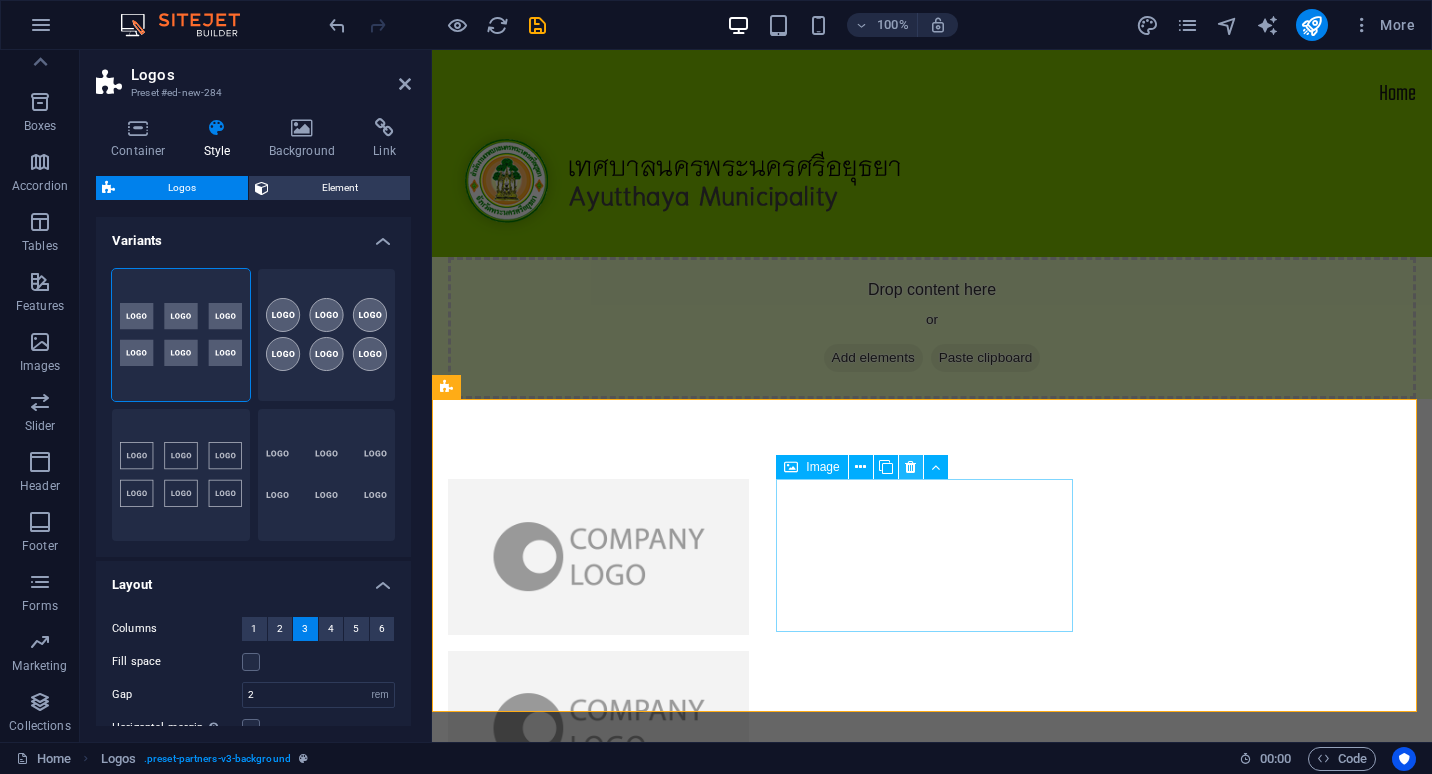 click at bounding box center [910, 467] 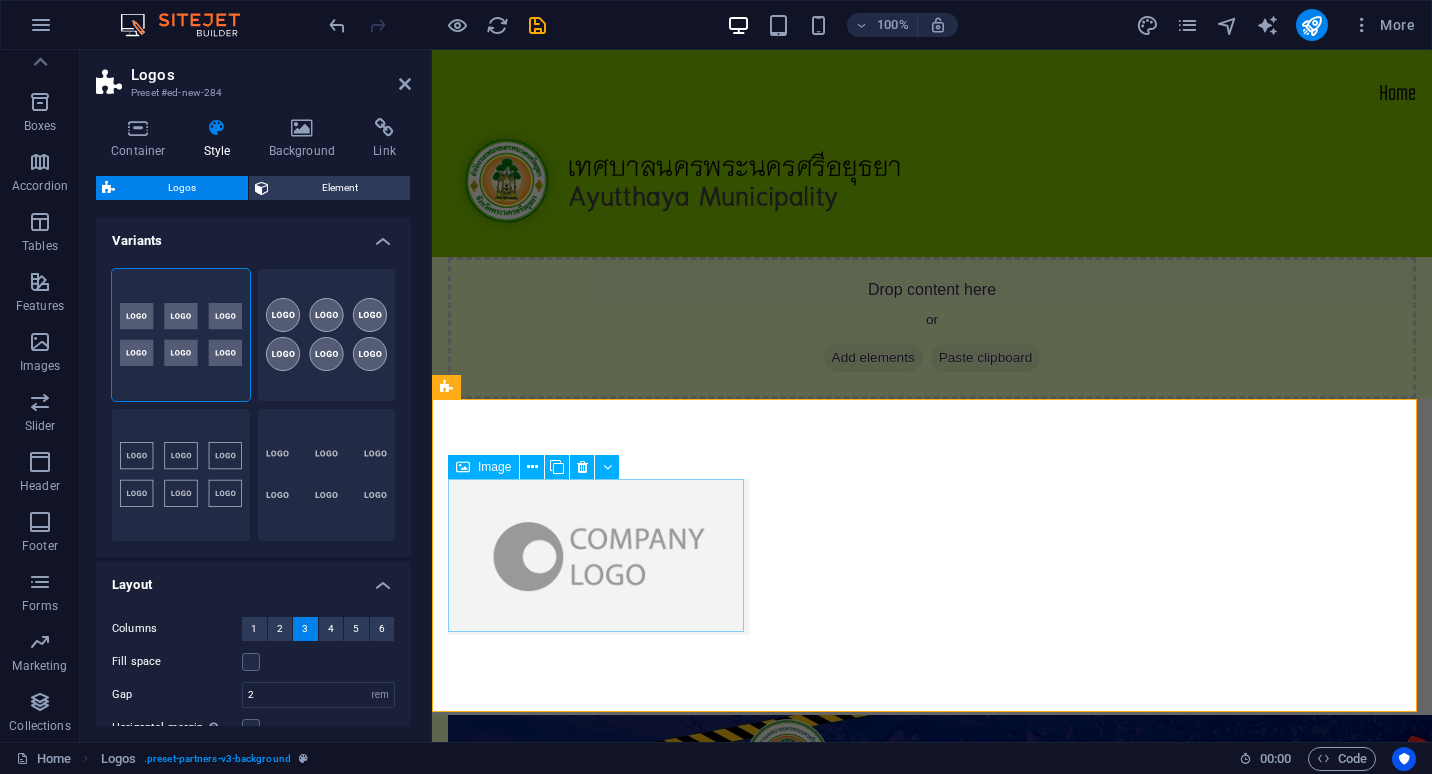 click at bounding box center (598, 557) 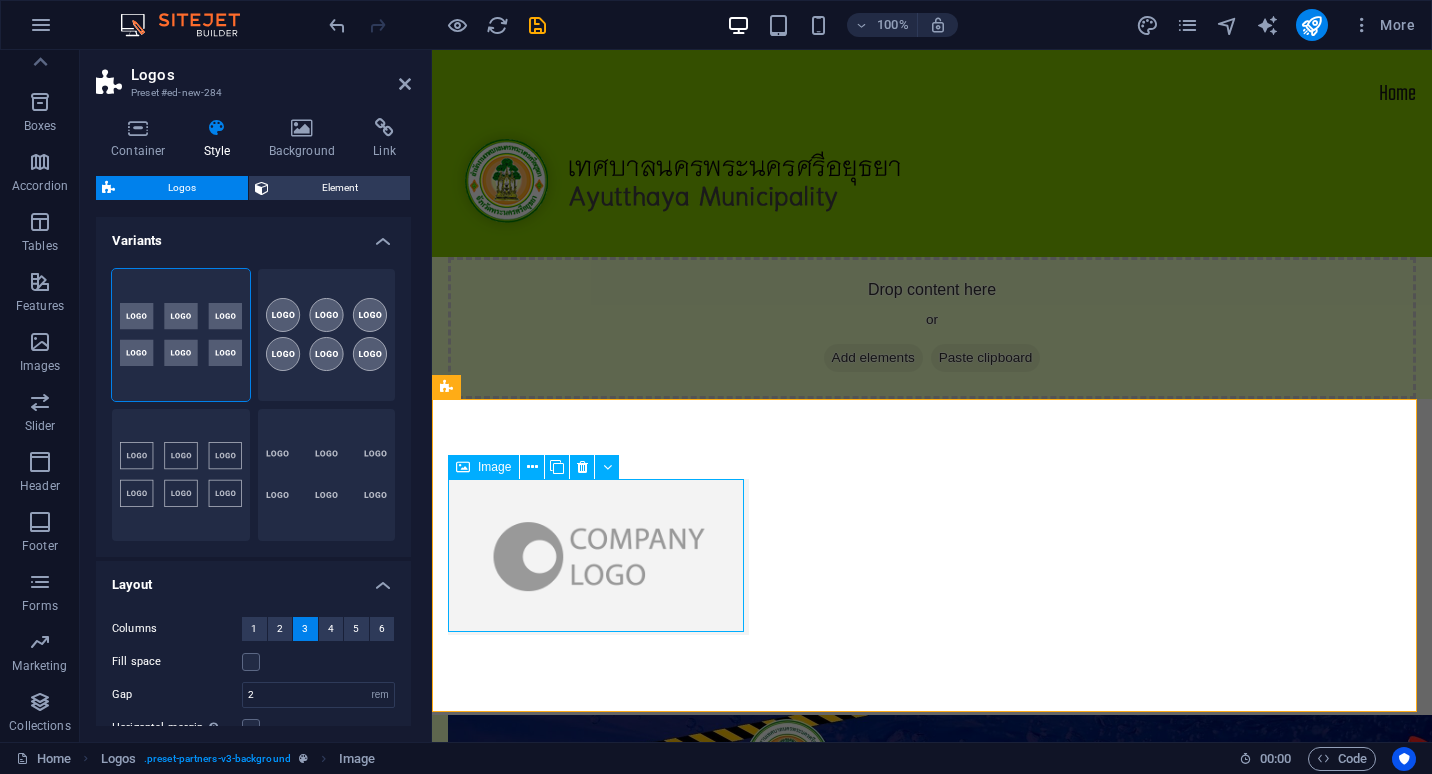 click on "Image" at bounding box center (494, 467) 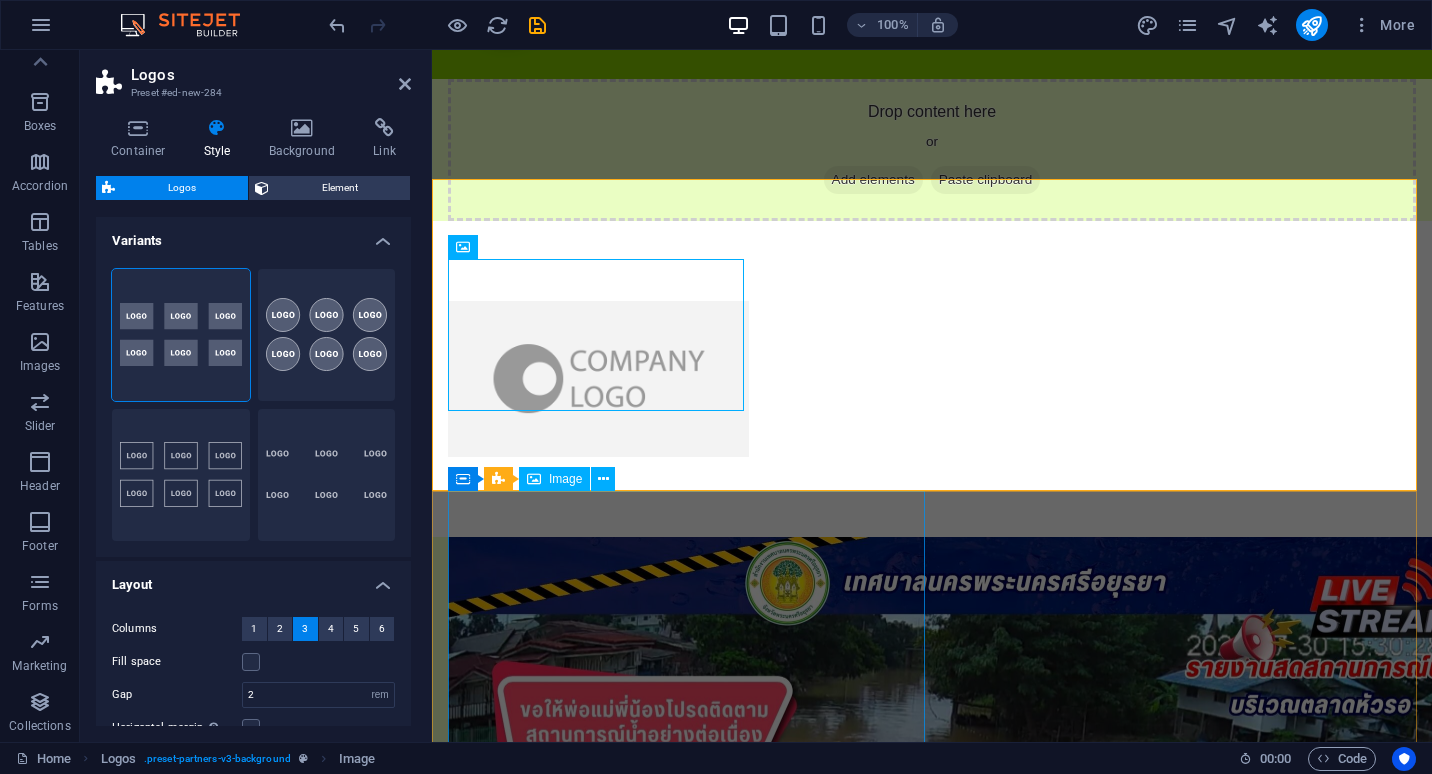 scroll, scrollTop: 220, scrollLeft: 0, axis: vertical 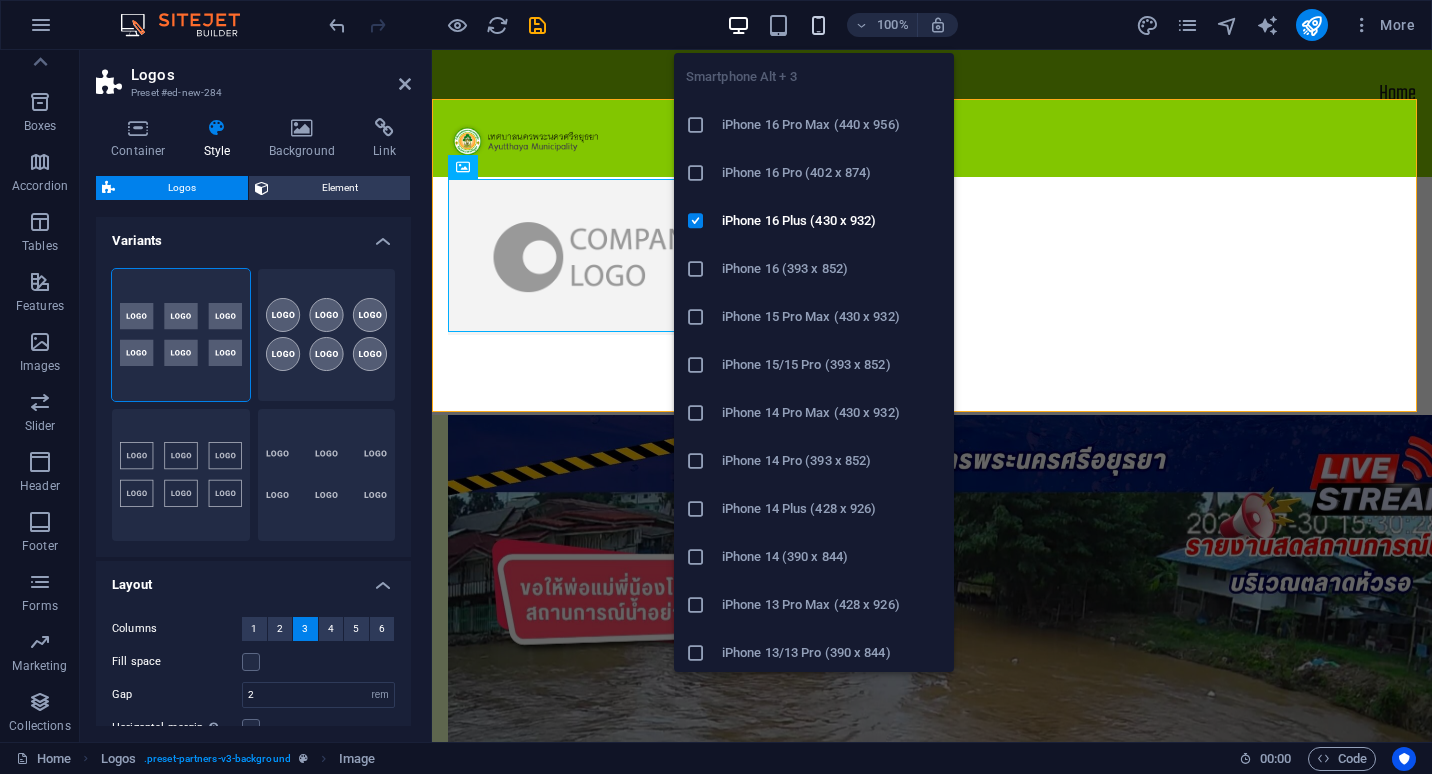 click at bounding box center (818, 25) 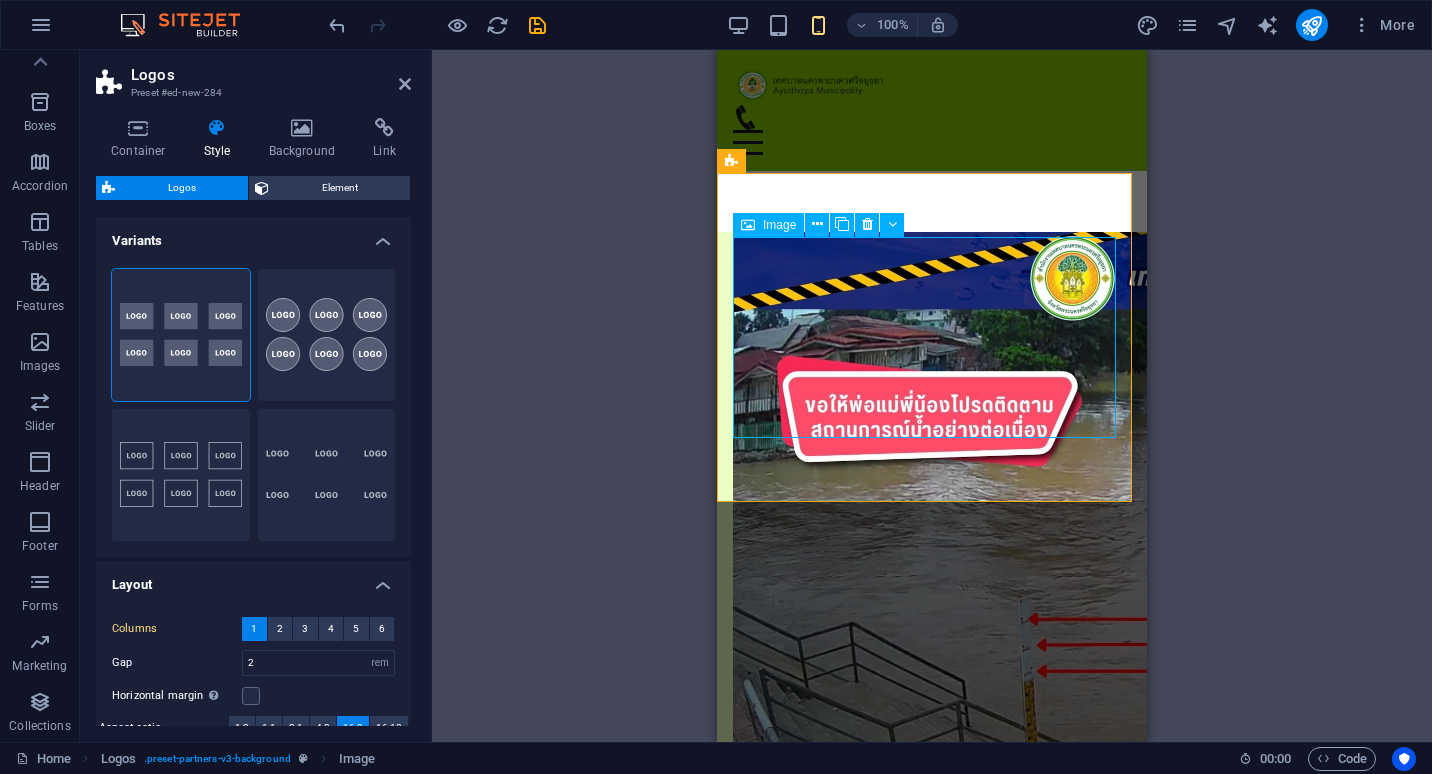 scroll, scrollTop: 64, scrollLeft: 0, axis: vertical 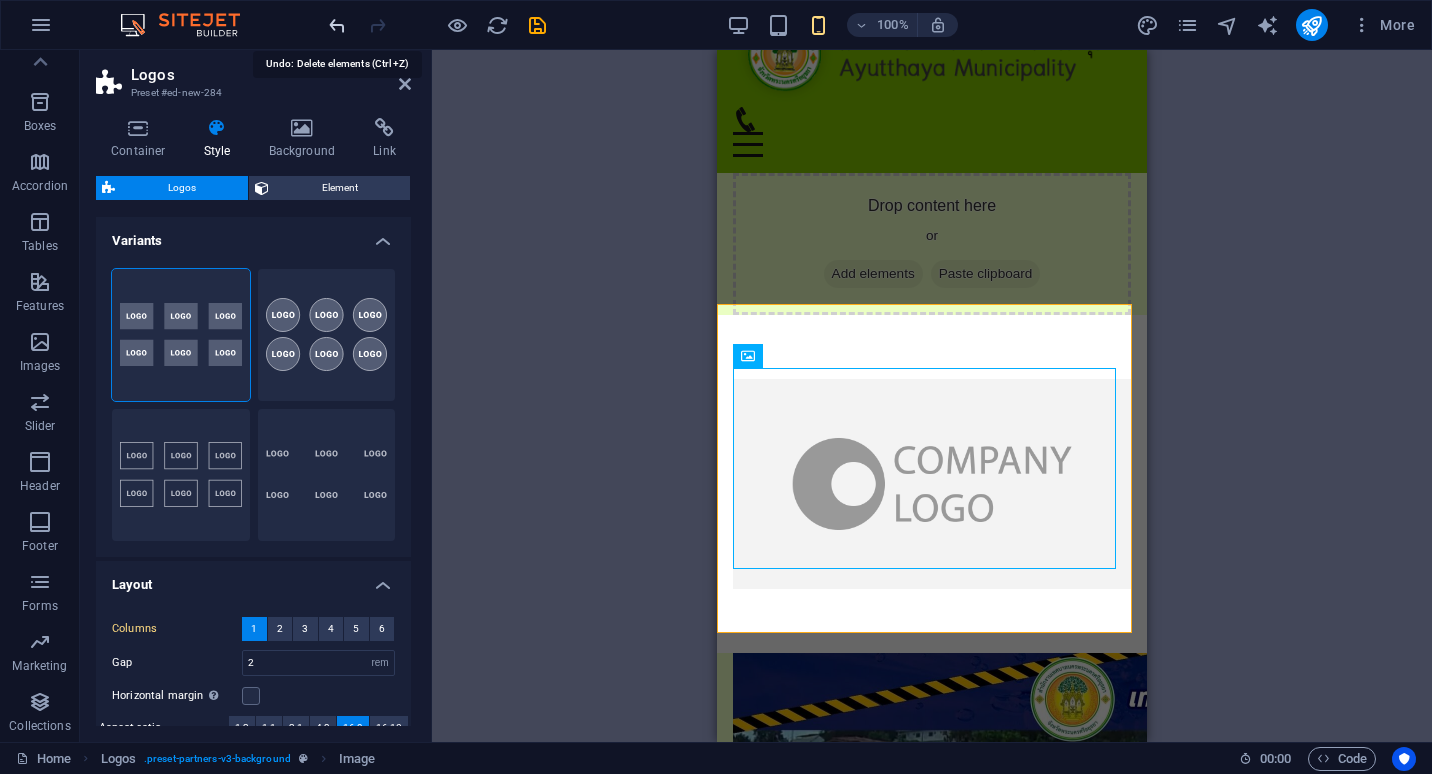 click at bounding box center (337, 25) 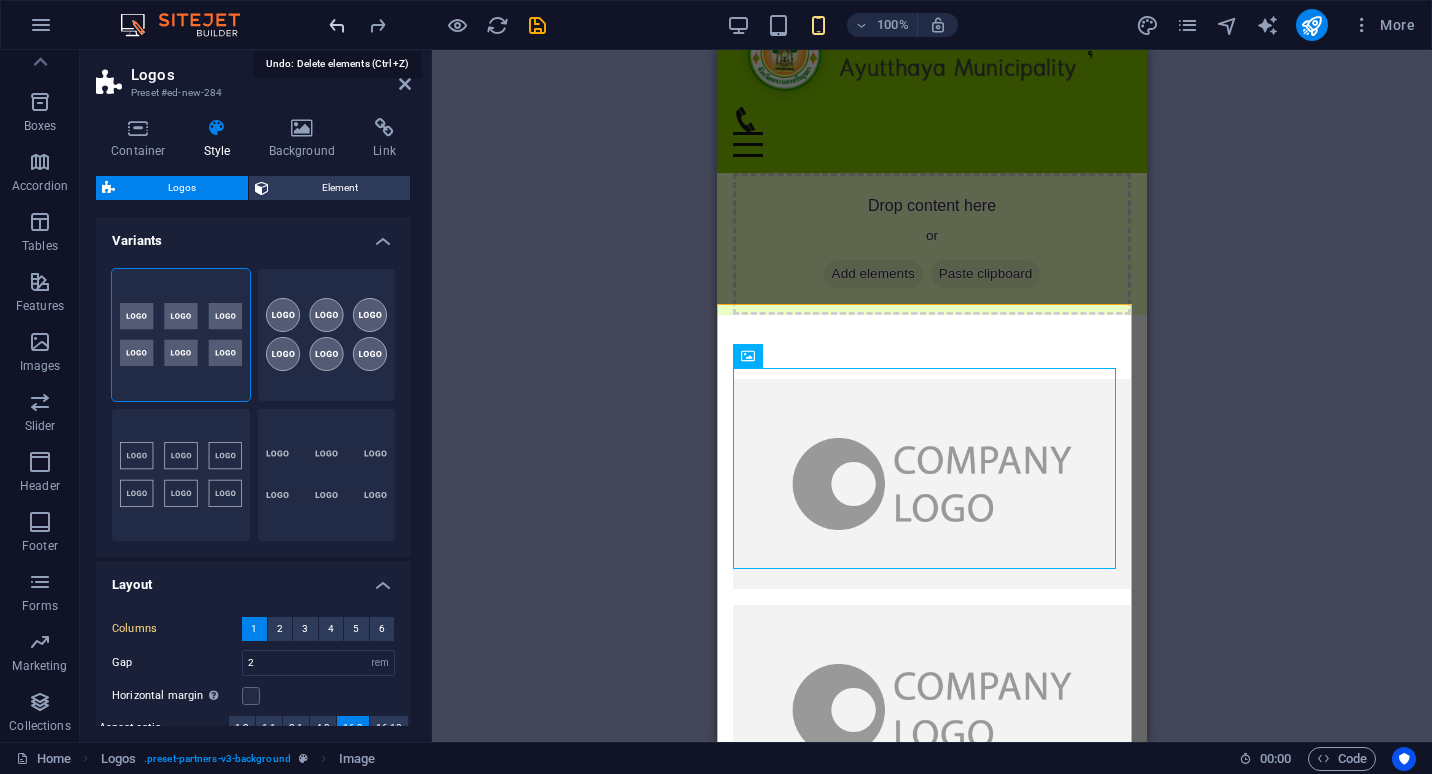 click at bounding box center (337, 25) 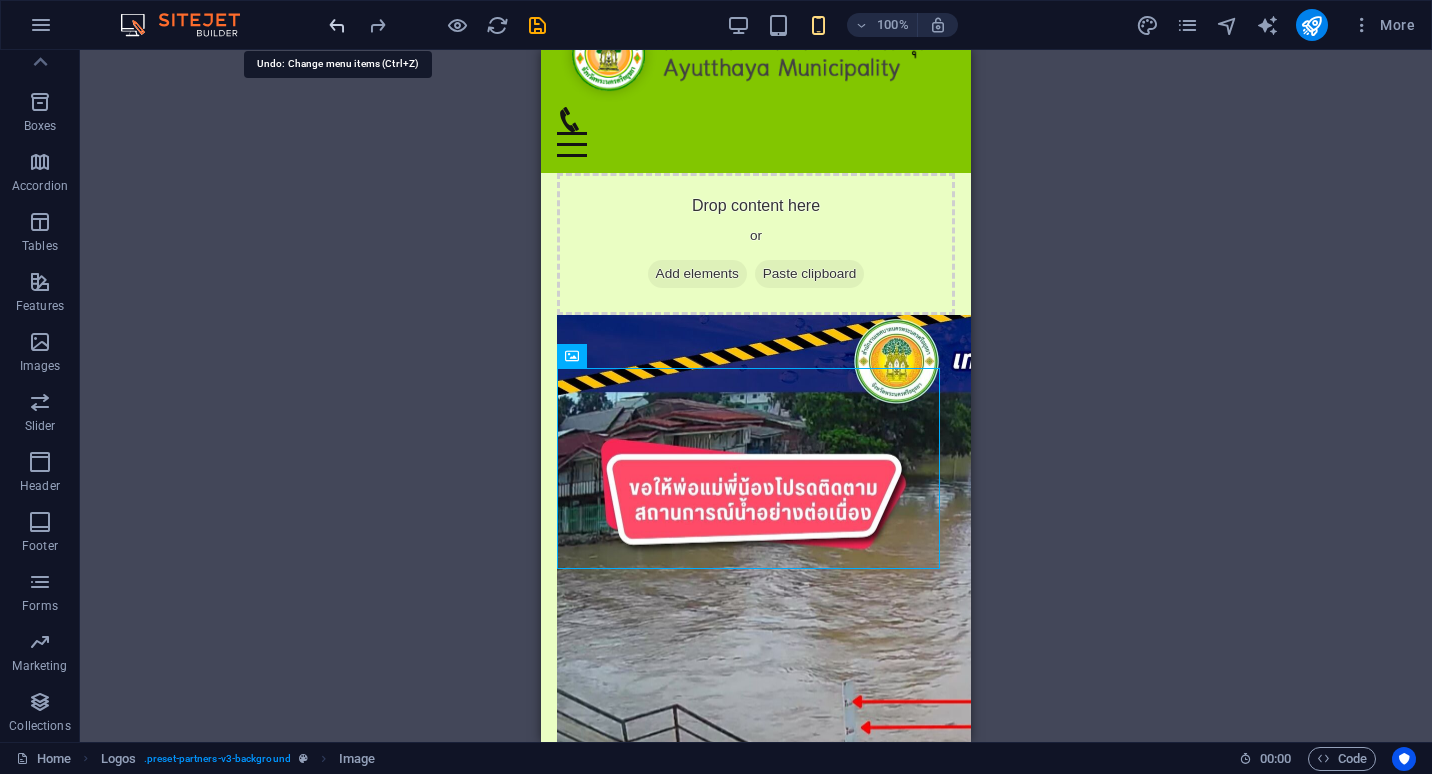 click at bounding box center [337, 25] 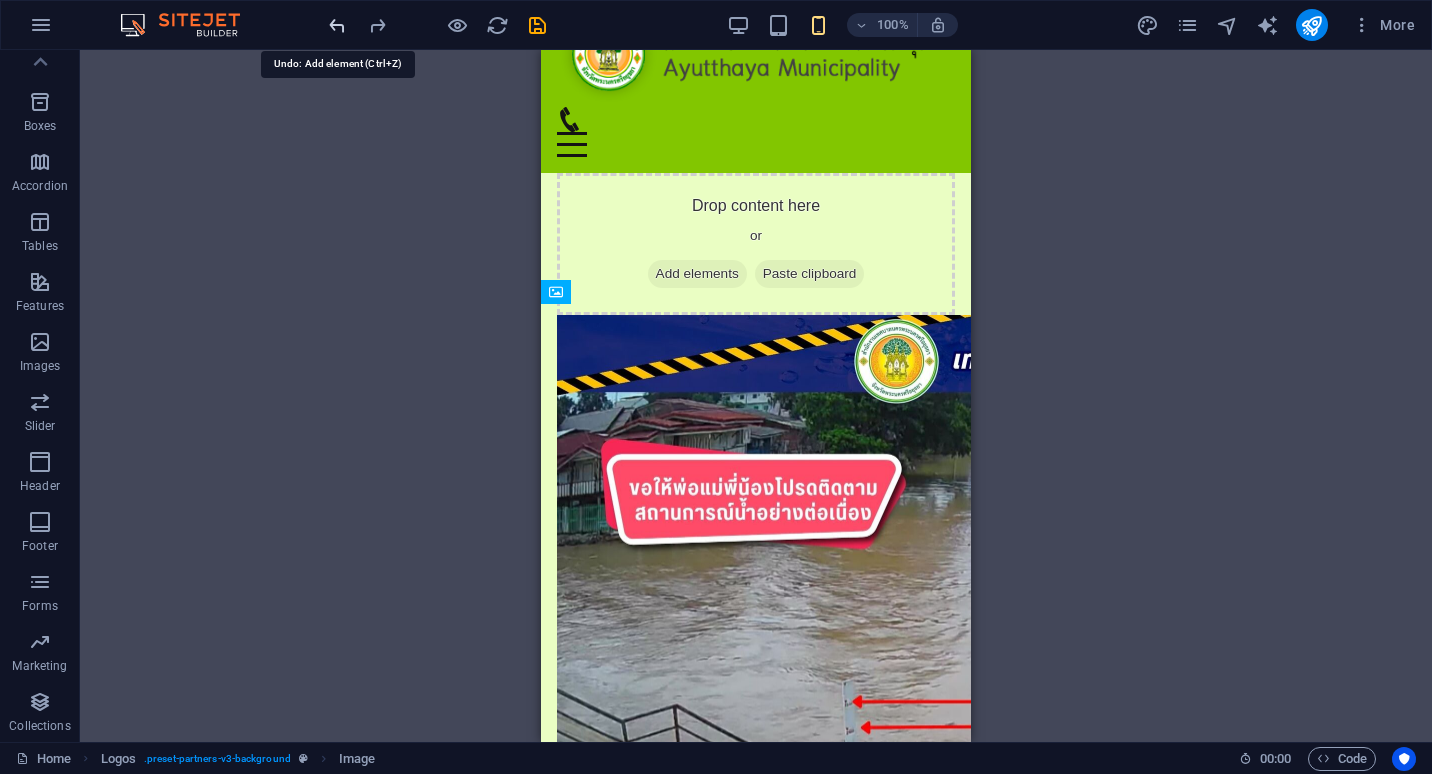 click at bounding box center (337, 25) 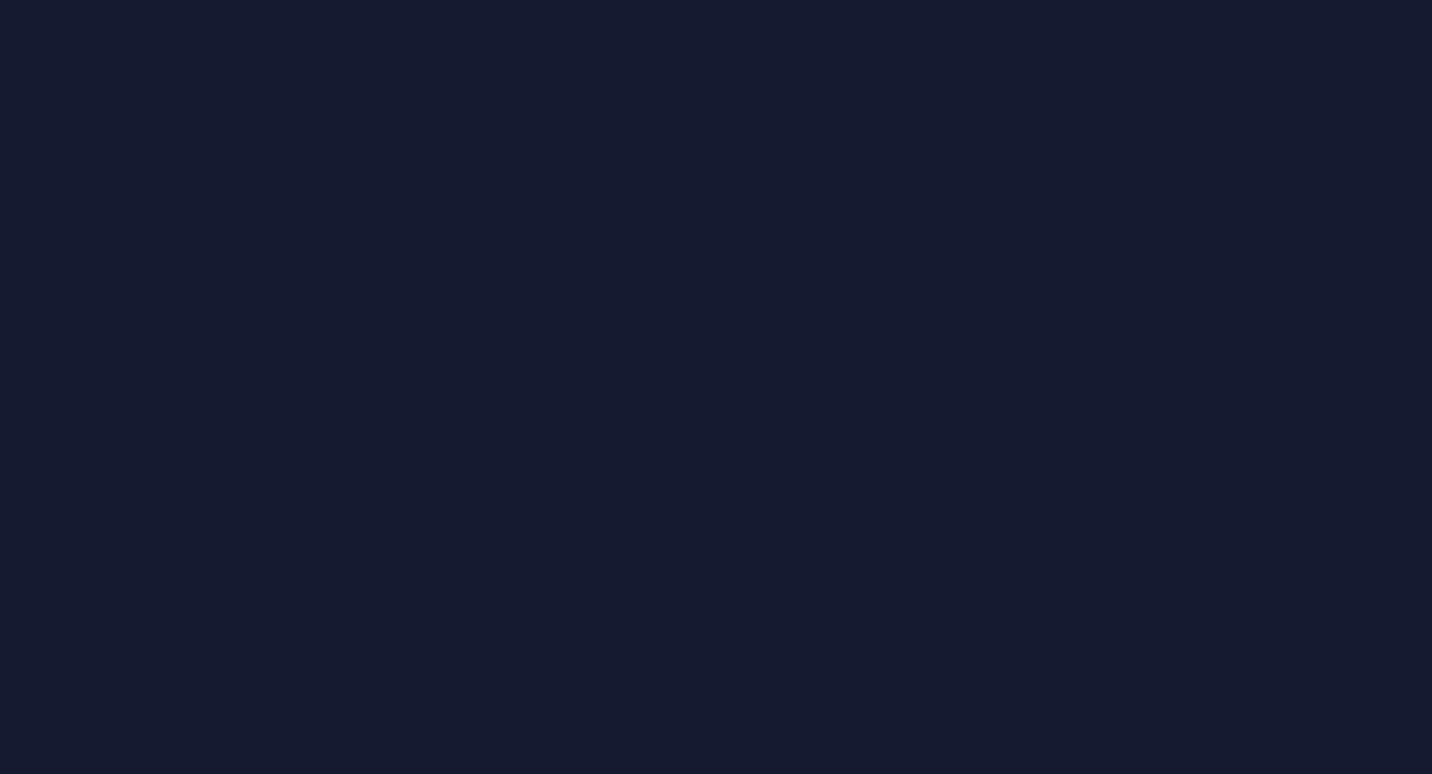 scroll, scrollTop: 0, scrollLeft: 0, axis: both 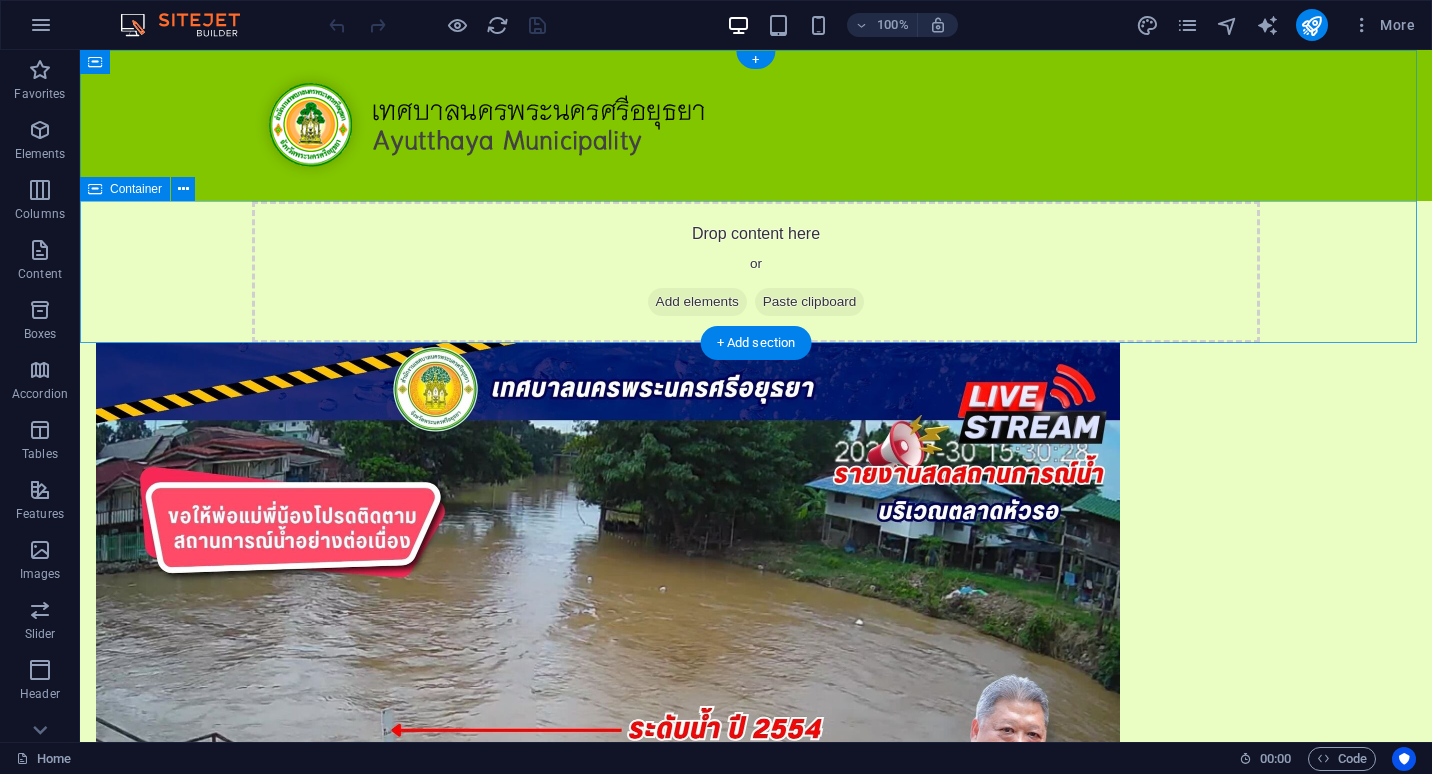 click on "Add elements" at bounding box center (697, 302) 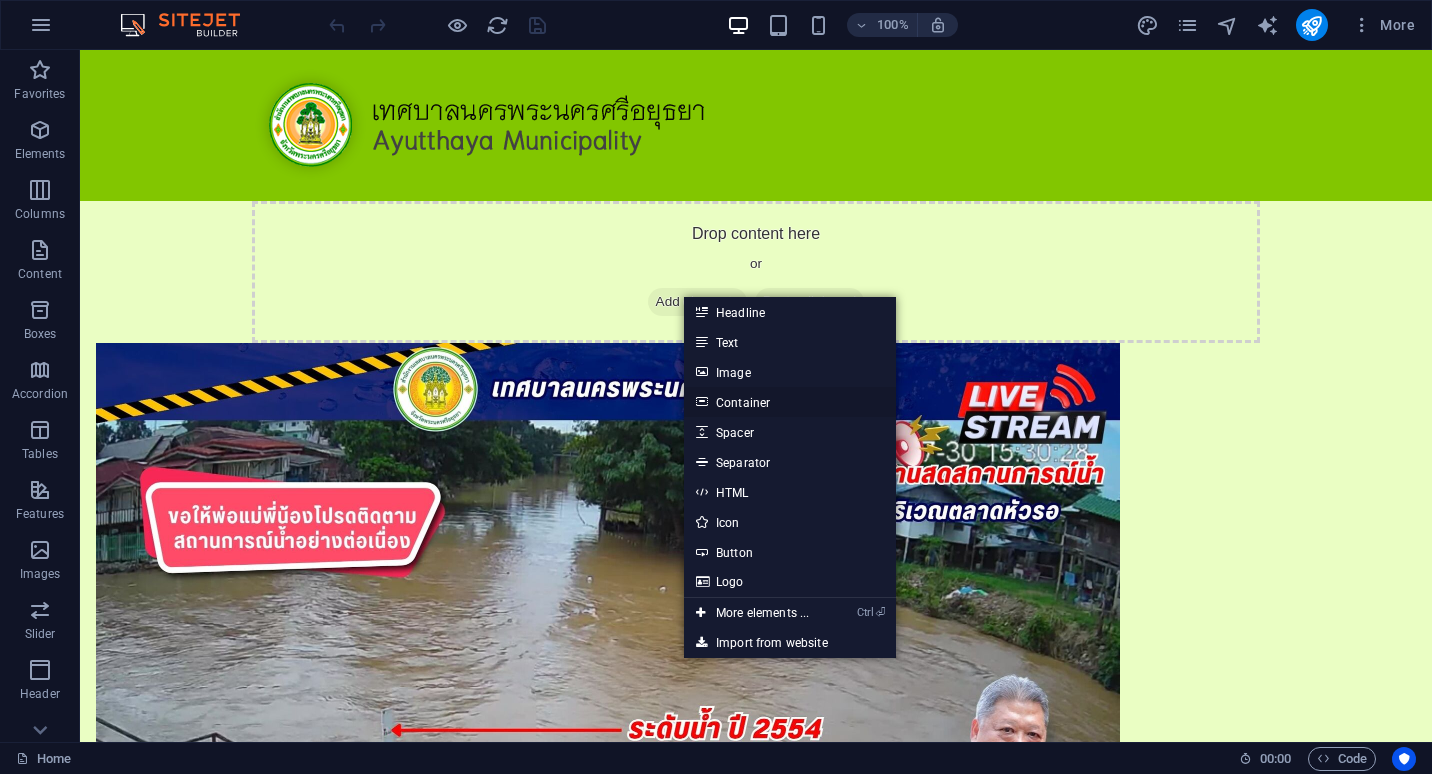 click on "Container" at bounding box center (790, 402) 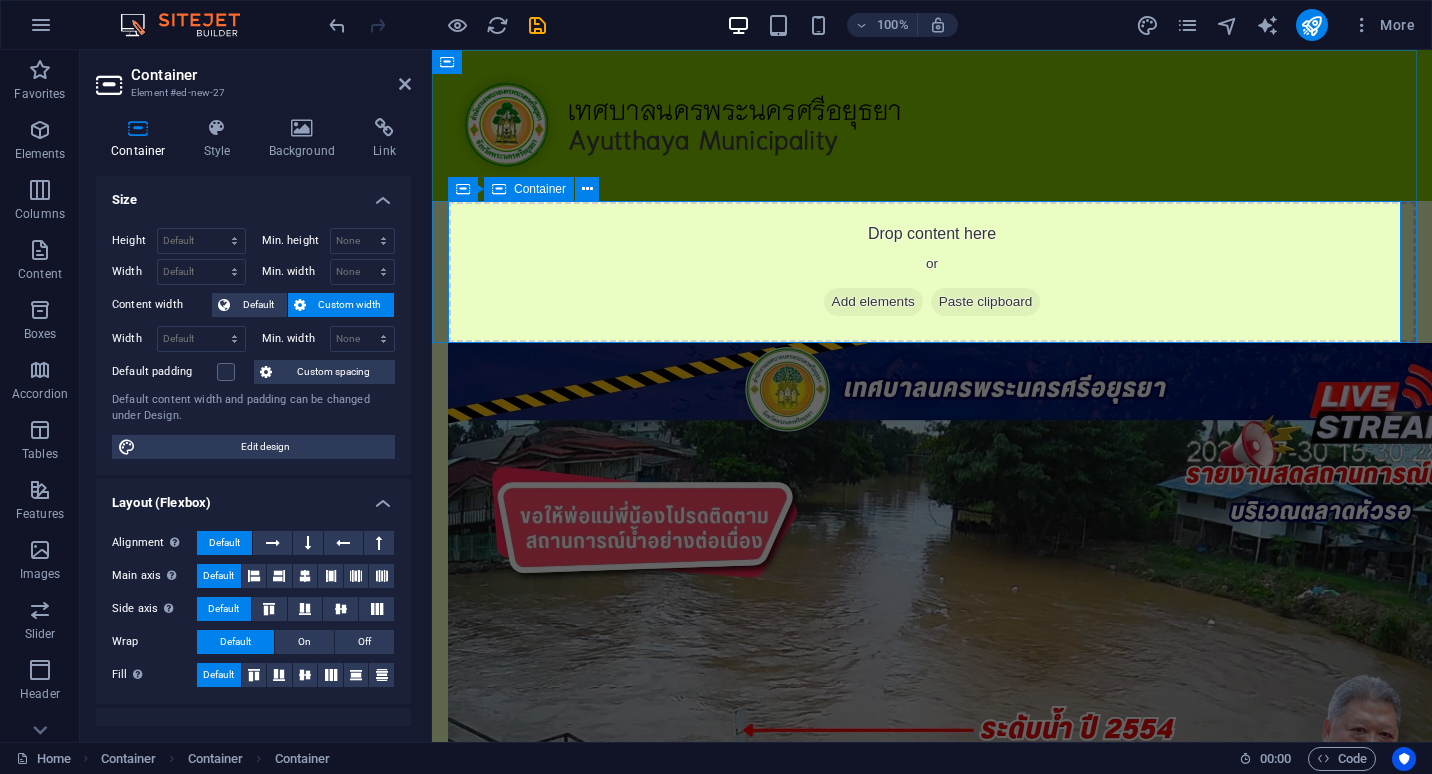click on "Container" at bounding box center [540, 189] 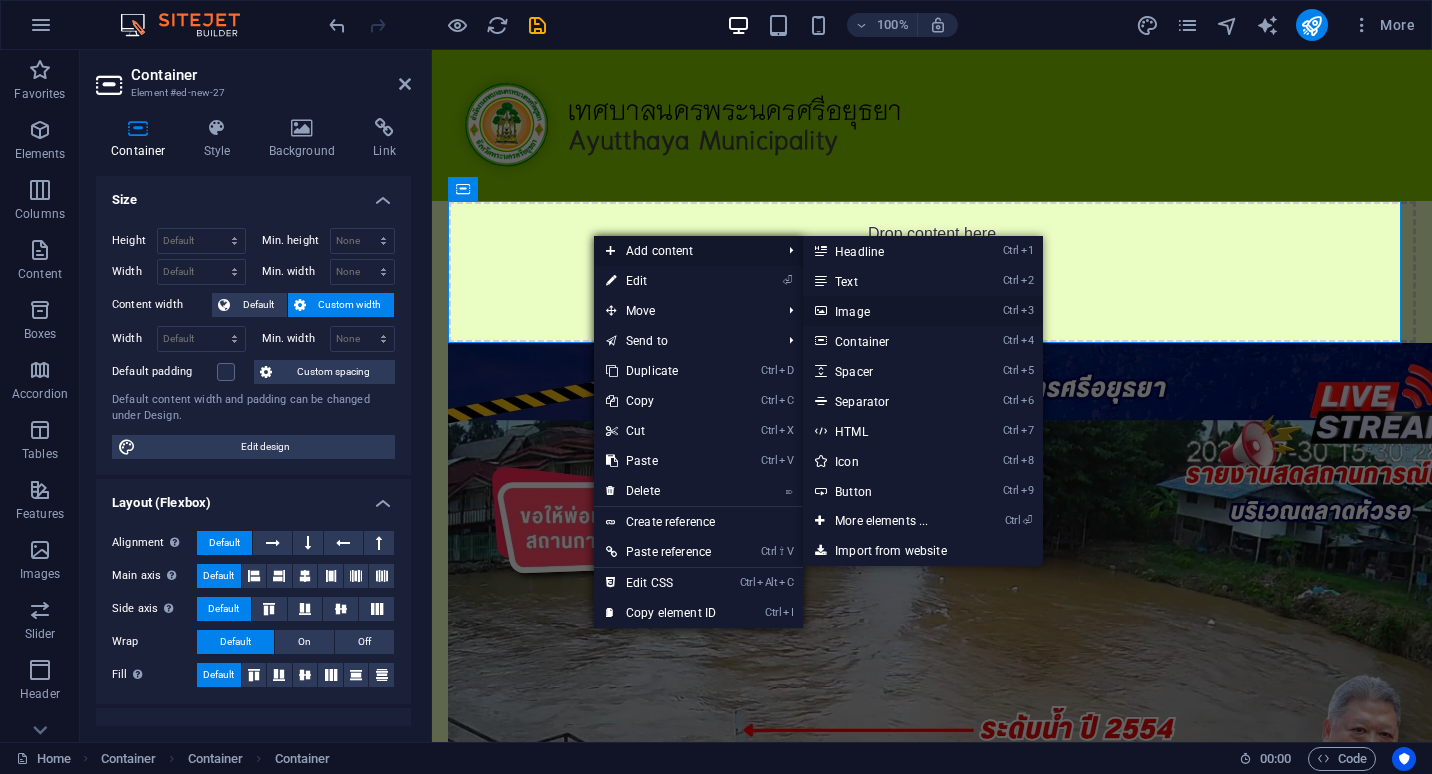 click on "Ctrl 3  Image" at bounding box center (885, 311) 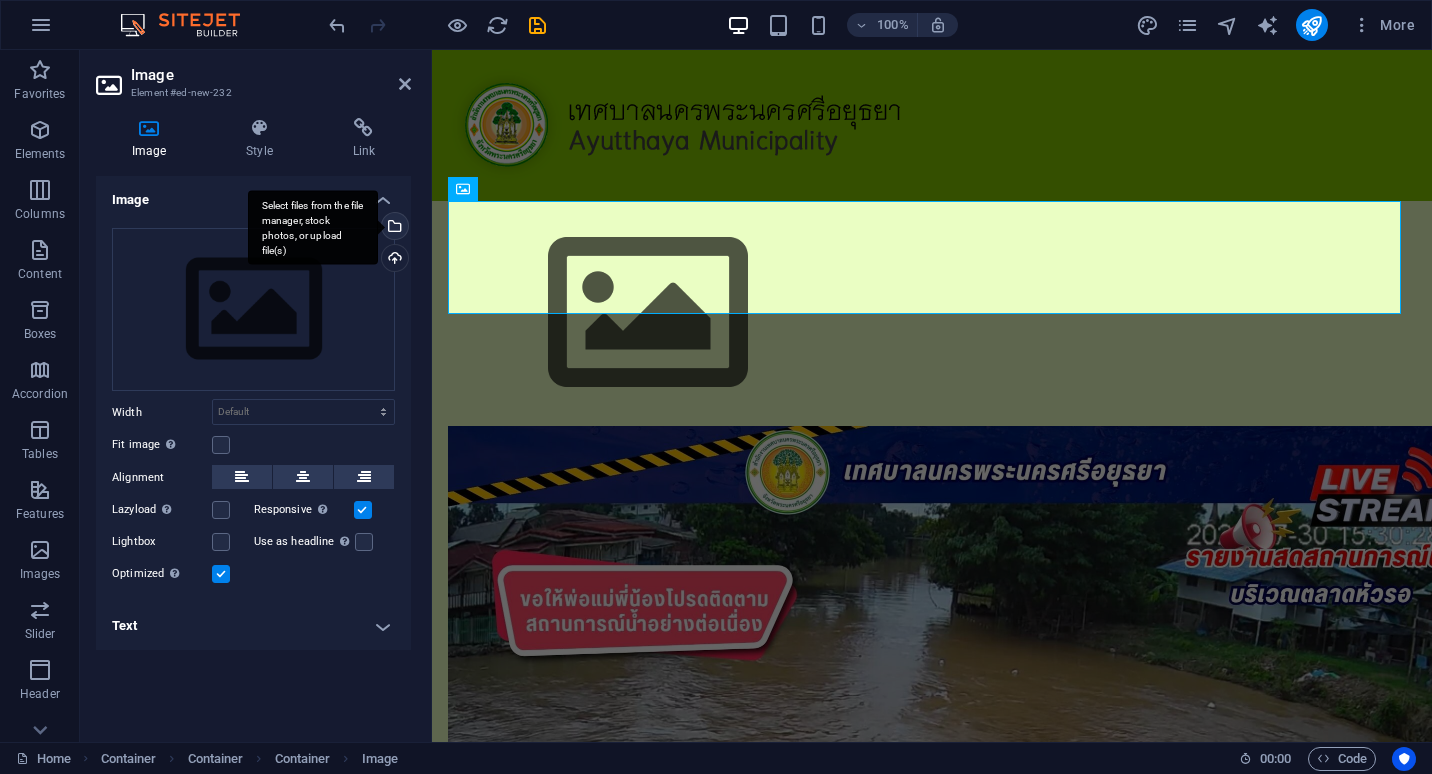 click on "Select files from the file manager, stock photos, or upload file(s)" at bounding box center [313, 227] 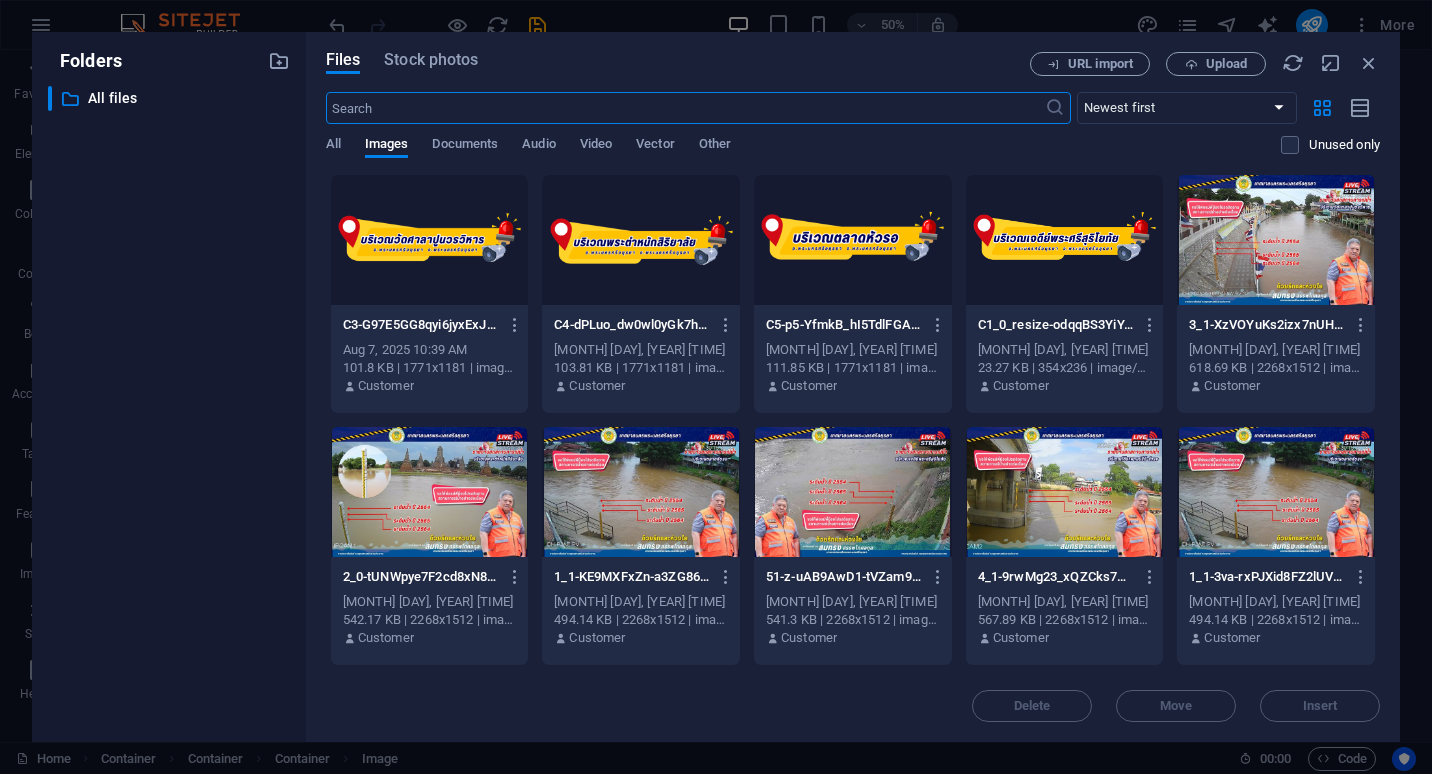 click at bounding box center [853, 240] 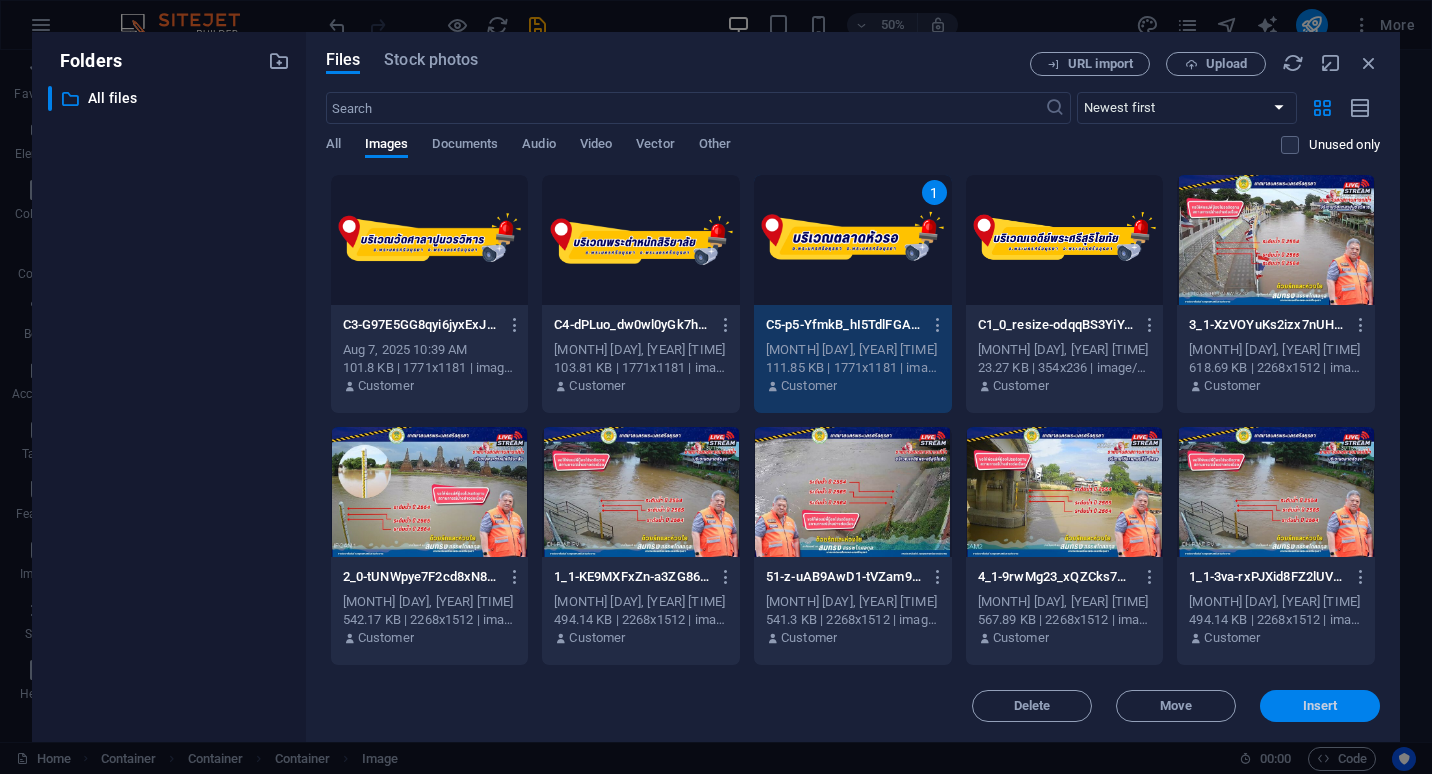 click on "Insert" at bounding box center (1320, 706) 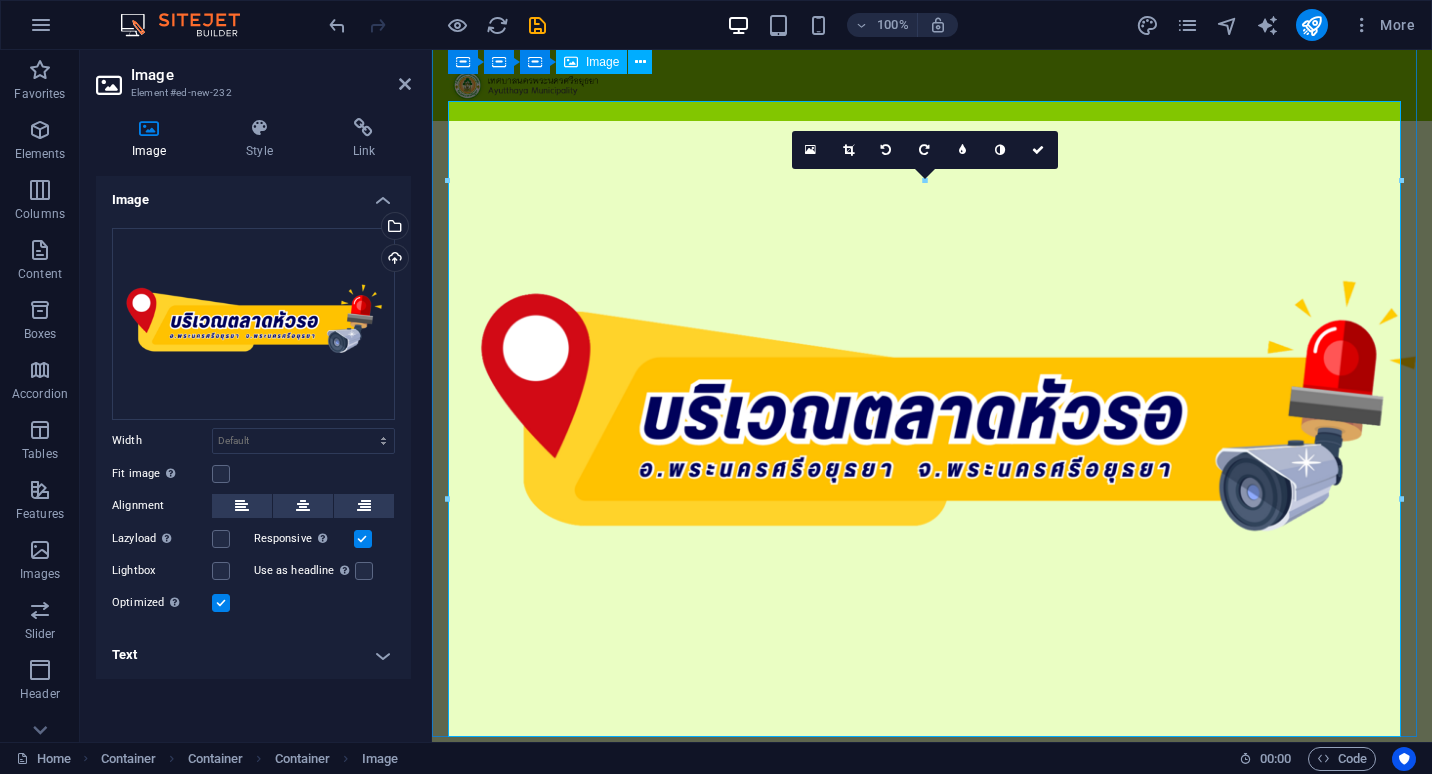 scroll, scrollTop: 20, scrollLeft: 0, axis: vertical 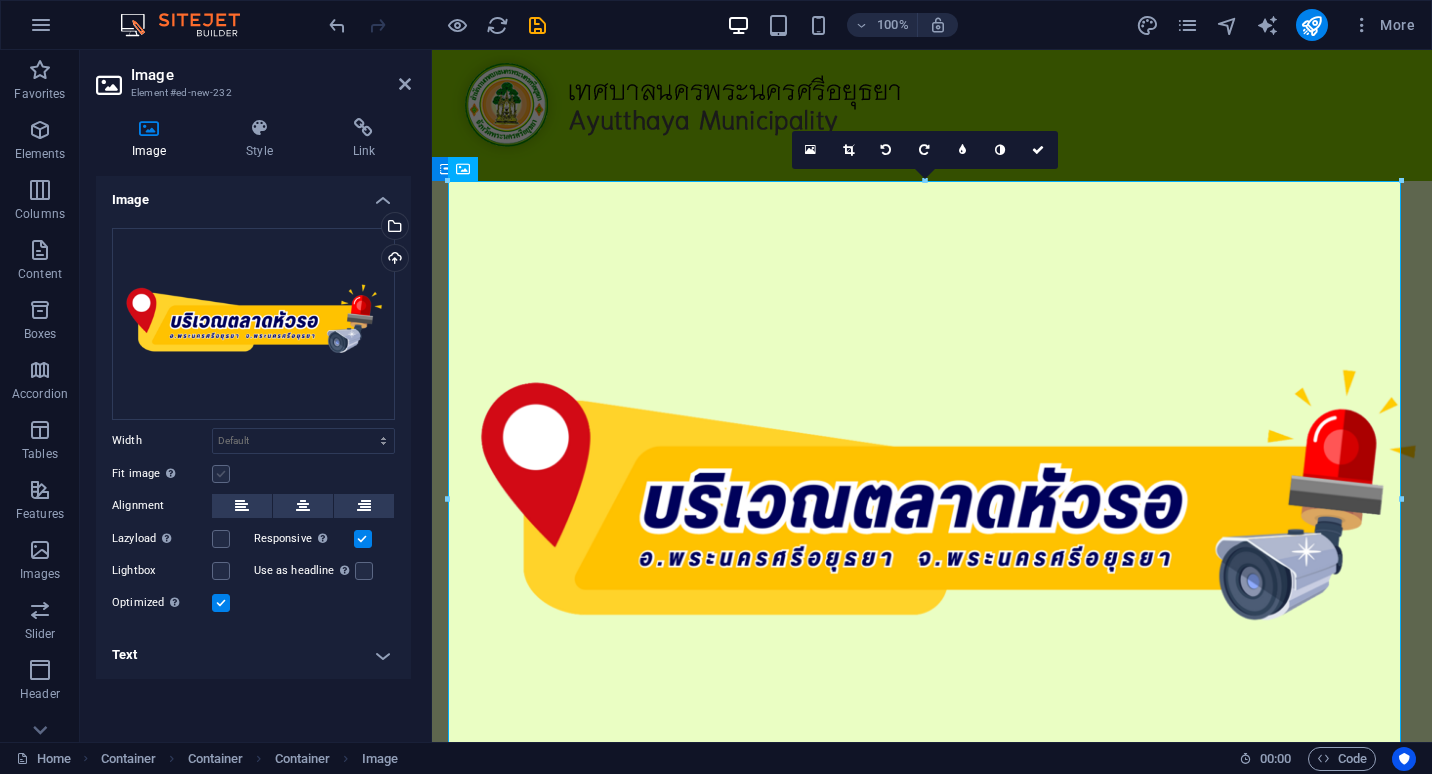 click at bounding box center [221, 474] 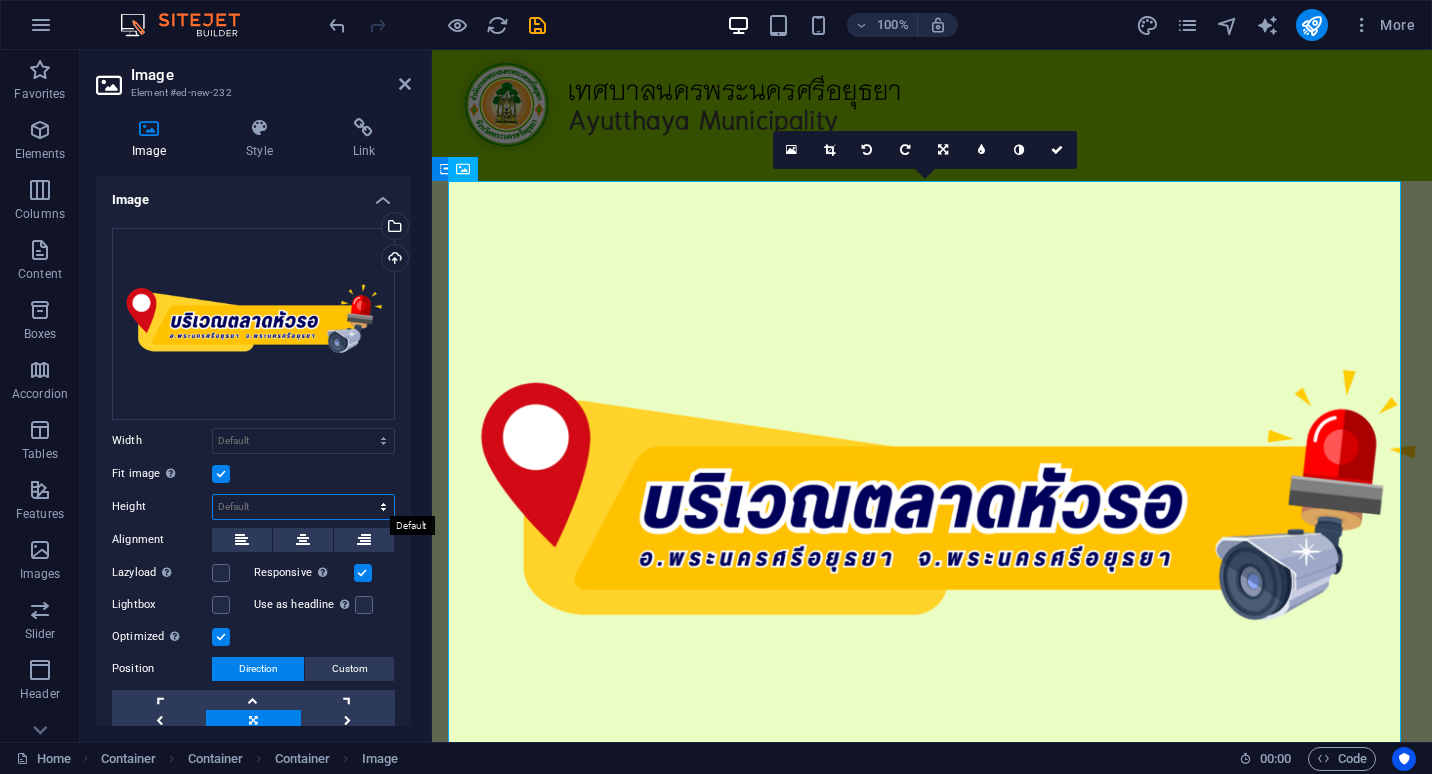 click on "Default auto px" at bounding box center [303, 507] 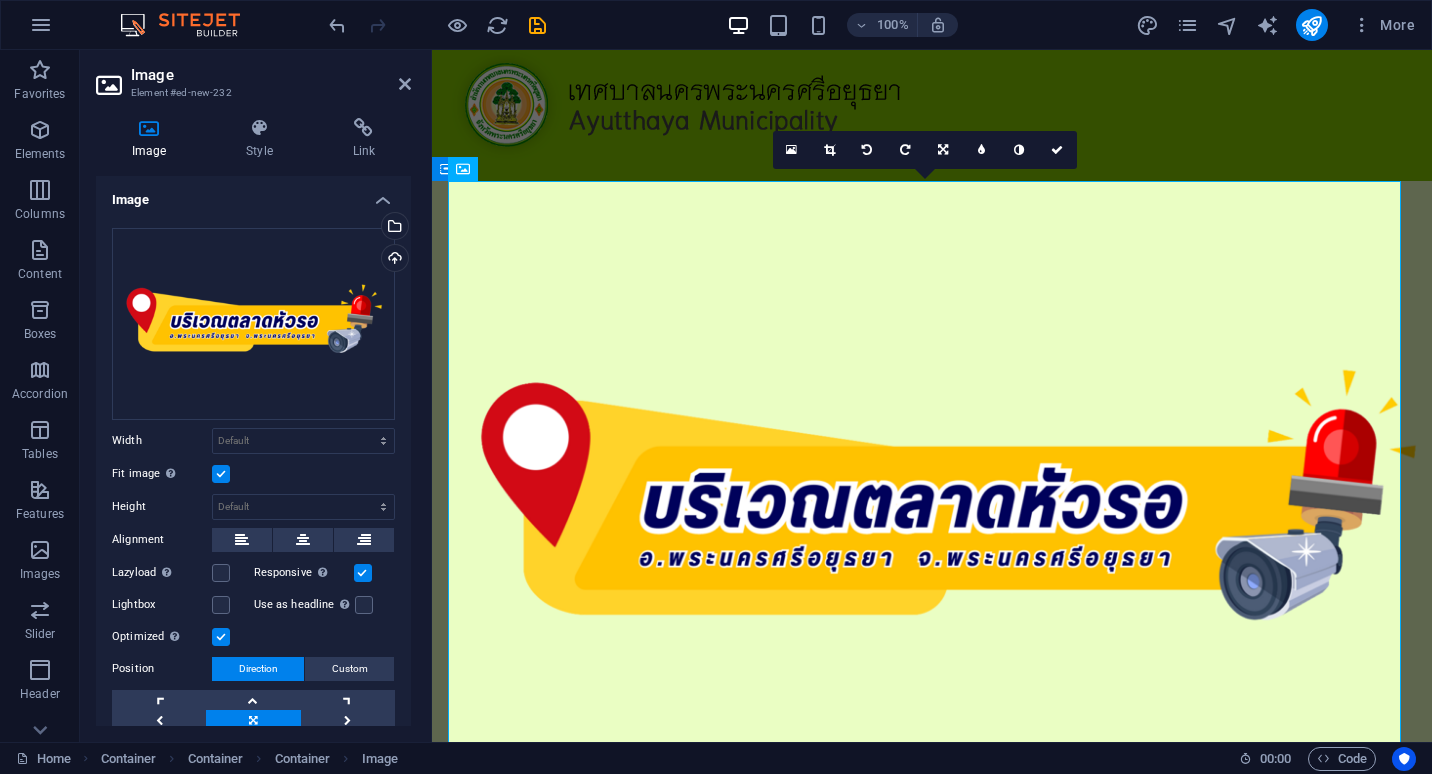 click on "Height" at bounding box center (162, 506) 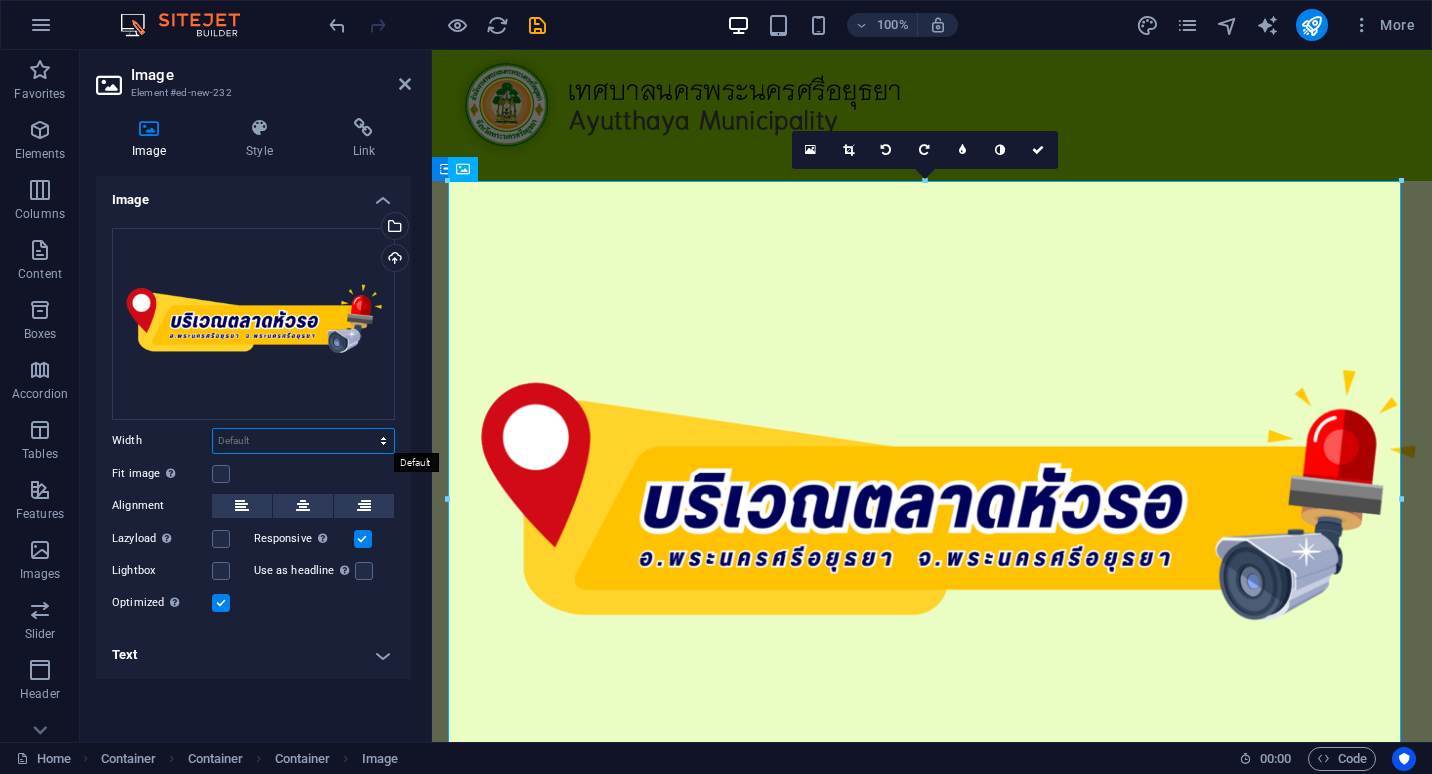 click on "Default auto px rem % em vh vw" at bounding box center (303, 441) 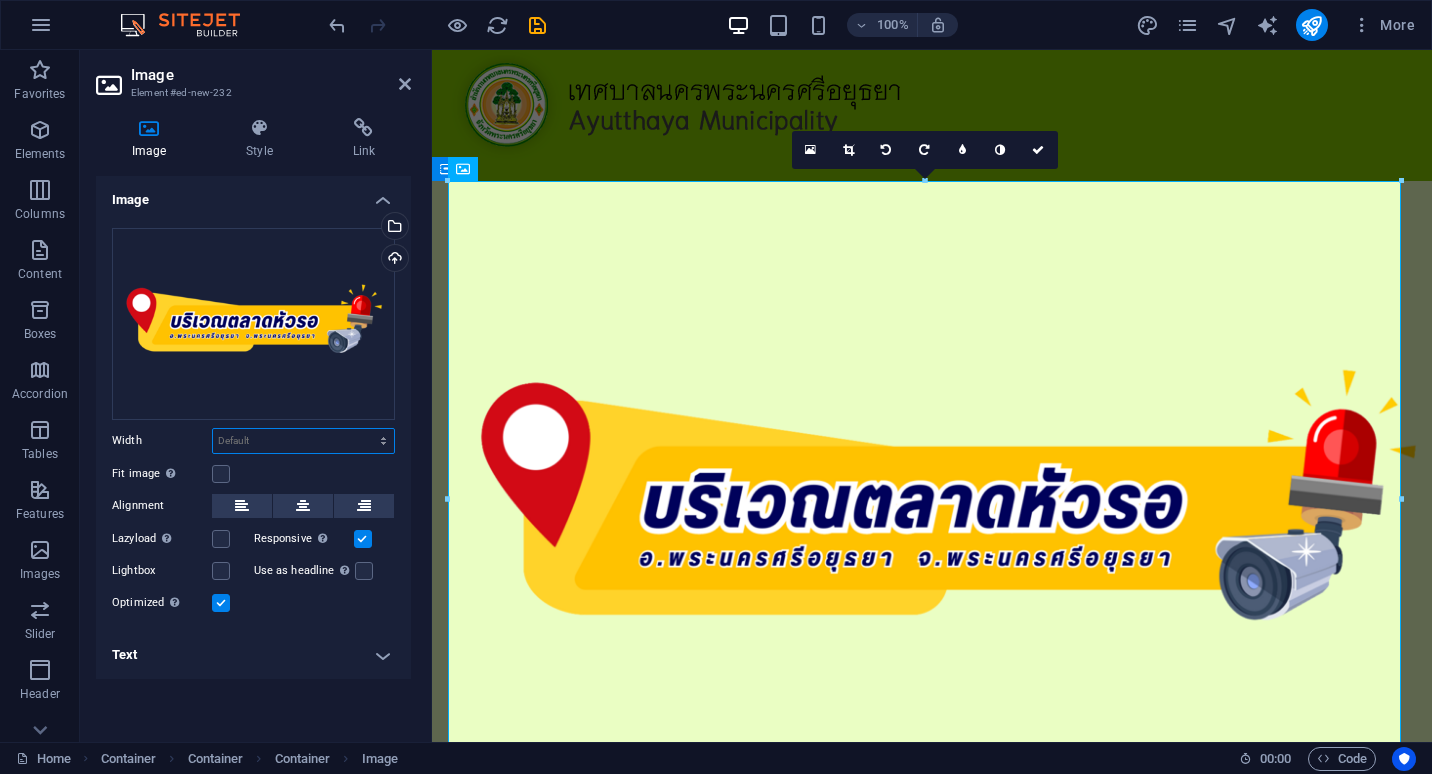 select on "%" 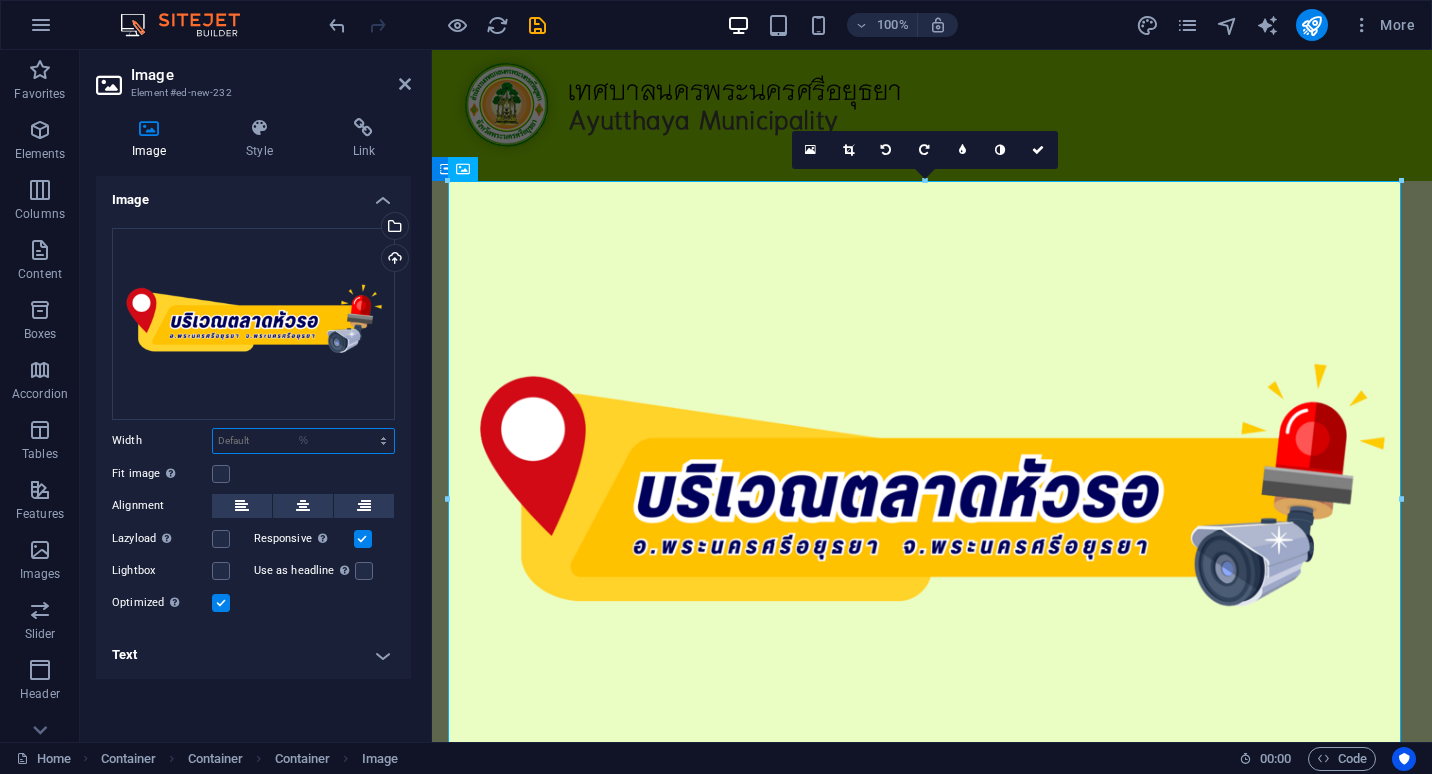 click on "Default auto px rem % em vh vw" at bounding box center (303, 441) 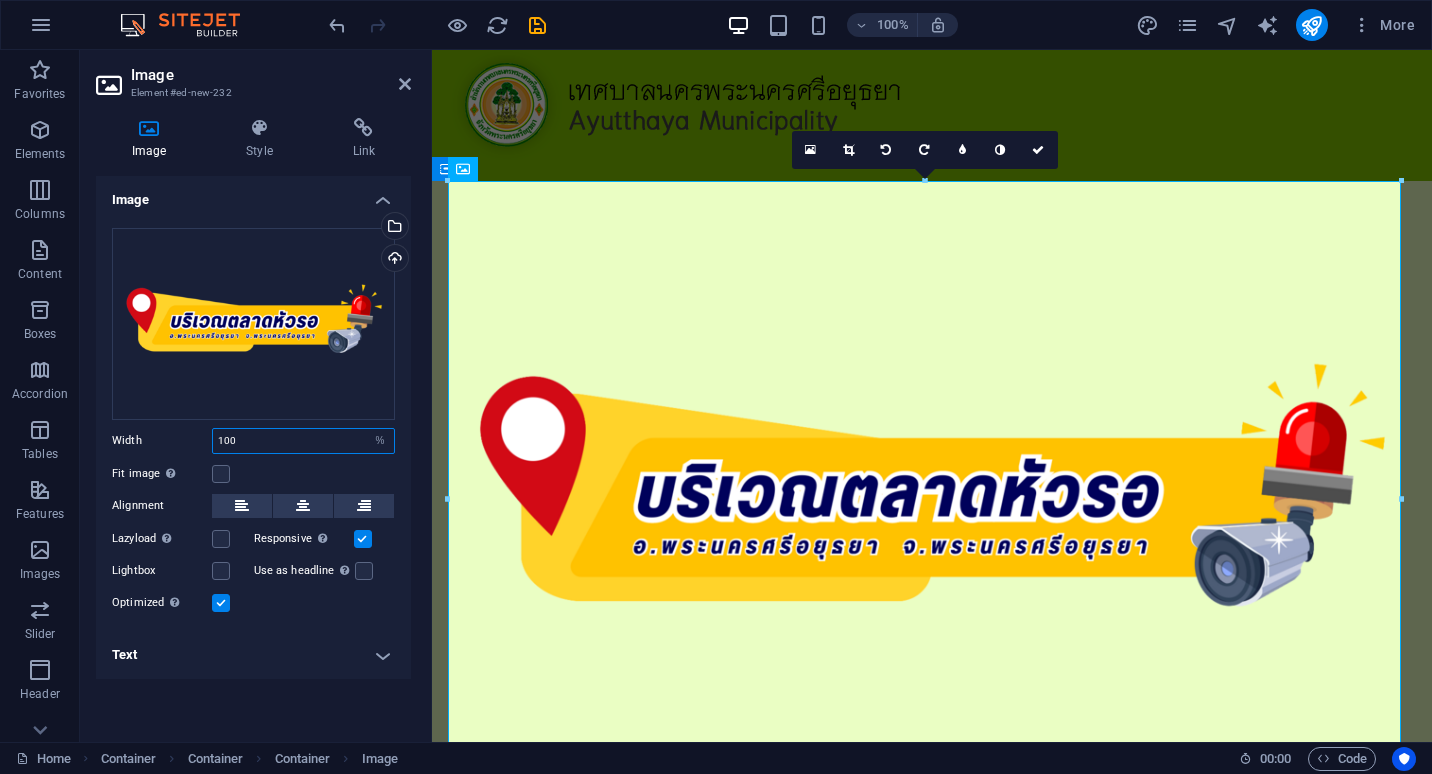 click on "100" at bounding box center [303, 441] 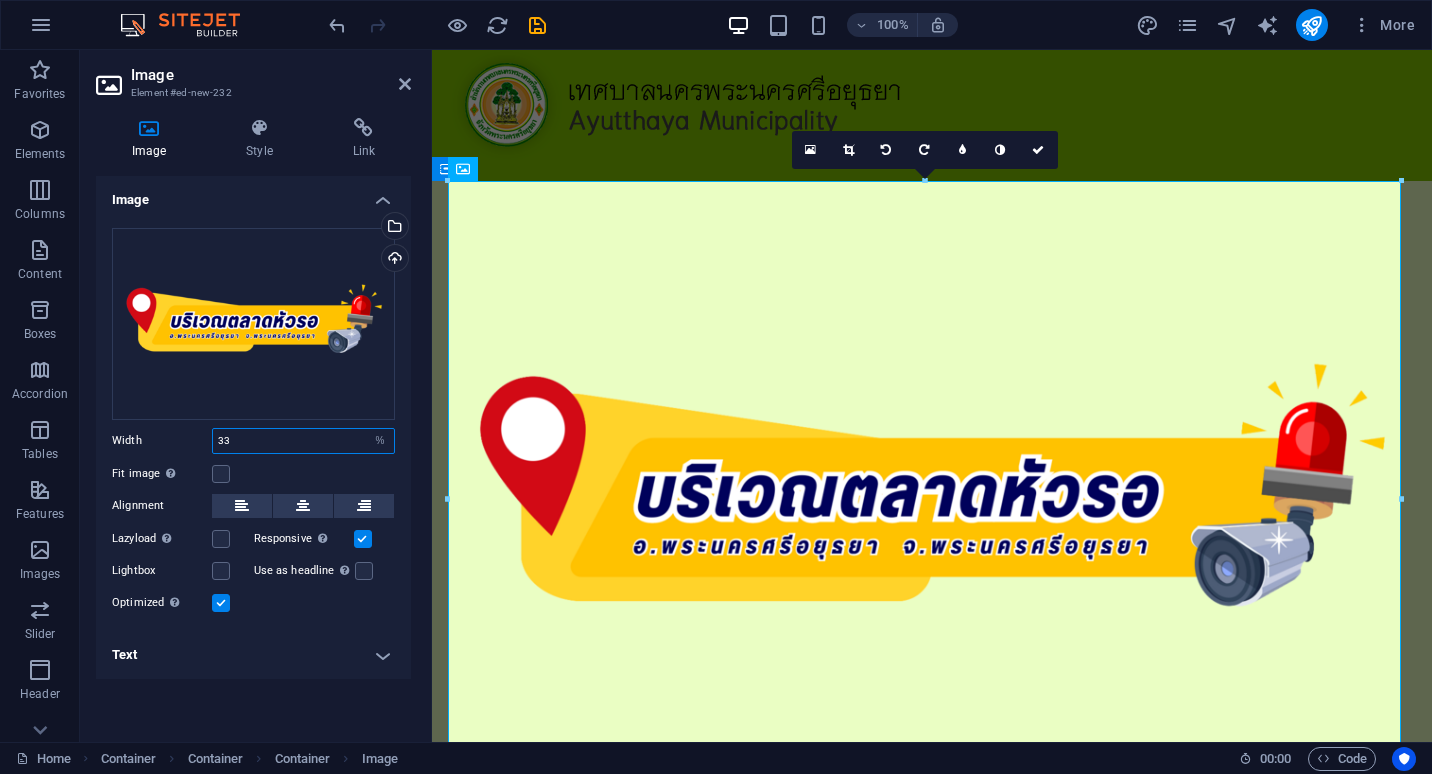 type on "33" 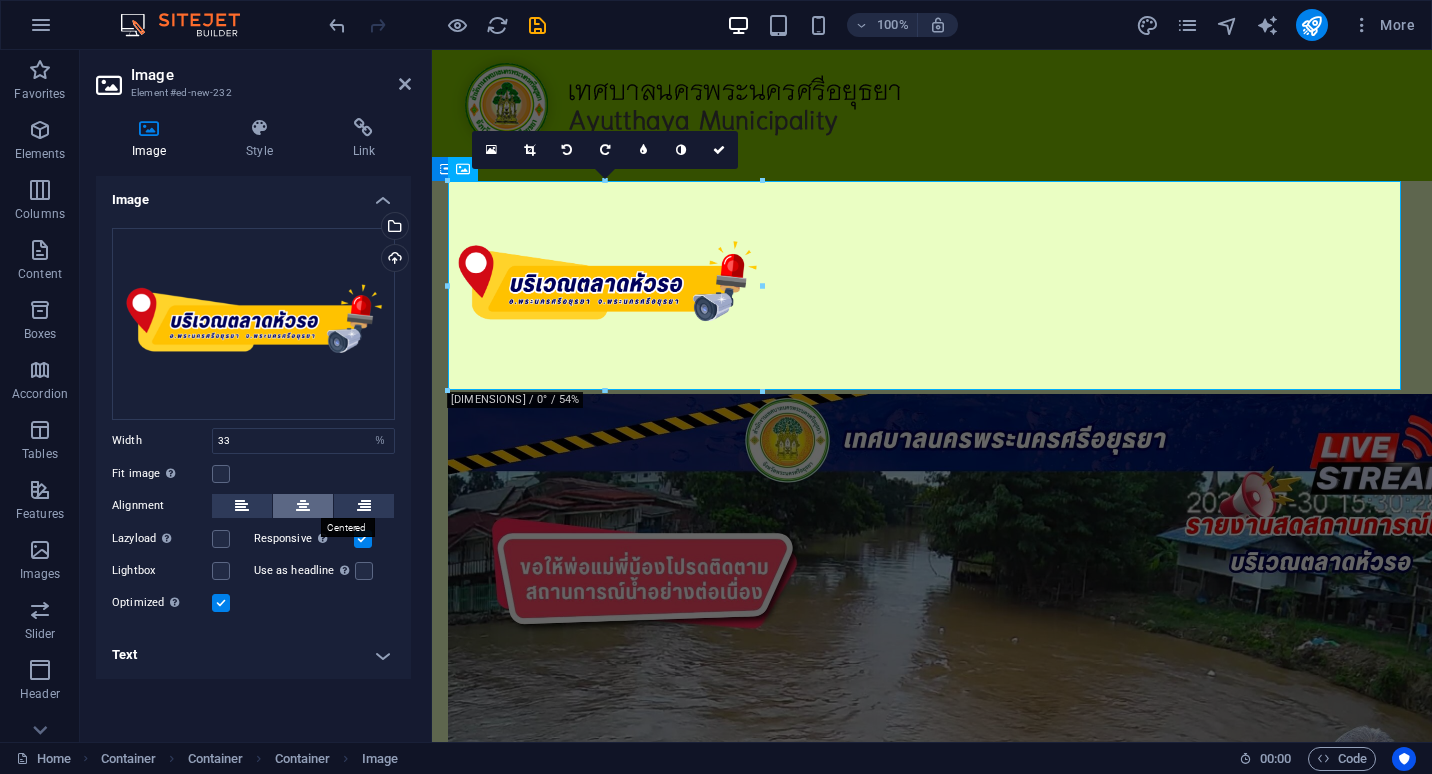 click at bounding box center [303, 506] 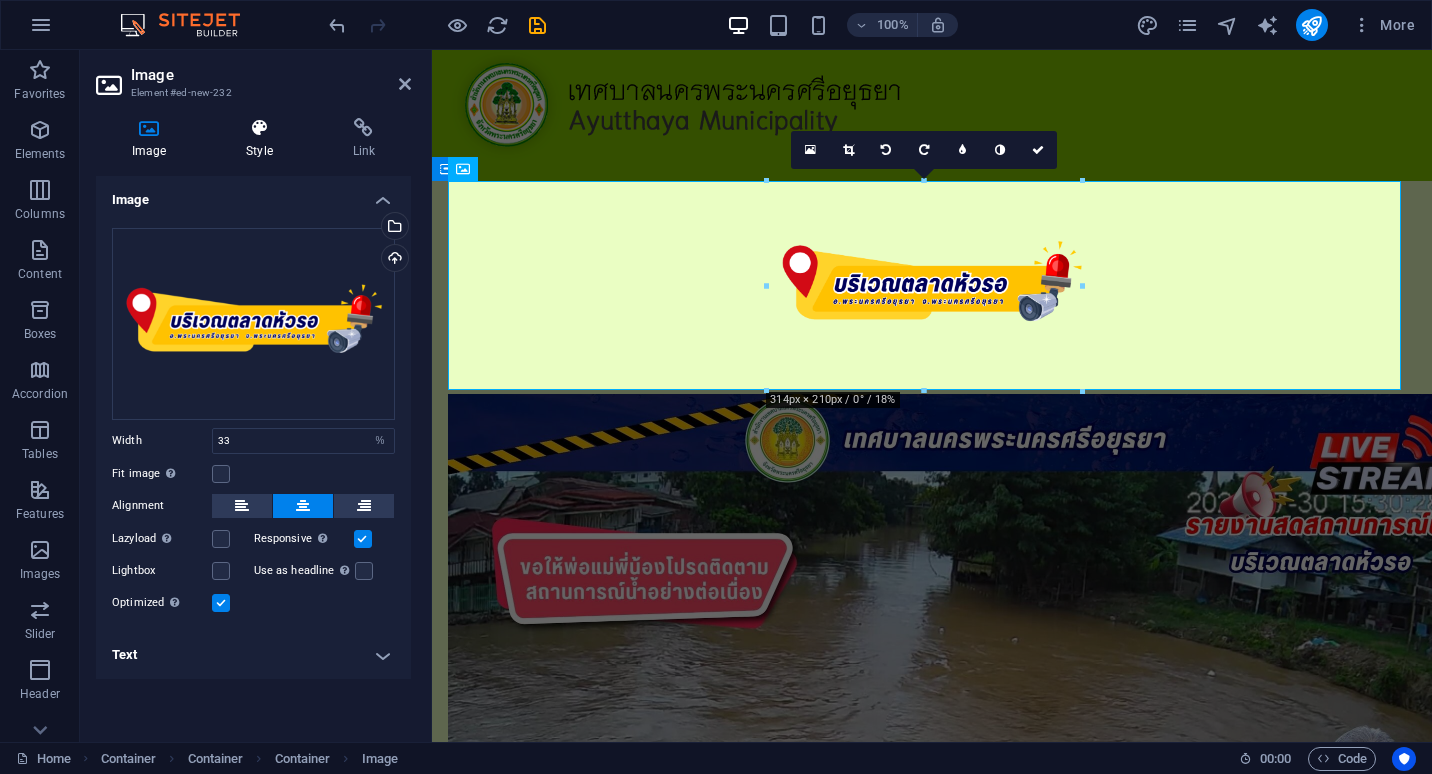 click on "Style" at bounding box center [263, 139] 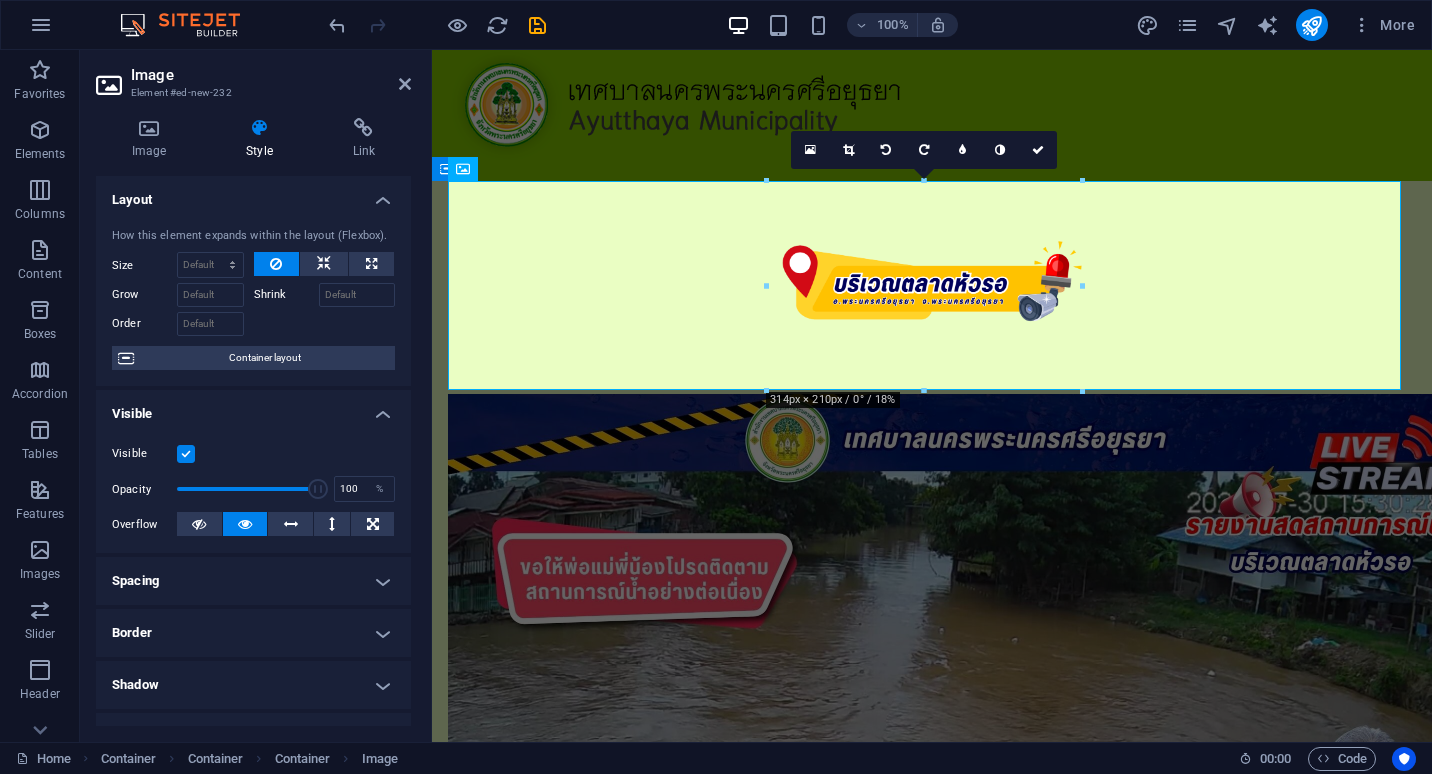 click on "Spacing" at bounding box center [253, 581] 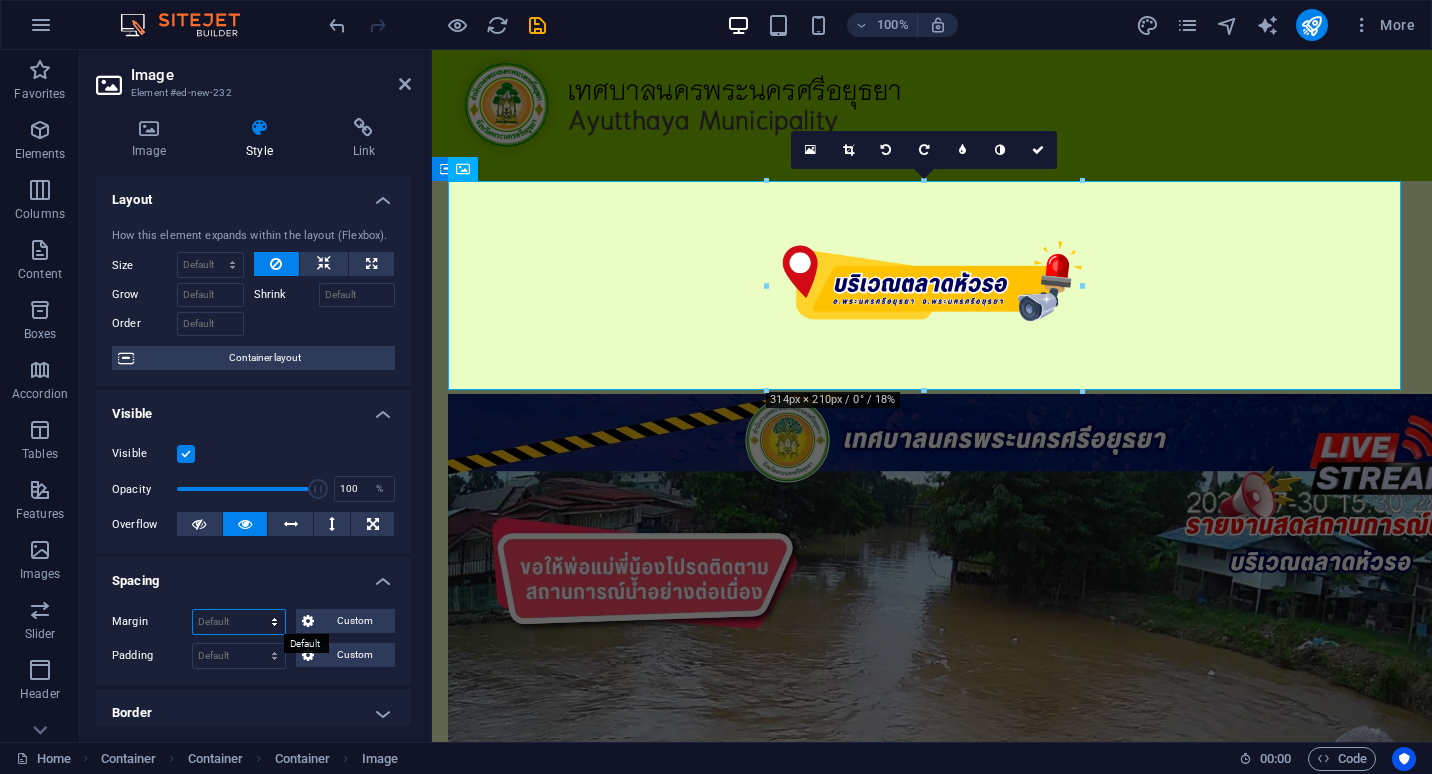 click on "Default auto px % rem vw vh Custom" at bounding box center [239, 622] 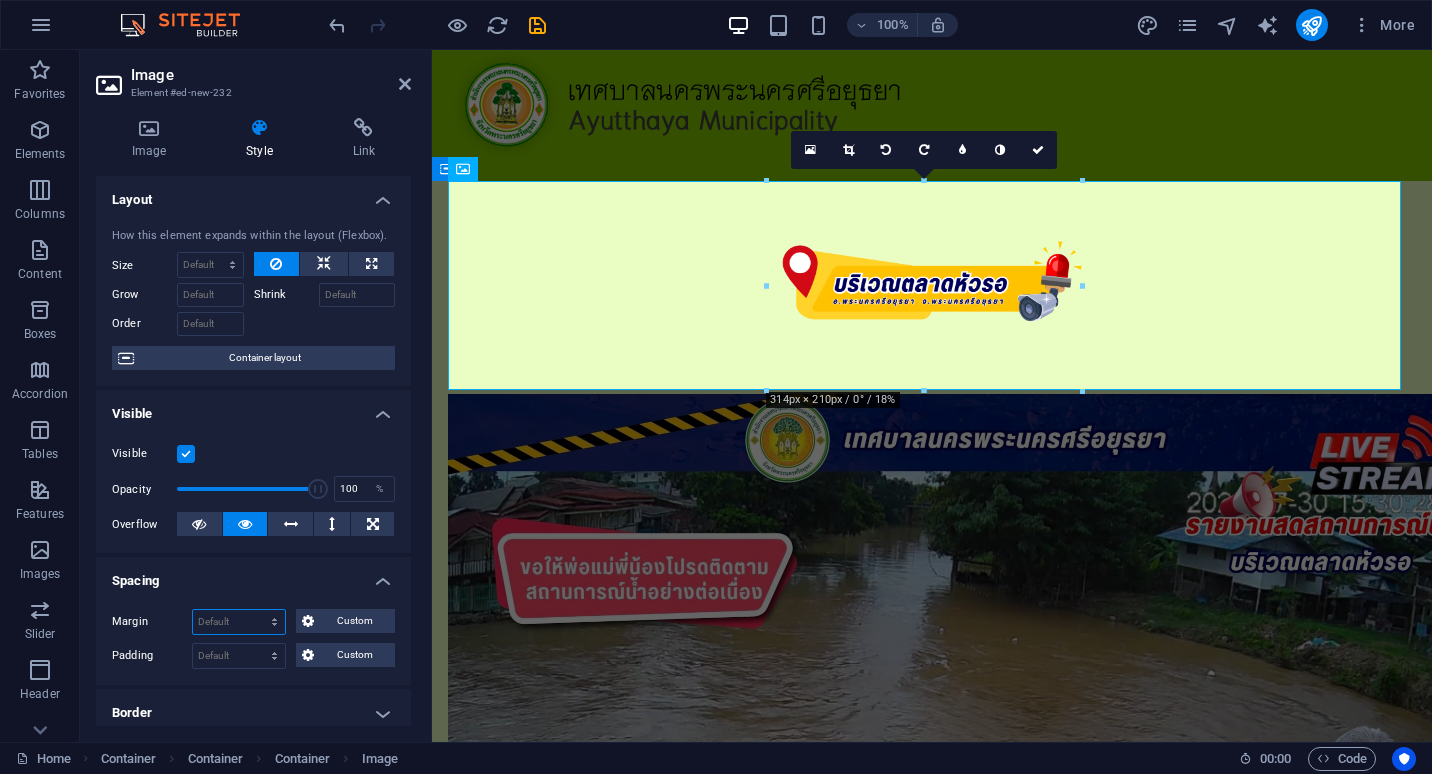 select on "px" 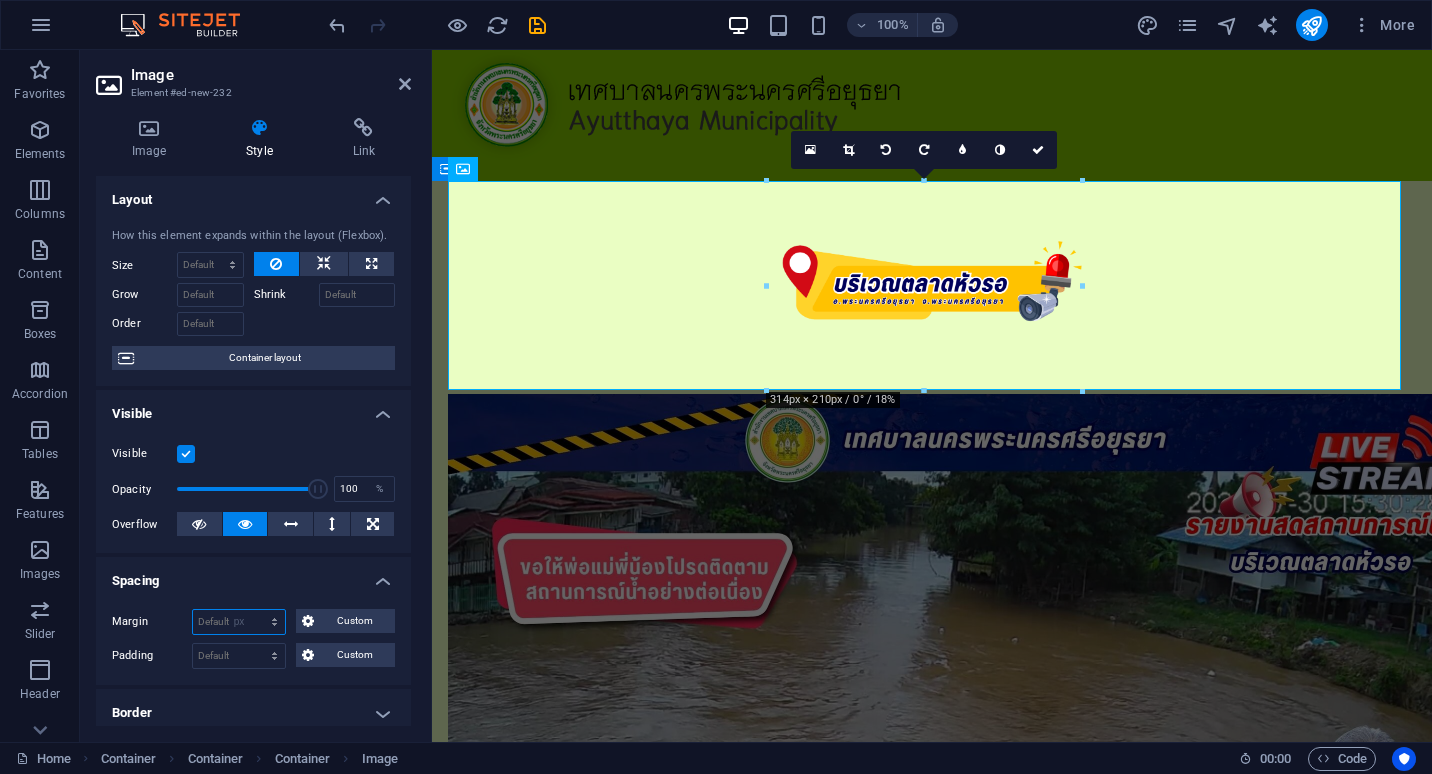 click on "Default auto px % rem vw vh Custom" at bounding box center [239, 622] 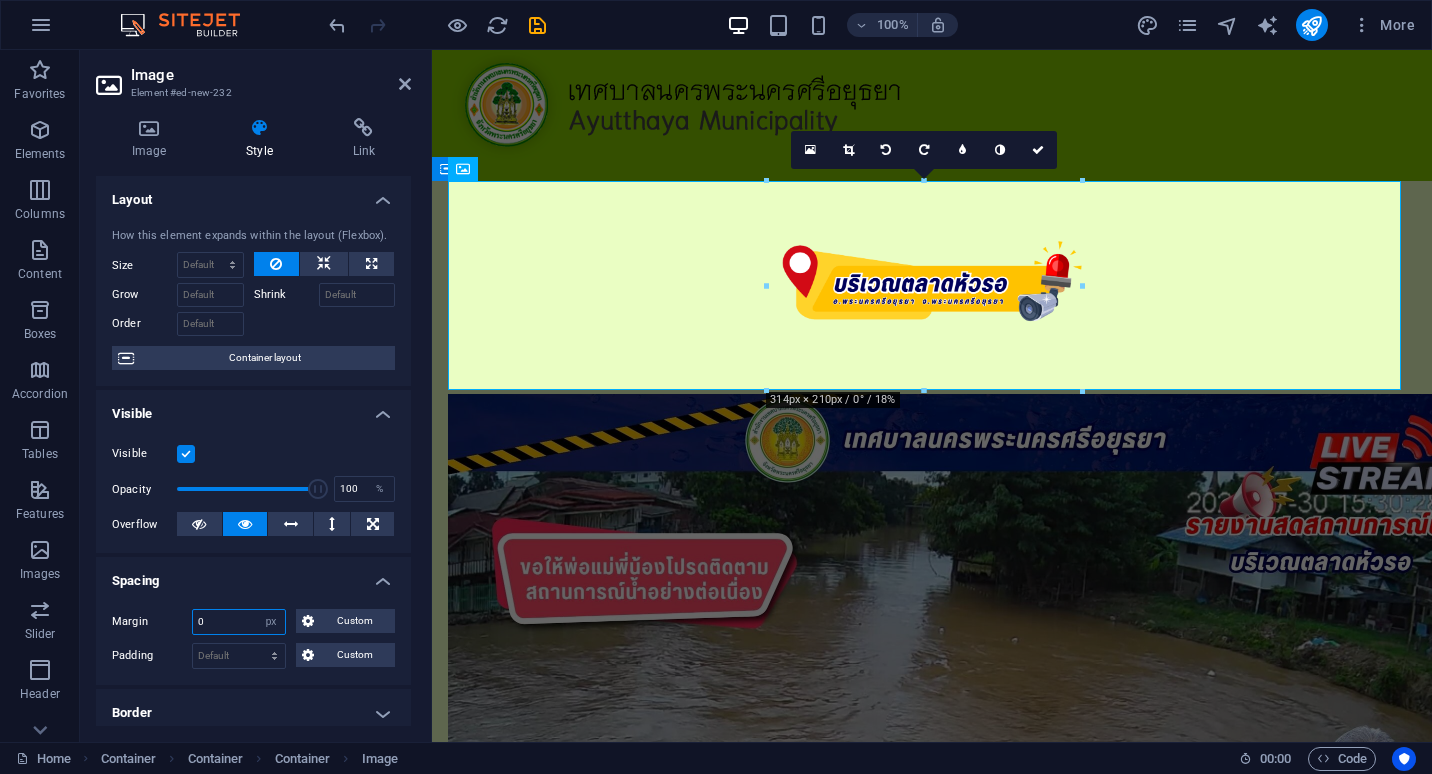 click on "0" at bounding box center [239, 622] 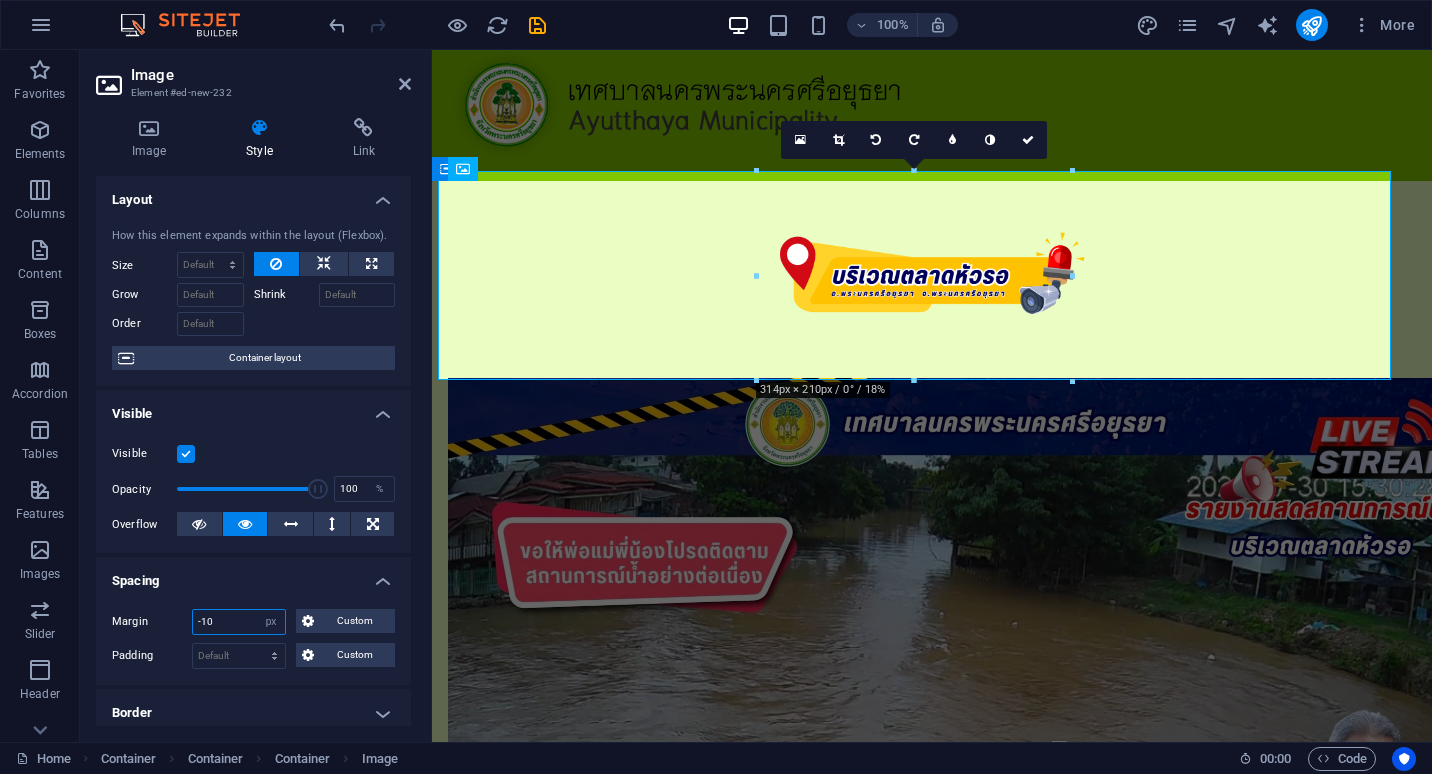 click on "-10" at bounding box center (239, 622) 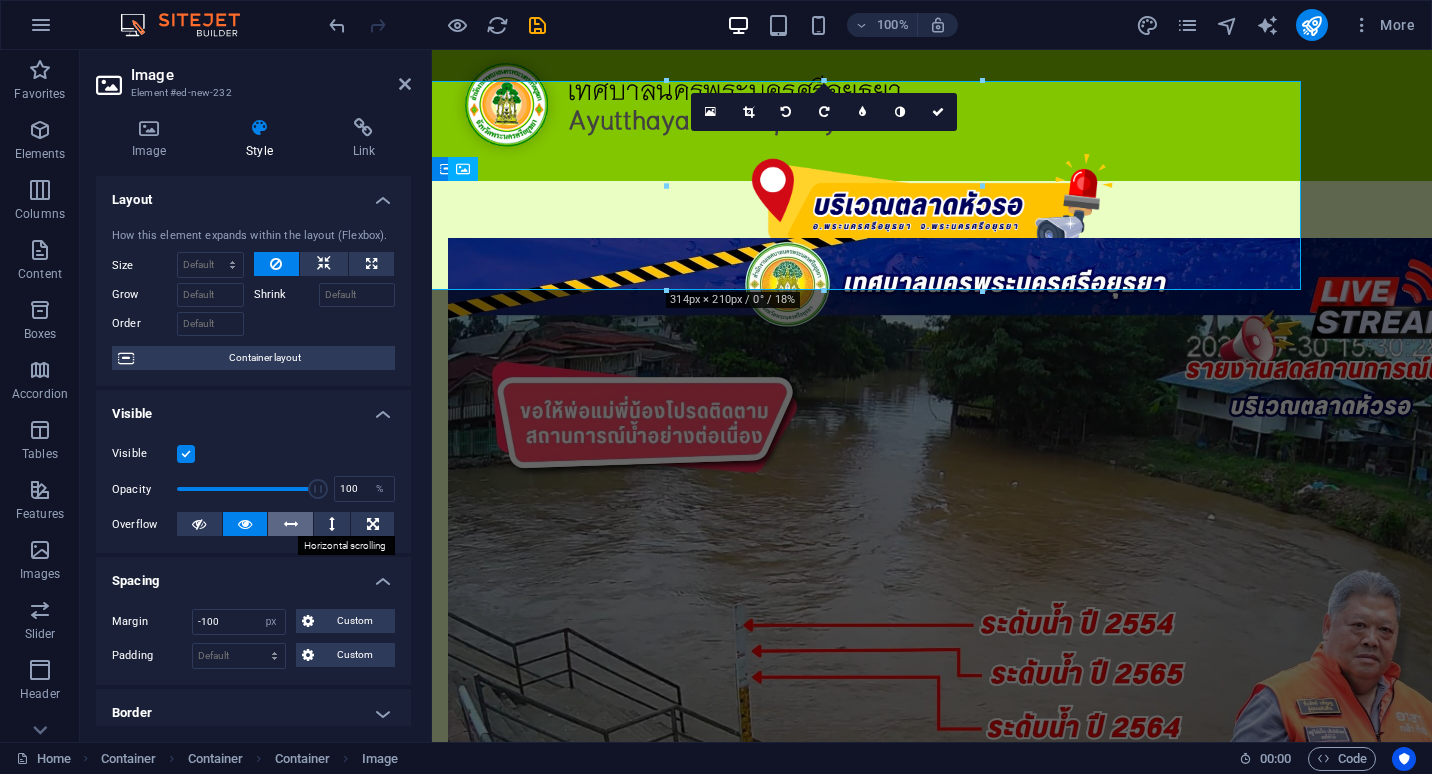 click at bounding box center (291, 524) 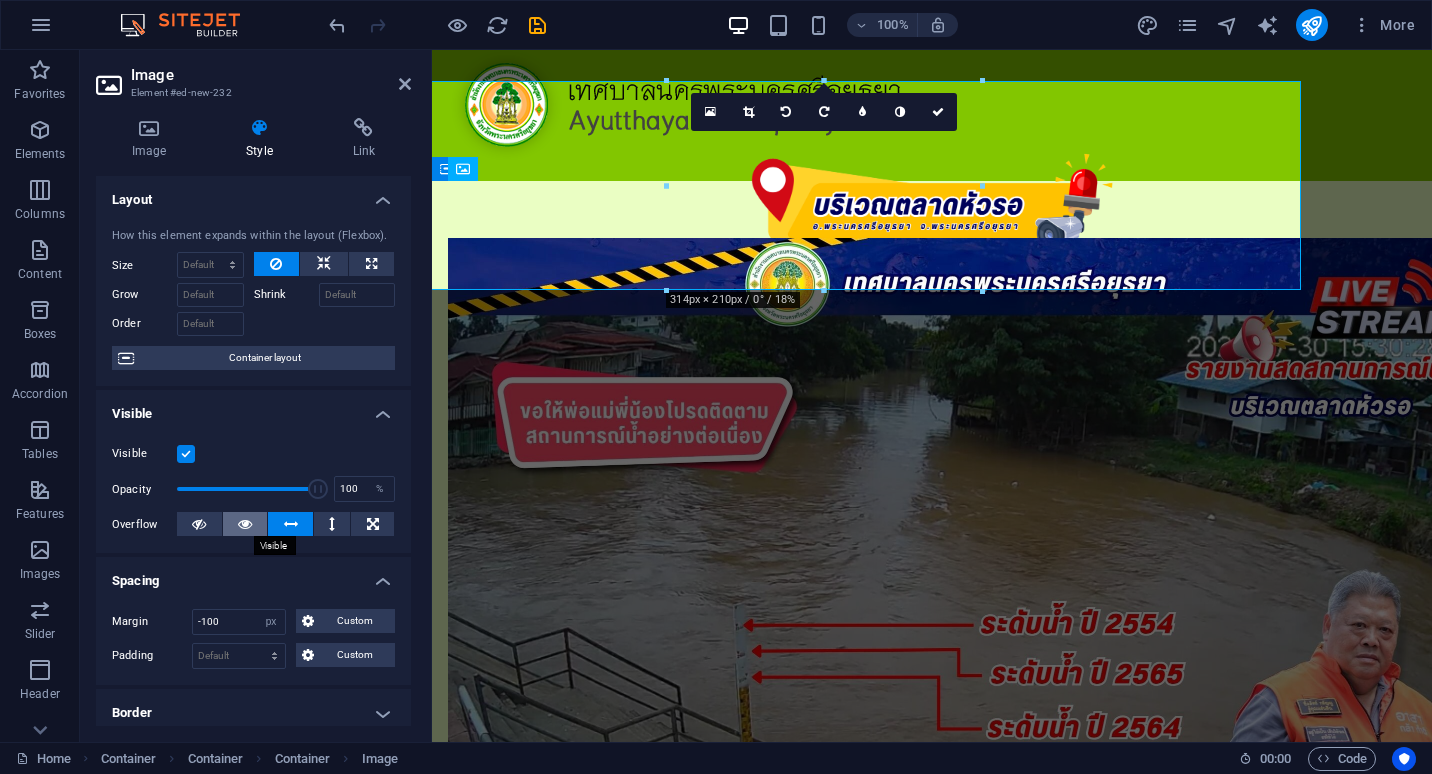click at bounding box center [245, 524] 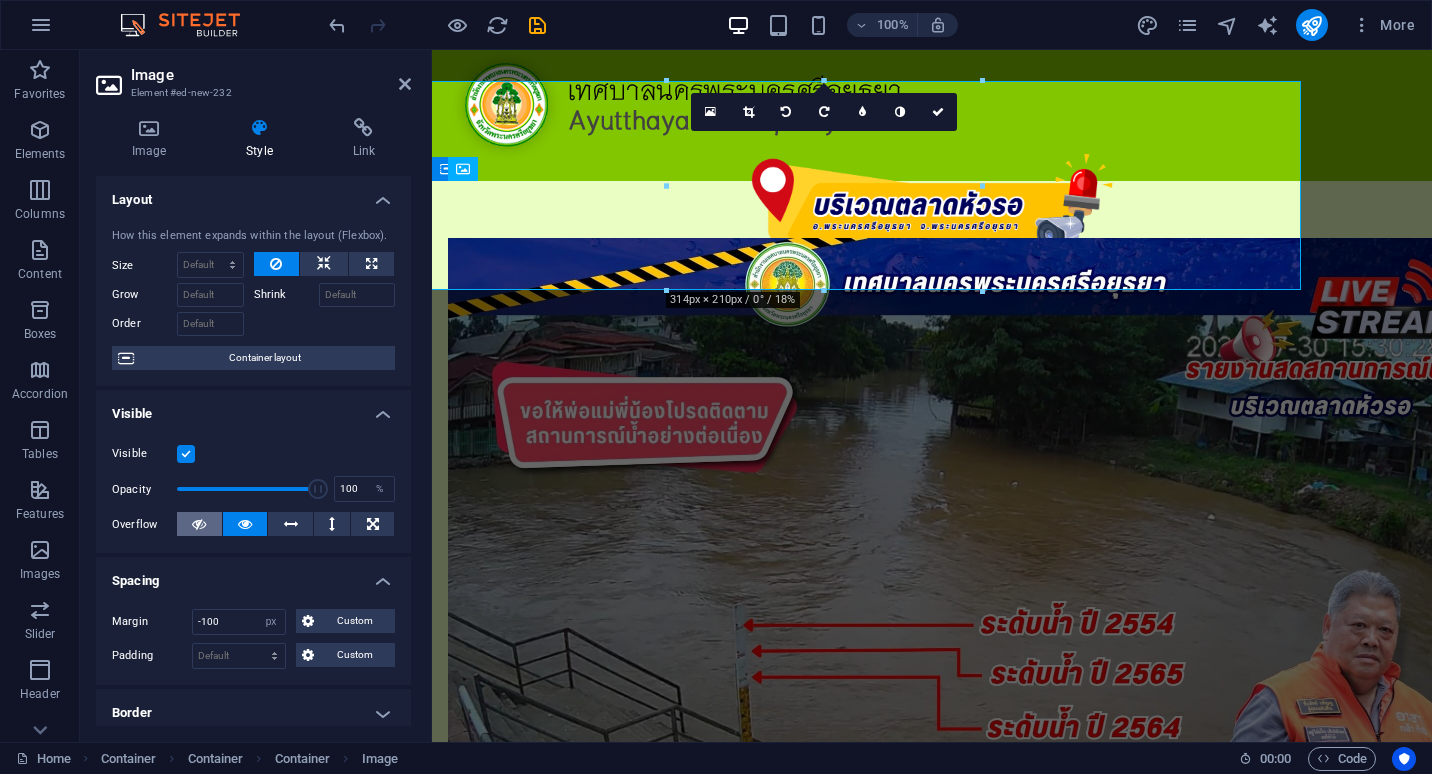 click at bounding box center [199, 524] 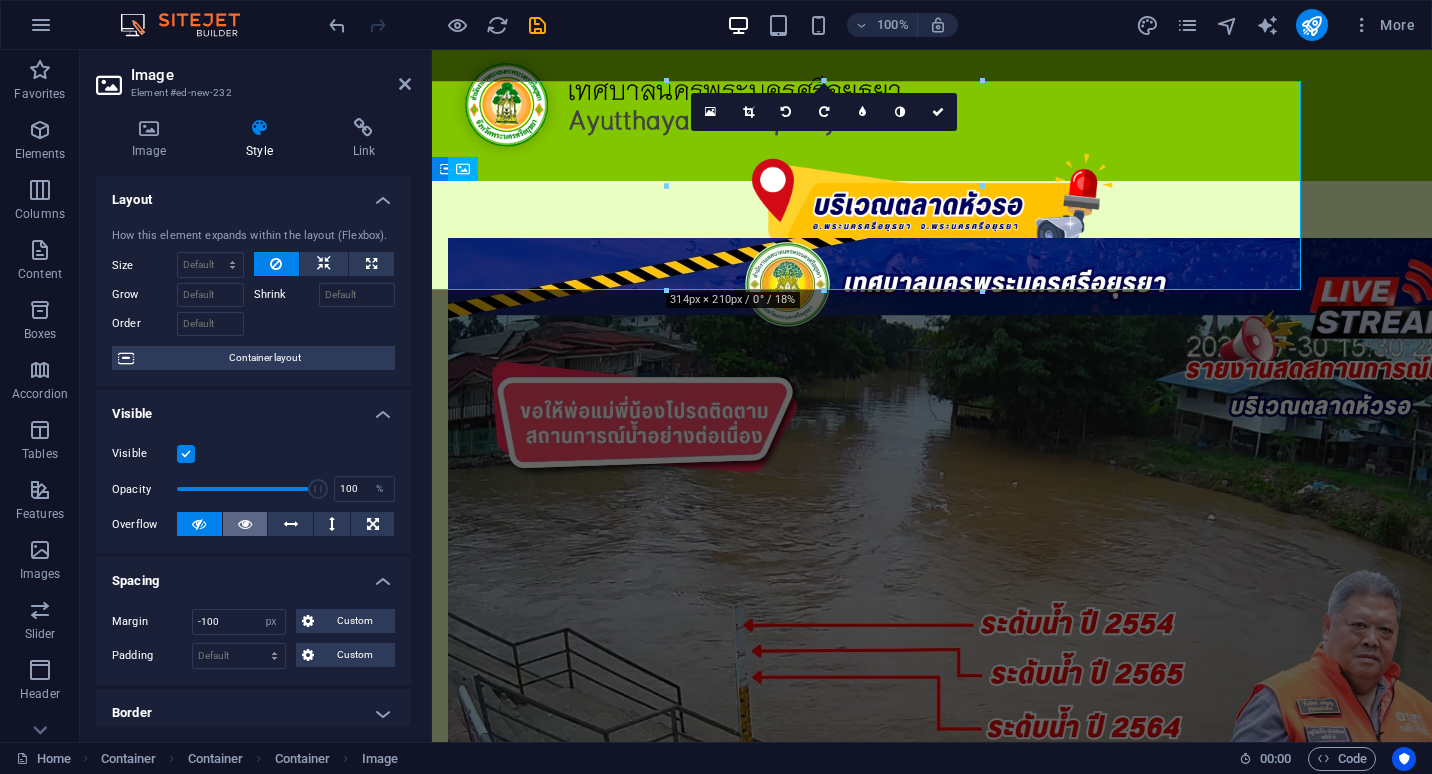 click at bounding box center [245, 524] 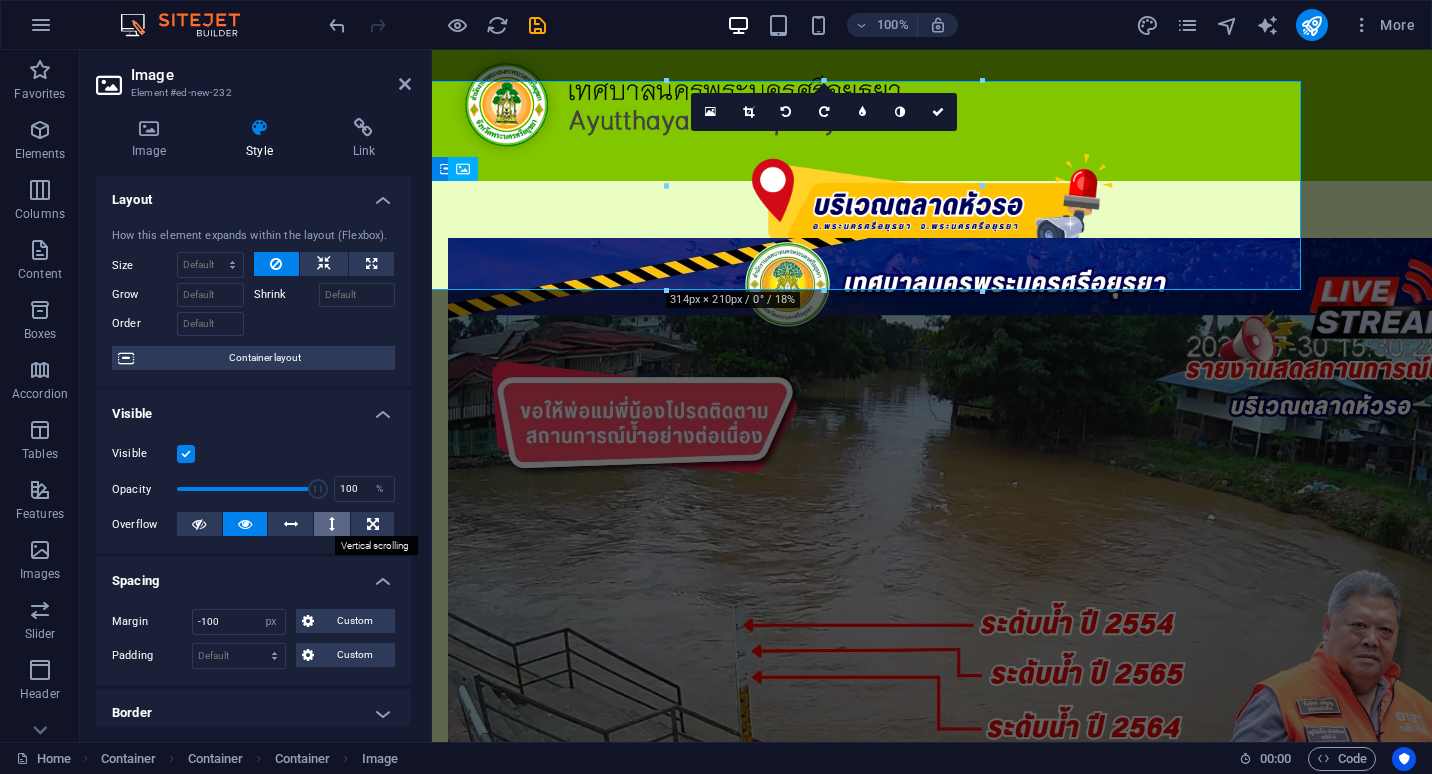 click at bounding box center [332, 524] 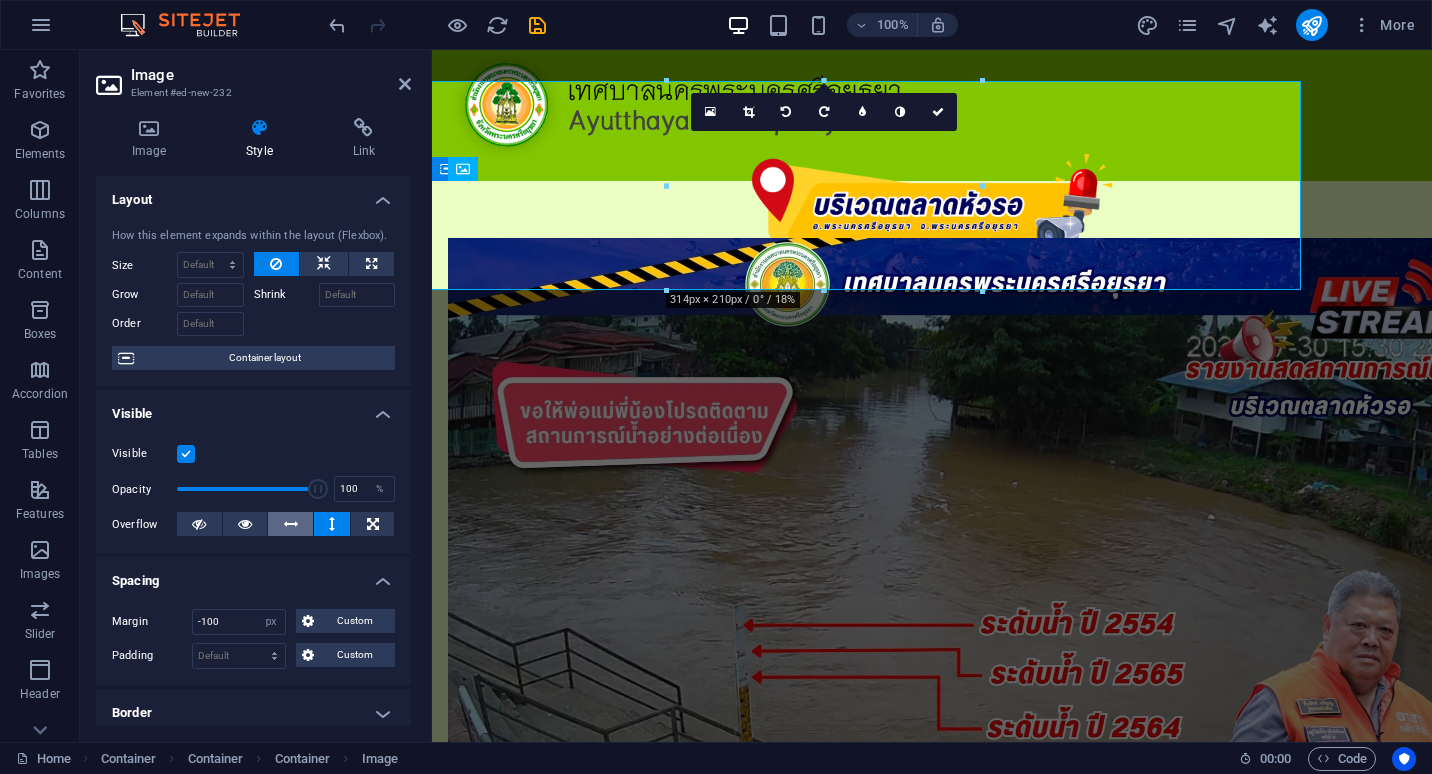 click at bounding box center (290, 524) 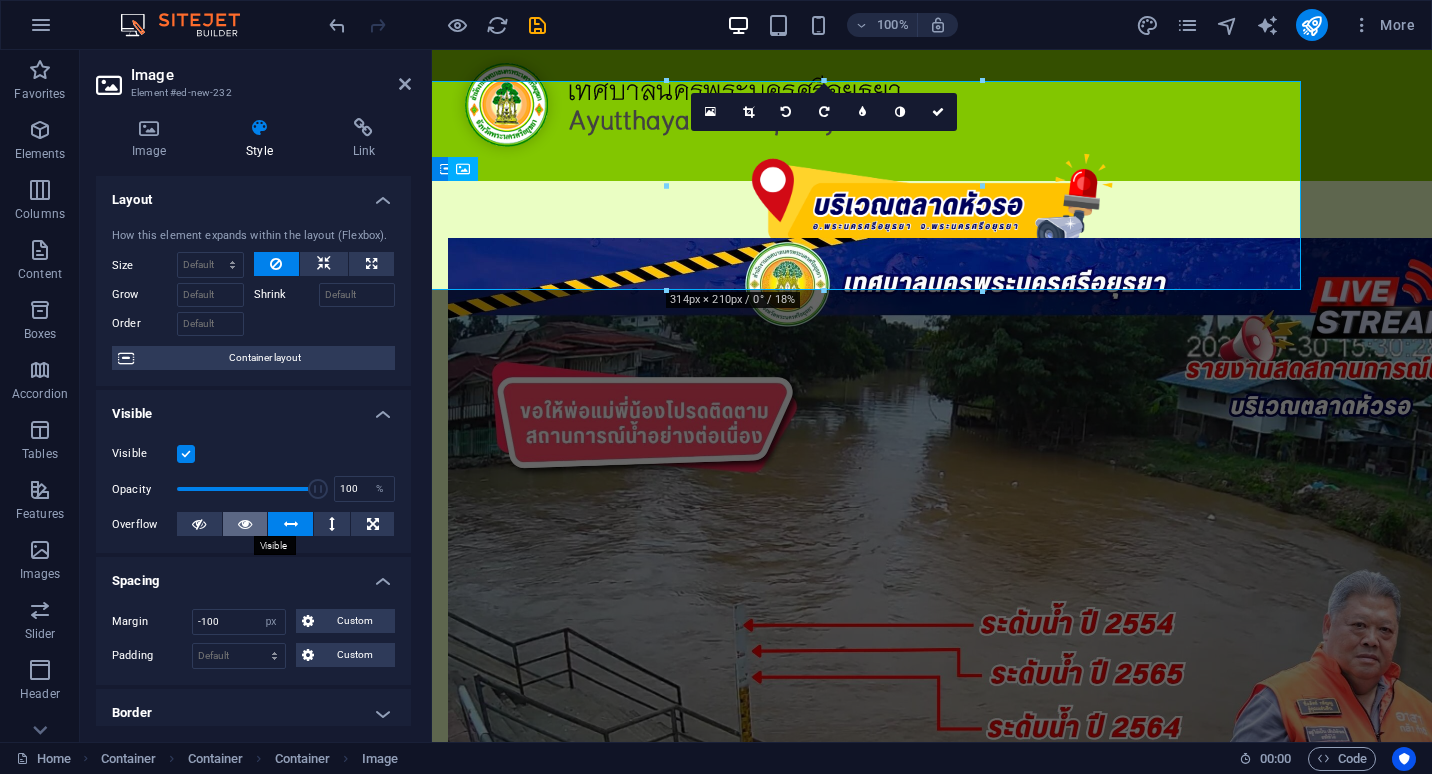 click at bounding box center [245, 524] 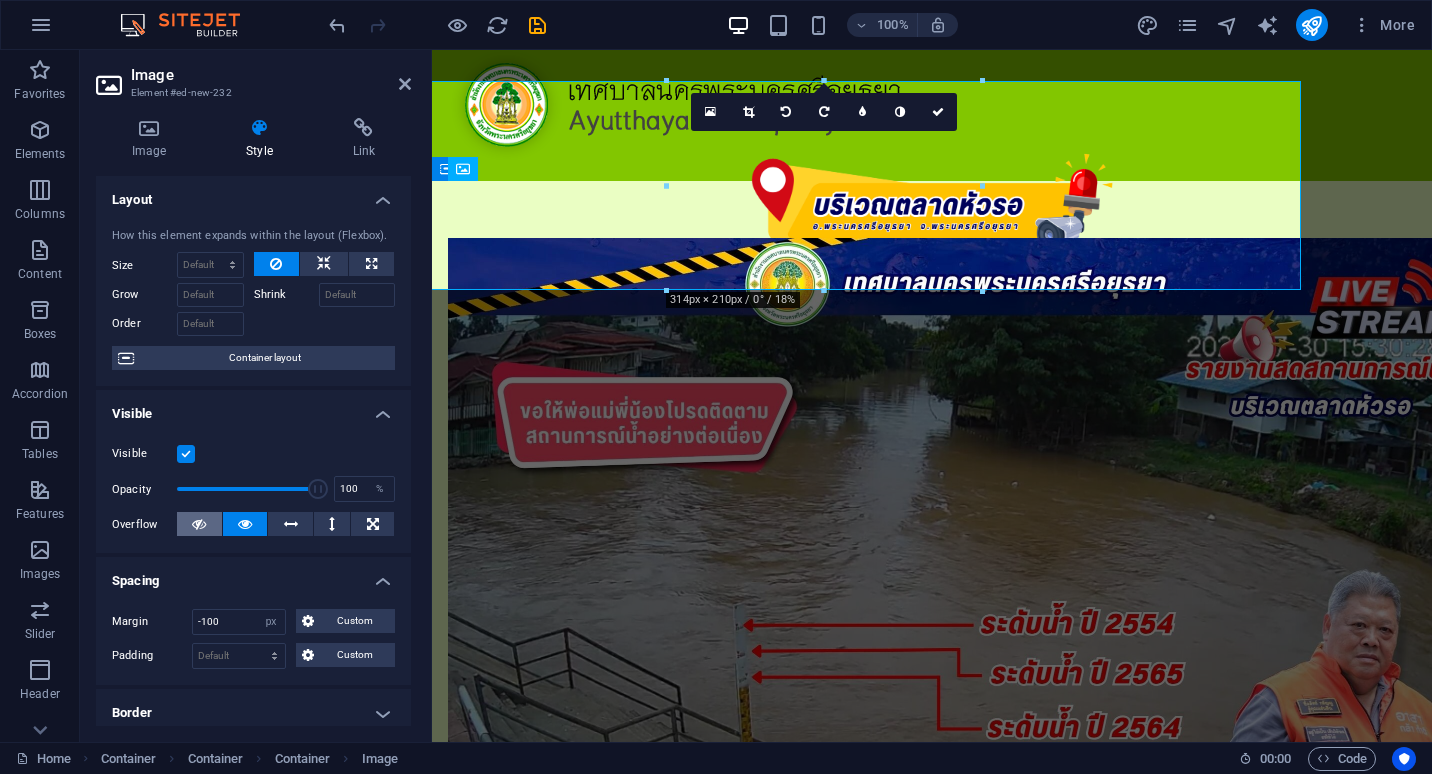 click at bounding box center [199, 524] 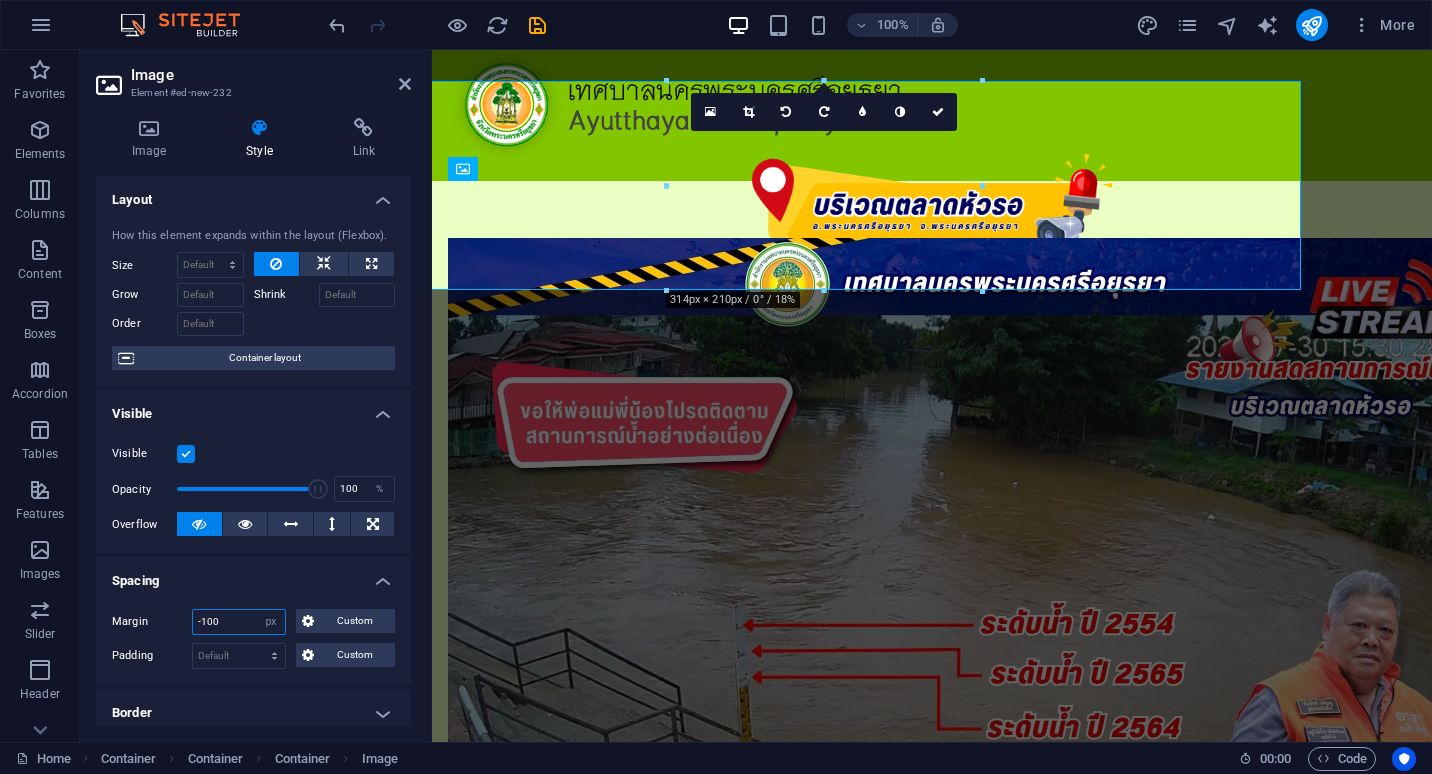 click on "-100" at bounding box center [239, 622] 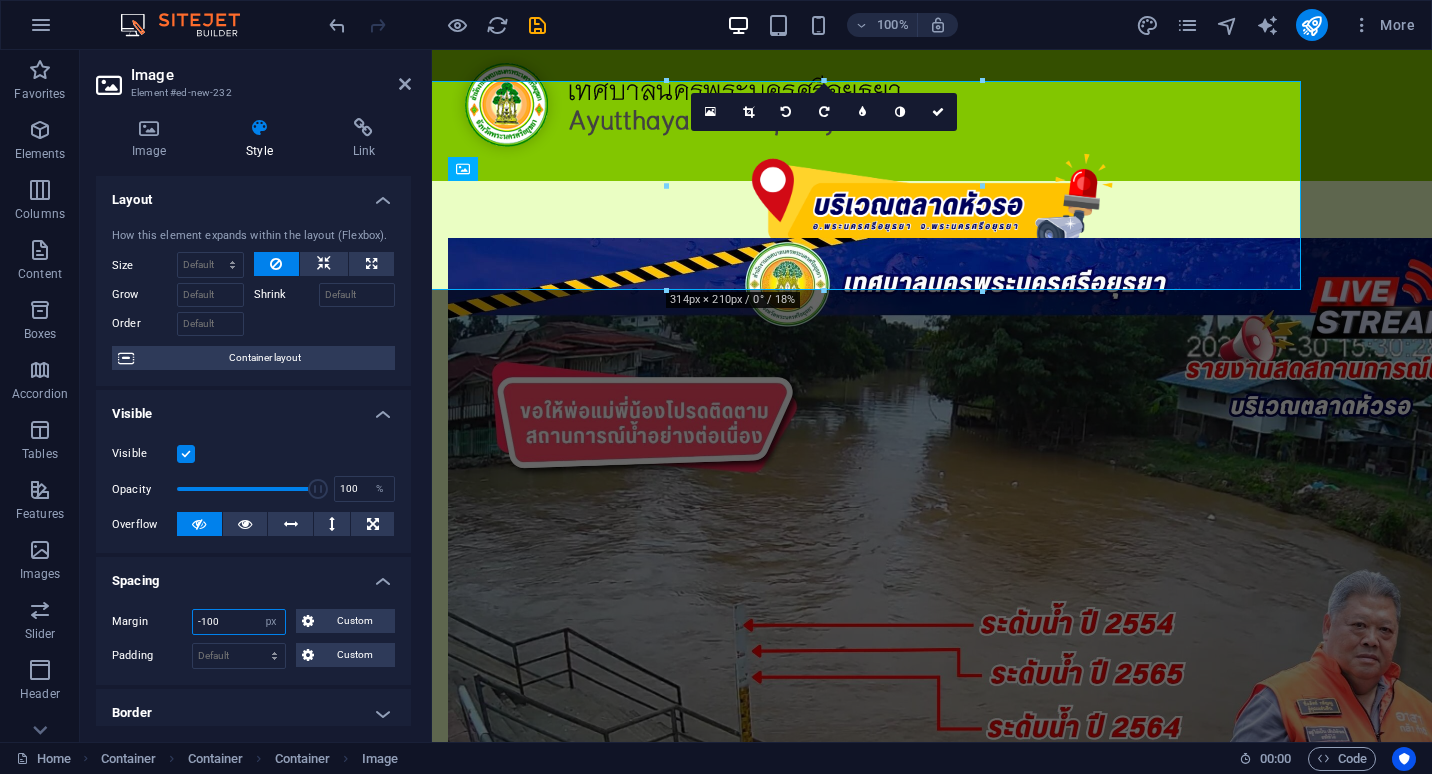 drag, startPoint x: 232, startPoint y: 621, endPoint x: 201, endPoint y: 623, distance: 31.06445 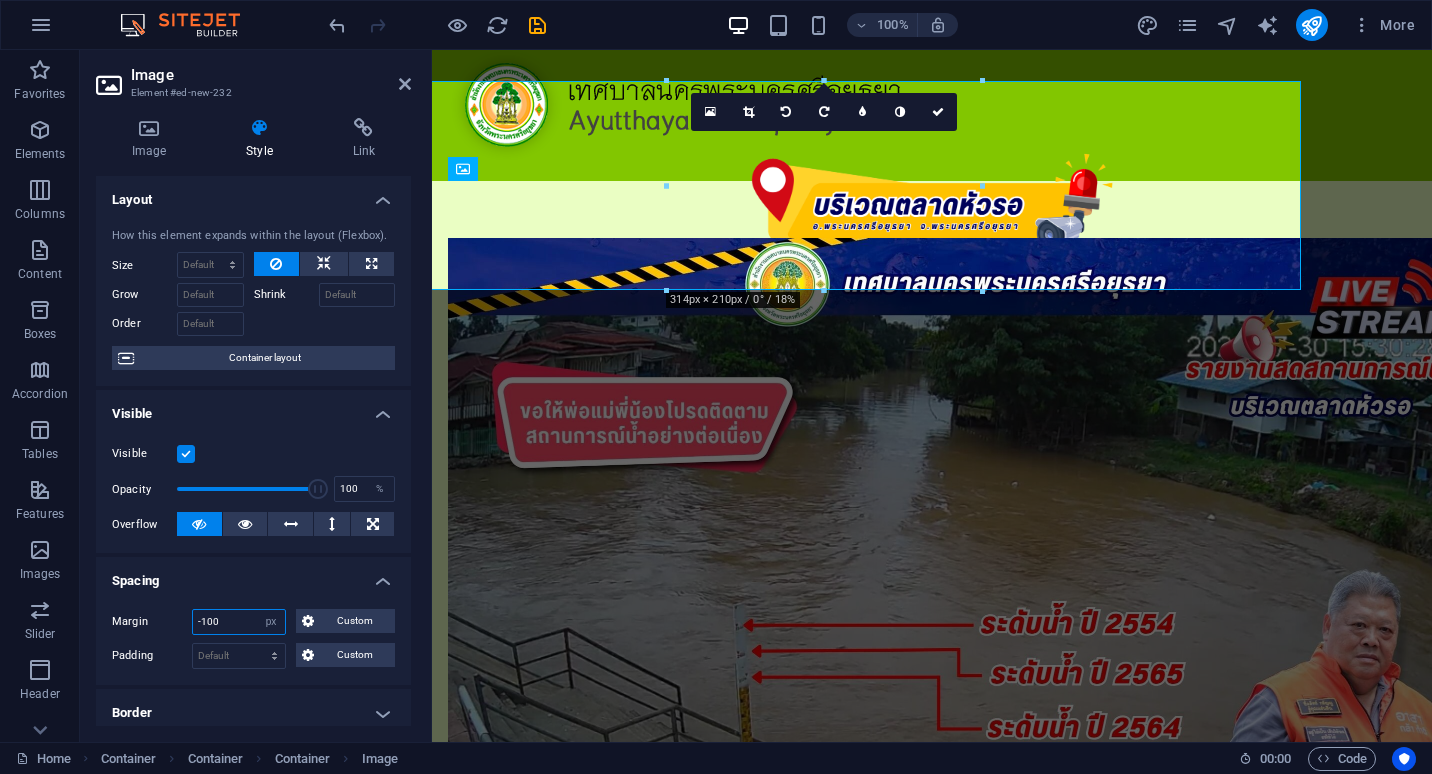click on "-100" at bounding box center (239, 622) 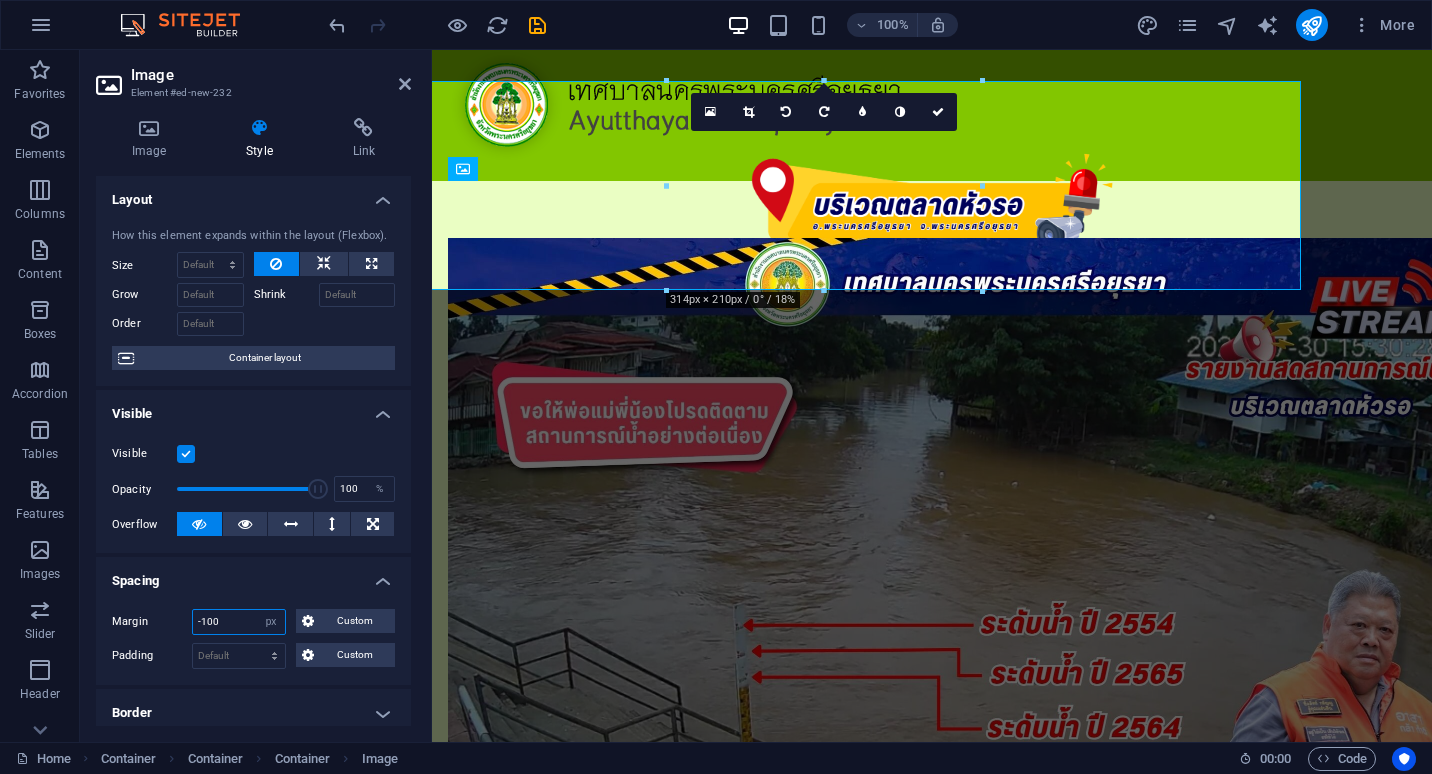 type on "-0" 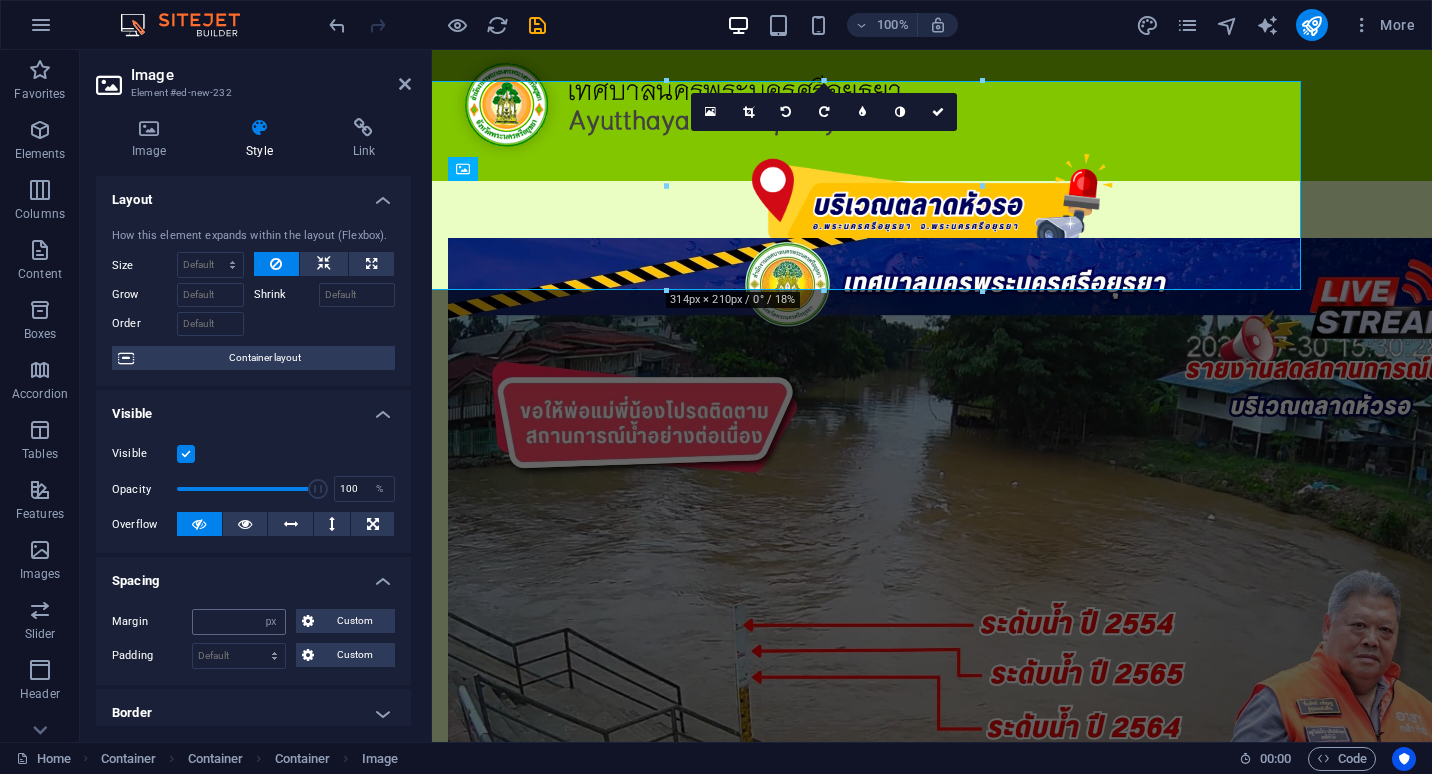 type on "0" 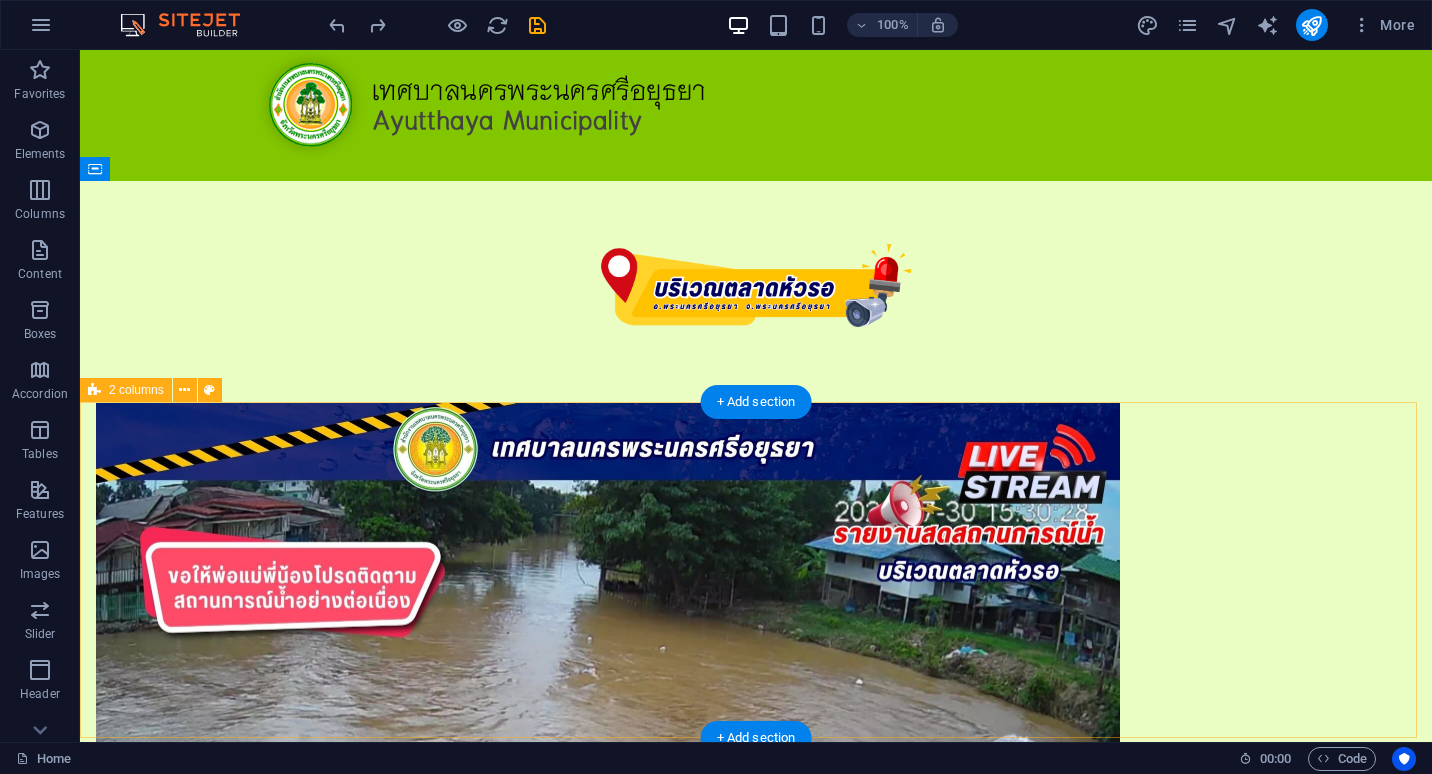 click at bounding box center (756, 897) 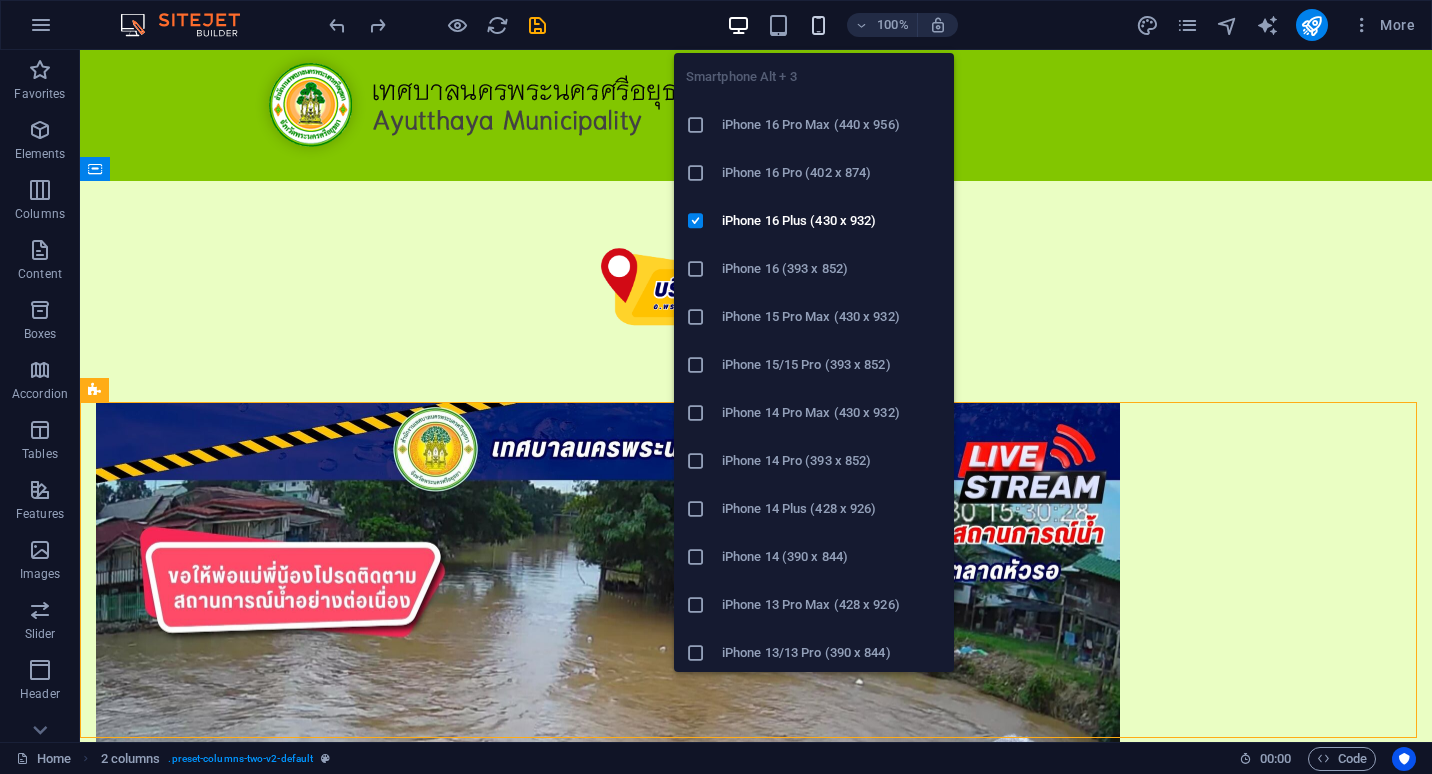 click at bounding box center [818, 25] 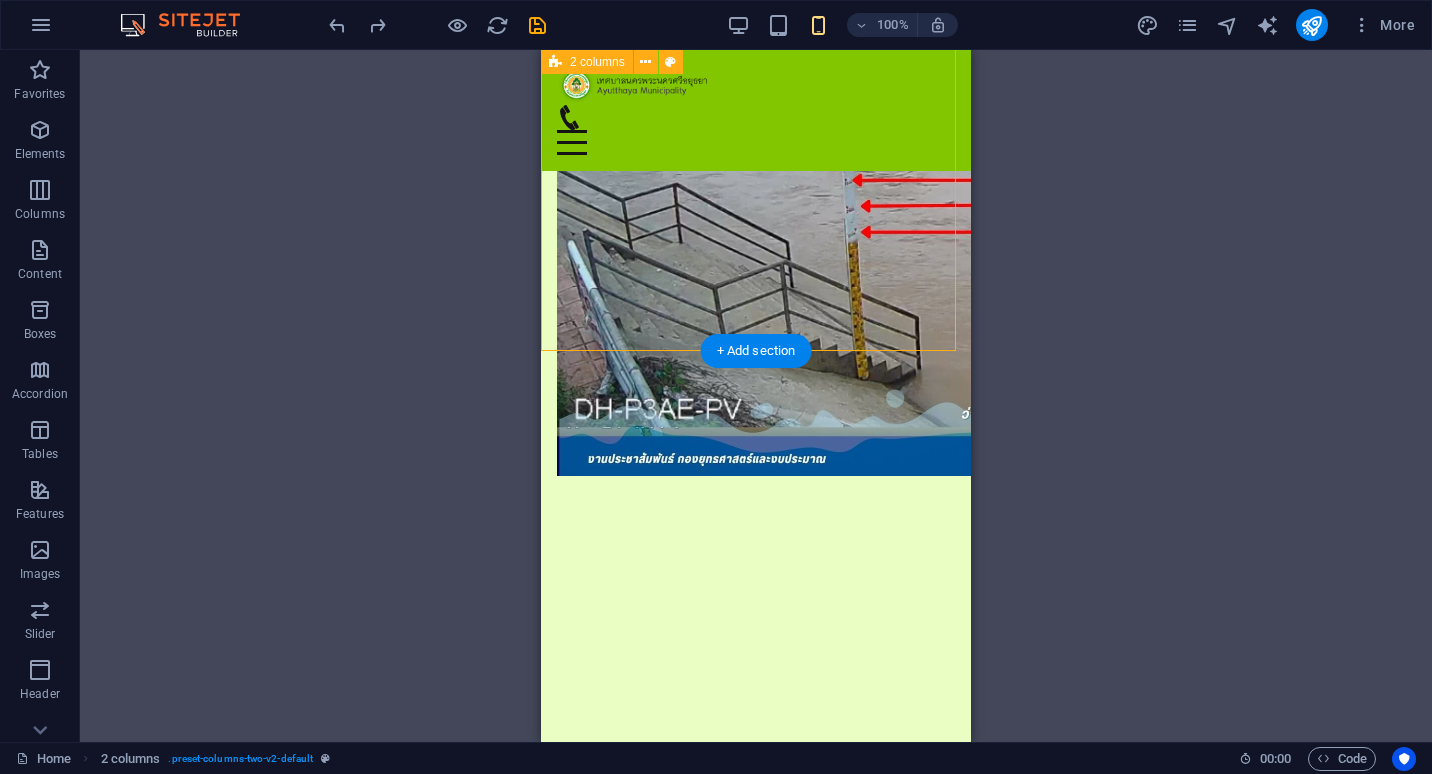 scroll, scrollTop: 16, scrollLeft: 0, axis: vertical 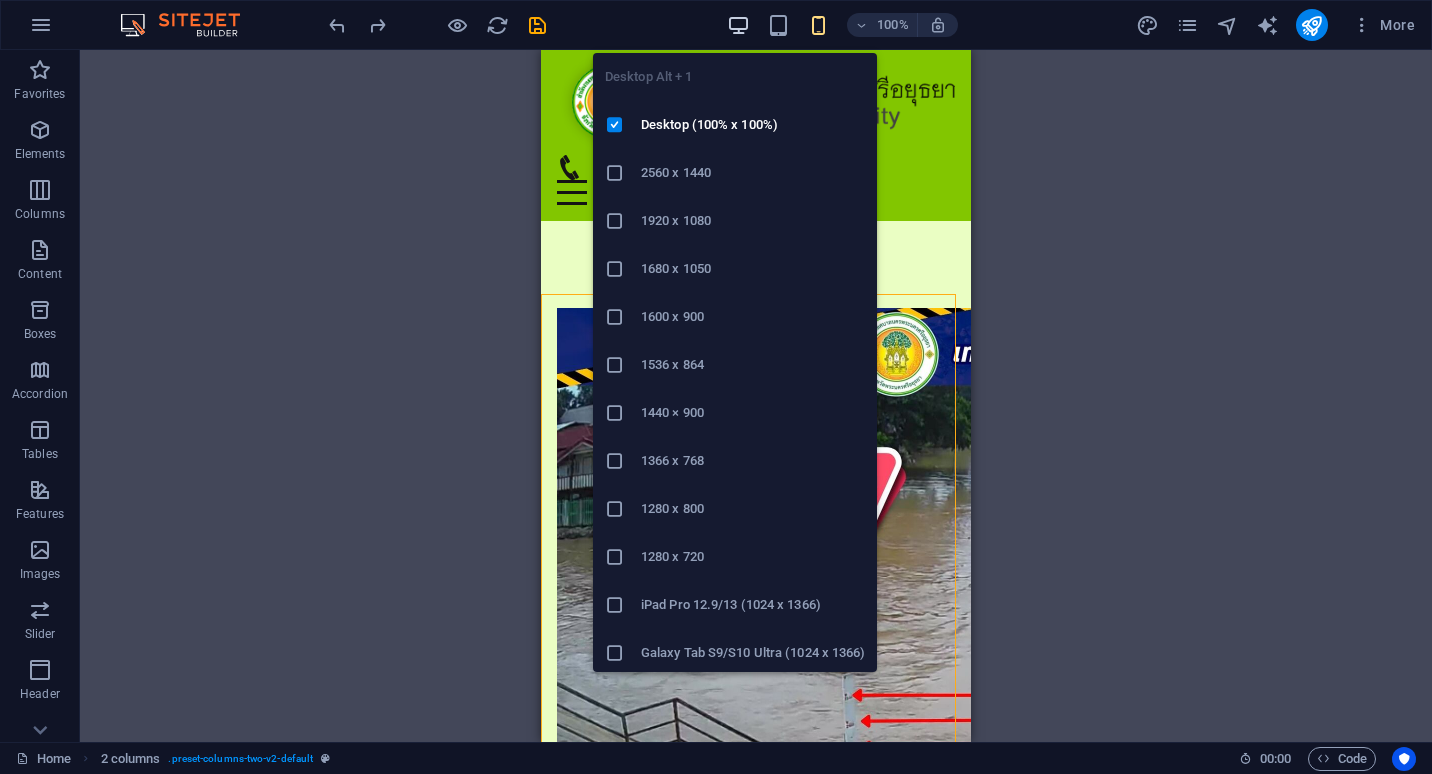 click at bounding box center [738, 25] 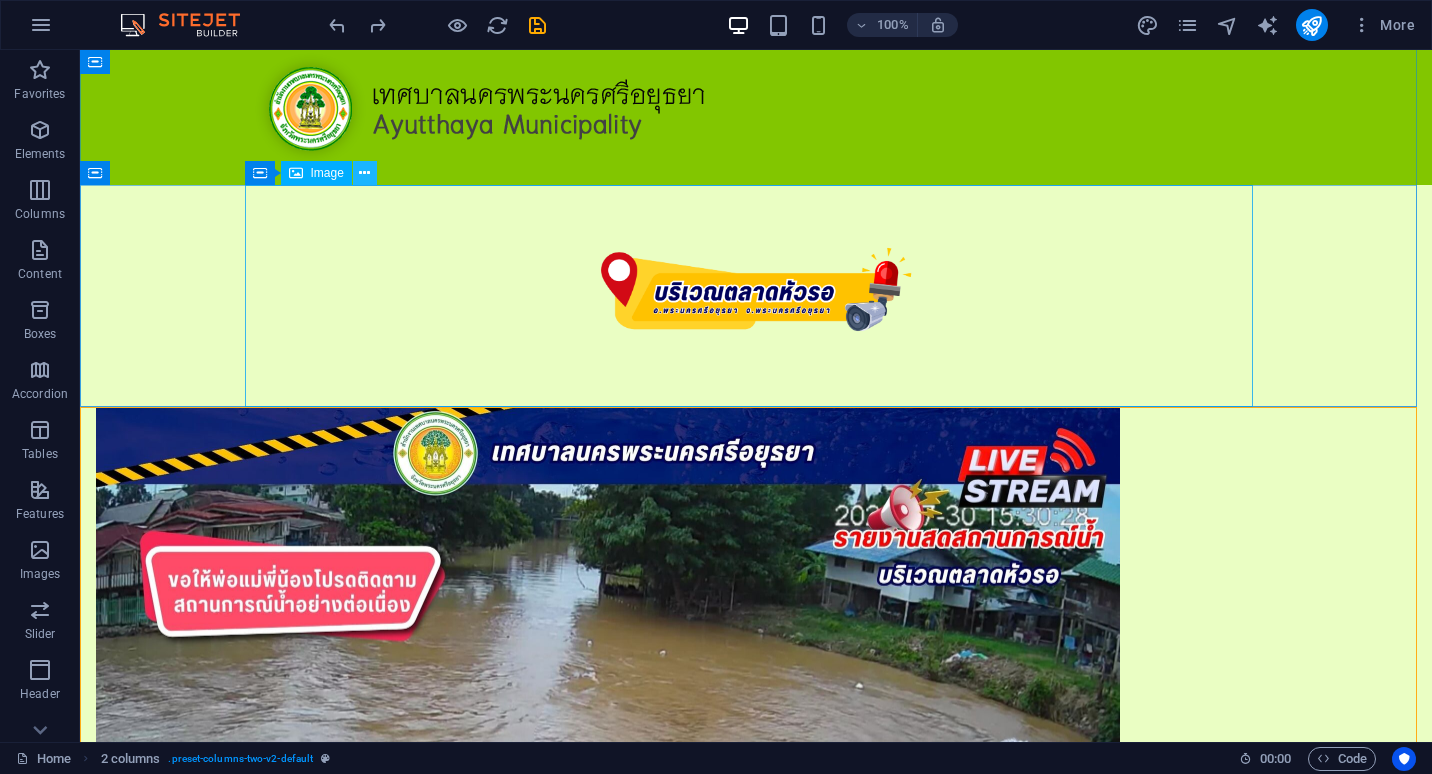 click at bounding box center (365, 173) 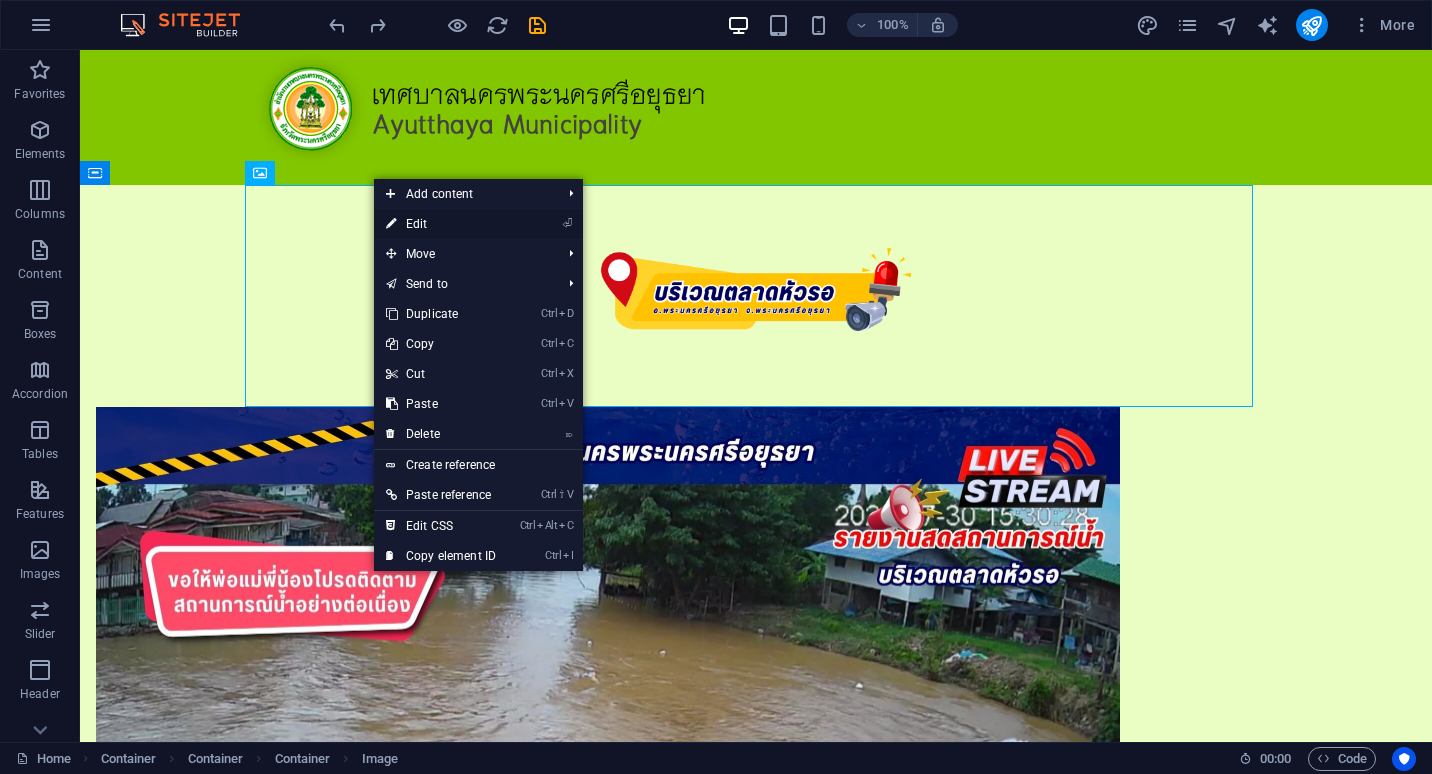 click on "⏎  Edit" at bounding box center [441, 224] 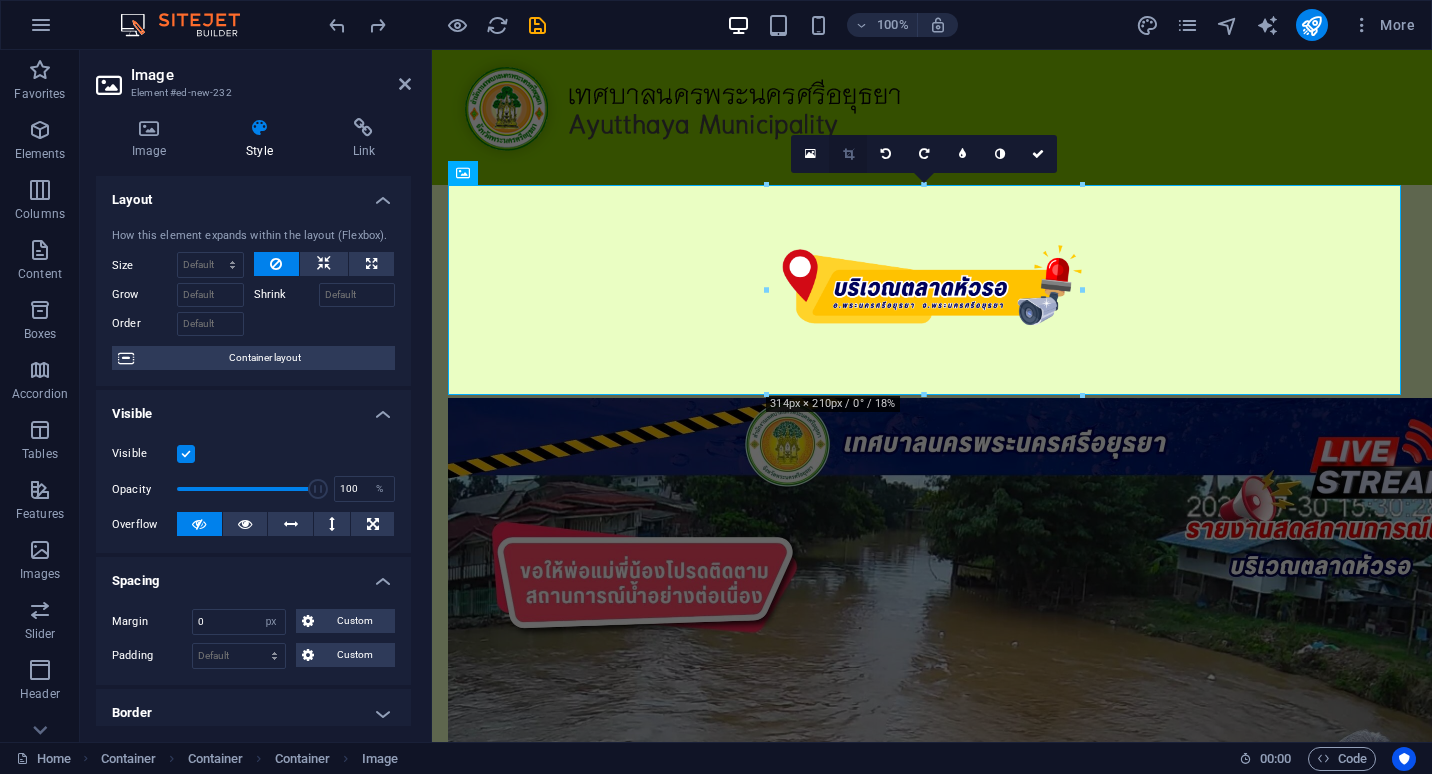 click at bounding box center [848, 154] 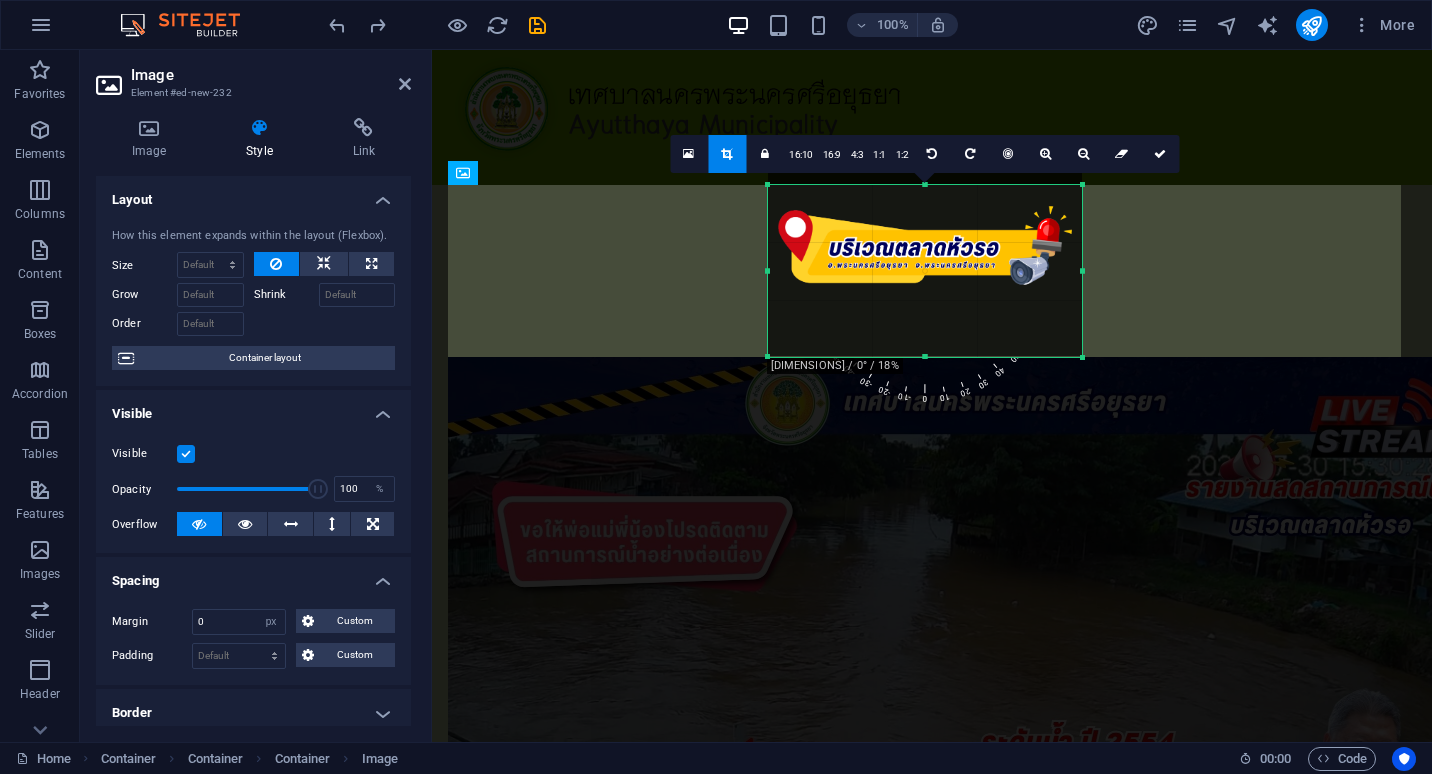 drag, startPoint x: 925, startPoint y: 185, endPoint x: 928, endPoint y: 223, distance: 38.118237 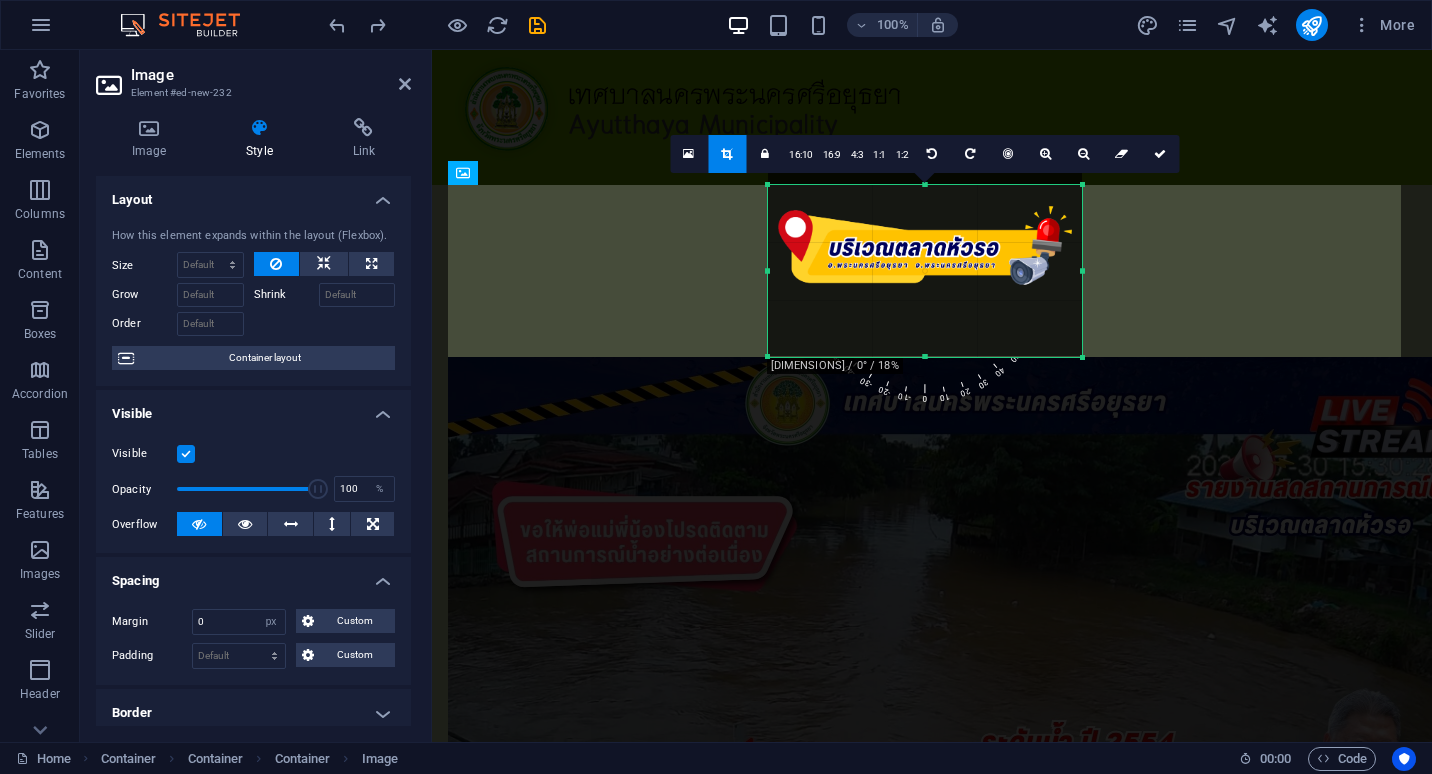 click on "[NUMBERS] [DIMENSIONS] / 0° / 18% 16:10 16:9 4:3 1:1 1:2 0" at bounding box center [925, 271] 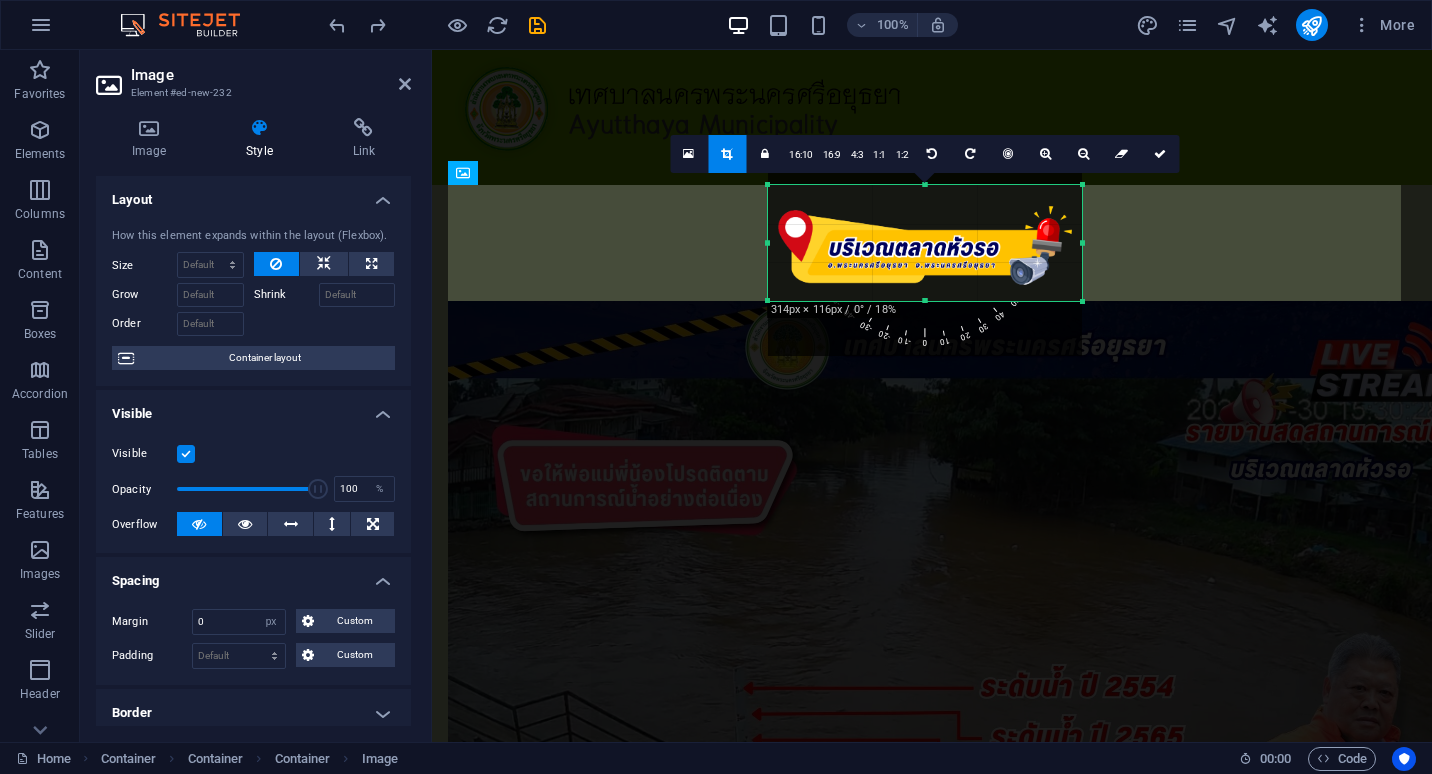 drag, startPoint x: 924, startPoint y: 354, endPoint x: 920, endPoint y: 298, distance: 56.142673 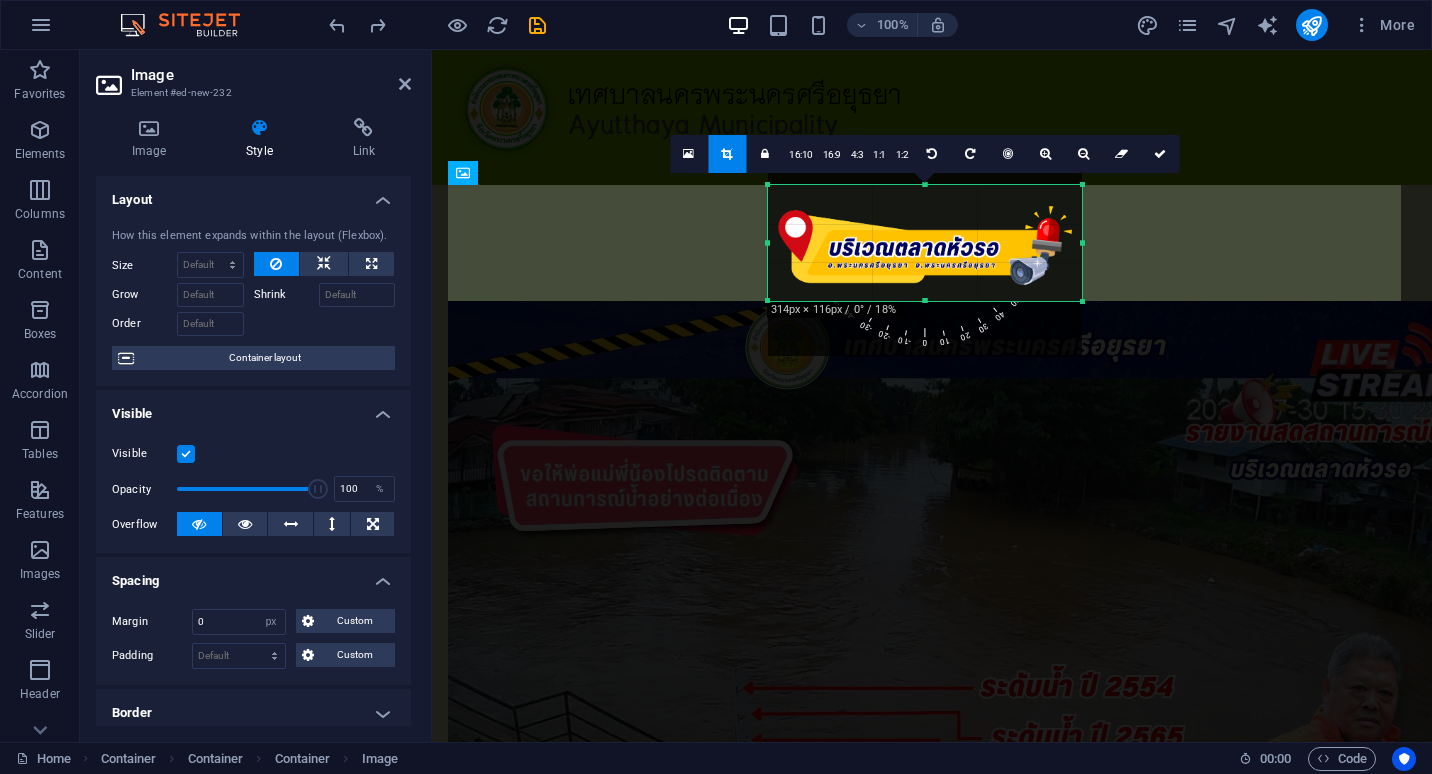 click at bounding box center [925, 301] 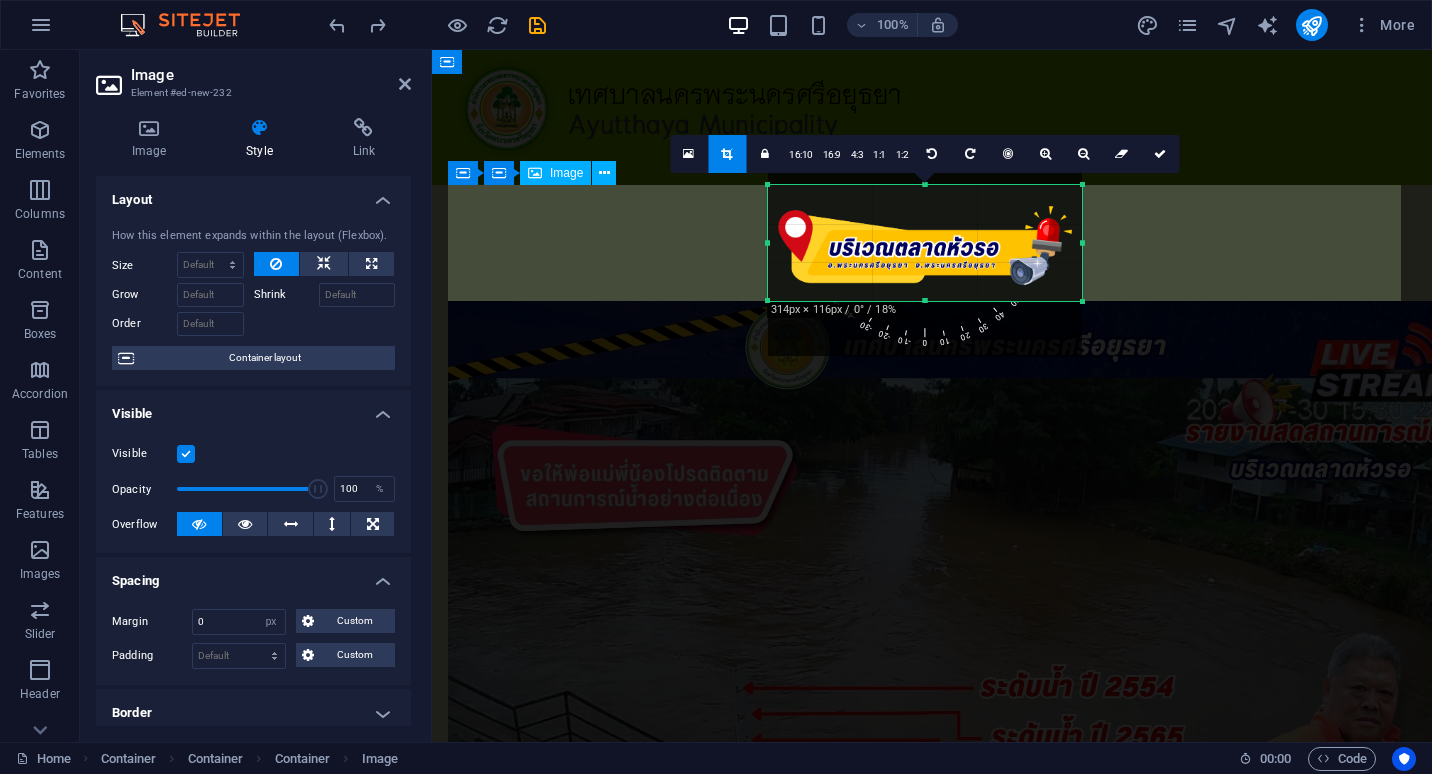 click at bounding box center (932, 243) 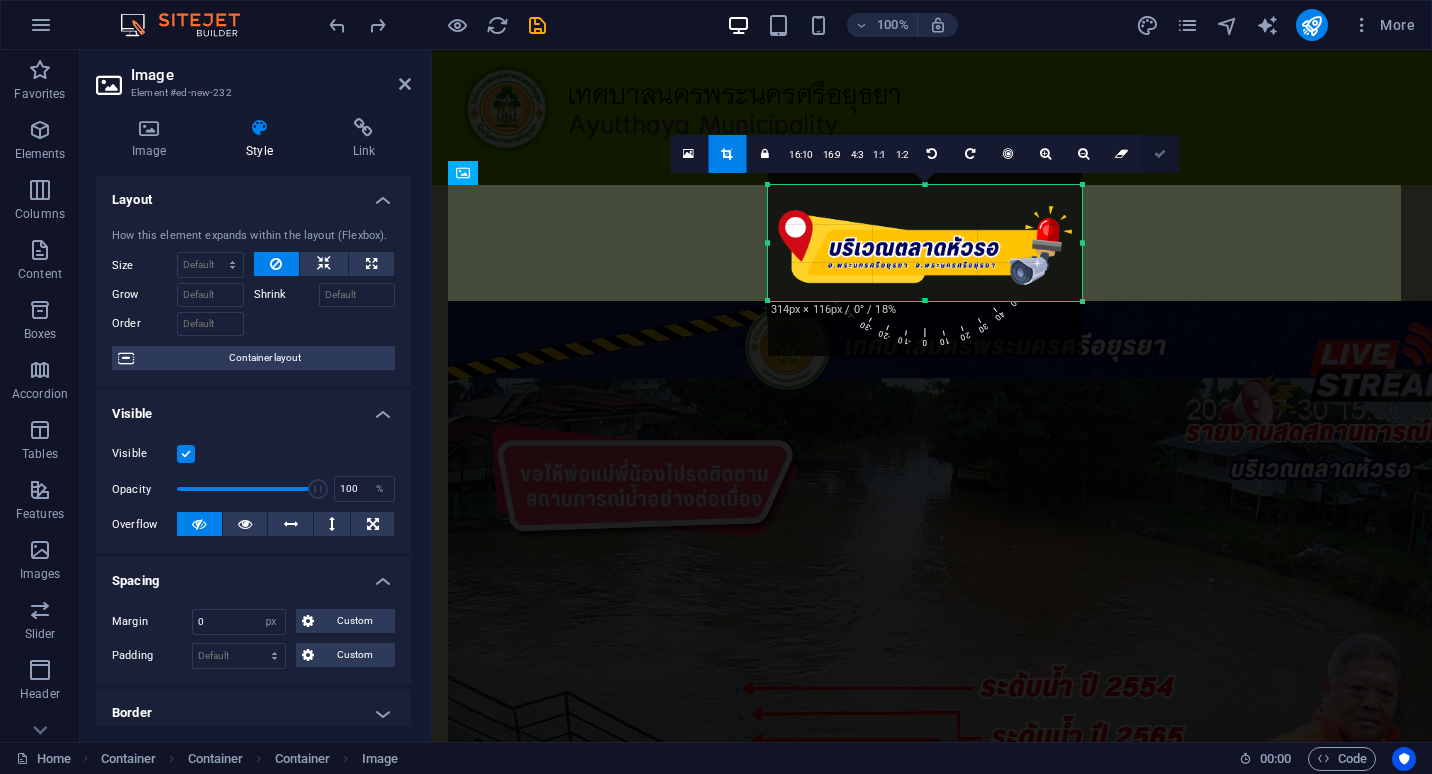 click at bounding box center [1160, 154] 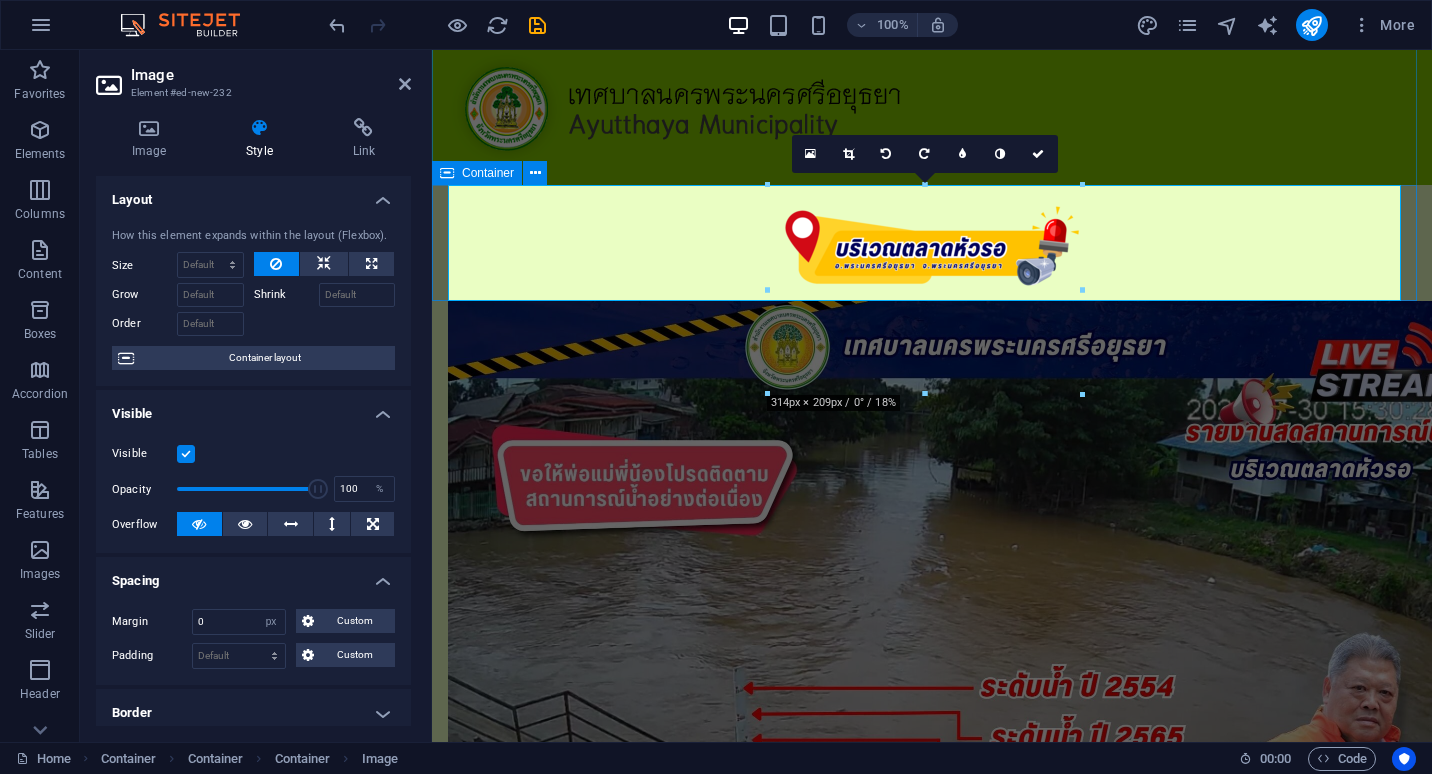 click at bounding box center (447, 173) 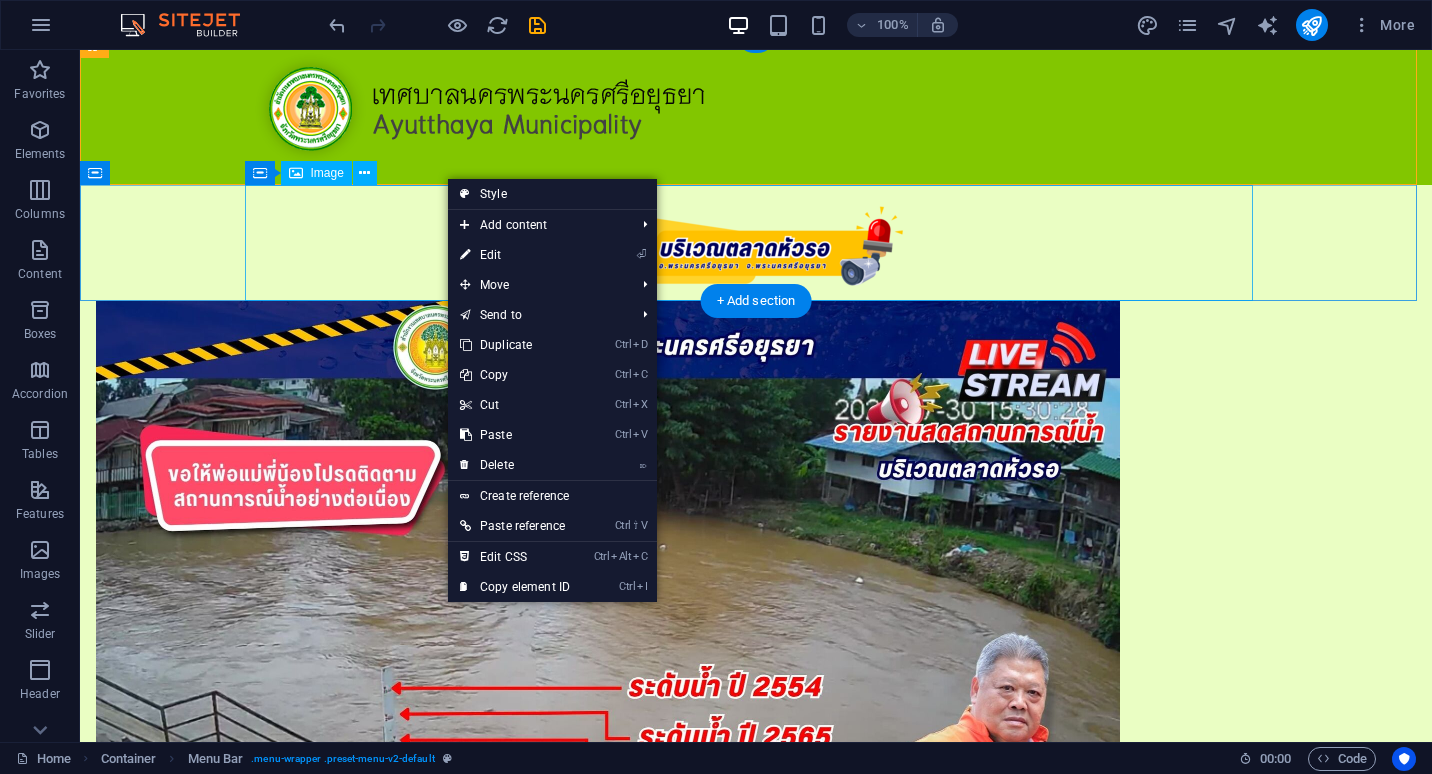 click at bounding box center (756, 243) 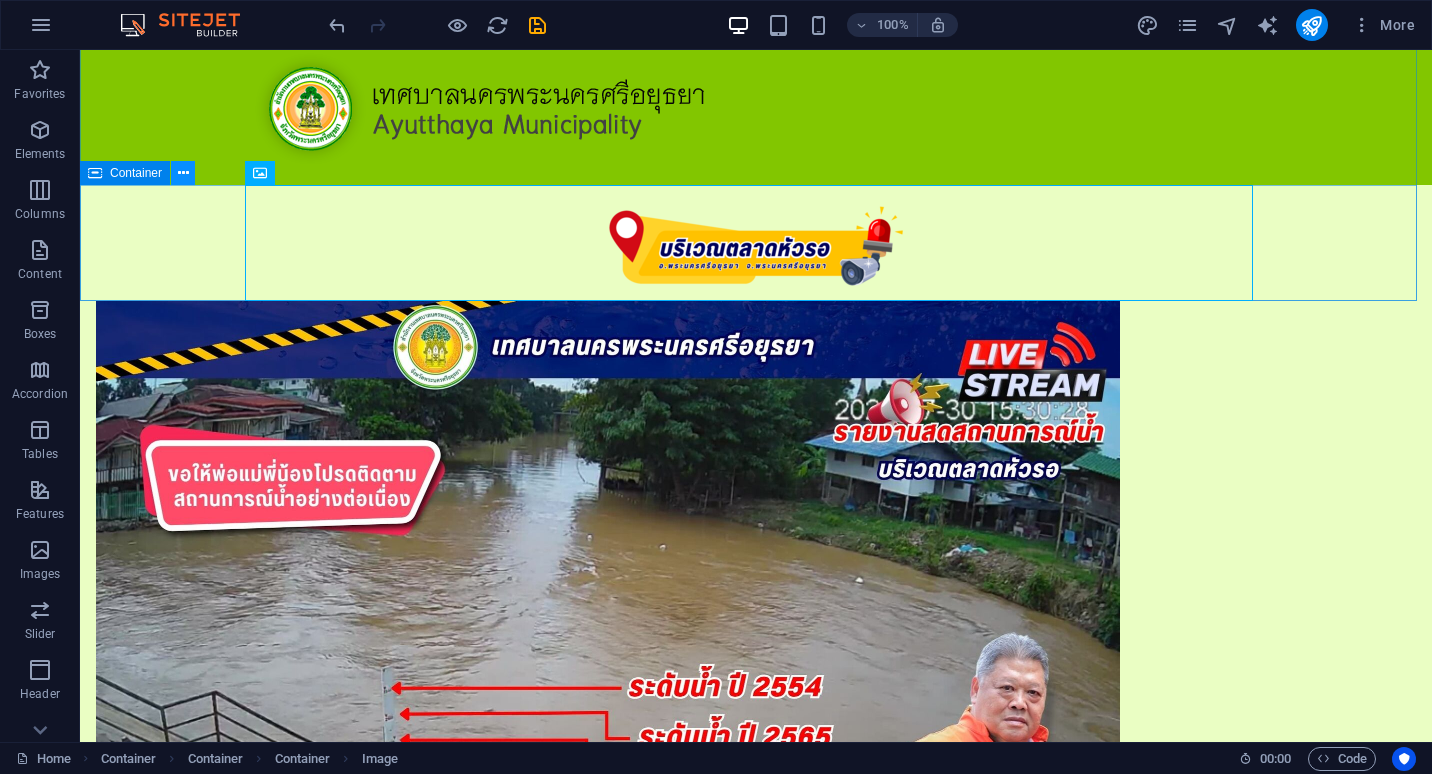 click at bounding box center [183, 173] 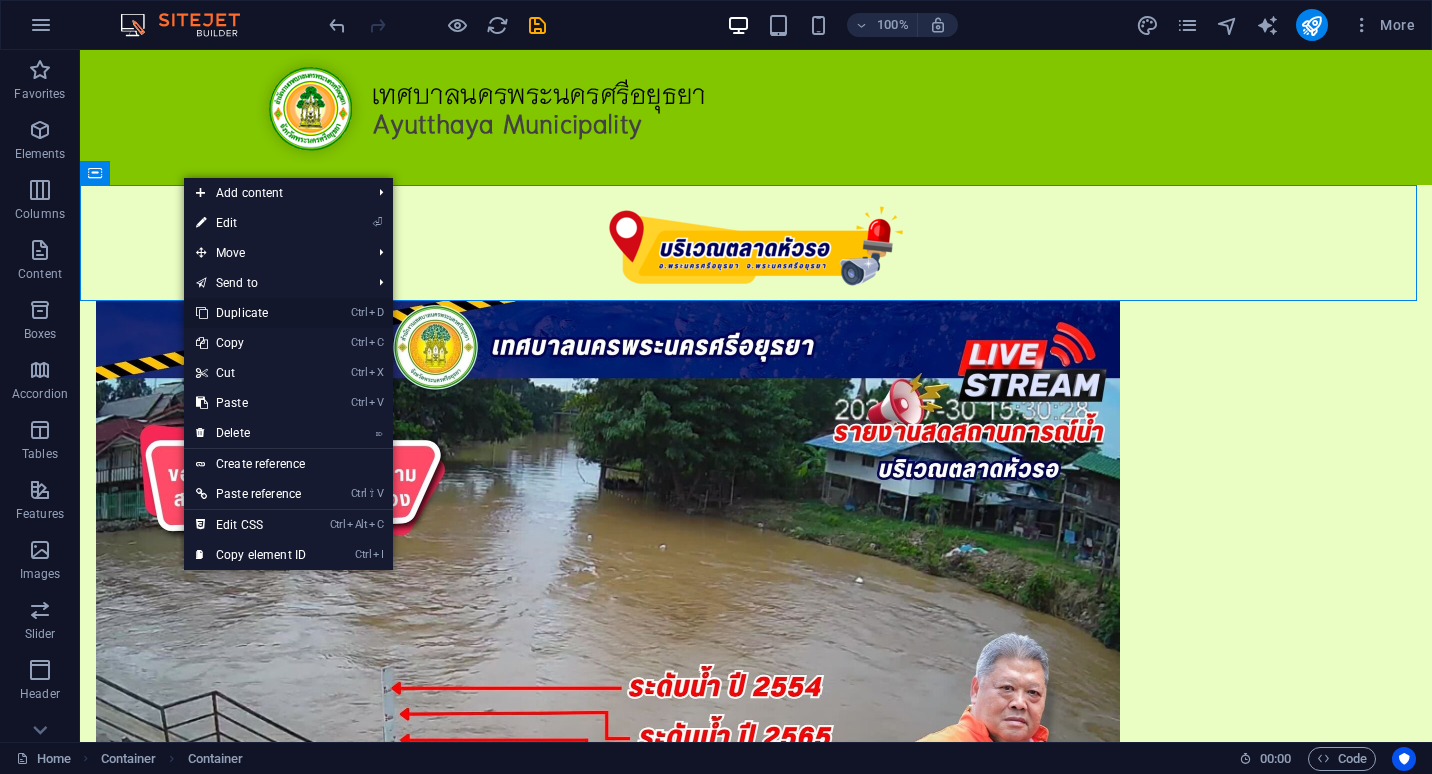 click on "Ctrl D  Duplicate" at bounding box center [251, 313] 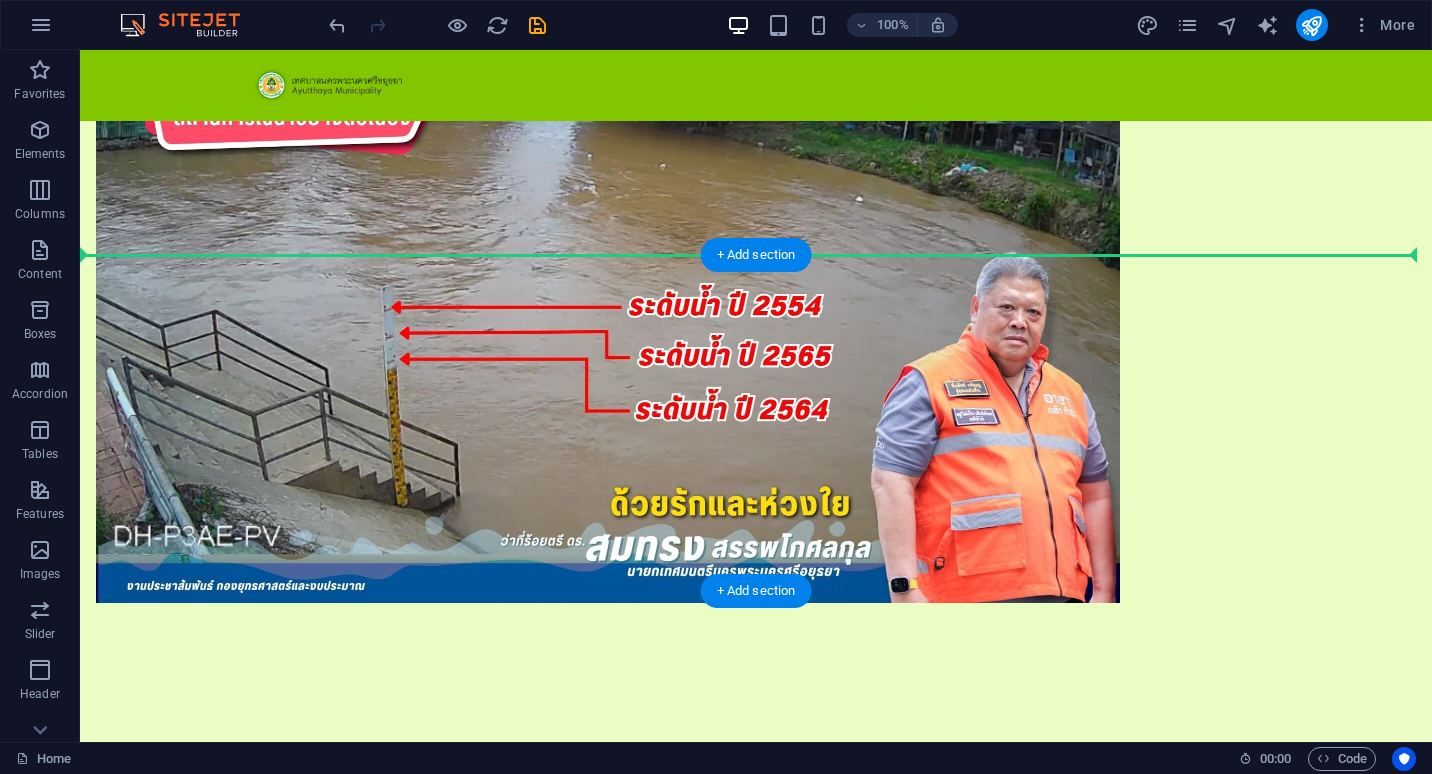 drag, startPoint x: 207, startPoint y: 341, endPoint x: 152, endPoint y: 372, distance: 63.134777 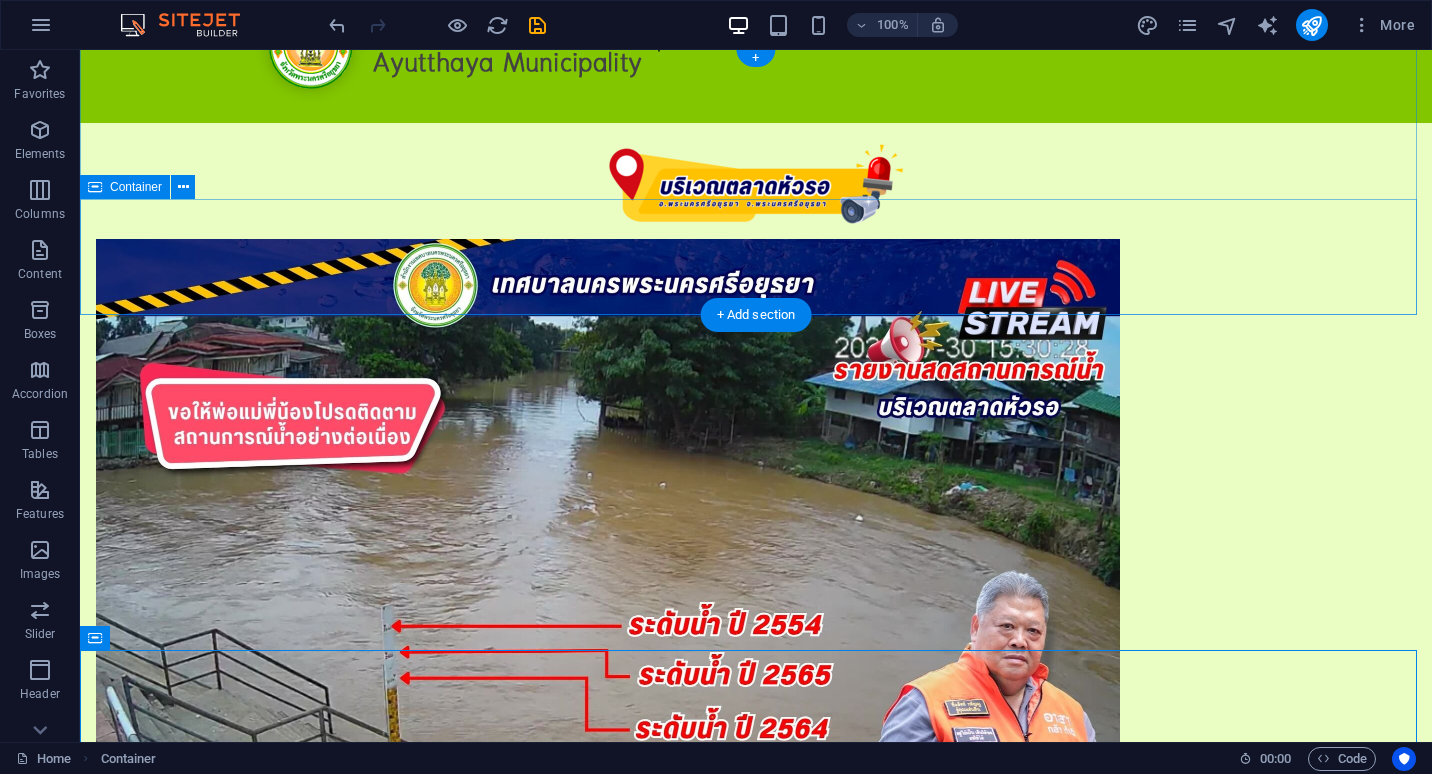 scroll, scrollTop: 100, scrollLeft: 0, axis: vertical 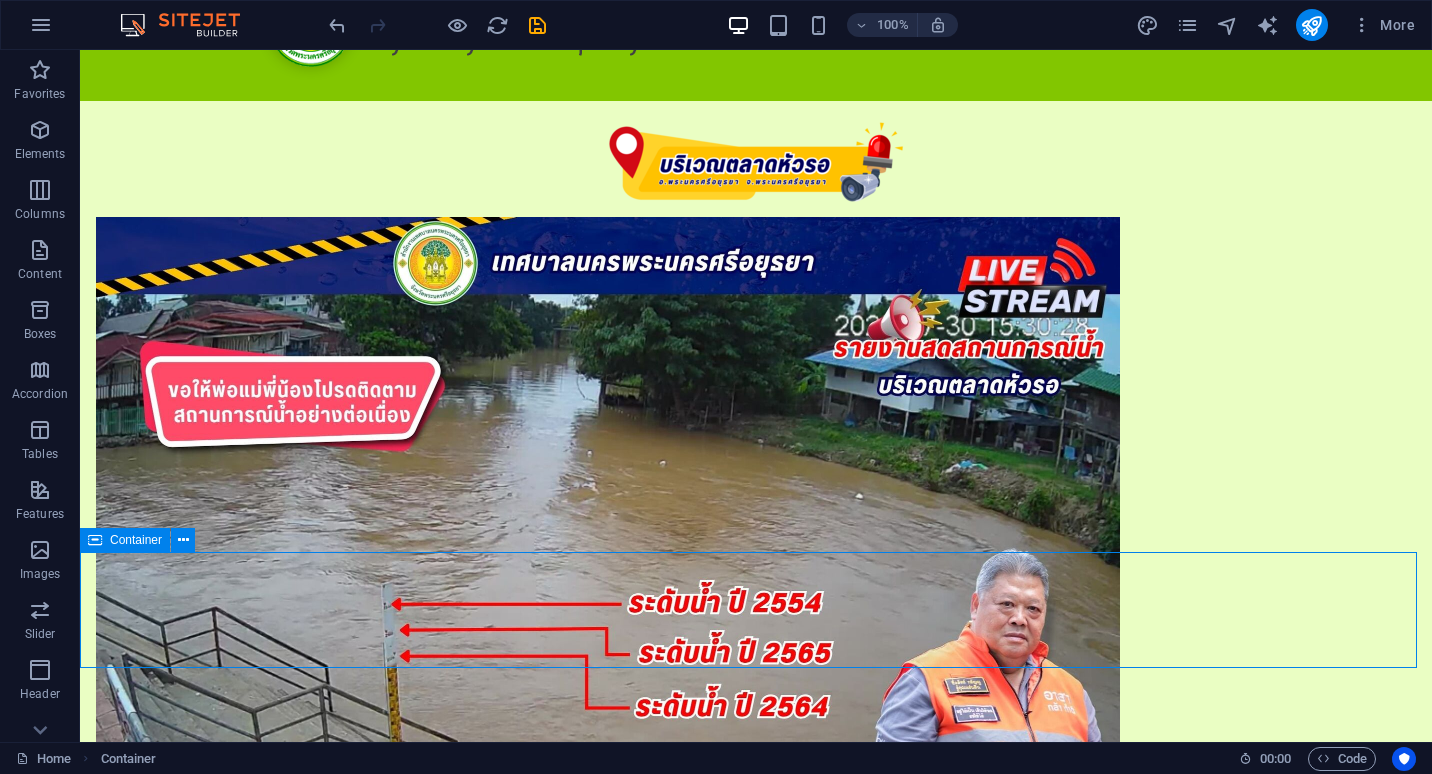 click on "Container" at bounding box center [136, 540] 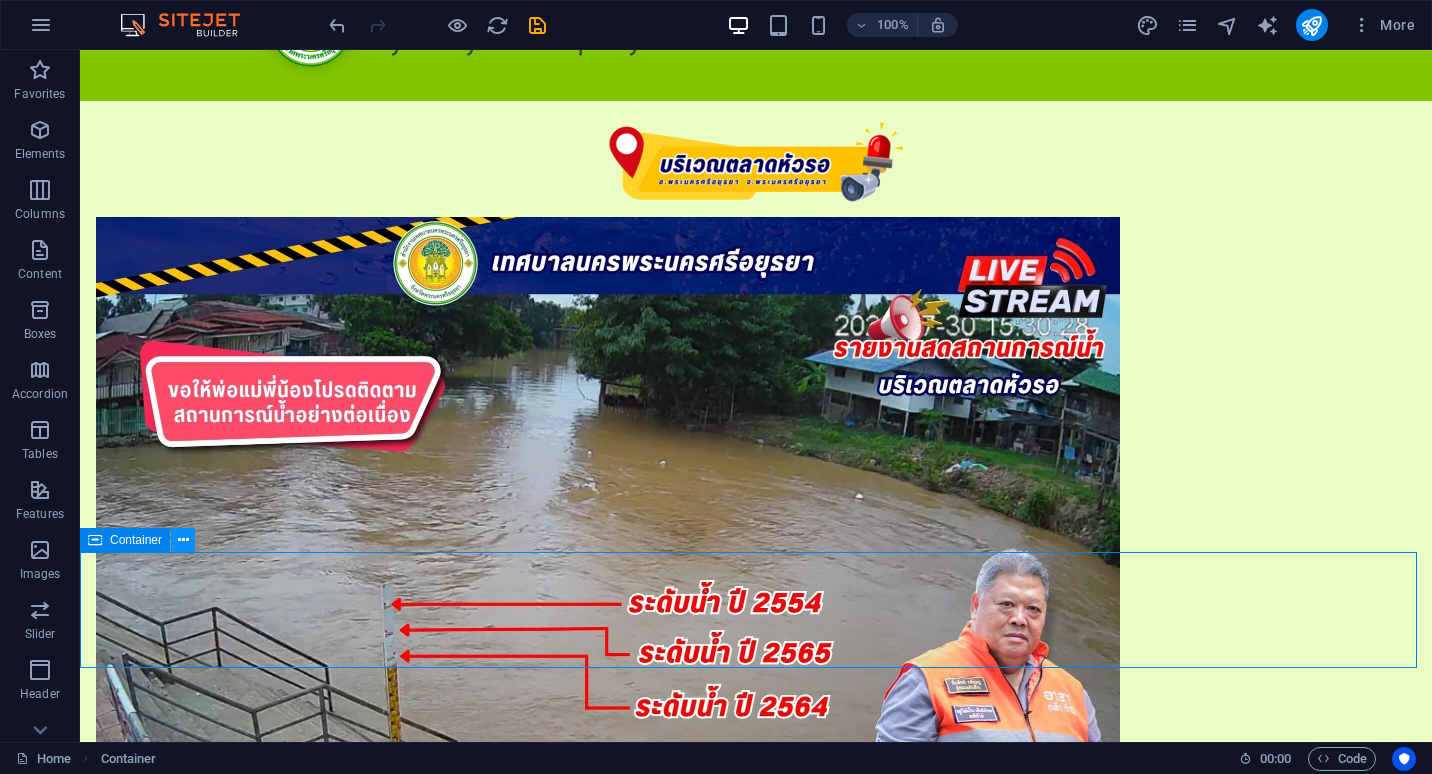 click at bounding box center [183, 540] 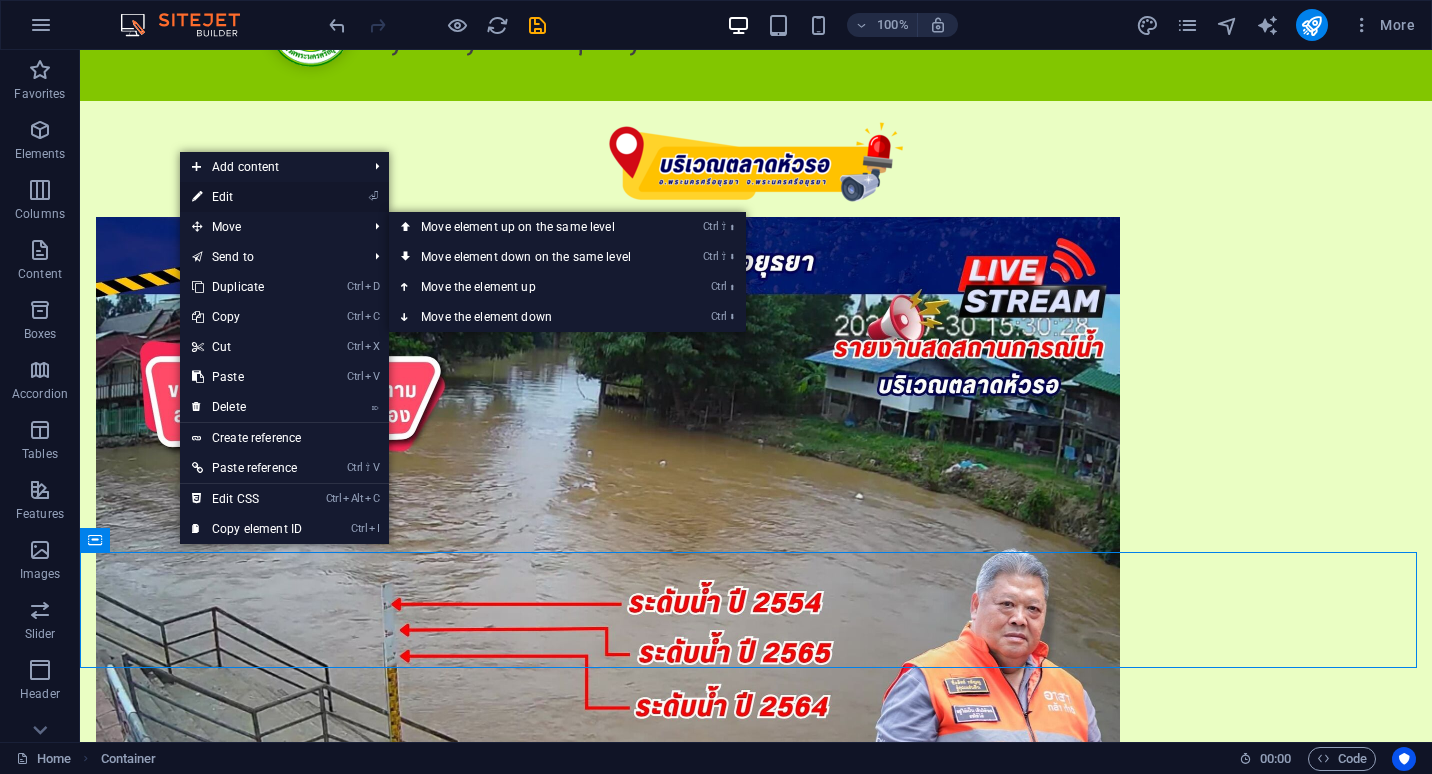 click on "⏎  Edit" at bounding box center (247, 197) 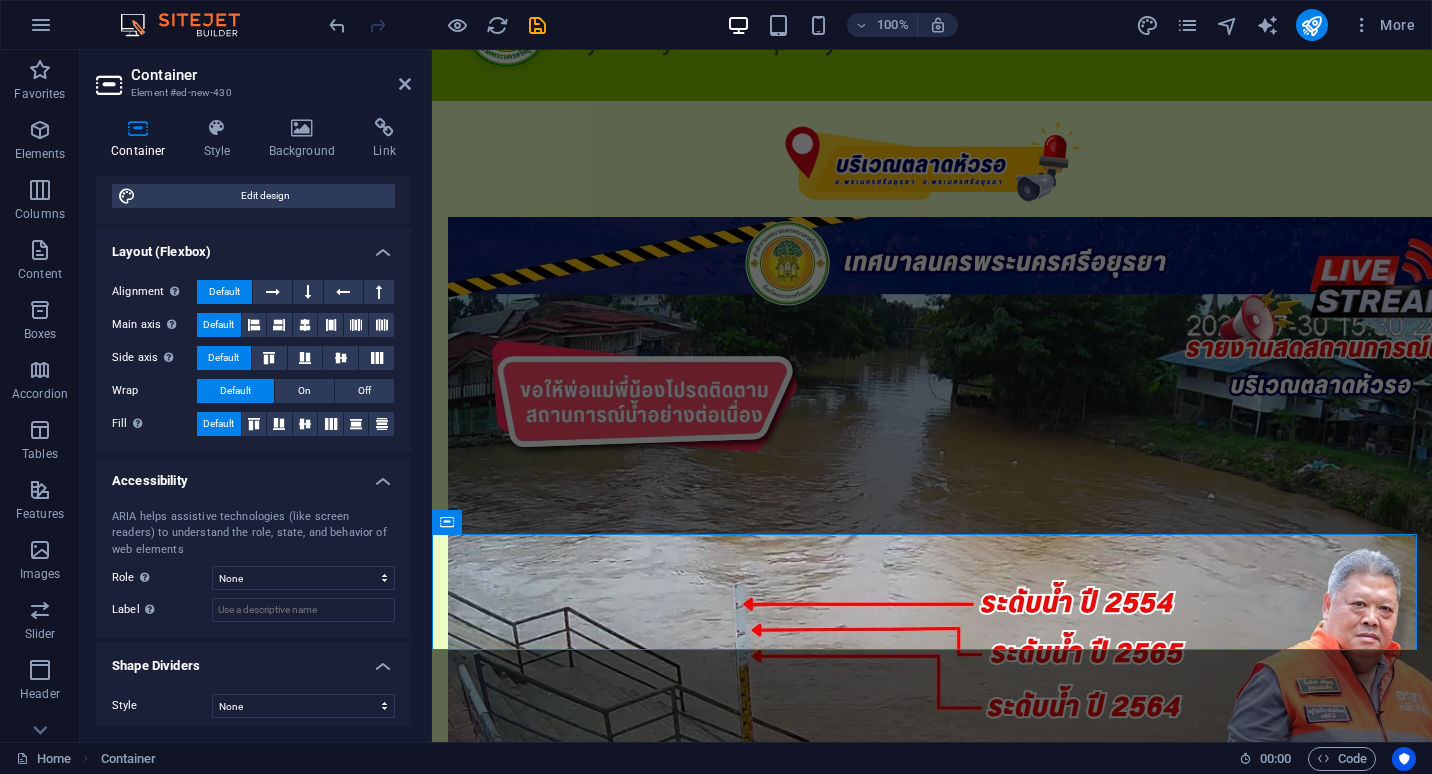scroll, scrollTop: 225, scrollLeft: 0, axis: vertical 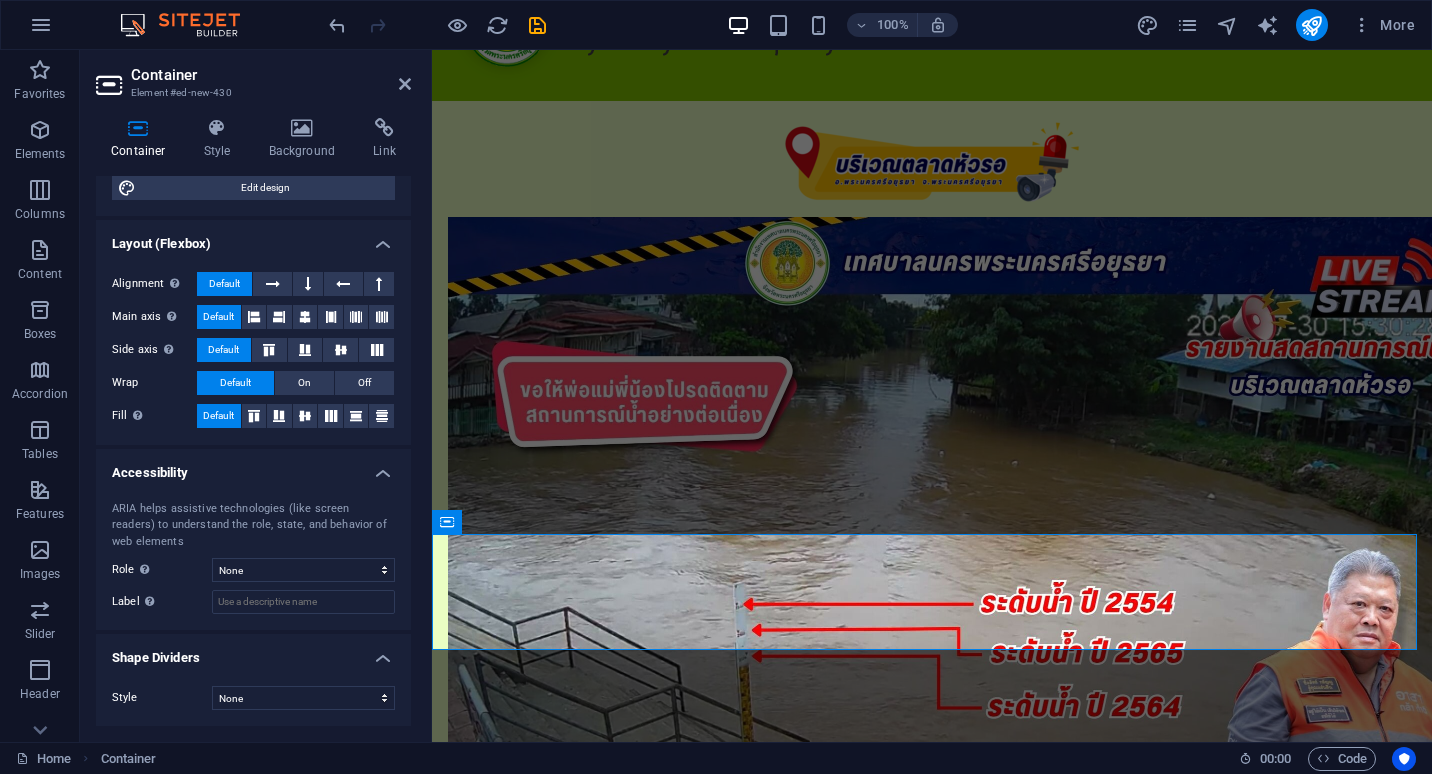click on "Style None Triangle Square Diagonal Polygon 1 Polygon 2 Zigzag Multiple Zigzags Waves Multiple Waves Half Circle Circle Circle Shadow Blocks Hexagons Clouds Multiple Clouds Fan Pyramids Book Paint Drip Fire Shredded Paper Arrow Background Change background Color 2nd Color 3rd Color Width 100 % Height auto px rem em vh vw Horiz. Position 0 % Position Flip Invert Animation  - Direction  - Duration 60 s" at bounding box center [253, 698] 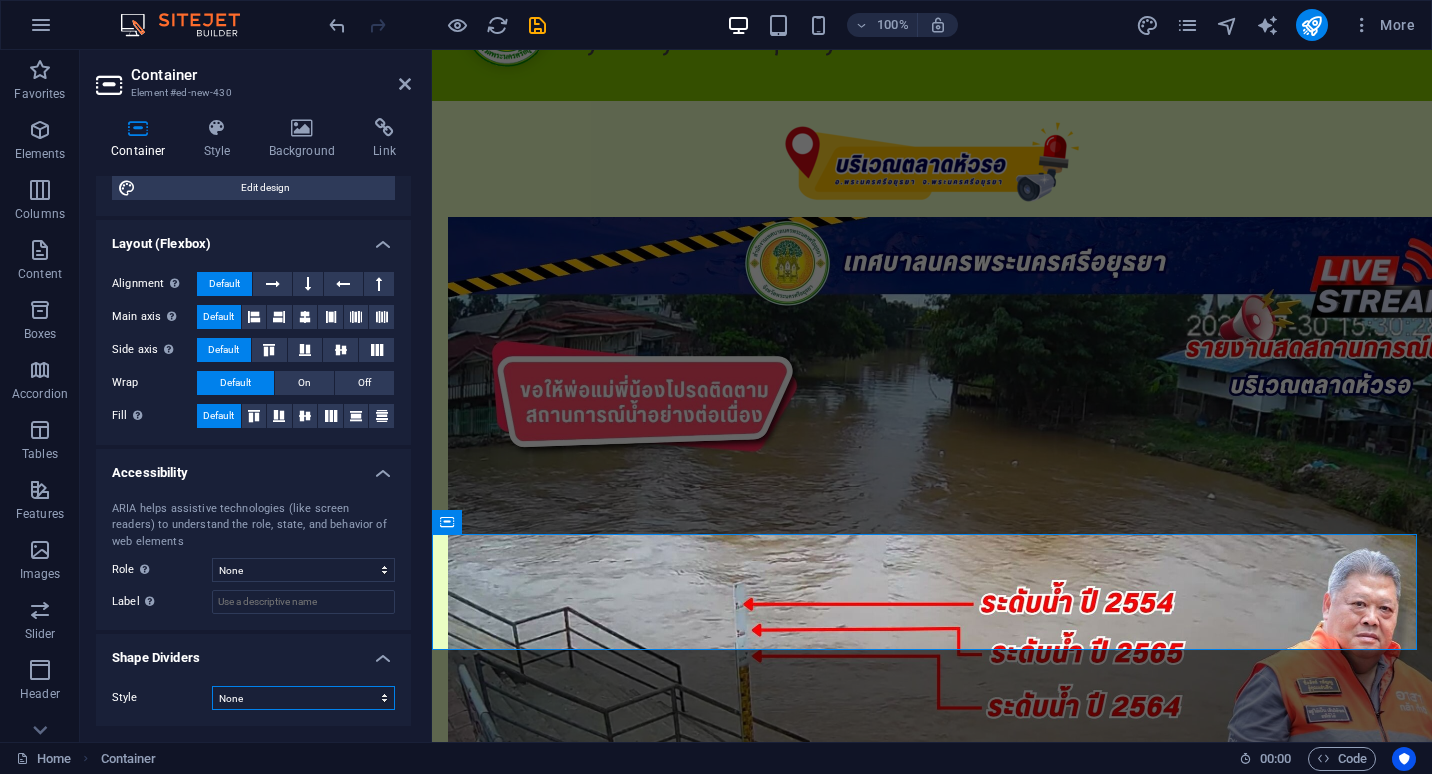 click on "None Triangle Square Diagonal Polygon 1 Polygon 2 Zigzag Multiple Zigzags Waves Multiple Waves Half Circle Circle Circle Shadow Blocks Hexagons Clouds Multiple Clouds Fan Pyramids Book Paint Drip Fire Shredded Paper Arrow" at bounding box center (303, 698) 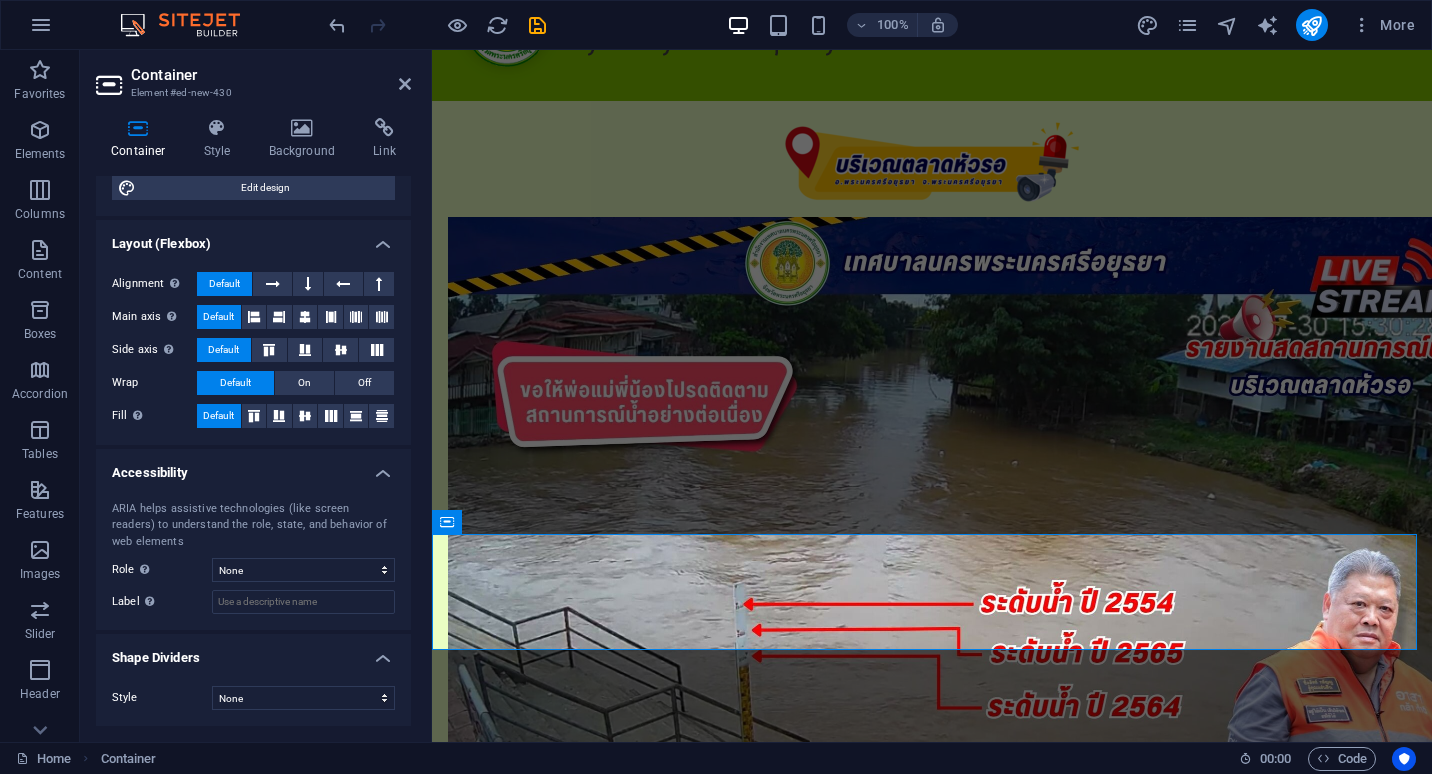 click on "Style None Triangle Square Diagonal Polygon 1 Polygon 2 Zigzag Multiple Zigzags Waves Multiple Waves Half Circle Circle Circle Shadow Blocks Hexagons Clouds Multiple Clouds Fan Pyramids Book Paint Drip Fire Shredded Paper Arrow Background Change background Color 2nd Color 3rd Color Width 100 % Height auto px rem em vh vw Horiz. Position 0 % Position Flip Invert Animation  - Direction  - Duration 60 s" at bounding box center (253, 698) 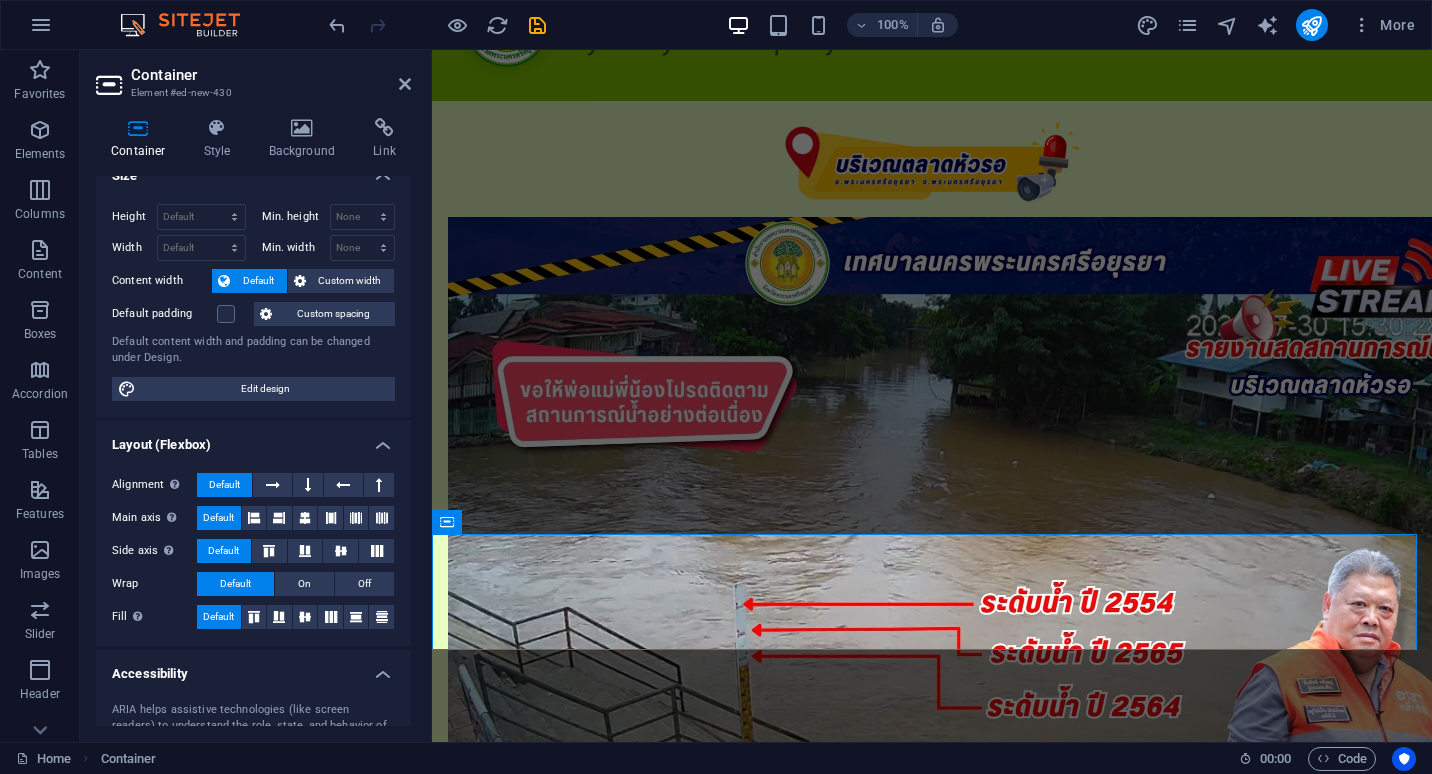 scroll, scrollTop: 0, scrollLeft: 0, axis: both 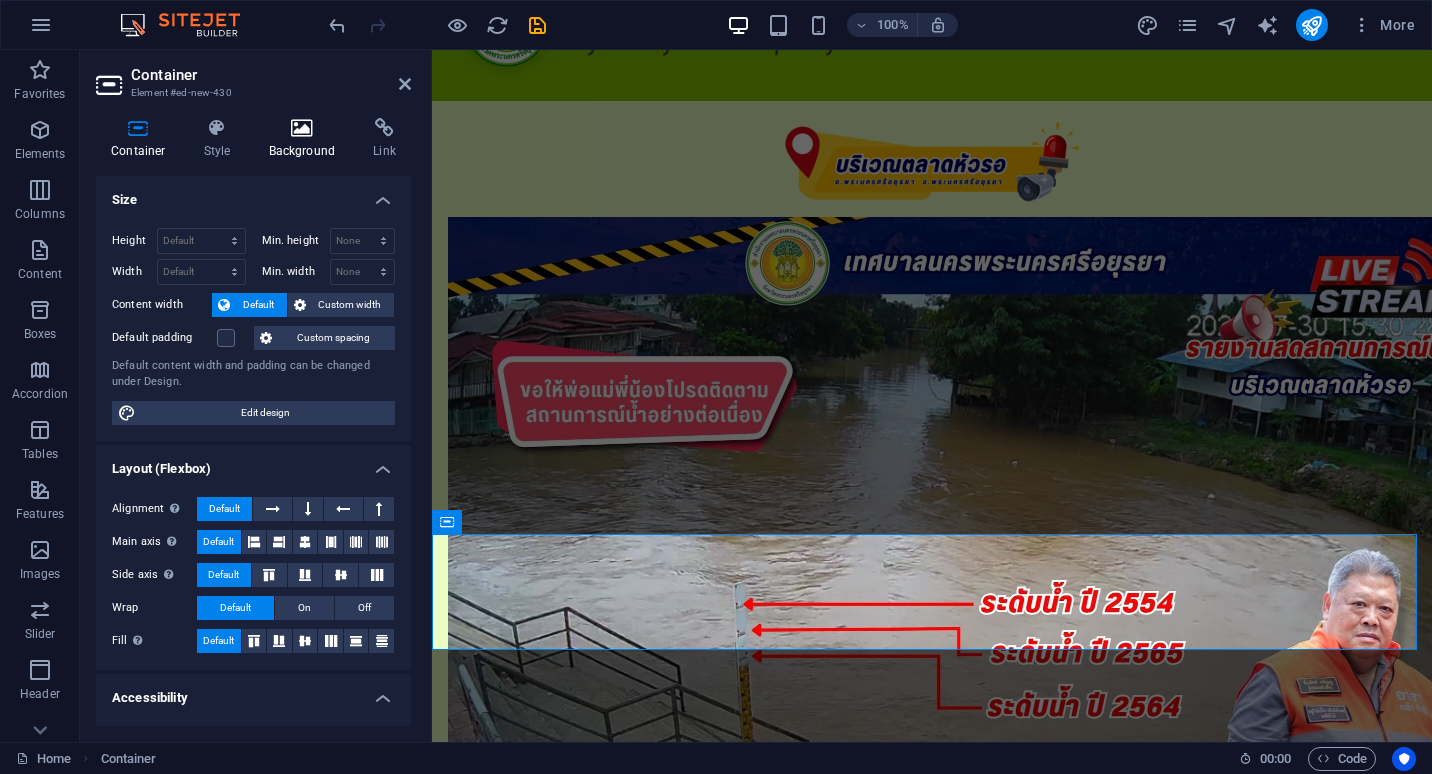 click at bounding box center [302, 128] 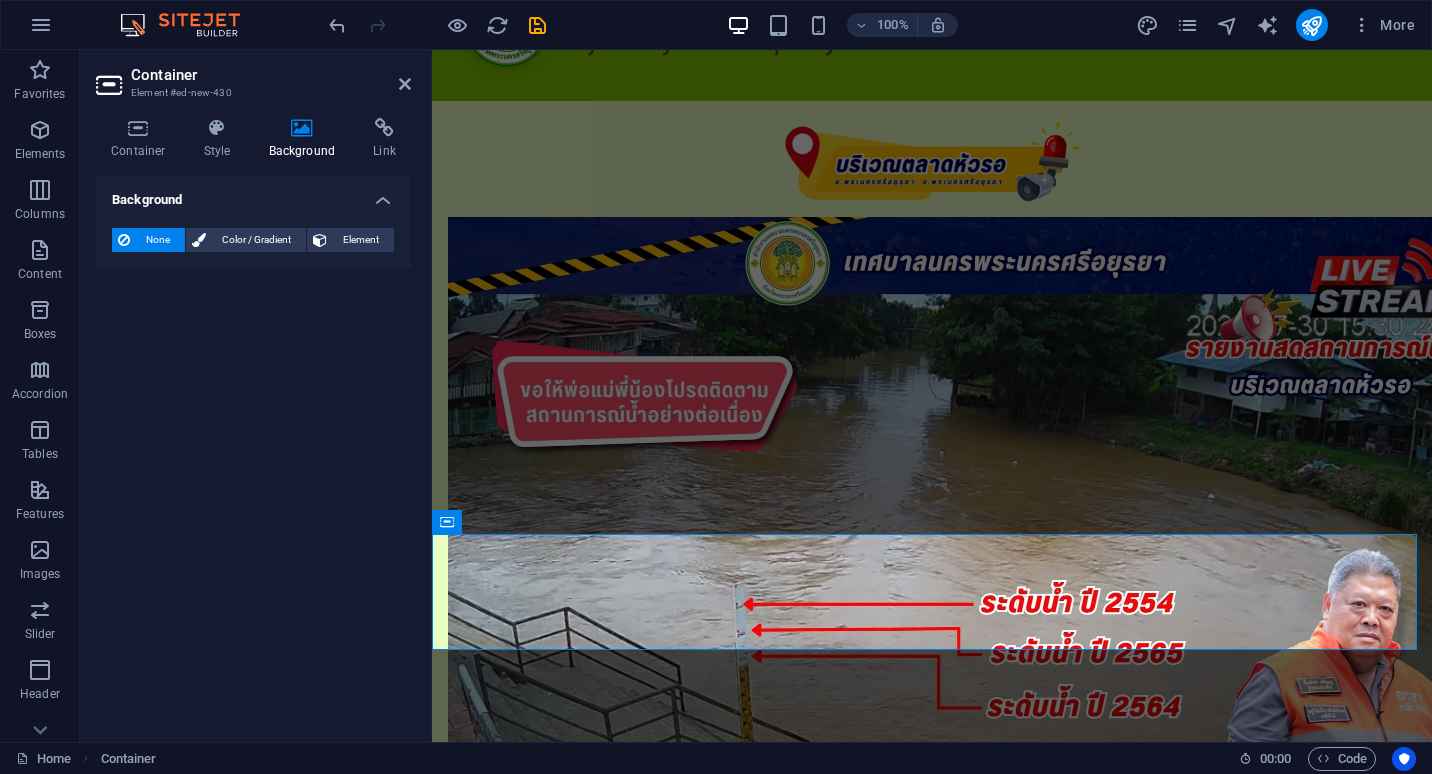 click on "None" at bounding box center (157, 240) 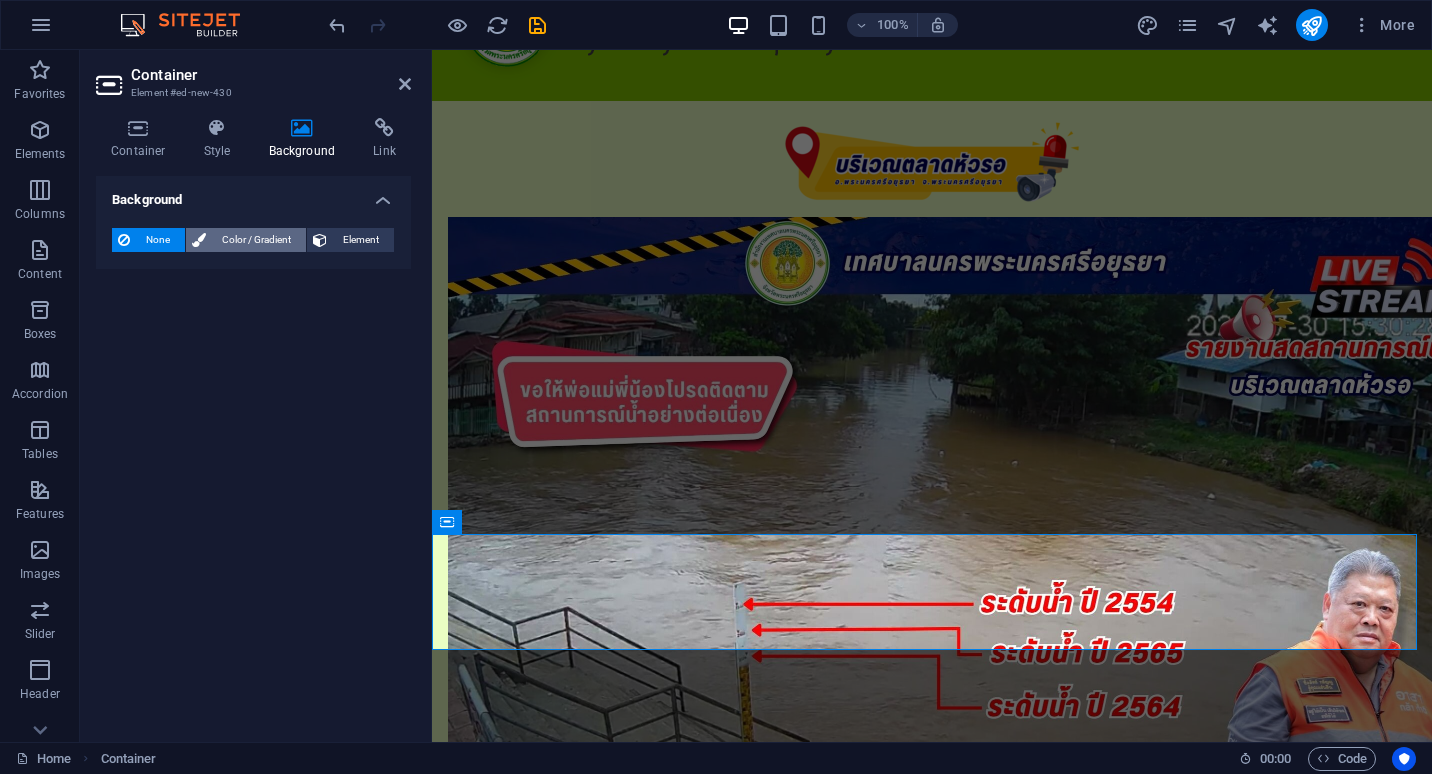 click on "Color / Gradient" at bounding box center [256, 240] 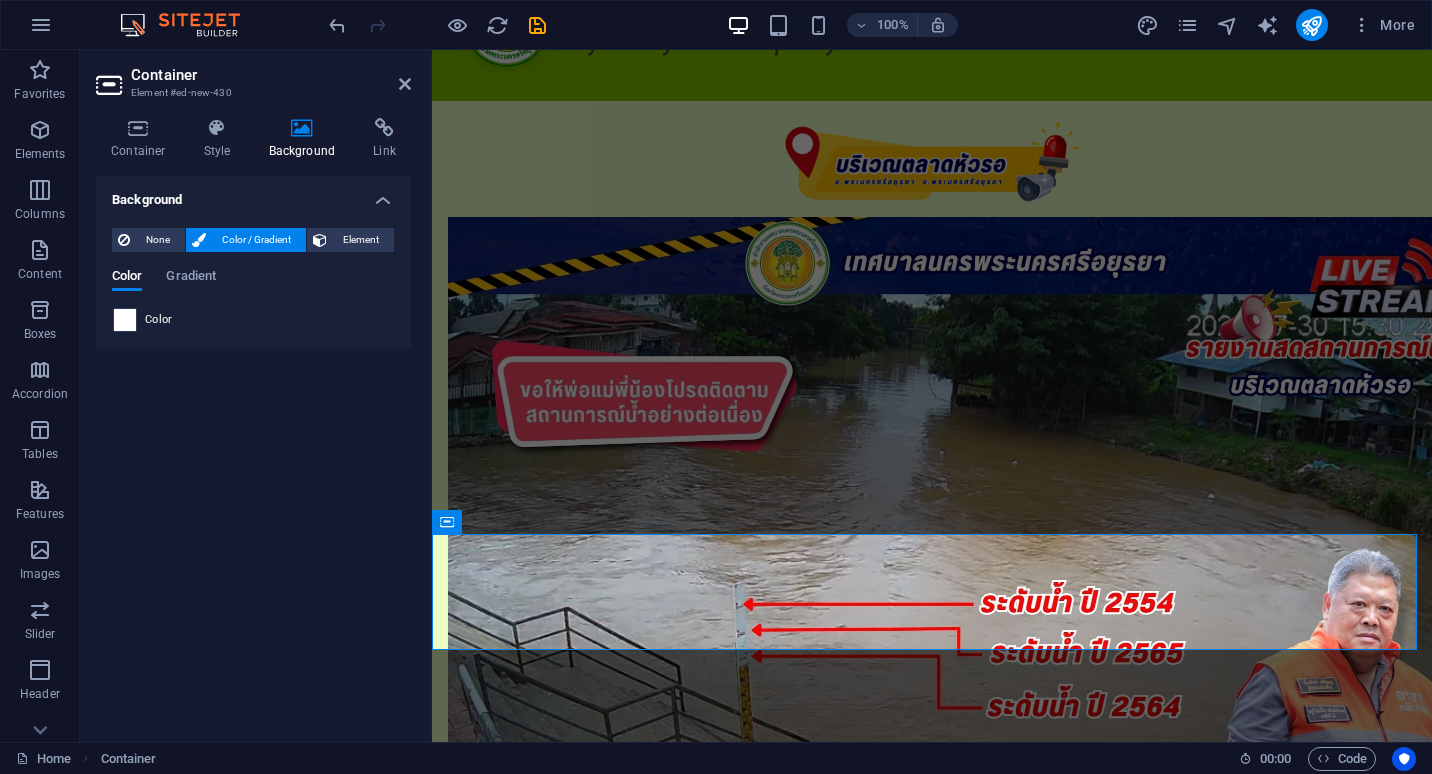 click at bounding box center [125, 320] 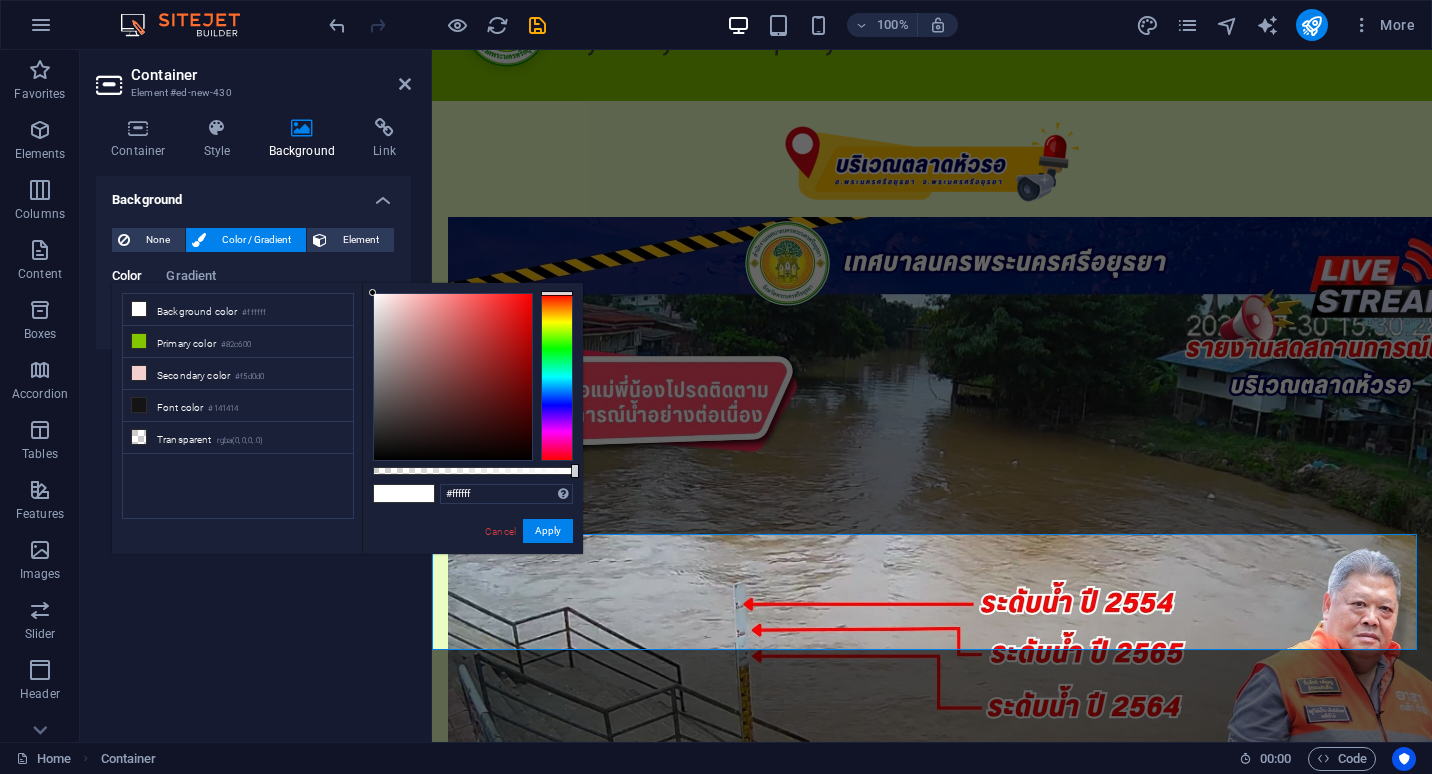 click at bounding box center (389, 493) 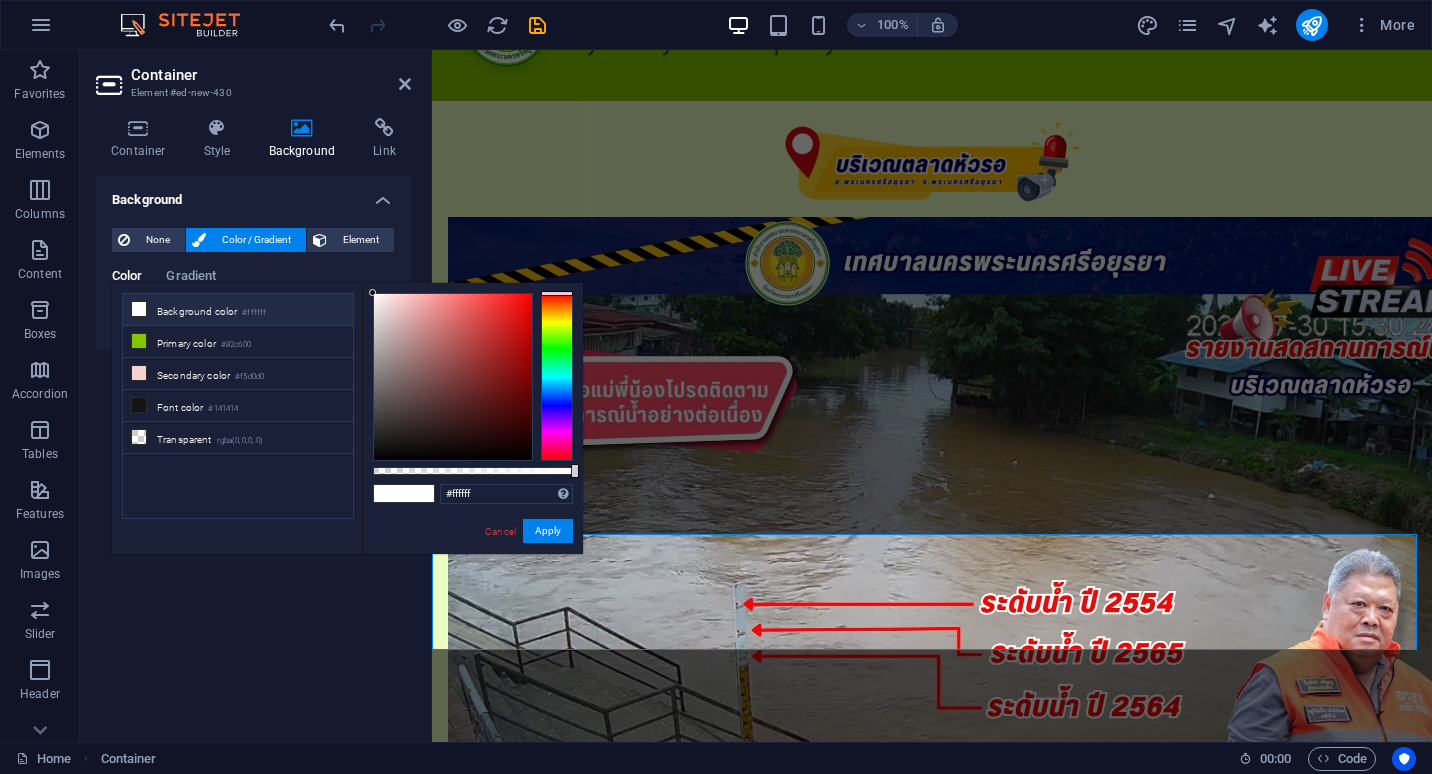 click at bounding box center (419, 493) 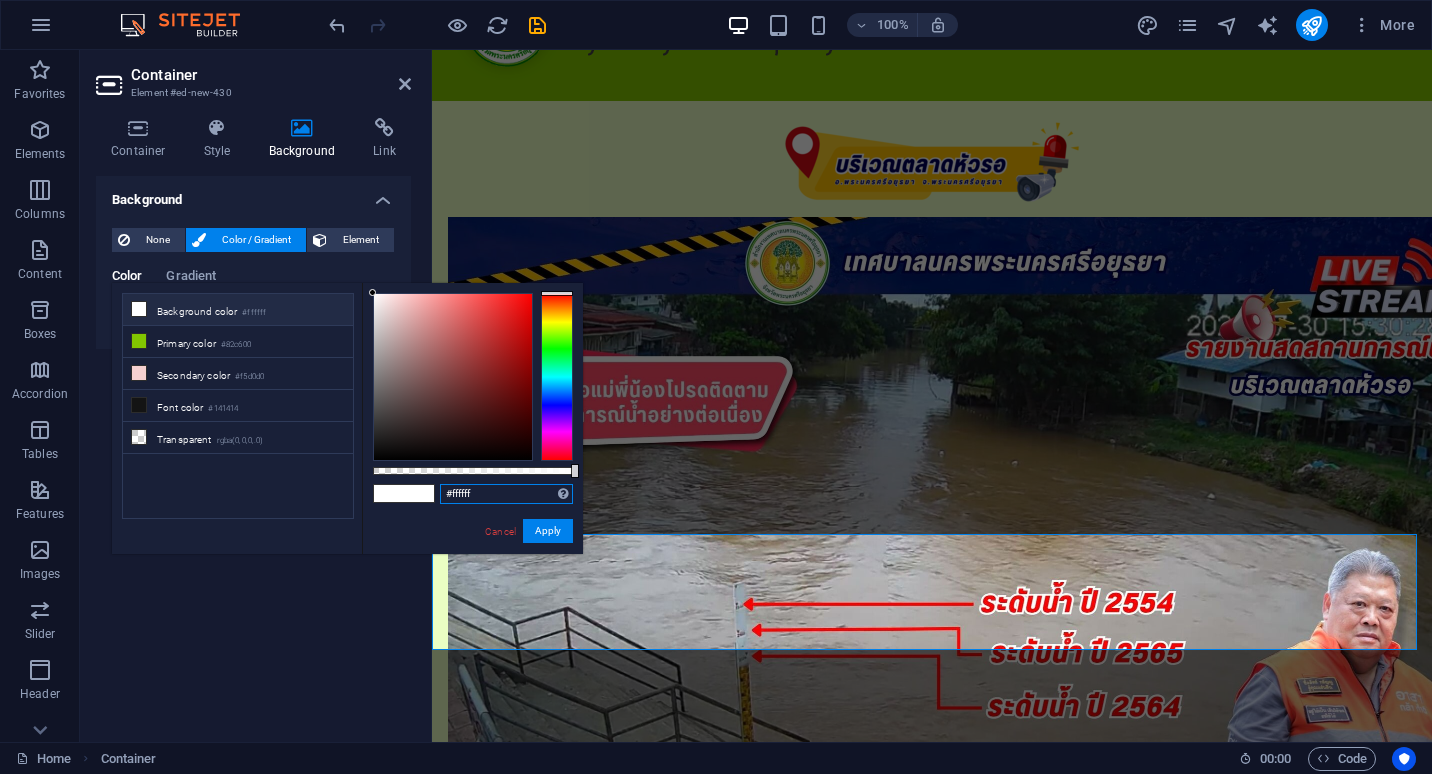 click on "#ffffff" at bounding box center (506, 494) 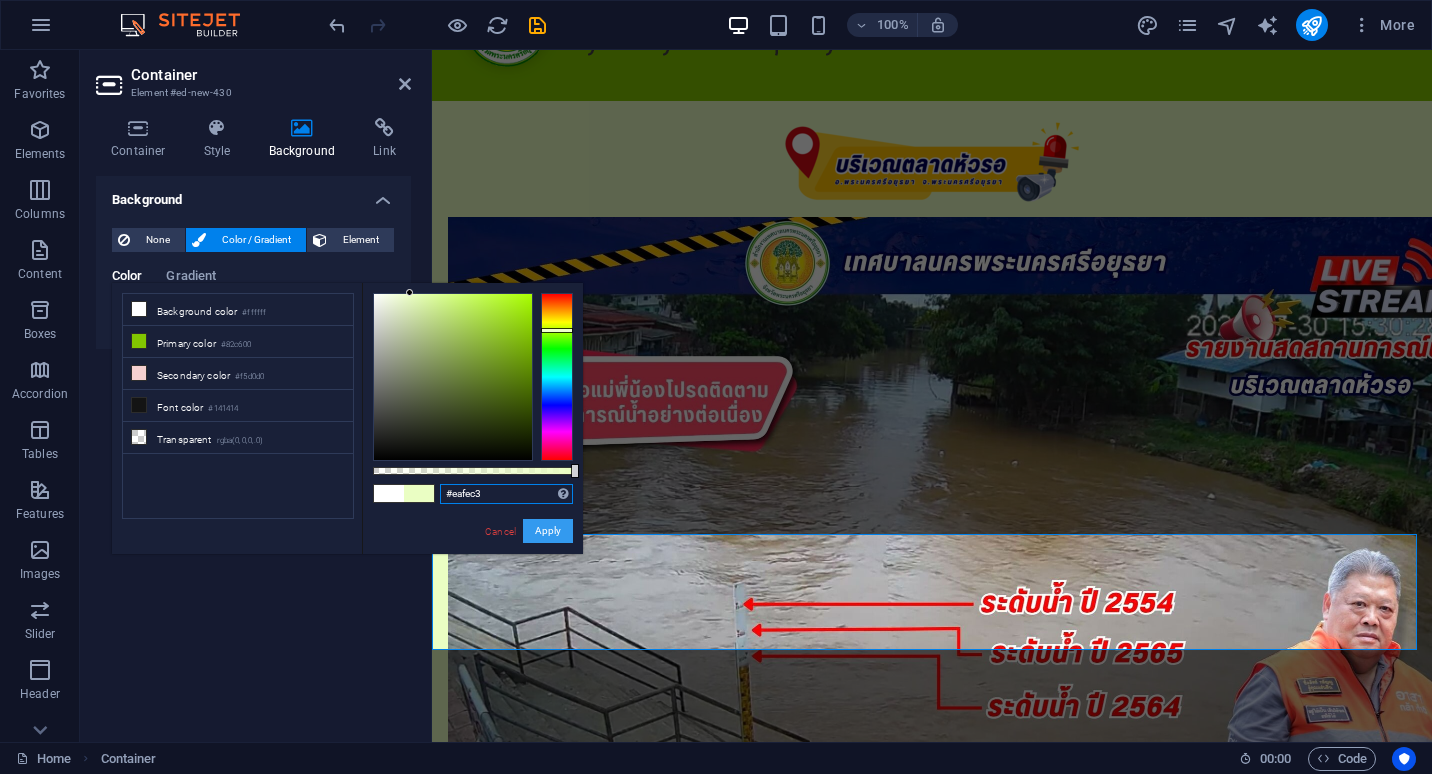 type on "#eafec3" 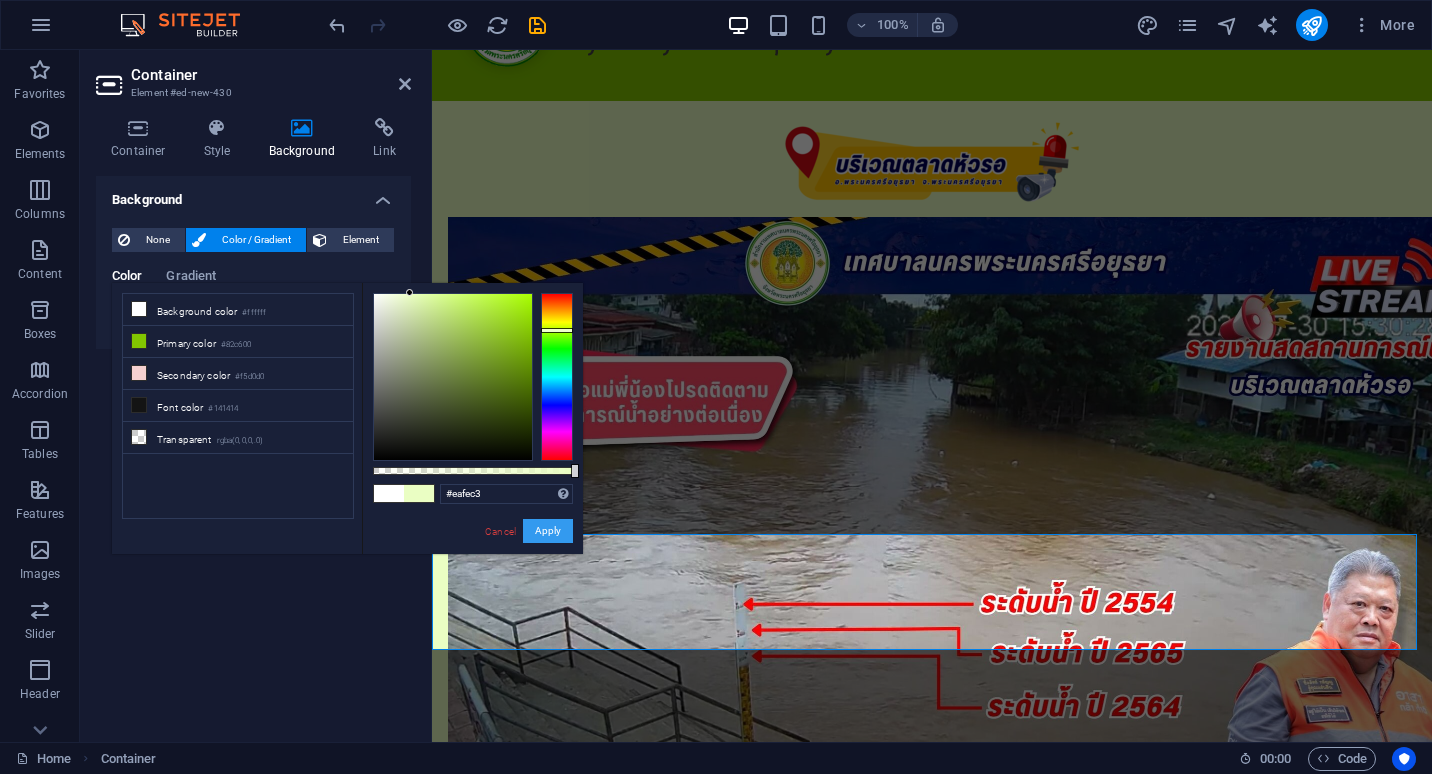 click on "Apply" at bounding box center [548, 531] 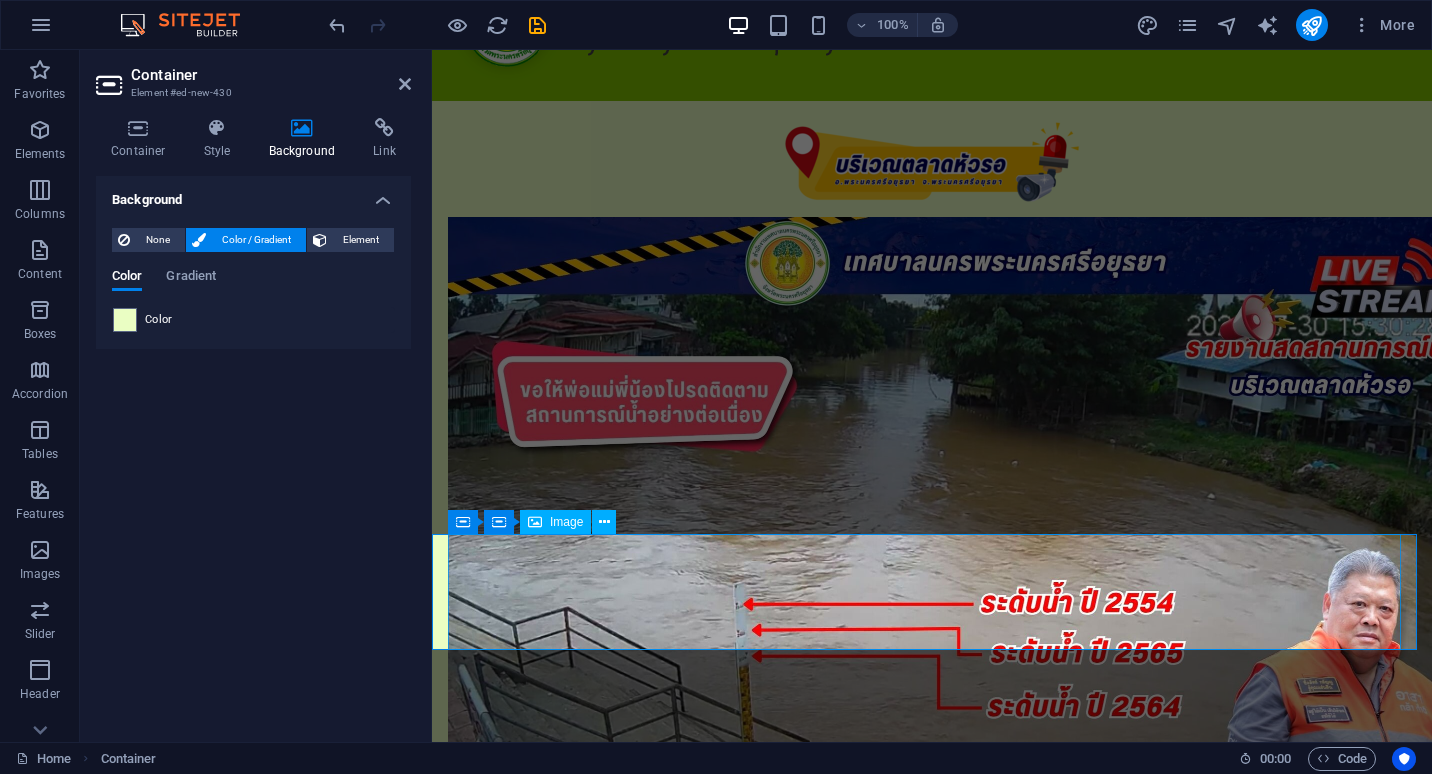 click at bounding box center (932, 1264) 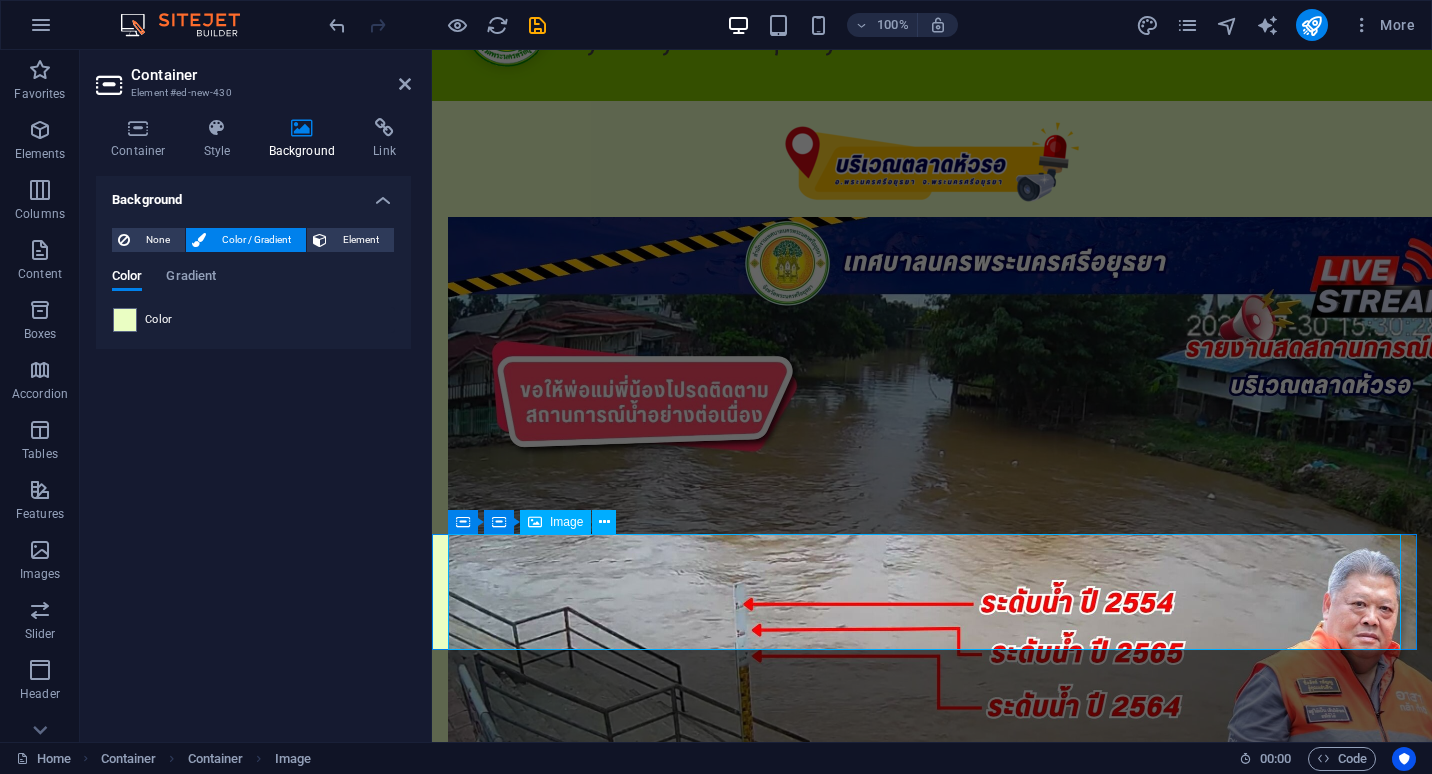 click at bounding box center (932, 1264) 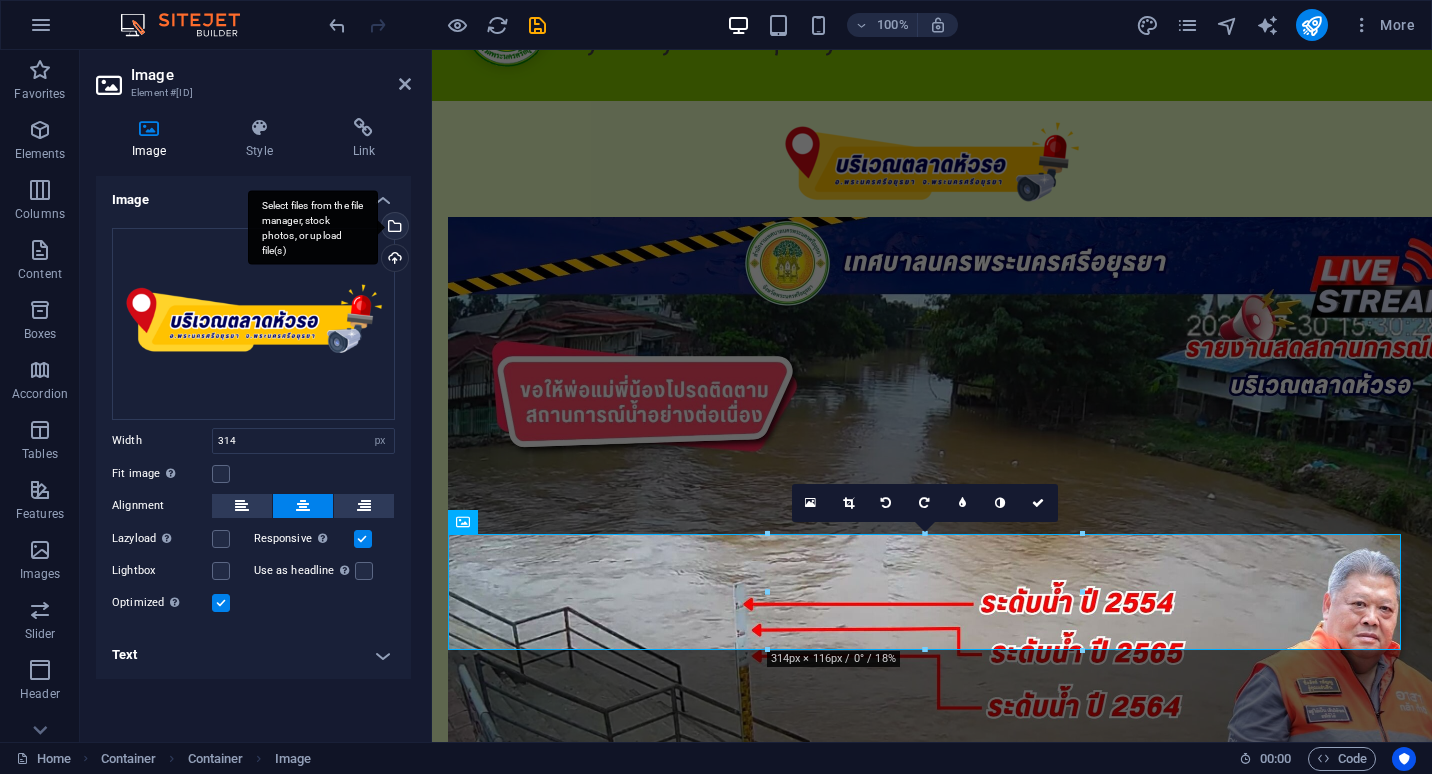 click on "Select files from the file manager, stock photos, or upload file(s)" at bounding box center [393, 228] 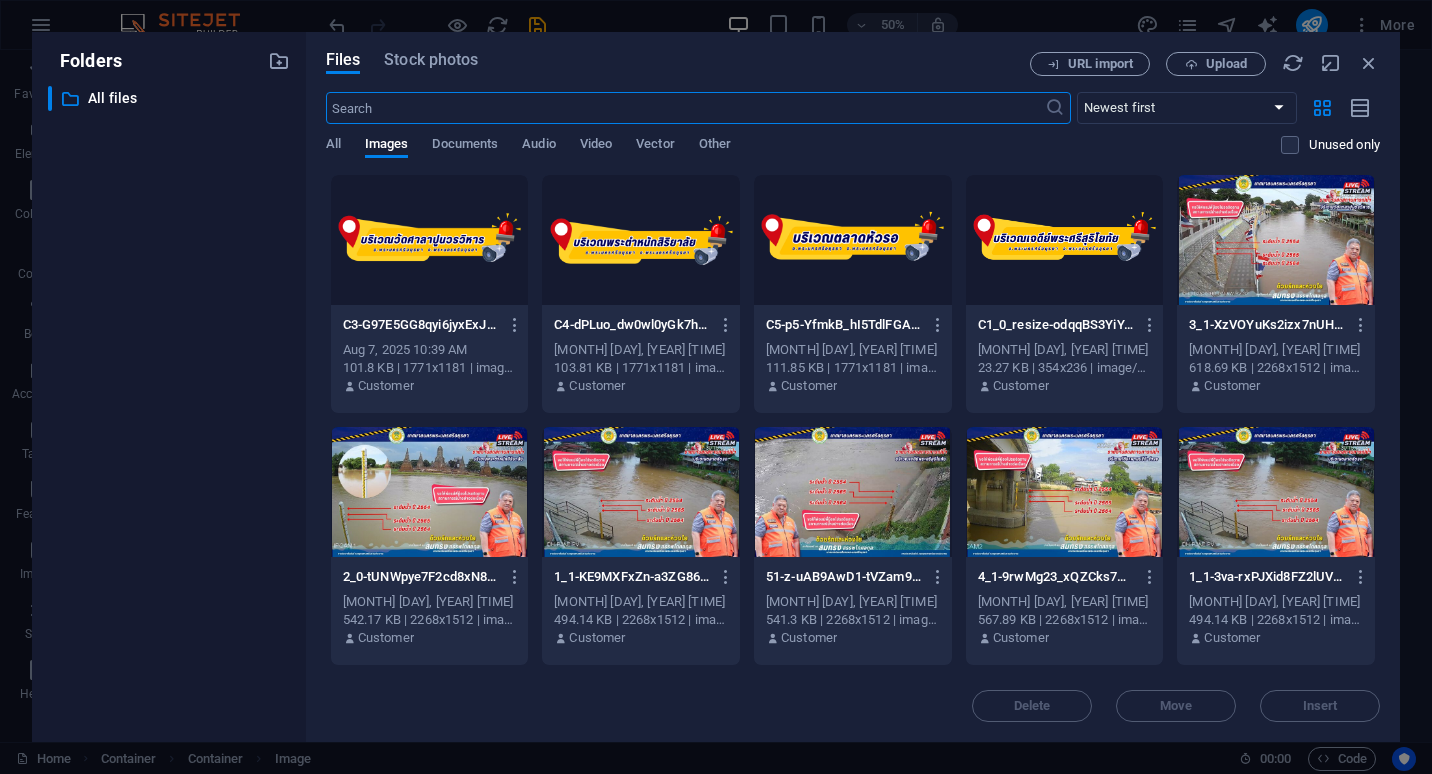 click at bounding box center (641, 240) 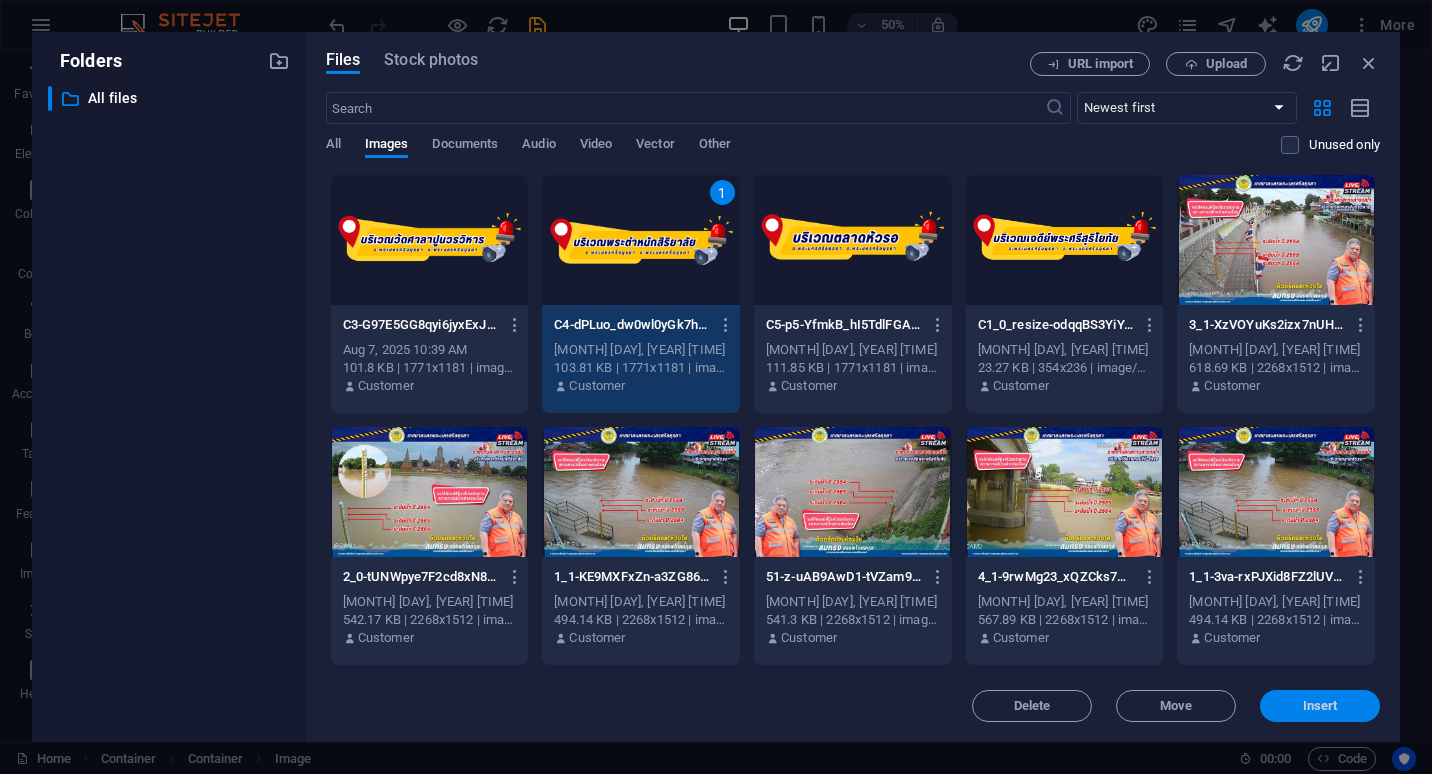click on "Insert" at bounding box center [1320, 706] 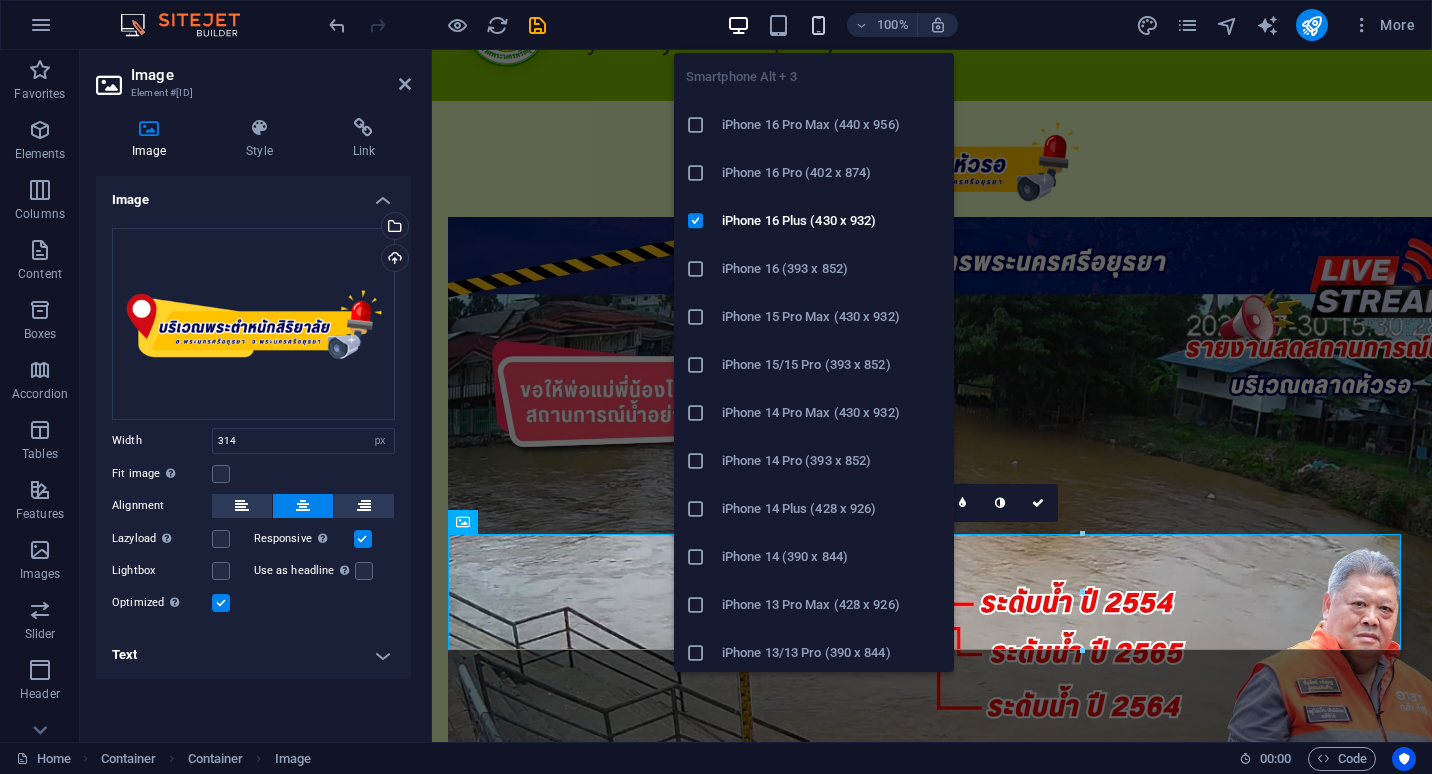 click at bounding box center [818, 25] 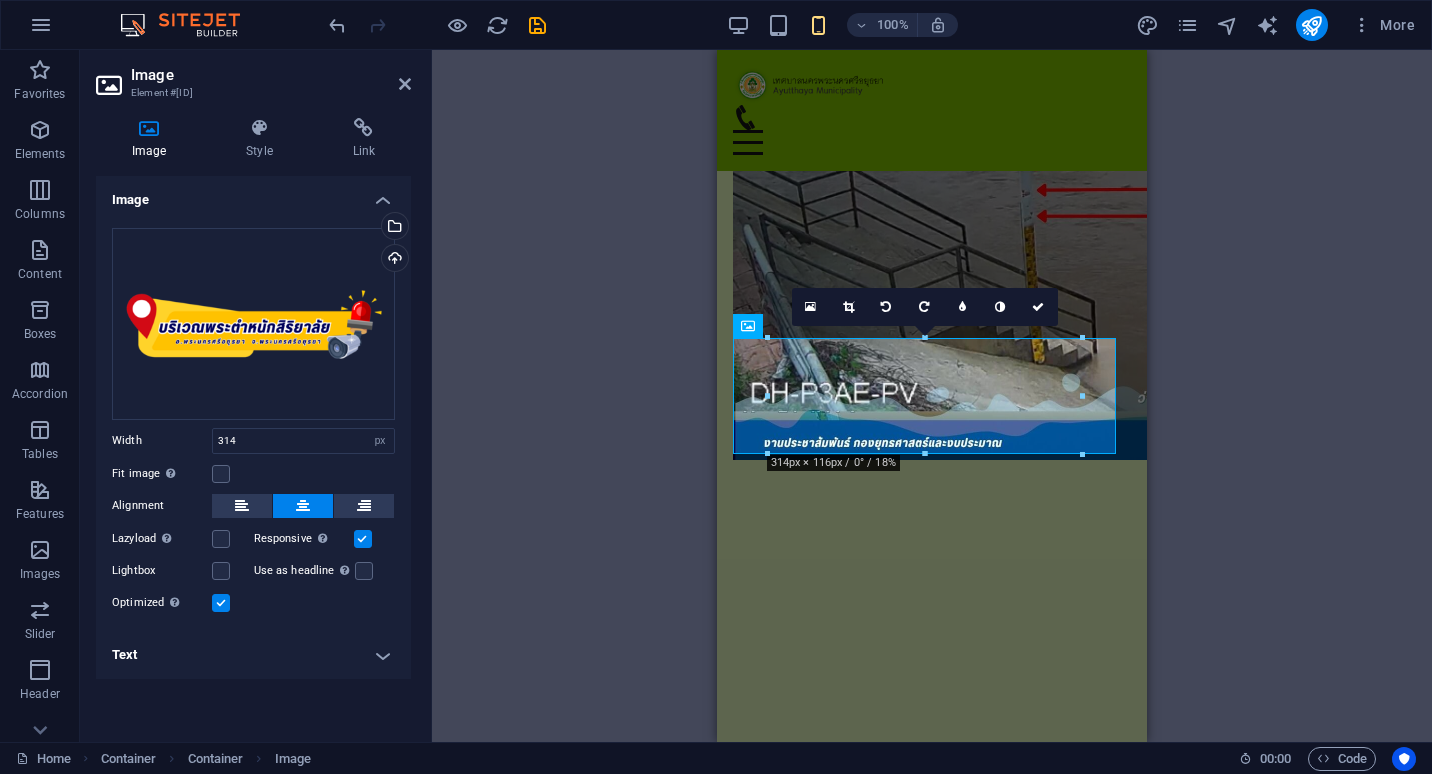 click on "Drag here to replace the existing content. Press “Ctrl” if you want to create a new element.
Container   Placeholder   Container   Container   Container   Container   2 columns   Container   Image   2 columns   2 columns   Container   Placeholder   Container   Container   Image   Container   HTML   2 columns   Container   Container   2 columns   HTML   Container   2 columns   Container   Image   Container   Menu Bar   Container   Logo   Container   Menu Bar   Container   Image   Container [NUMBERS] [DIMENSIONS] / 0° / 18% 16:10 16:9 4:3 1:1 1:2 0" at bounding box center [932, 396] 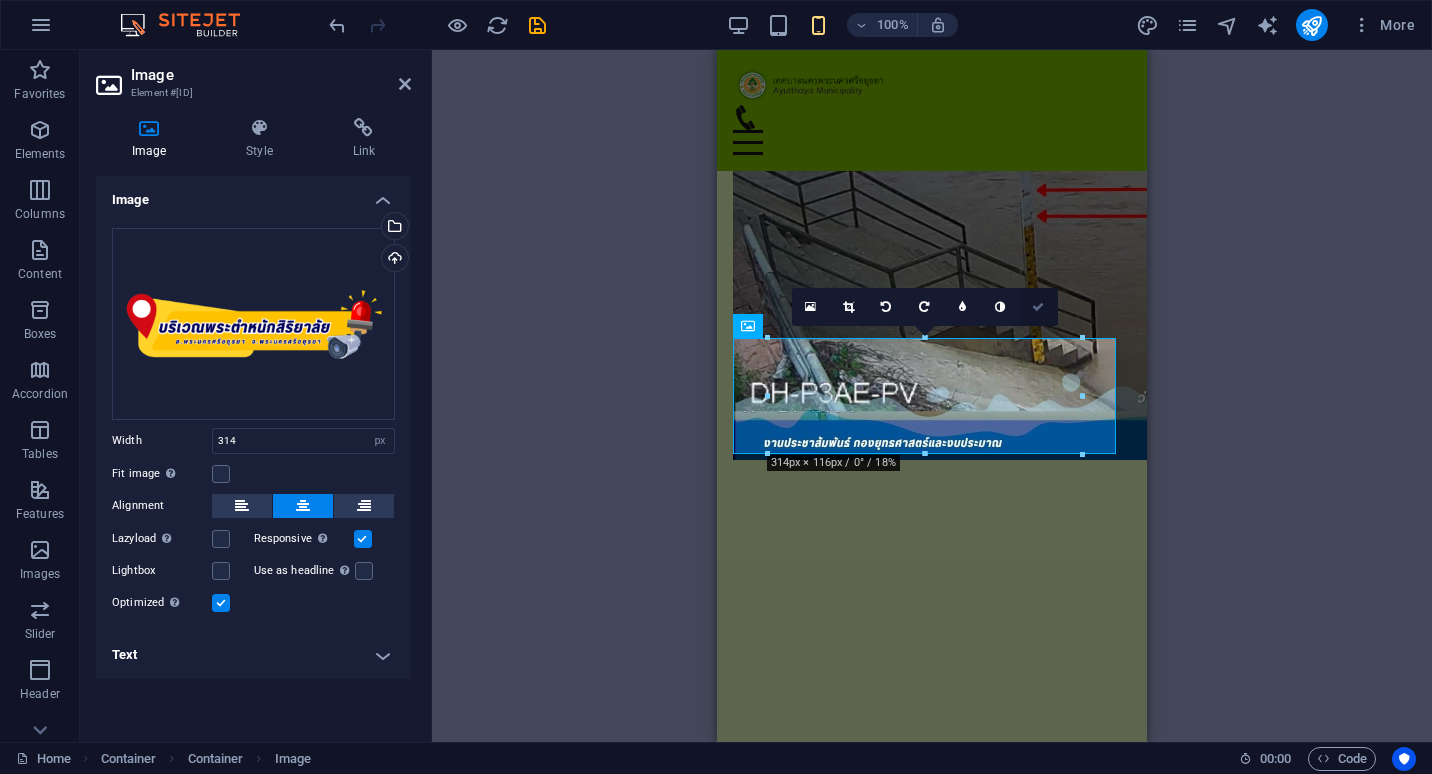 click at bounding box center [1038, 307] 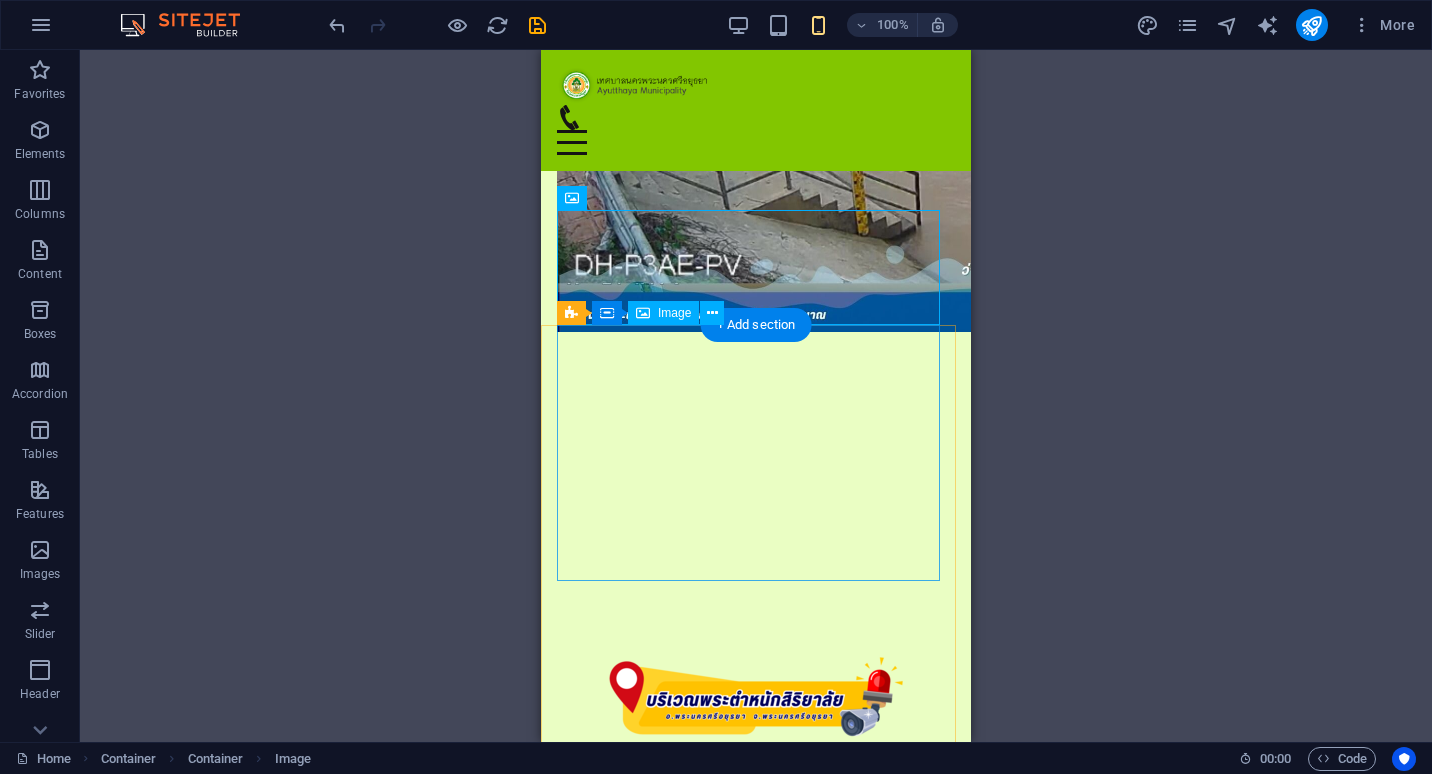 scroll, scrollTop: 660, scrollLeft: 0, axis: vertical 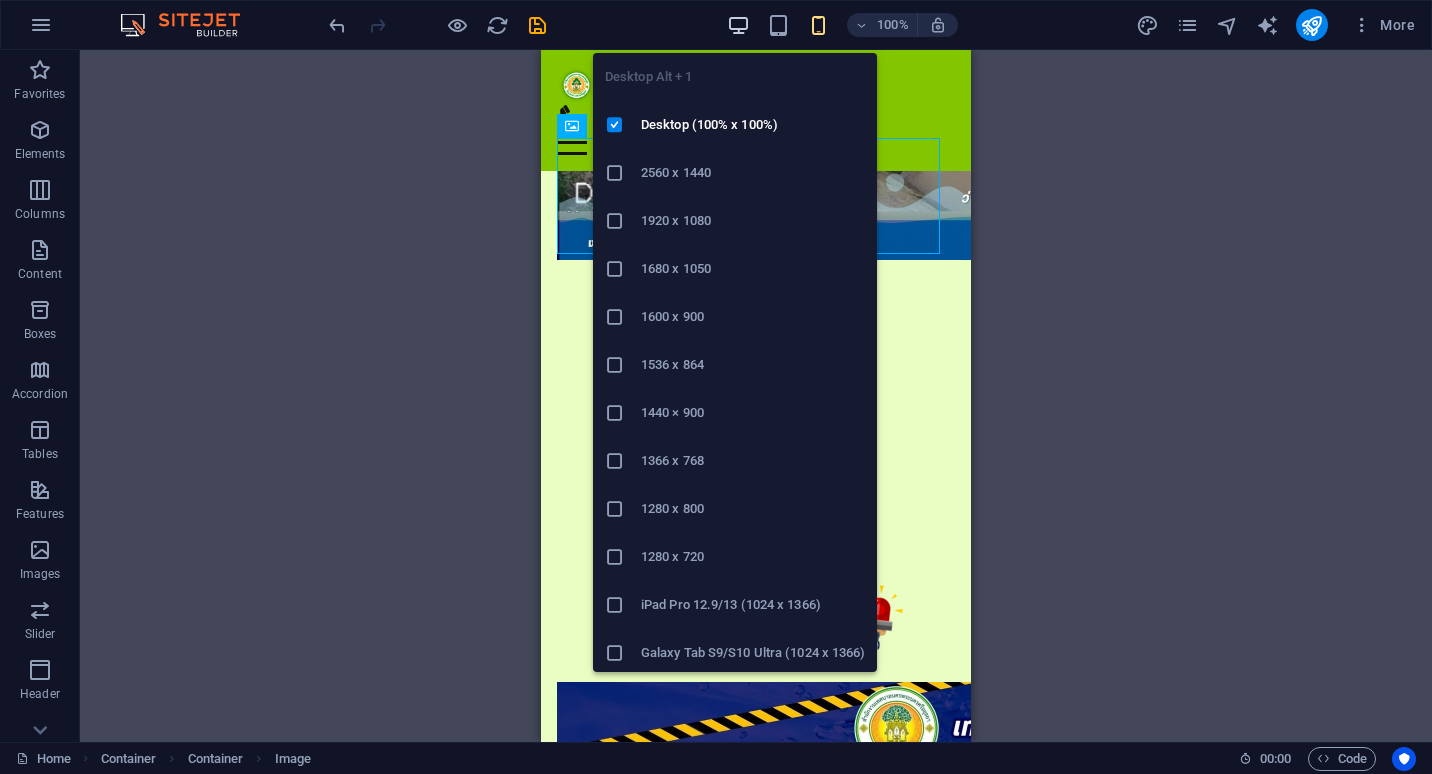click at bounding box center [738, 25] 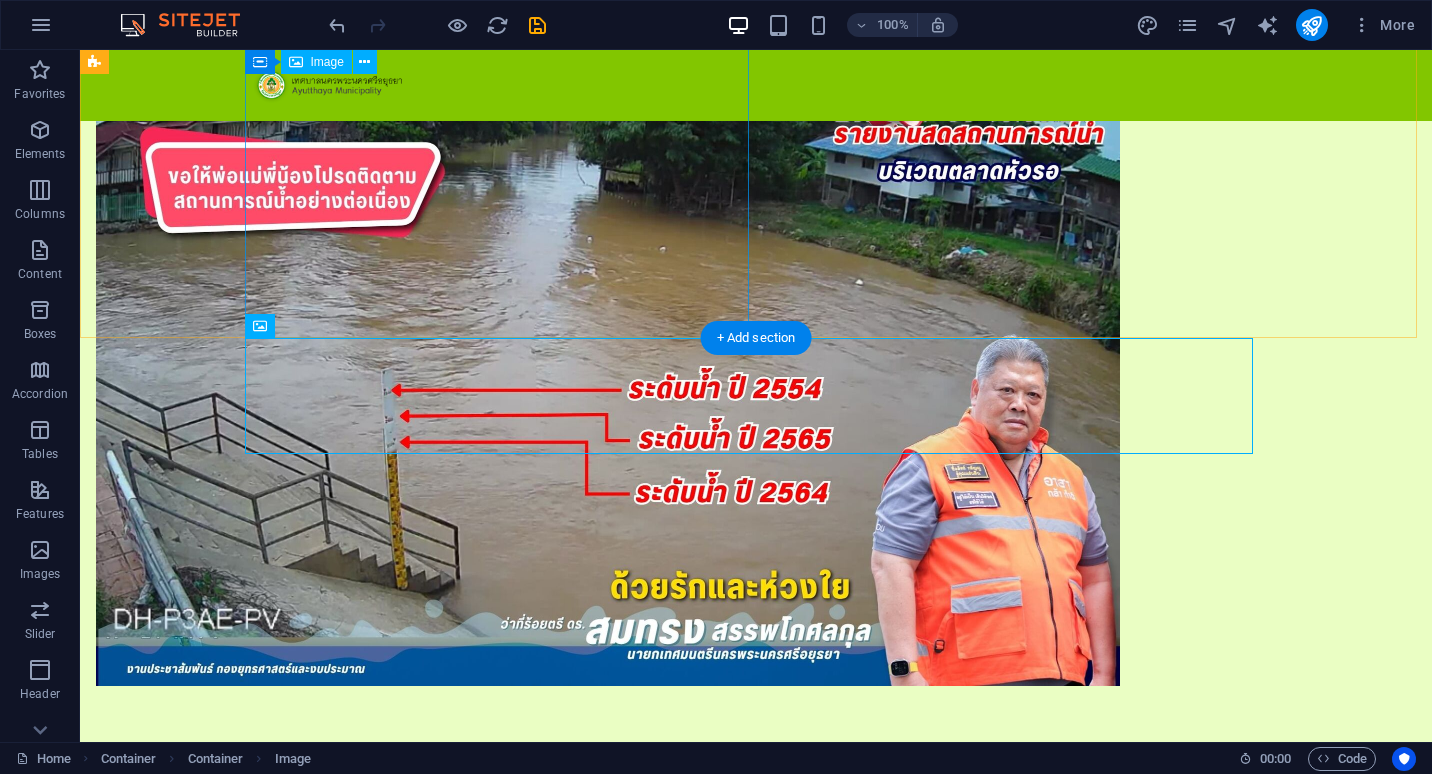 scroll, scrollTop: 334, scrollLeft: 0, axis: vertical 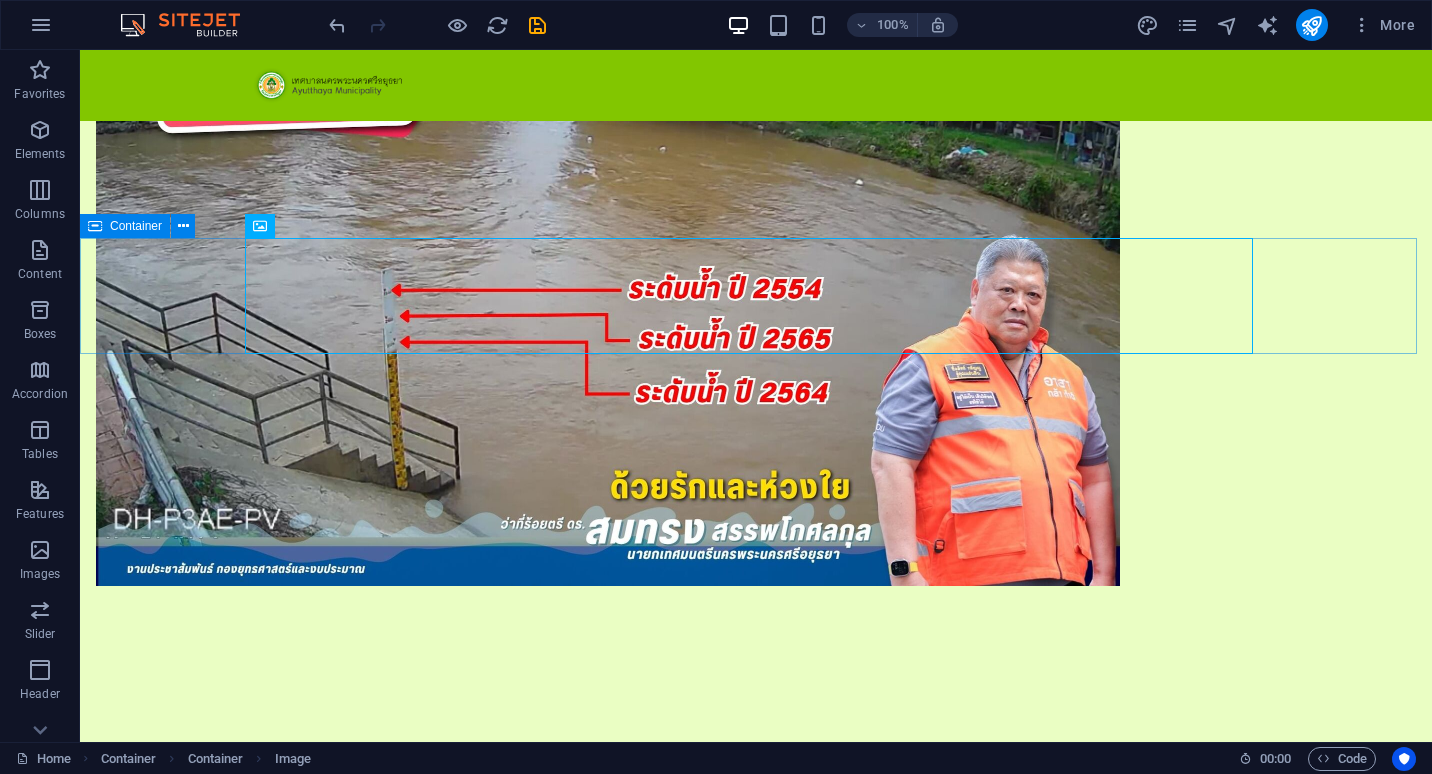click on "Container" at bounding box center [136, 226] 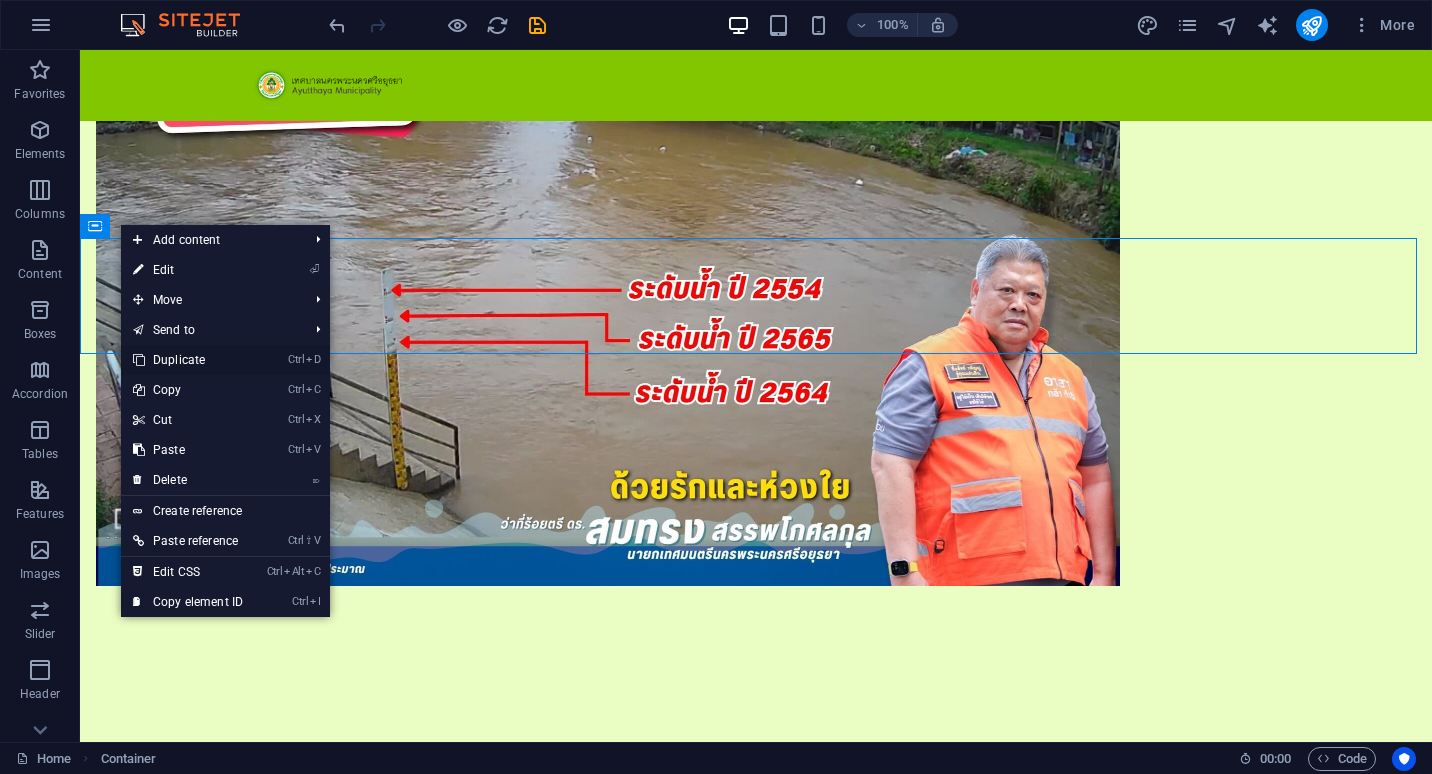 click on "Ctrl D  Duplicate" at bounding box center (188, 360) 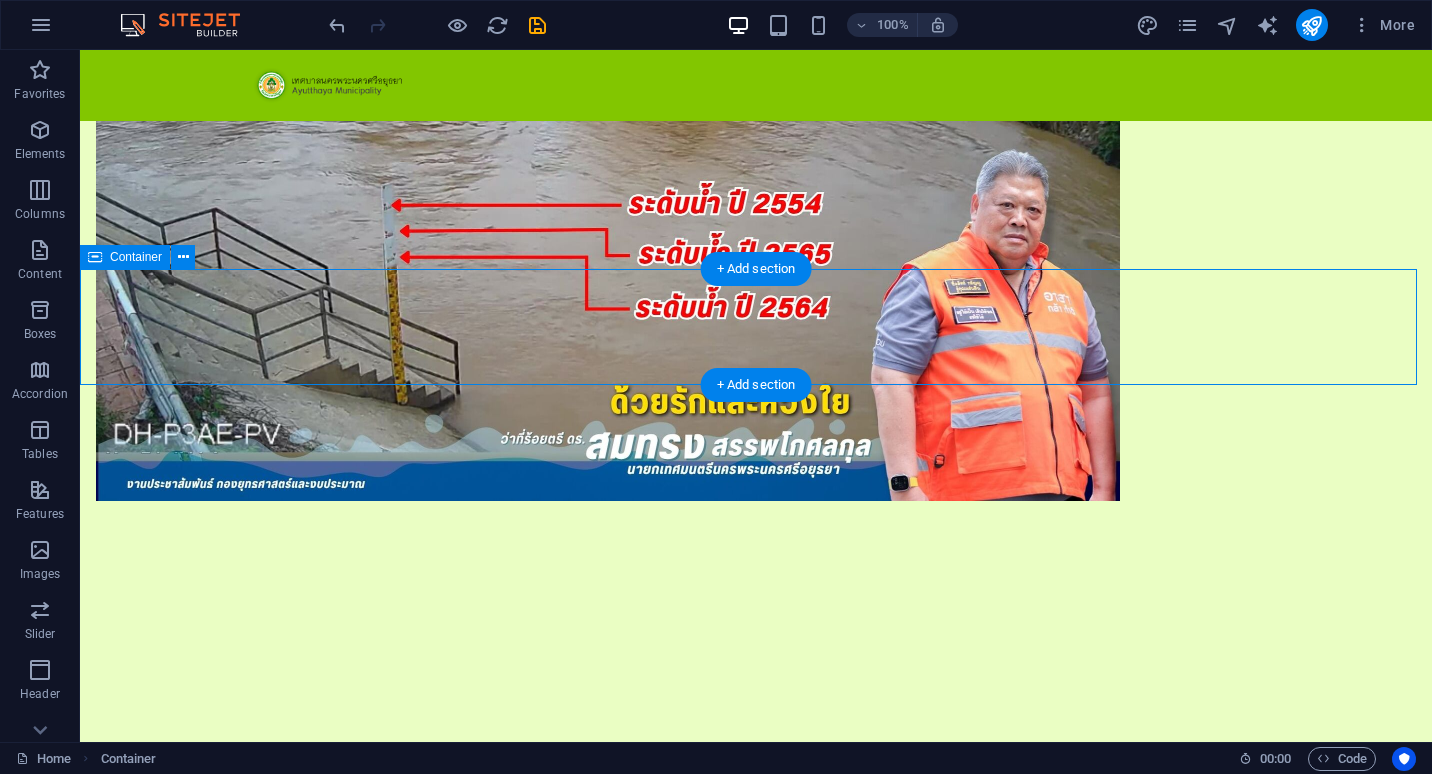 scroll, scrollTop: 334, scrollLeft: 0, axis: vertical 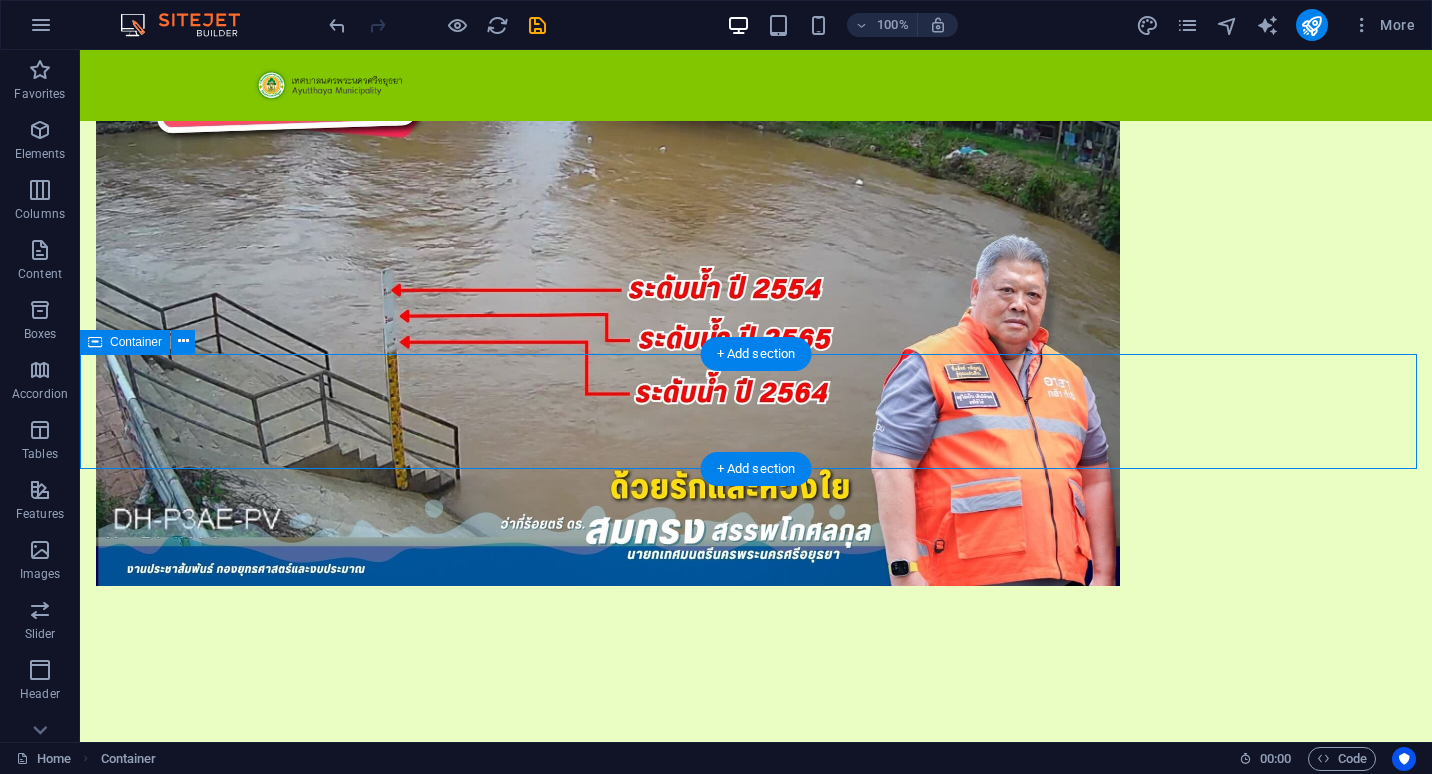 drag, startPoint x: 215, startPoint y: 393, endPoint x: 171, endPoint y: 399, distance: 44.407207 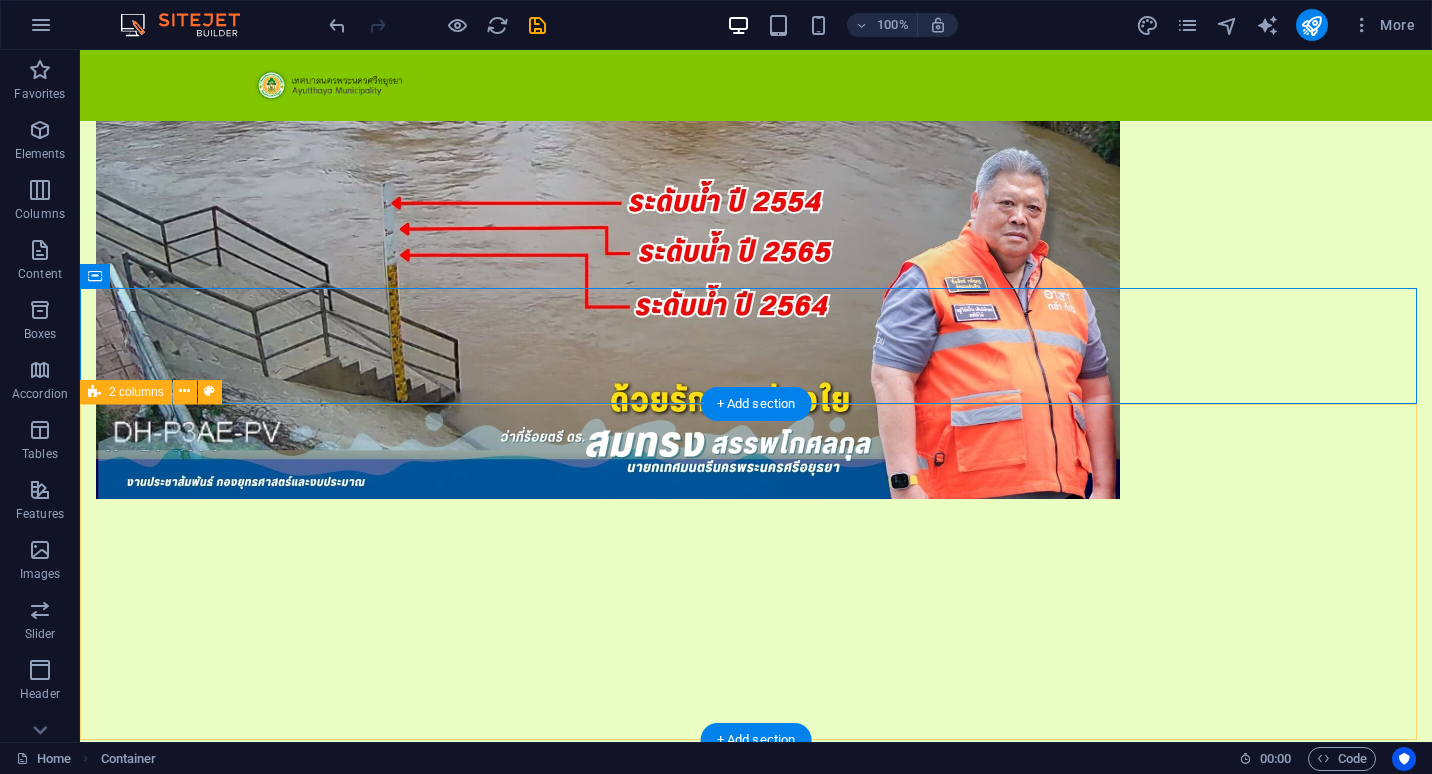 scroll, scrollTop: 534, scrollLeft: 0, axis: vertical 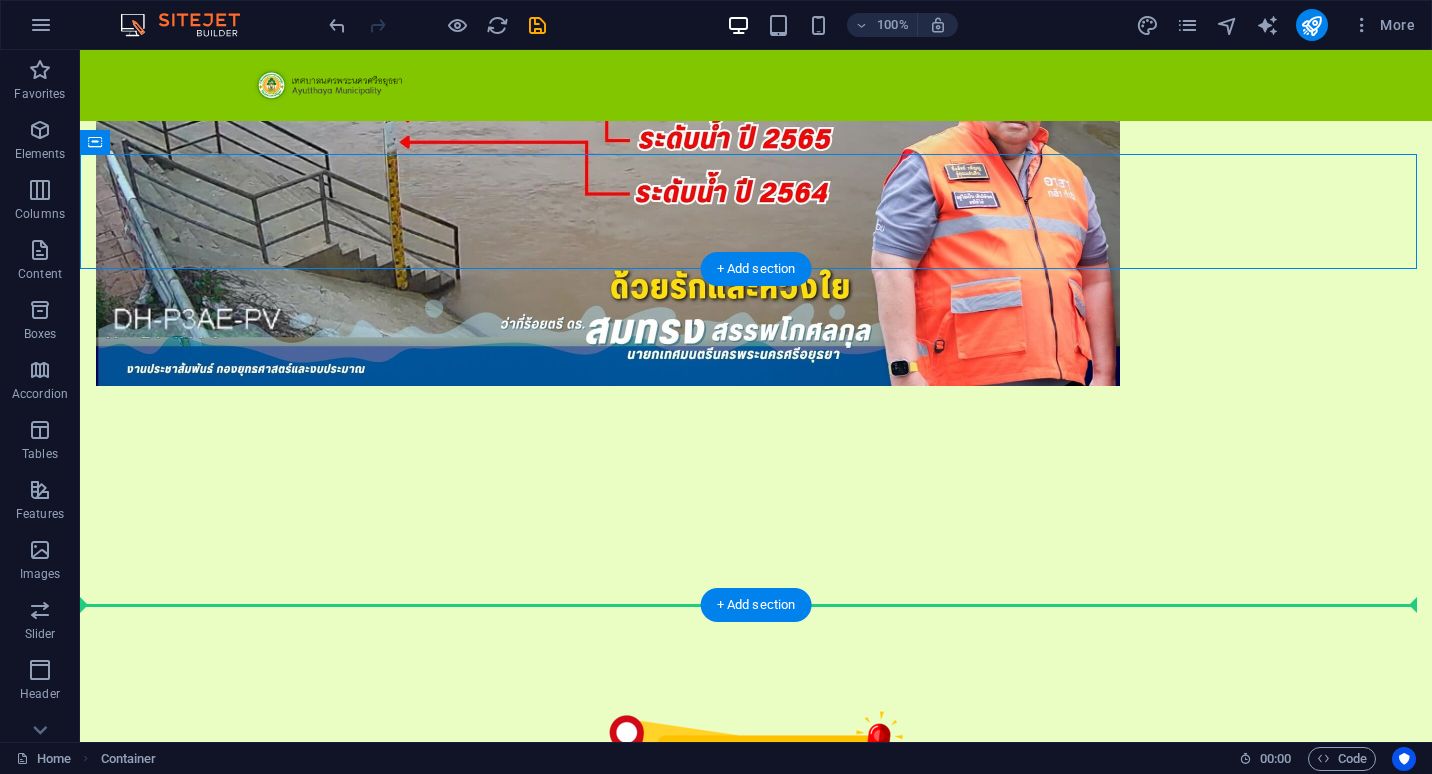 drag, startPoint x: 236, startPoint y: 192, endPoint x: 174, endPoint y: 585, distance: 397.86053 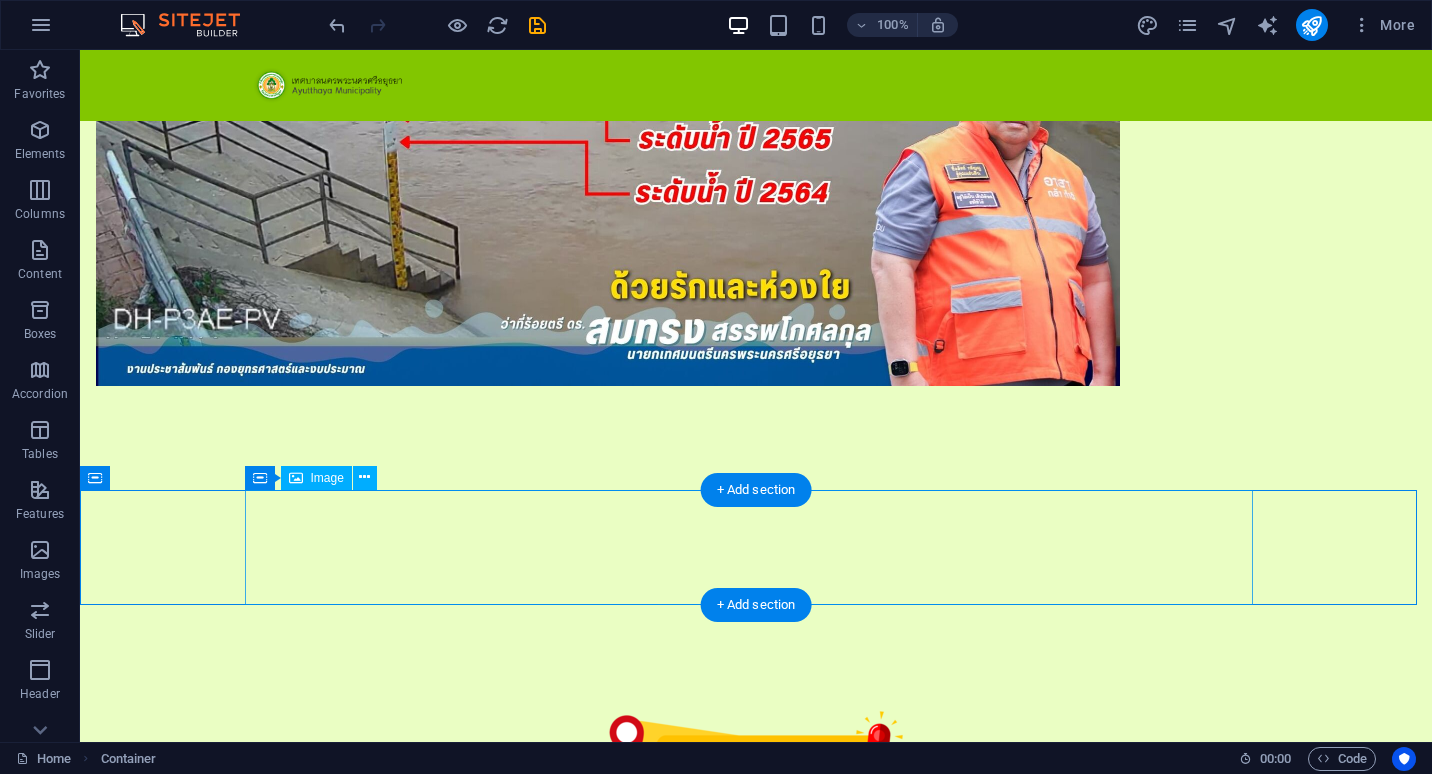 click at bounding box center (756, 1854) 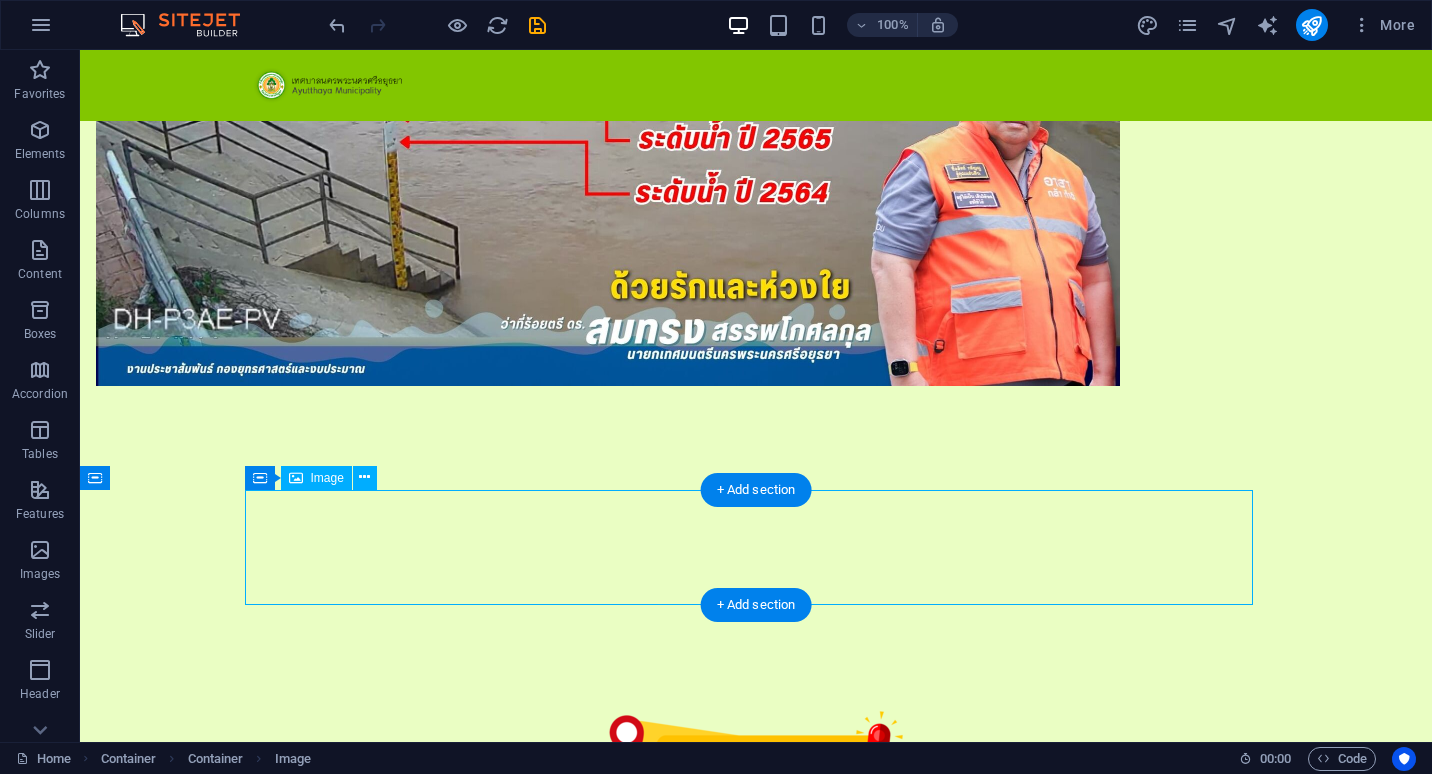 click at bounding box center [756, 1854] 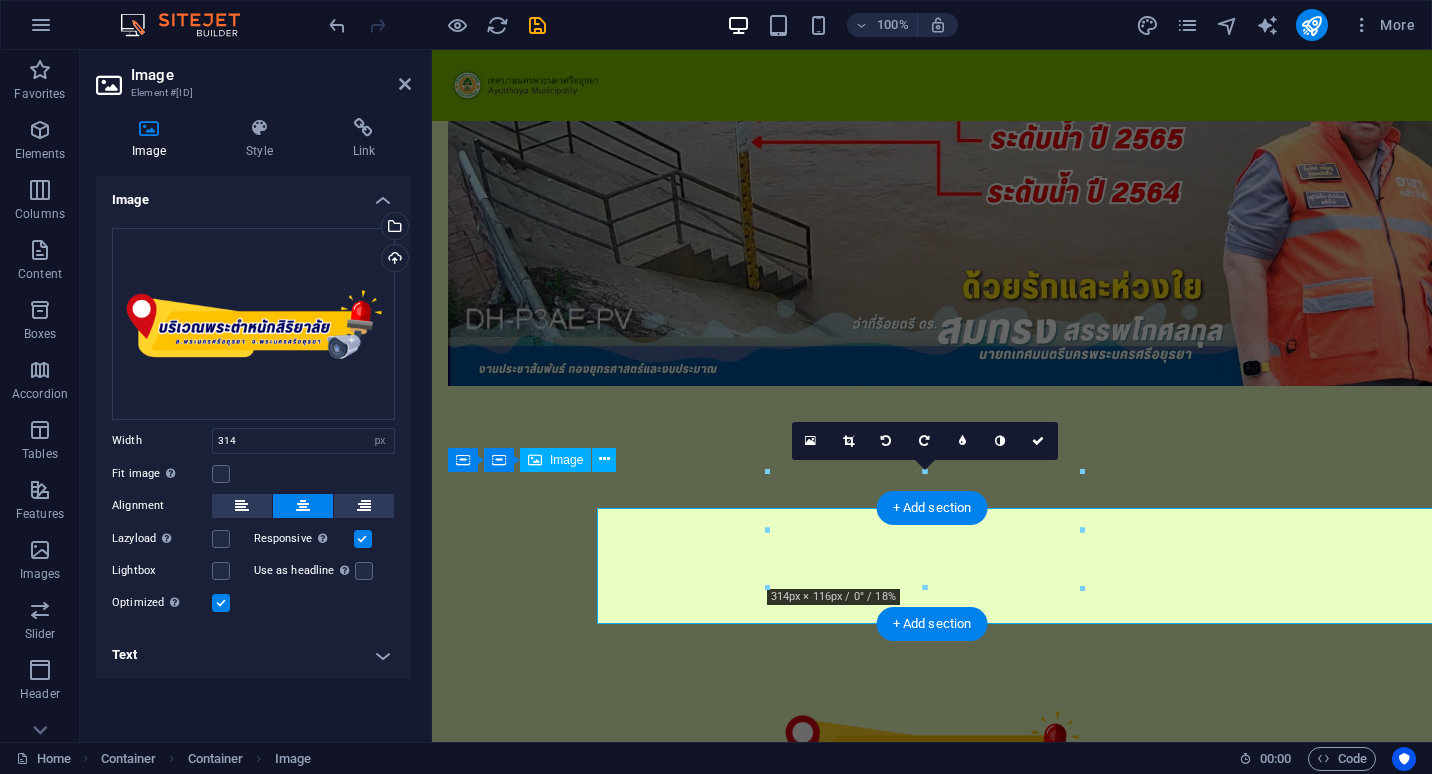 scroll, scrollTop: 516, scrollLeft: 0, axis: vertical 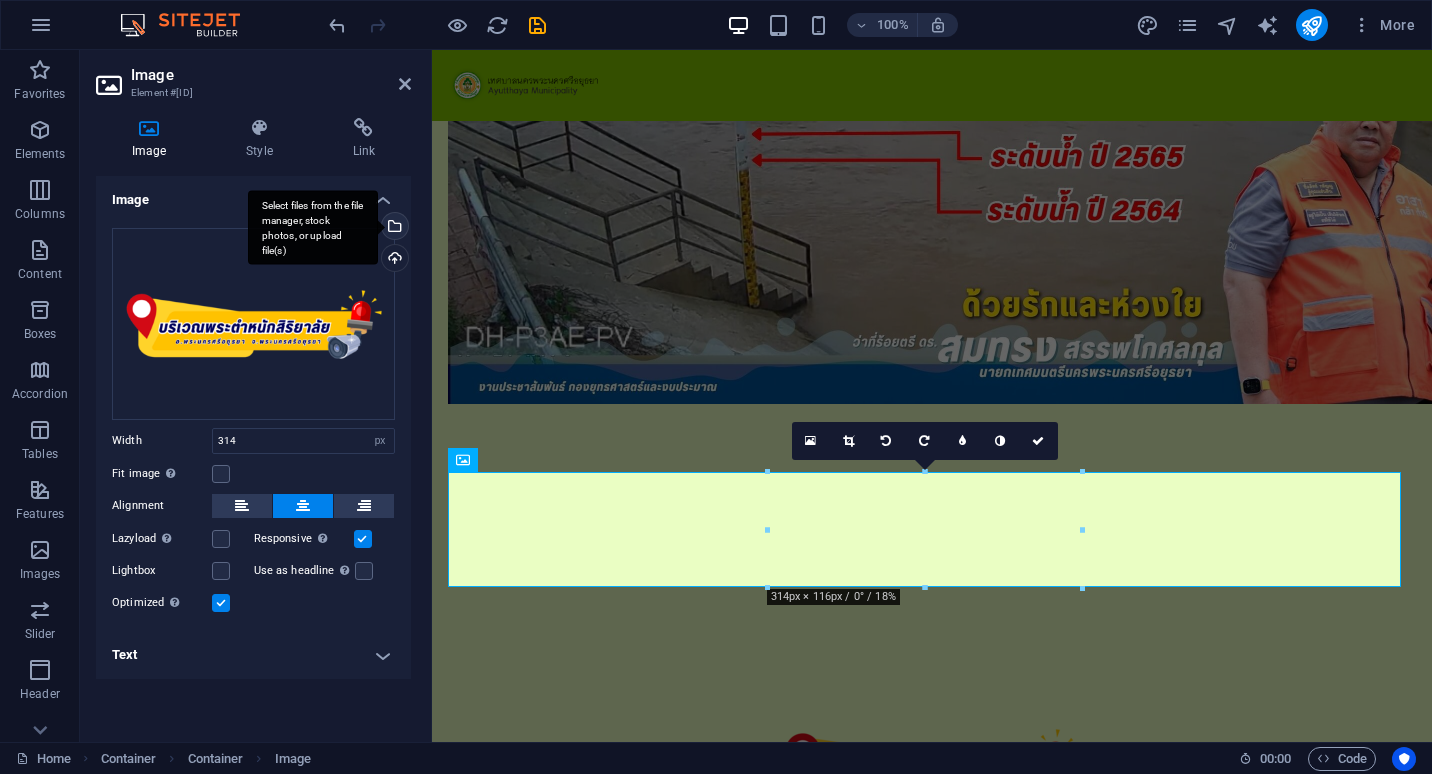 click on "Select files from the file manager, stock photos, or upload file(s)" at bounding box center (393, 228) 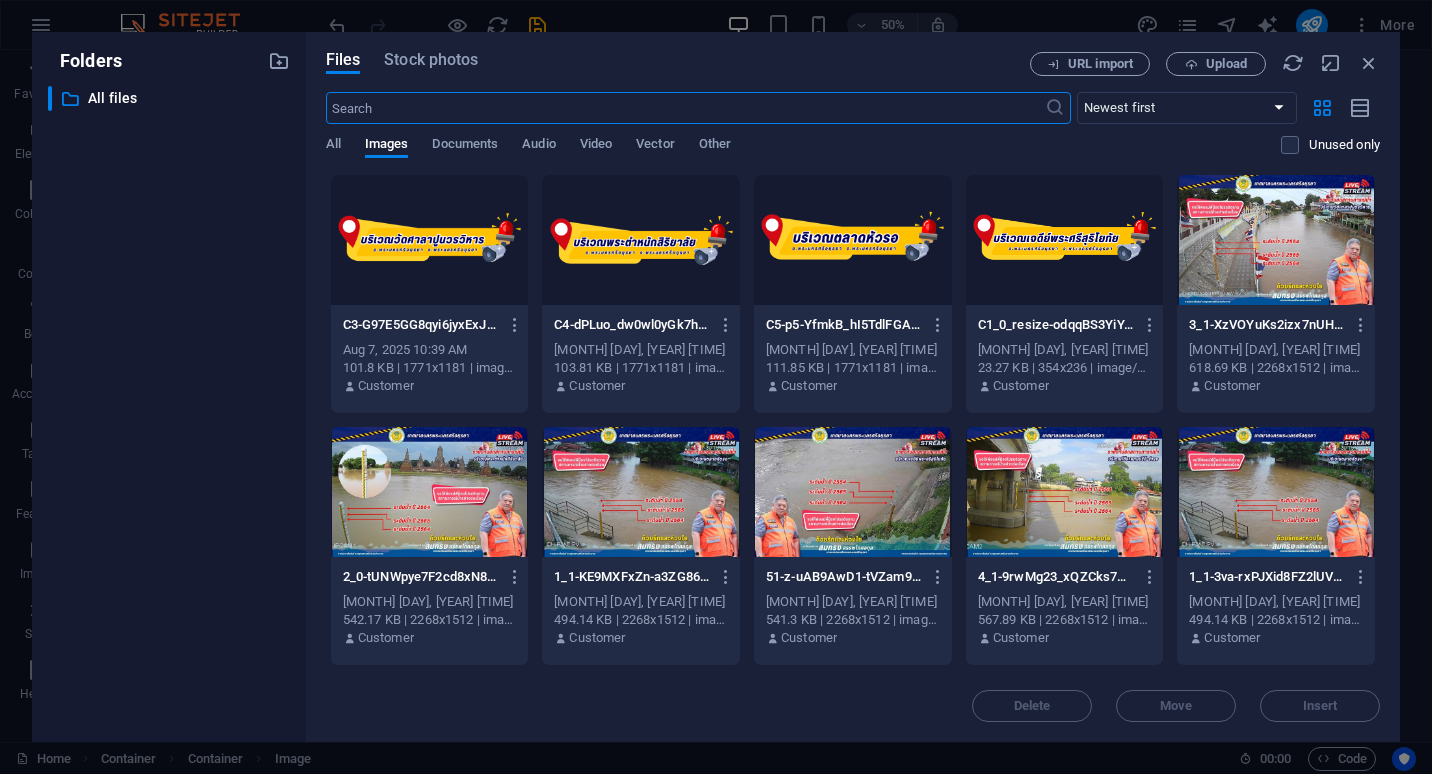click at bounding box center (430, 240) 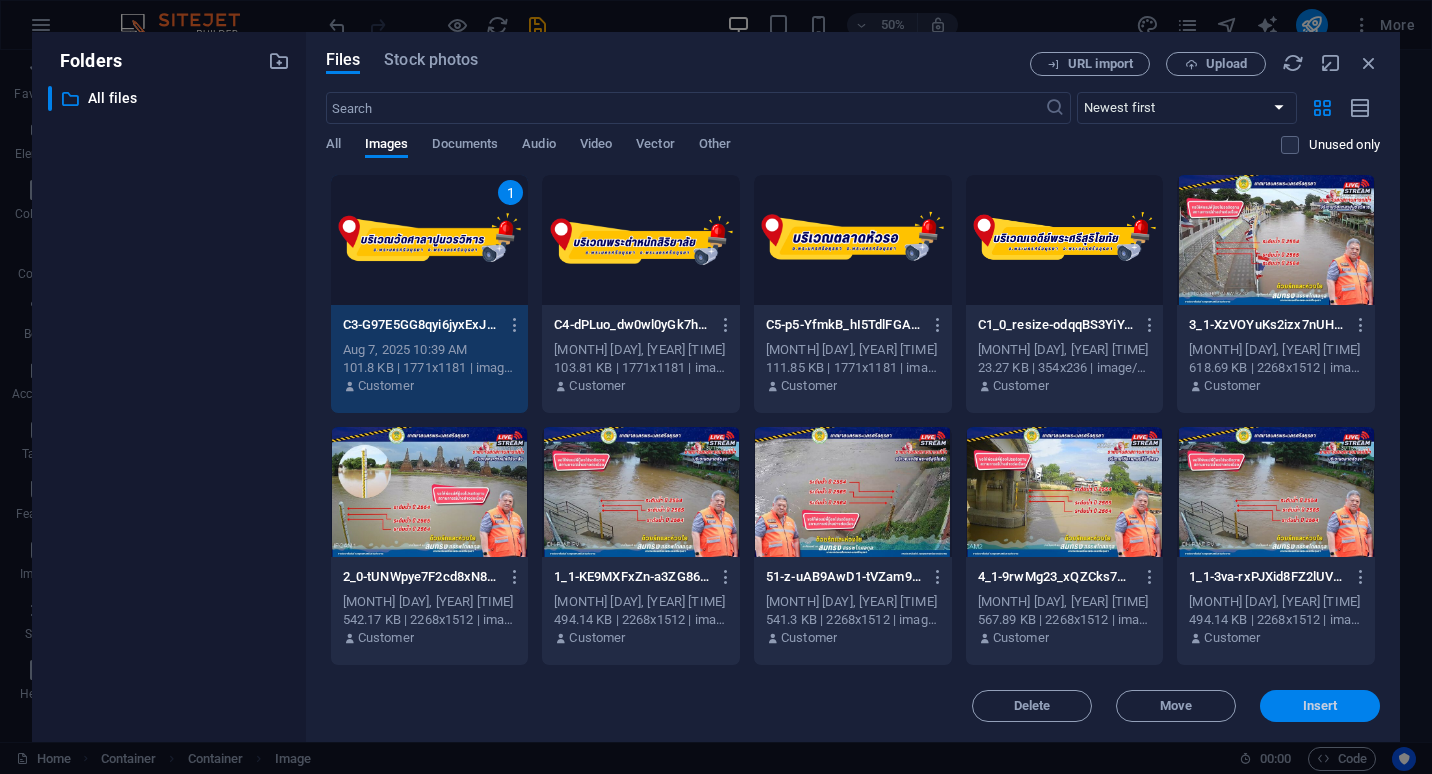 click on "Insert" at bounding box center (1320, 706) 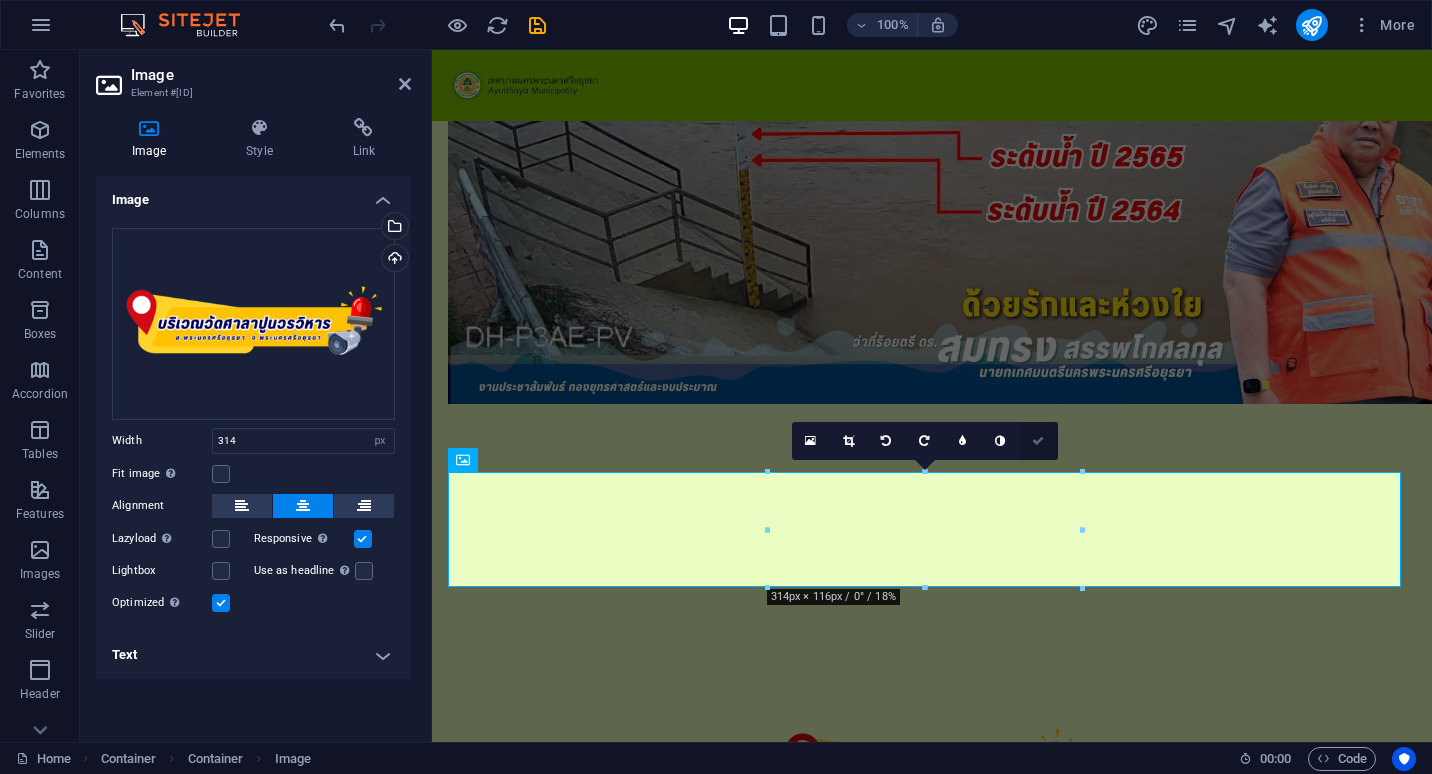 click at bounding box center [1038, 441] 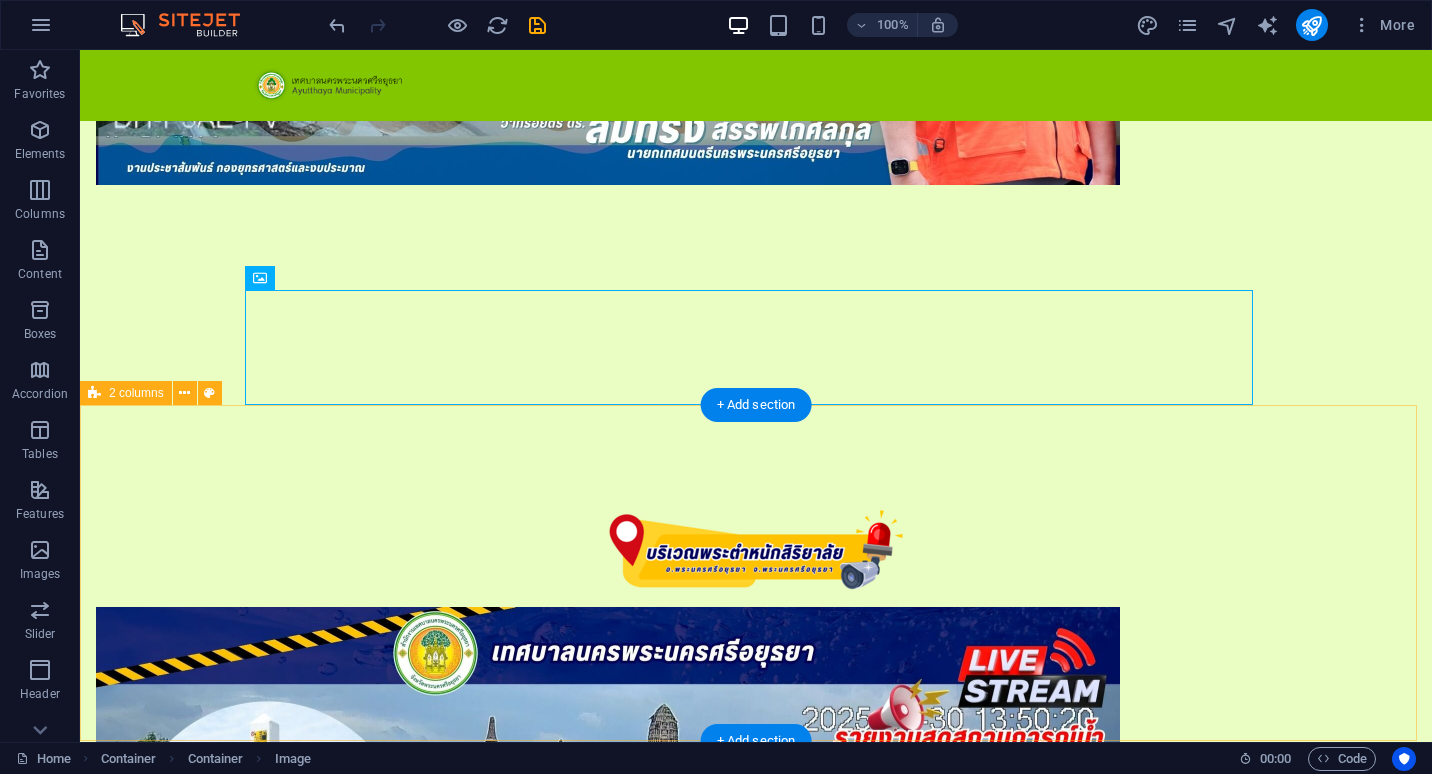 scroll, scrollTop: 734, scrollLeft: 0, axis: vertical 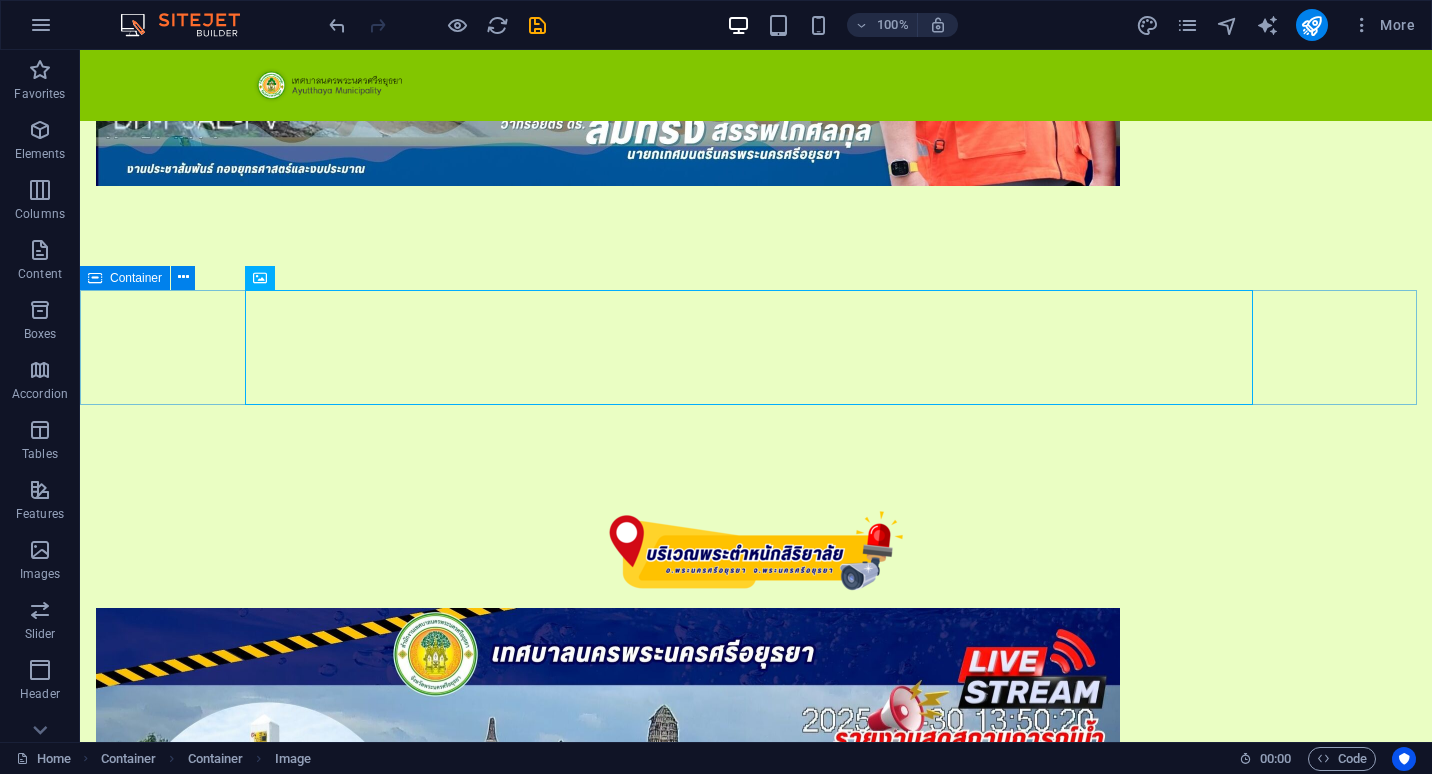 click on "Container" at bounding box center [136, 278] 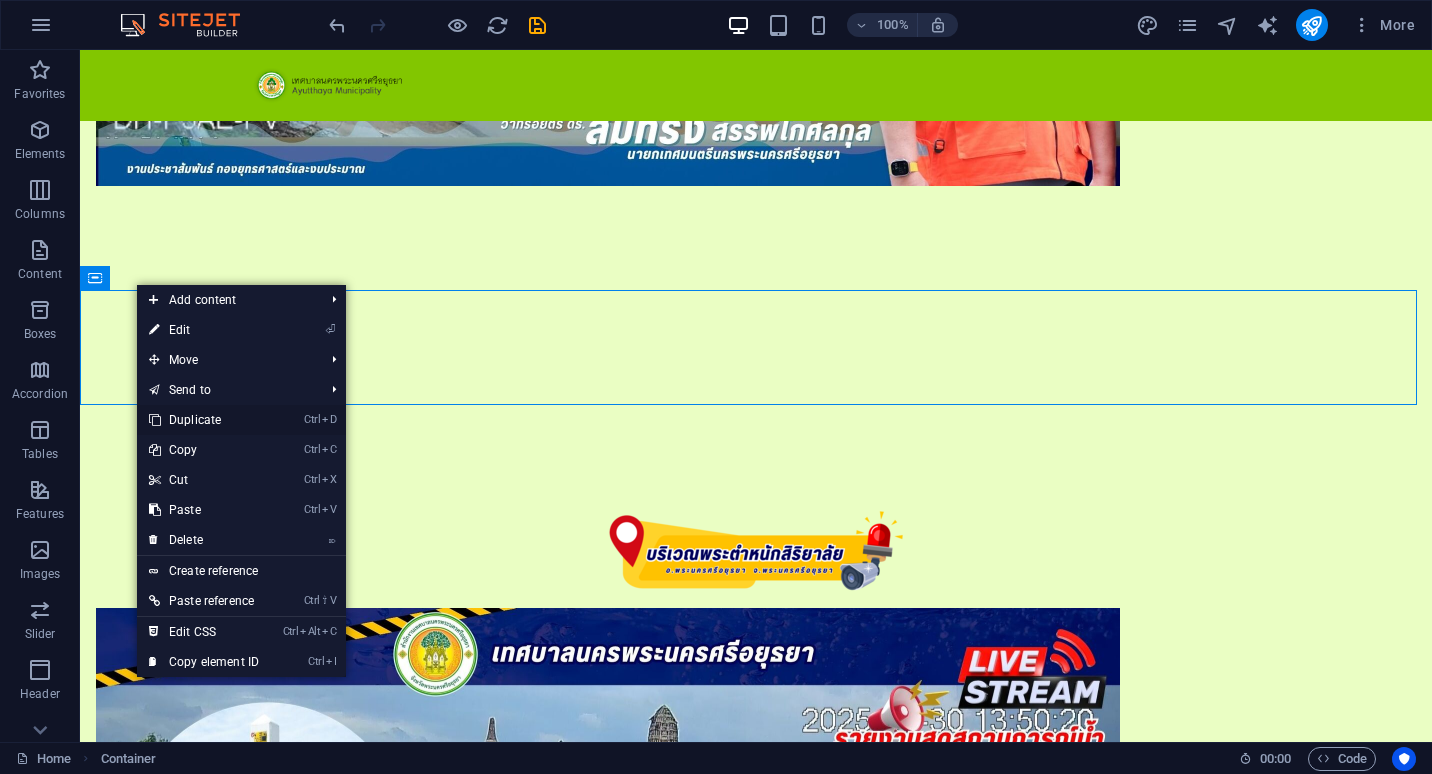 click on "Ctrl D  Duplicate" at bounding box center [204, 420] 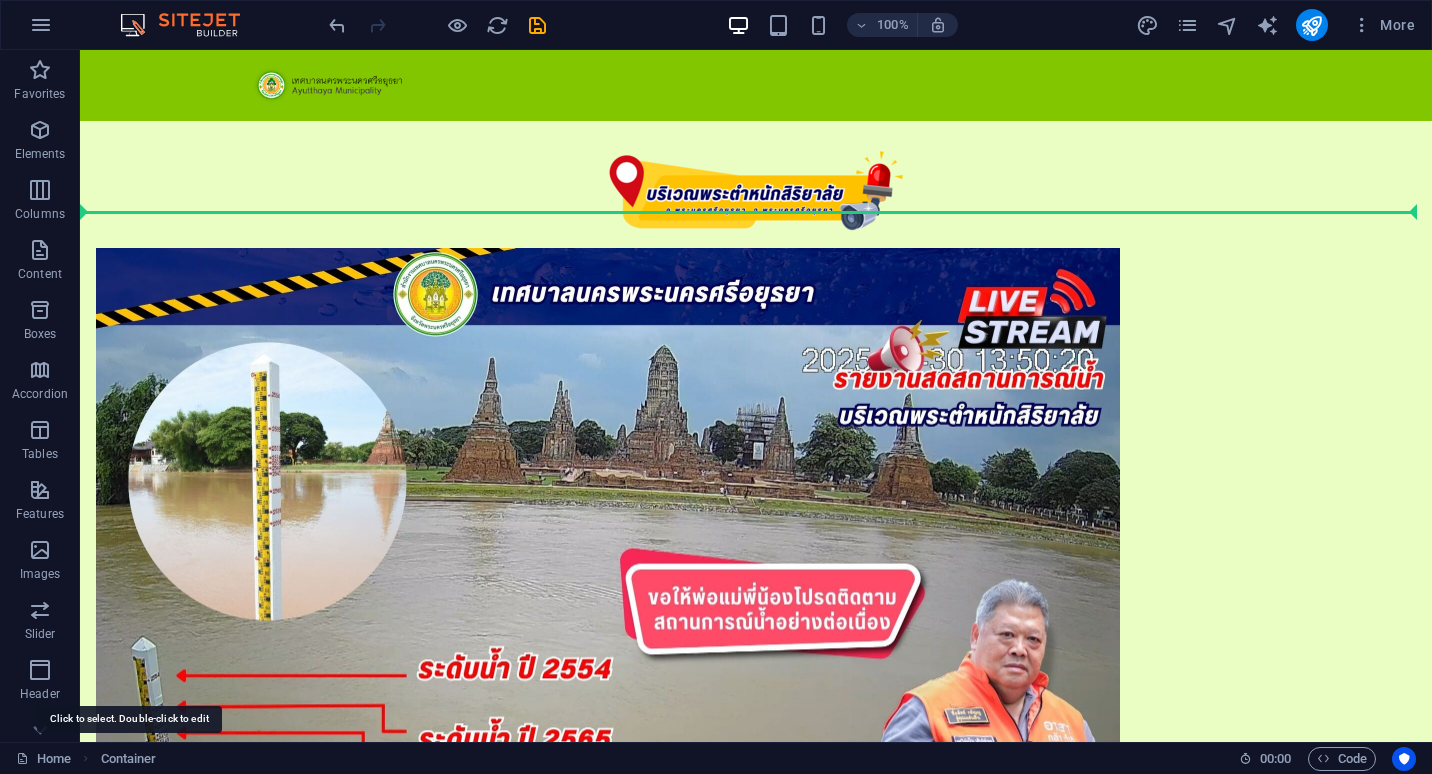 scroll, scrollTop: 1504, scrollLeft: 0, axis: vertical 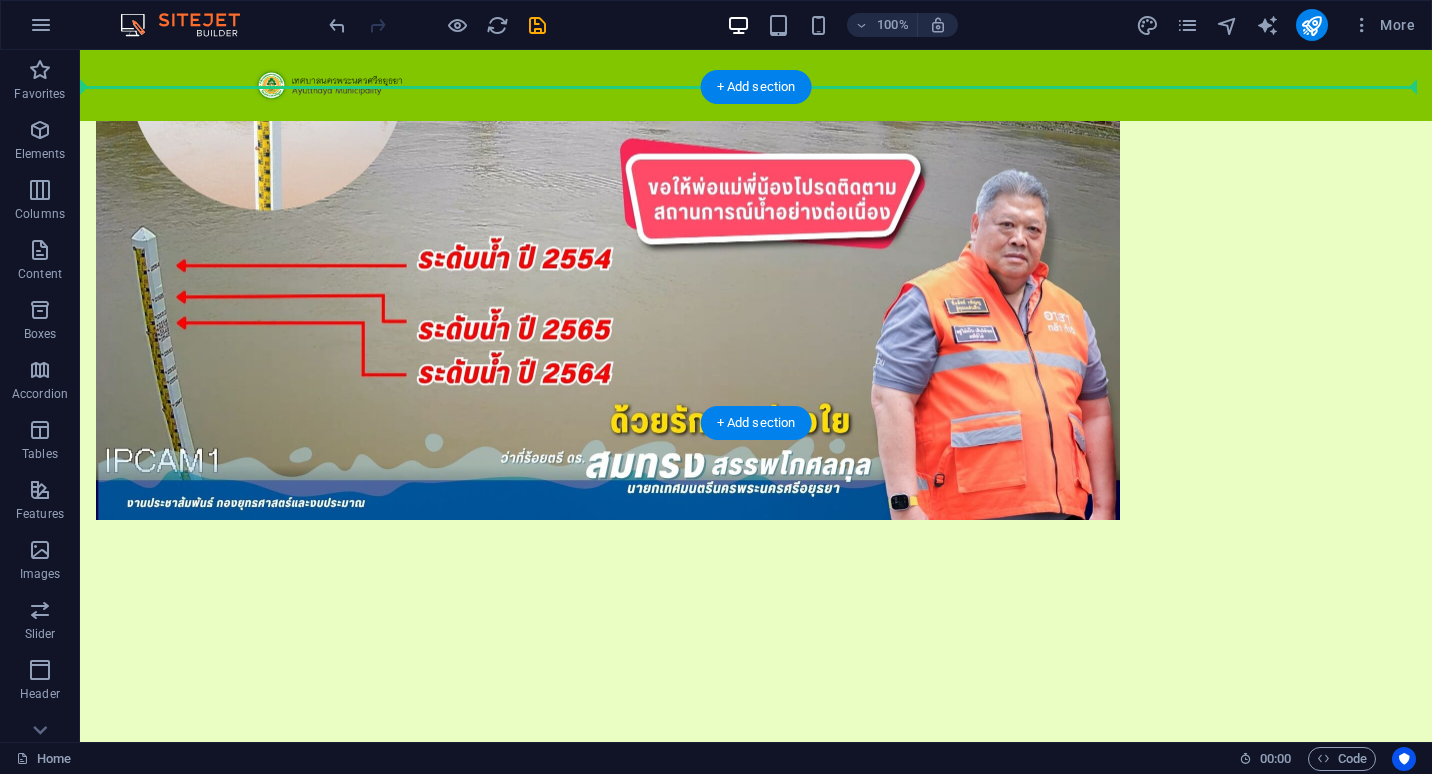 drag, startPoint x: 236, startPoint y: 442, endPoint x: 134, endPoint y: 176, distance: 284.88596 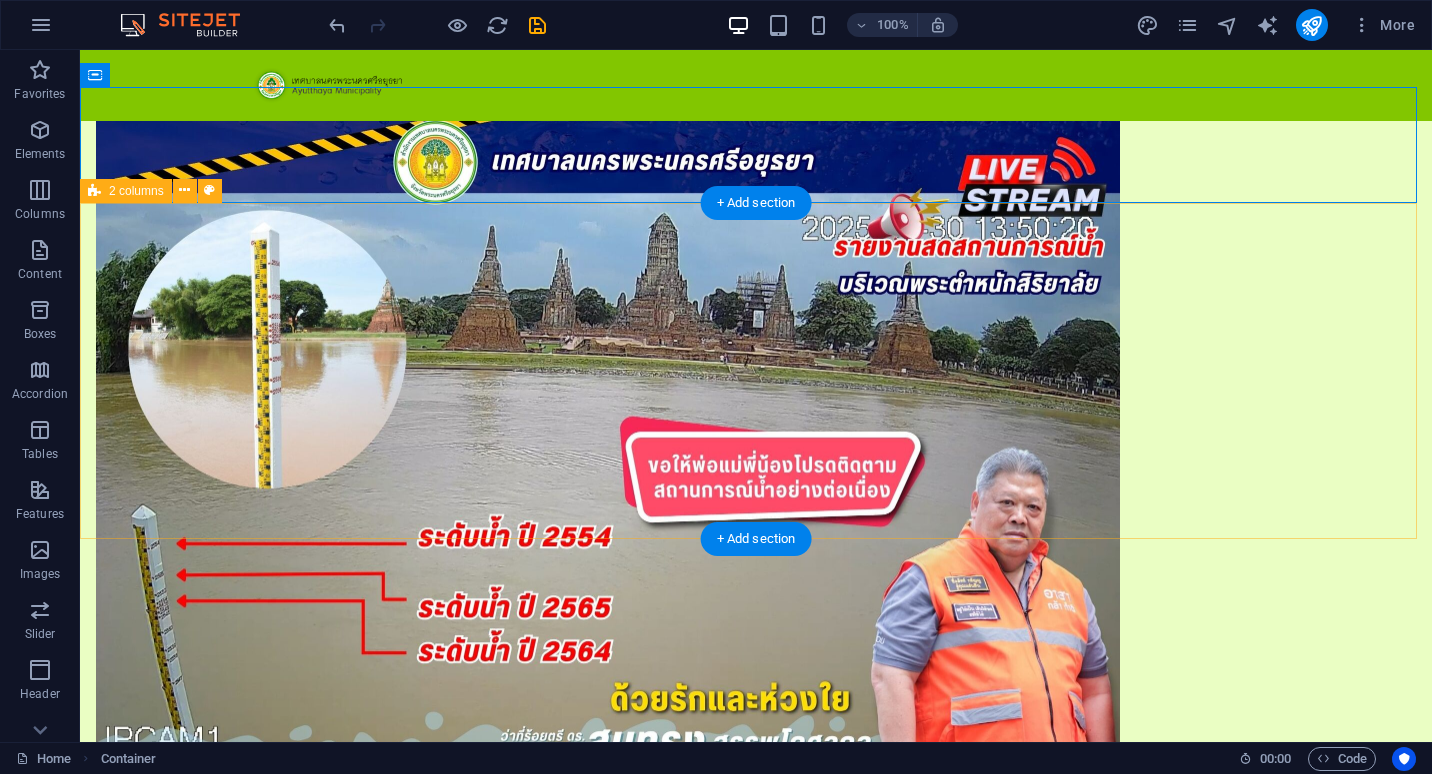 scroll, scrollTop: 1188, scrollLeft: 0, axis: vertical 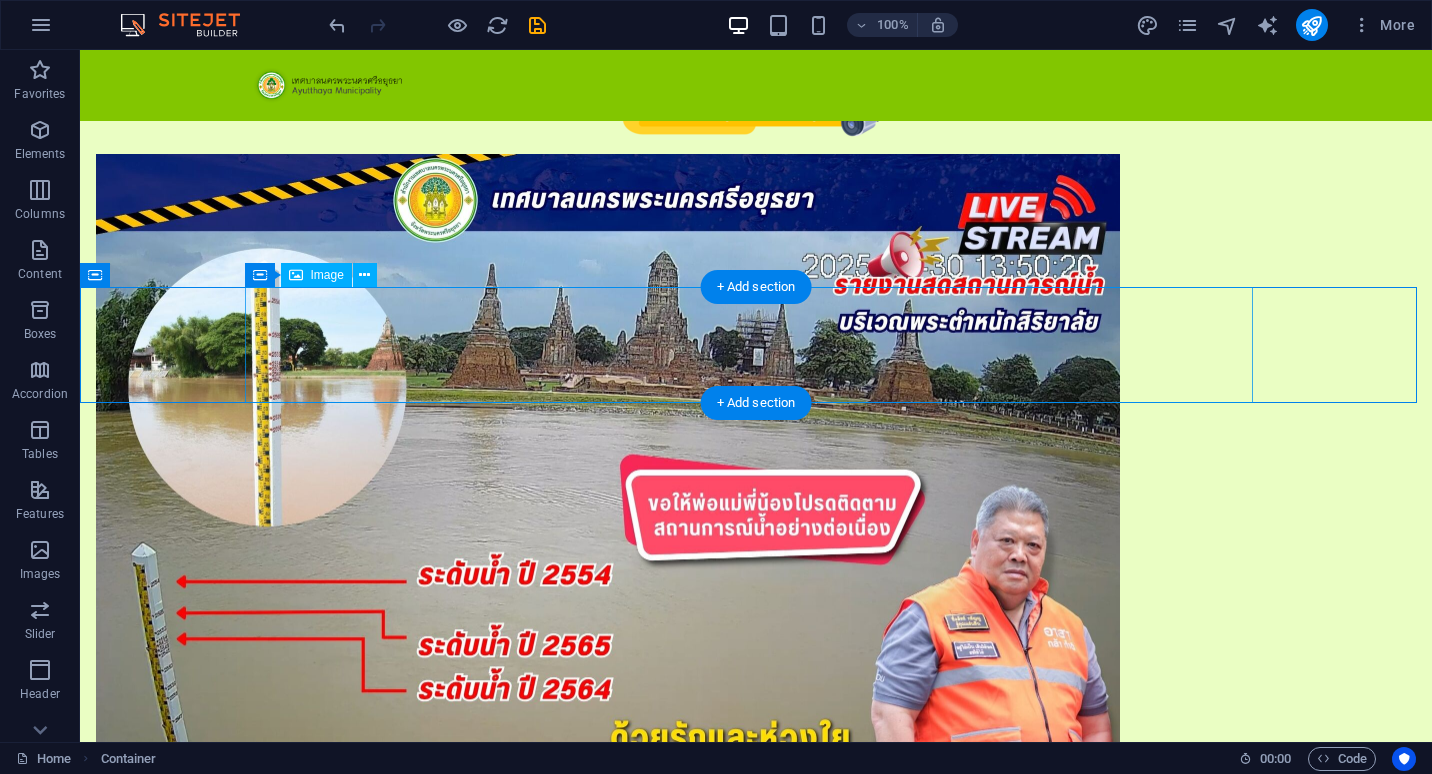 click at bounding box center [756, 2305] 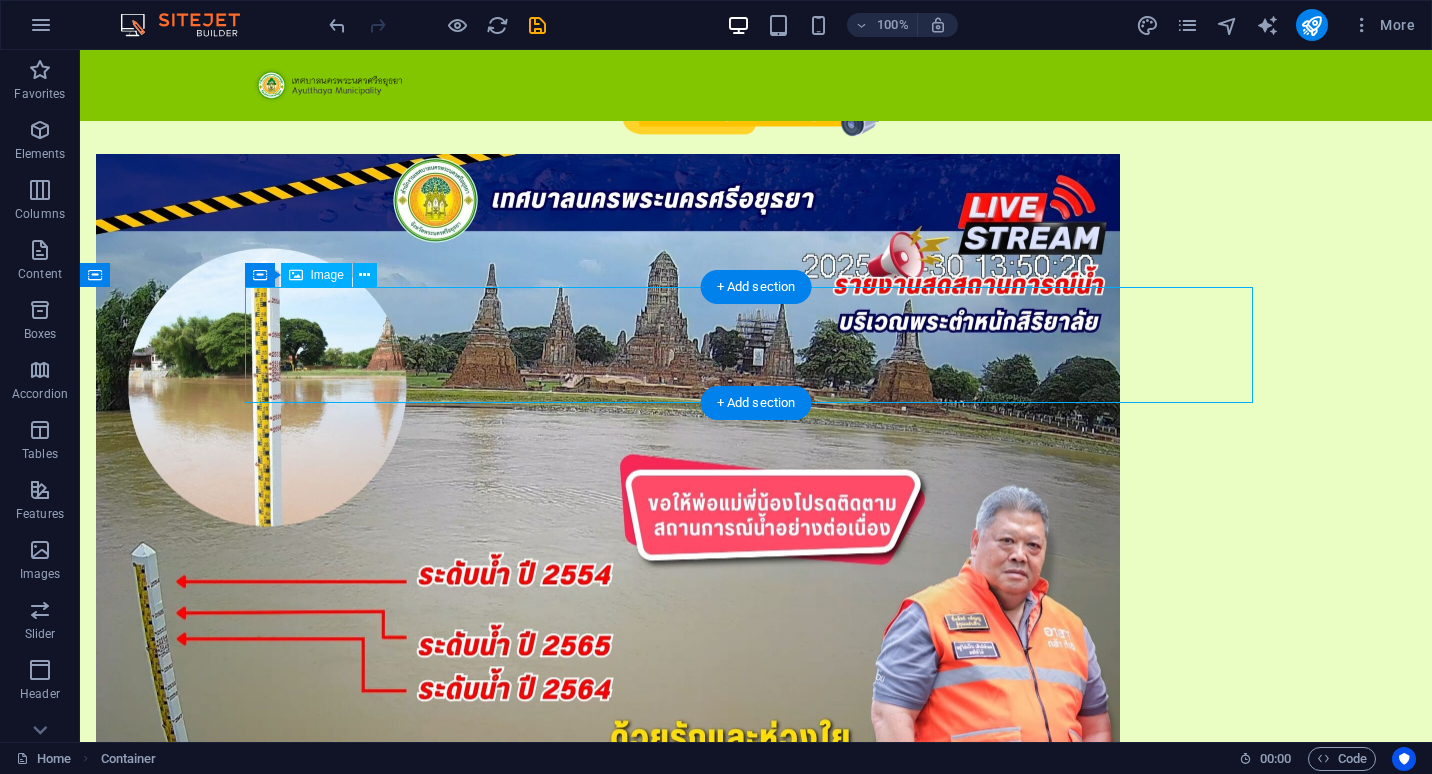 click at bounding box center [756, 2305] 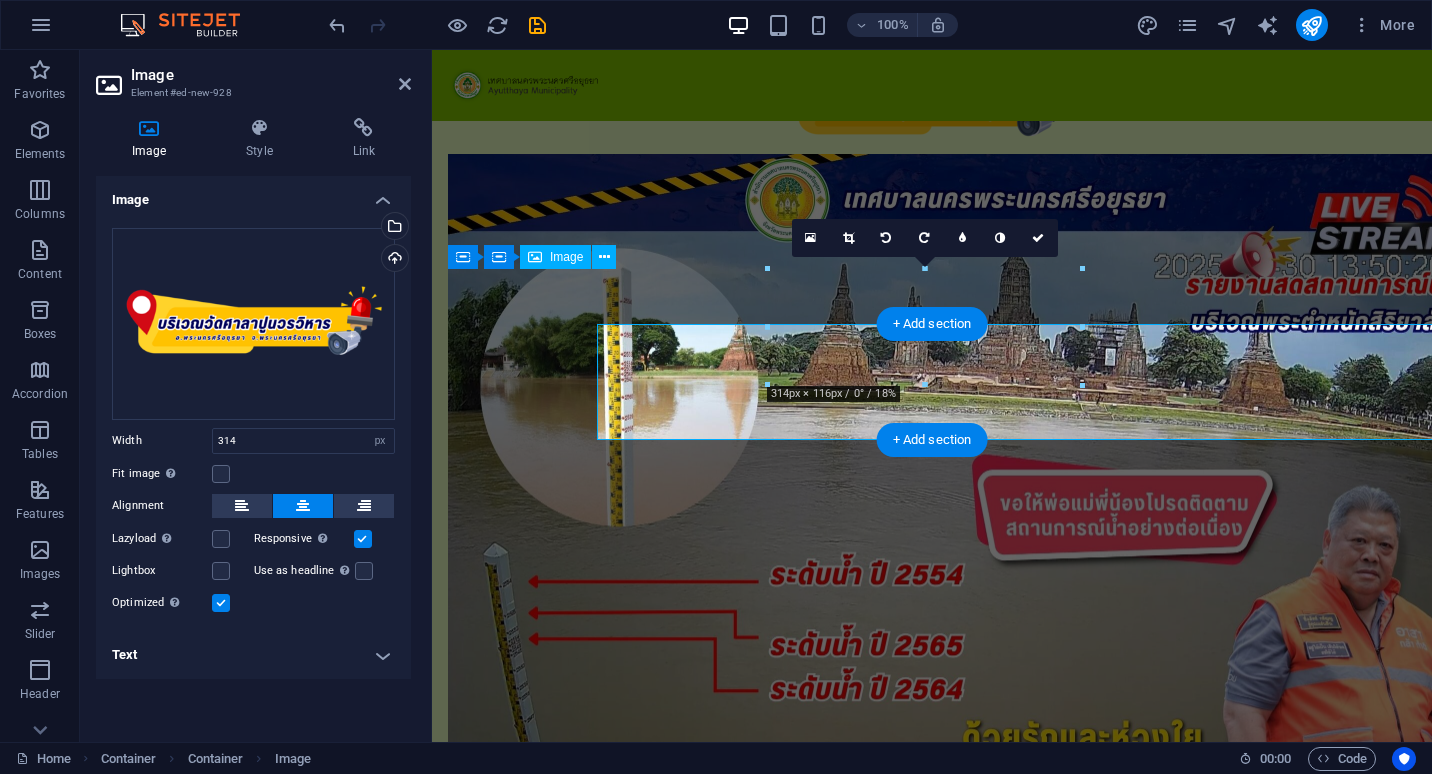 scroll, scrollTop: 1151, scrollLeft: 0, axis: vertical 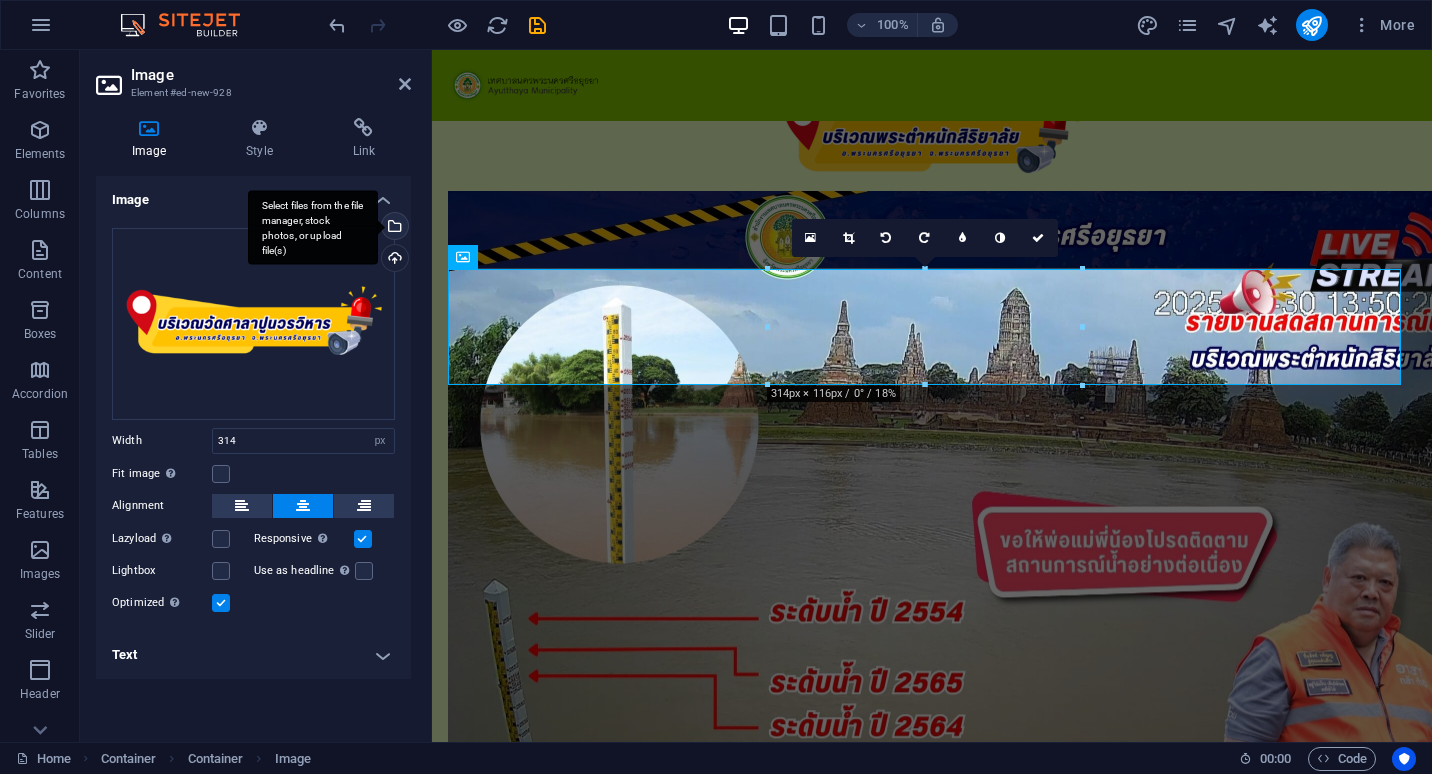 click on "Select files from the file manager, stock photos, or upload file(s)" at bounding box center (393, 228) 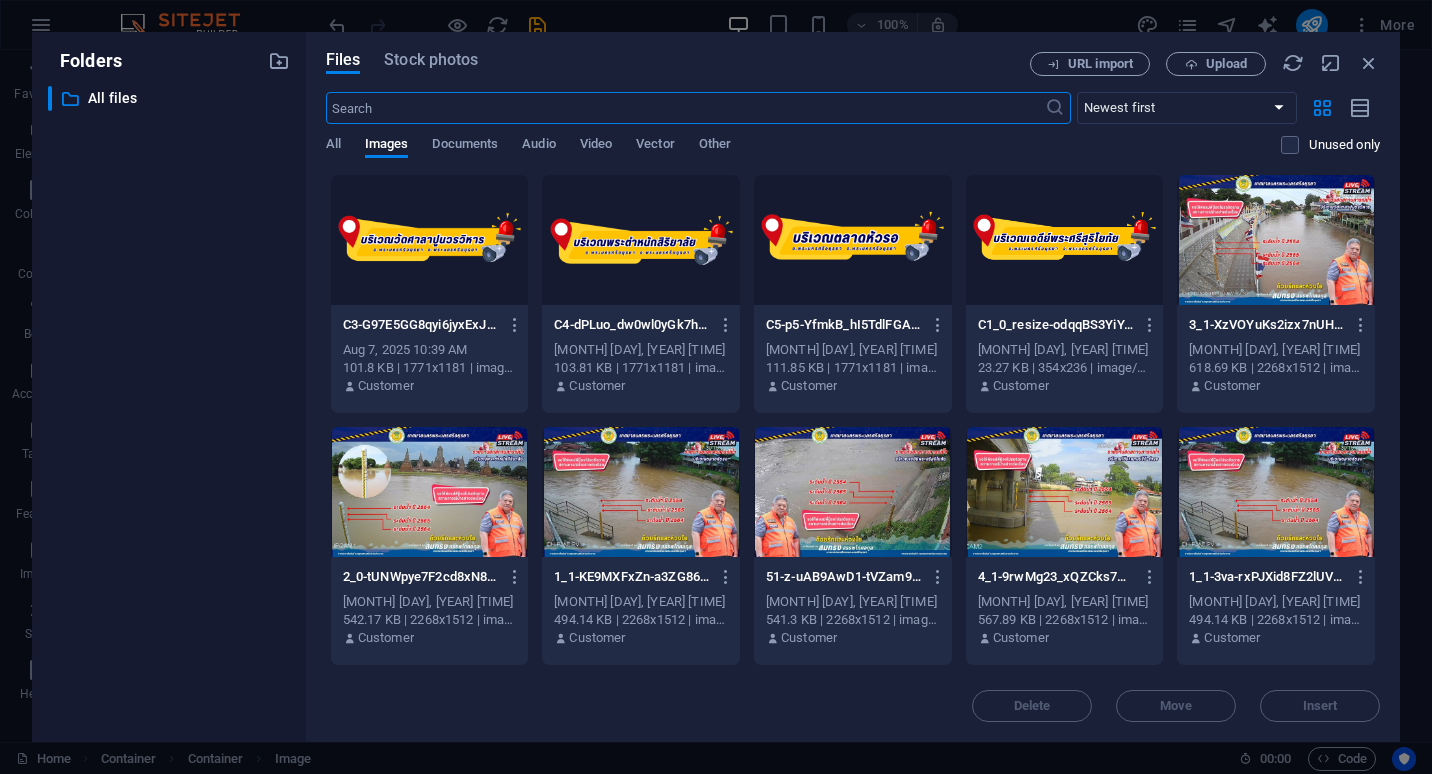 scroll, scrollTop: 1165, scrollLeft: 0, axis: vertical 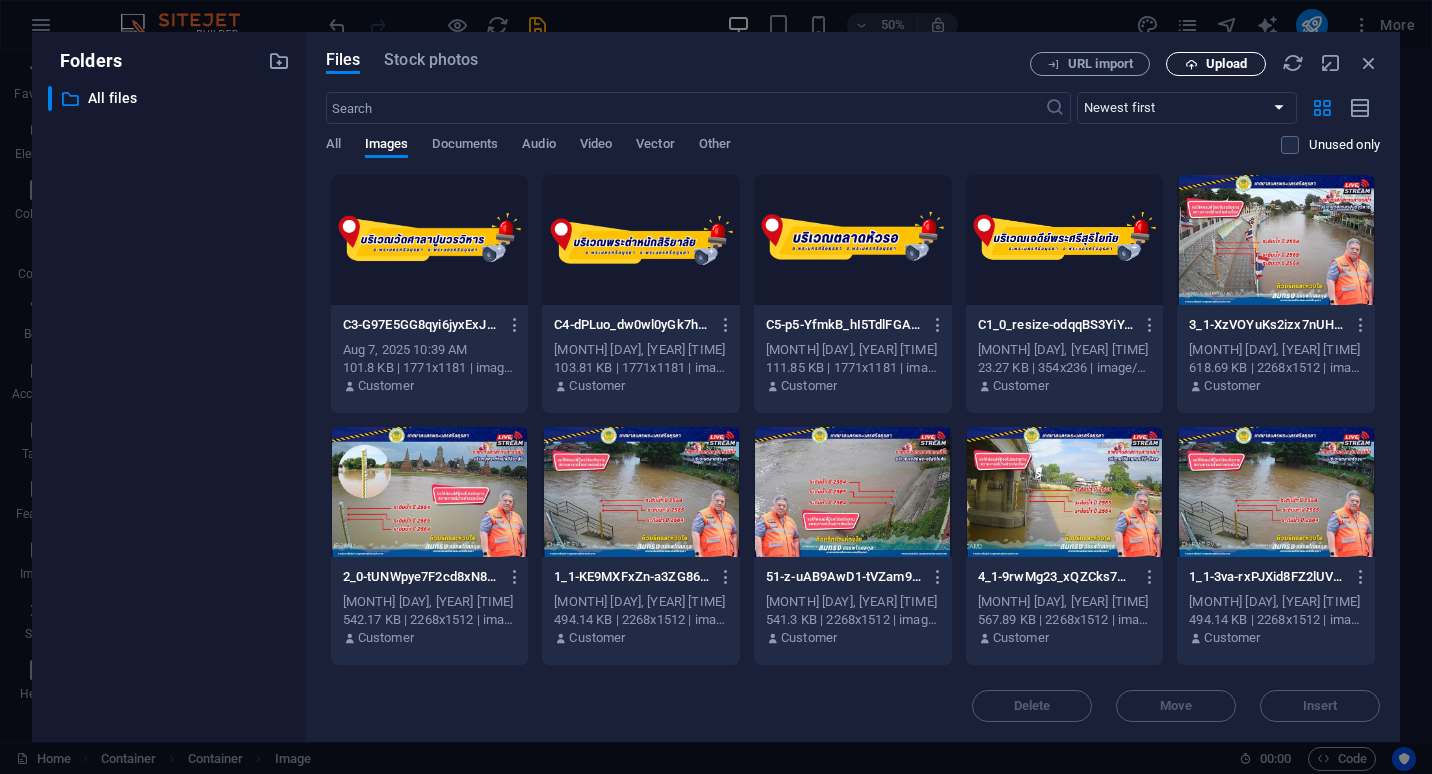 click on "Upload" at bounding box center [1226, 64] 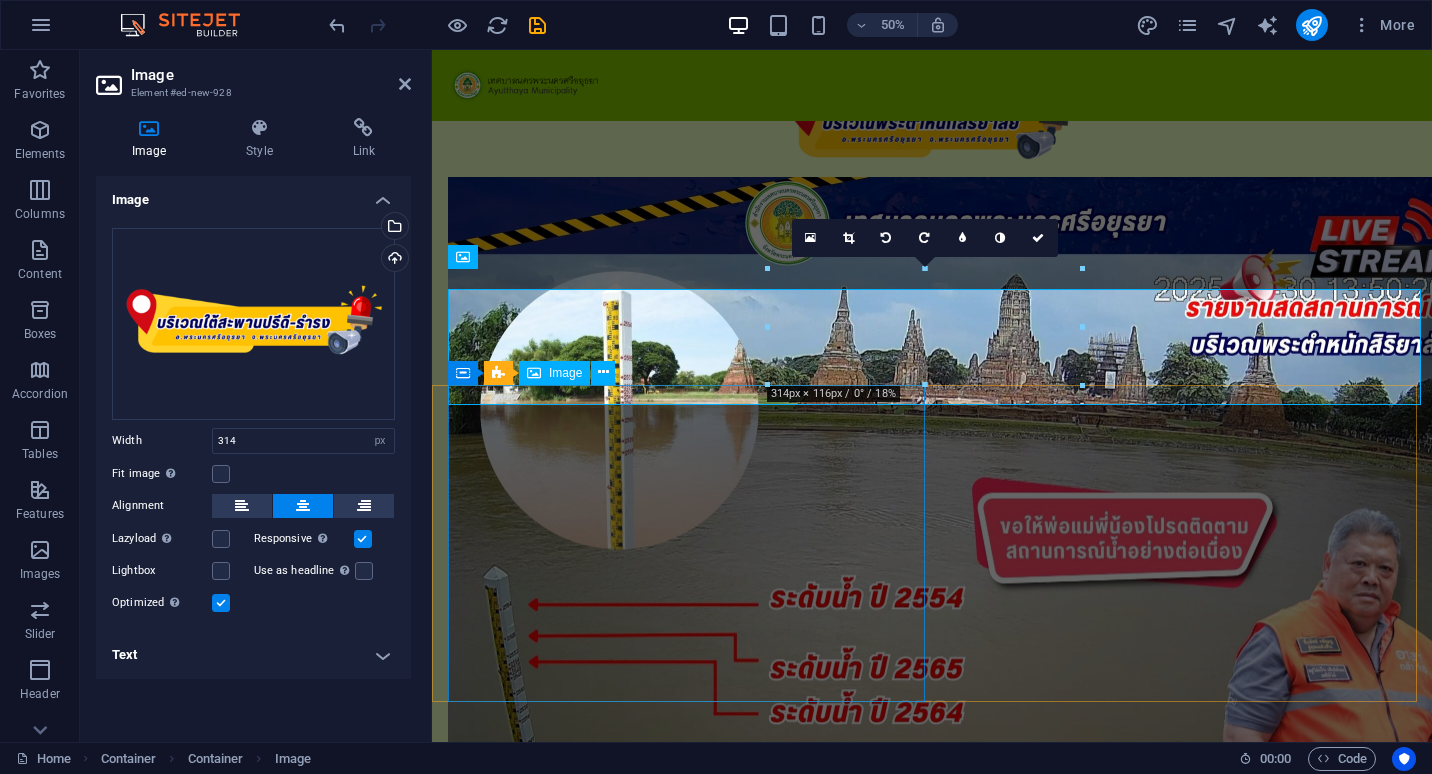 scroll, scrollTop: 1151, scrollLeft: 0, axis: vertical 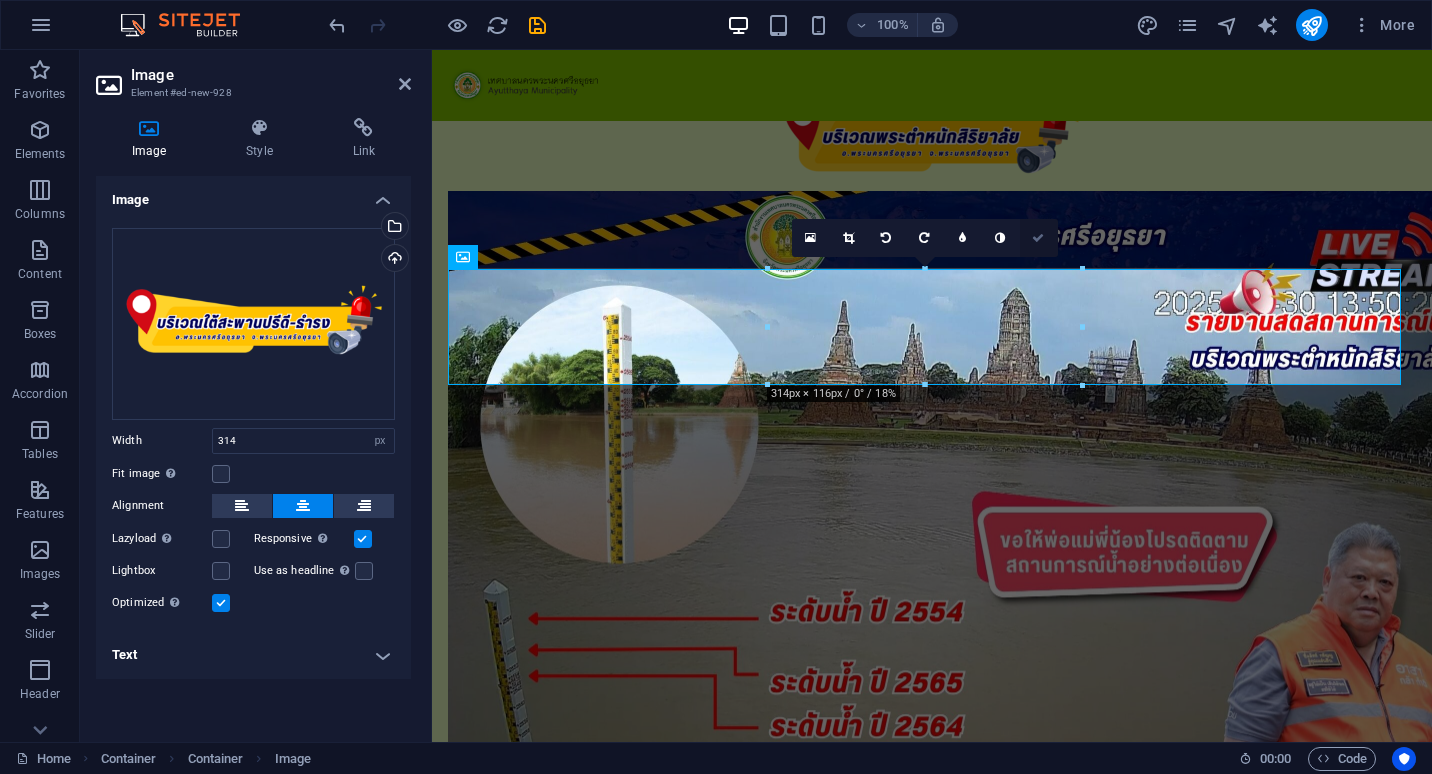 click at bounding box center (1038, 238) 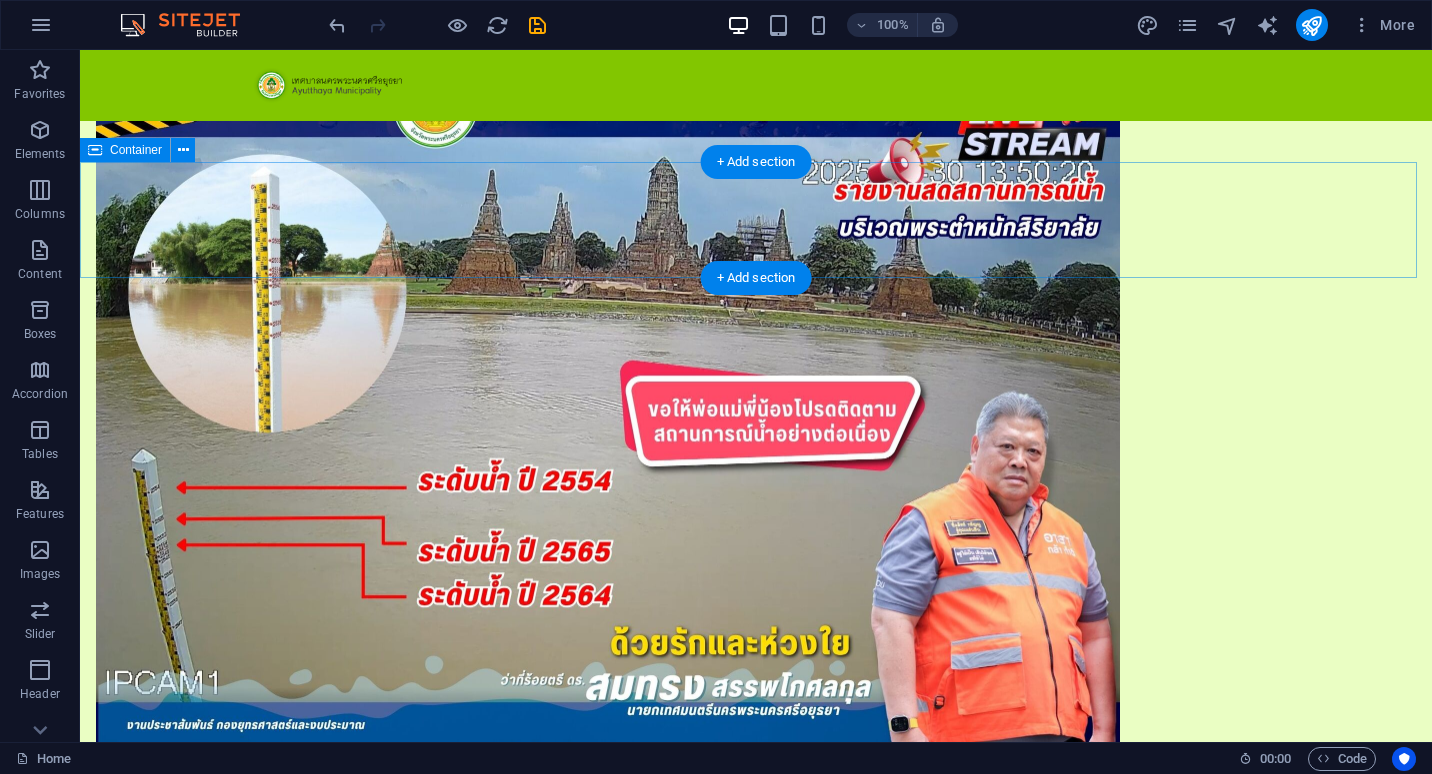 scroll, scrollTop: 1188, scrollLeft: 0, axis: vertical 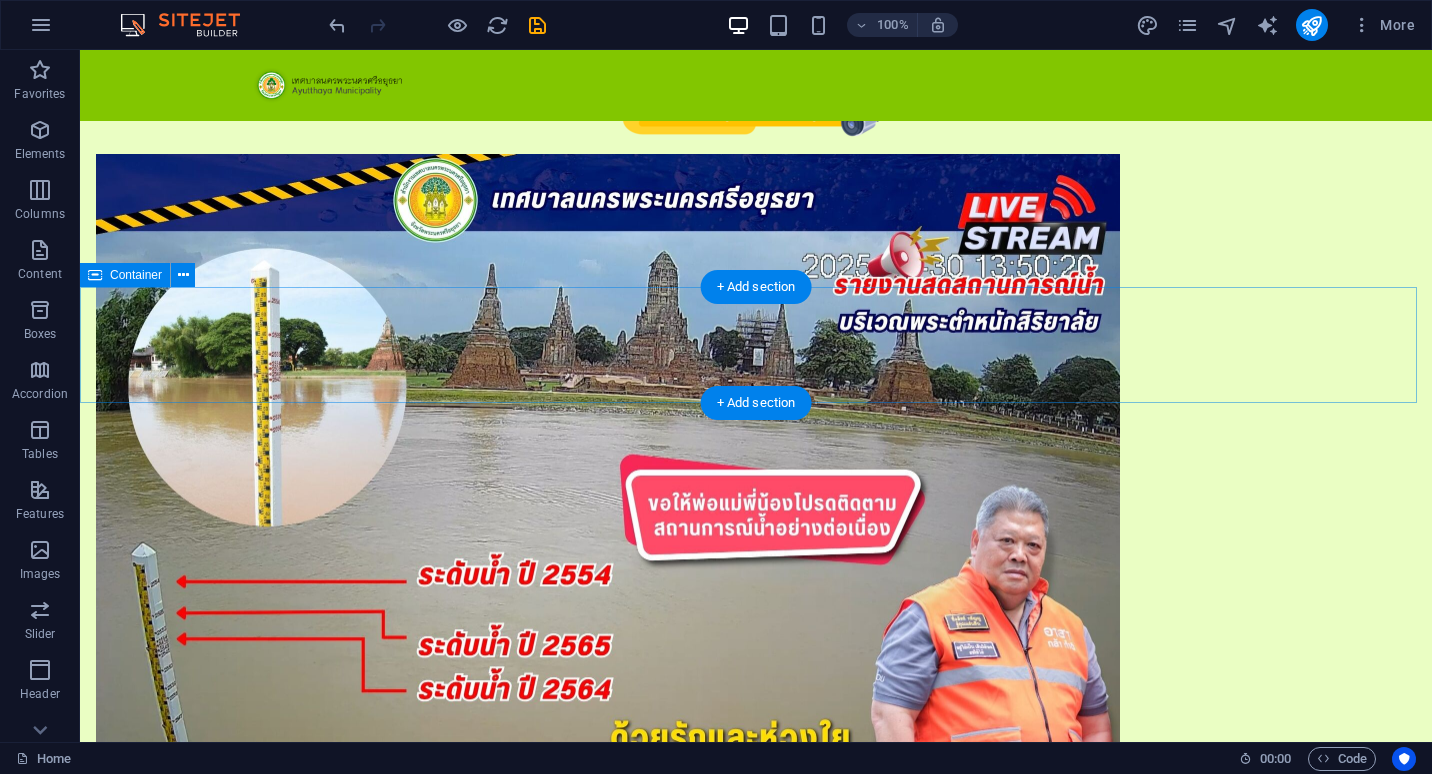 drag, startPoint x: 189, startPoint y: 327, endPoint x: 139, endPoint y: 362, distance: 61.03278 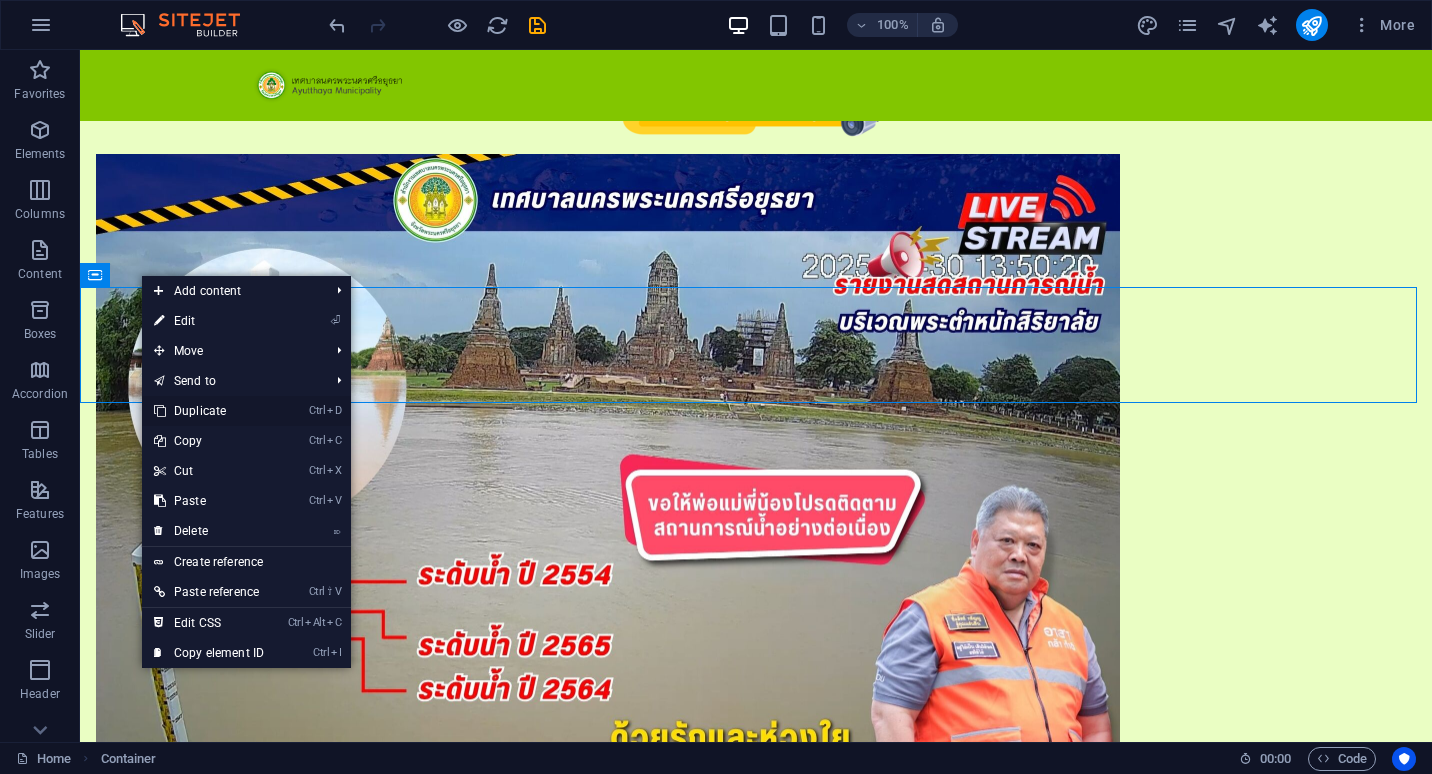 click on "Ctrl D  Duplicate" at bounding box center [209, 411] 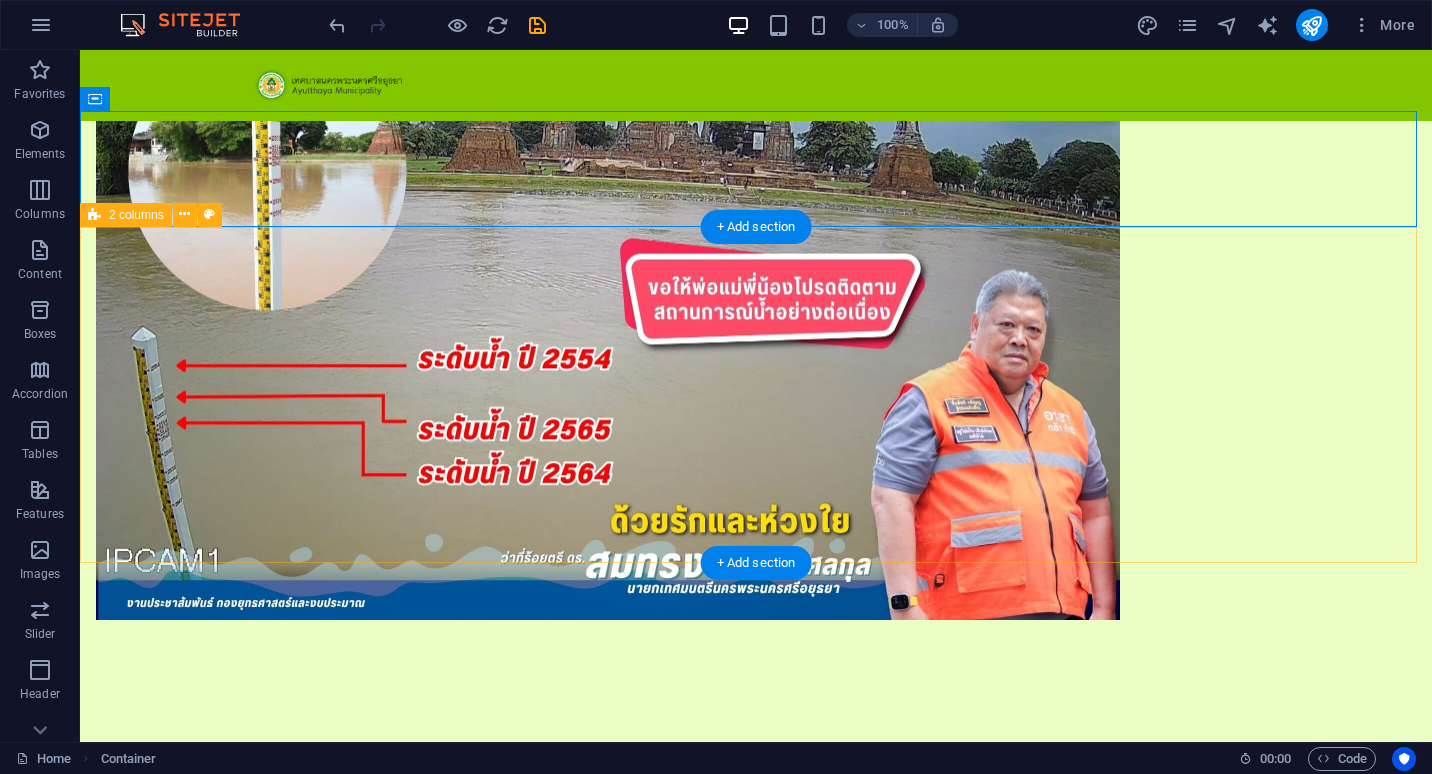 scroll, scrollTop: 1388, scrollLeft: 0, axis: vertical 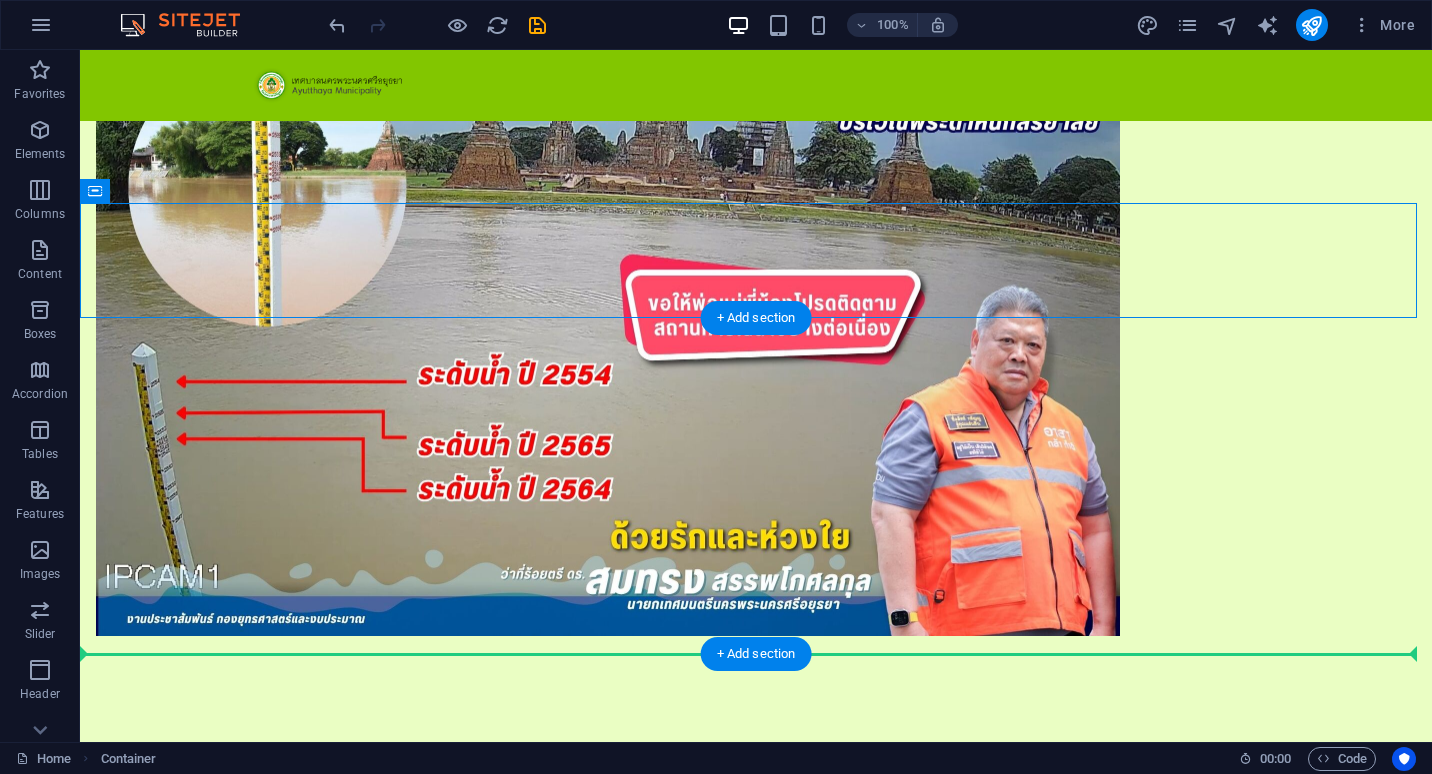 drag, startPoint x: 225, startPoint y: 240, endPoint x: 143, endPoint y: 601, distance: 370.1959 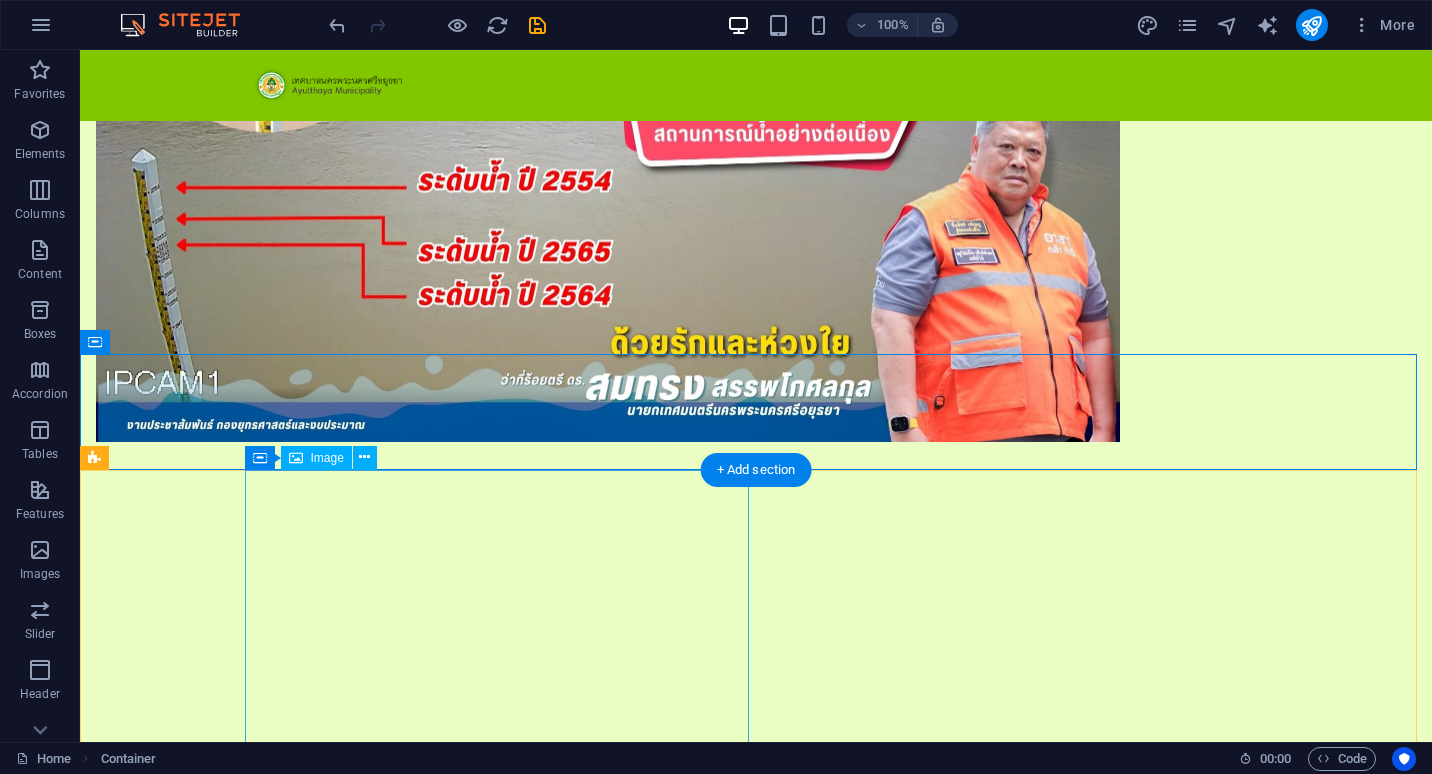 scroll, scrollTop: 1588, scrollLeft: 0, axis: vertical 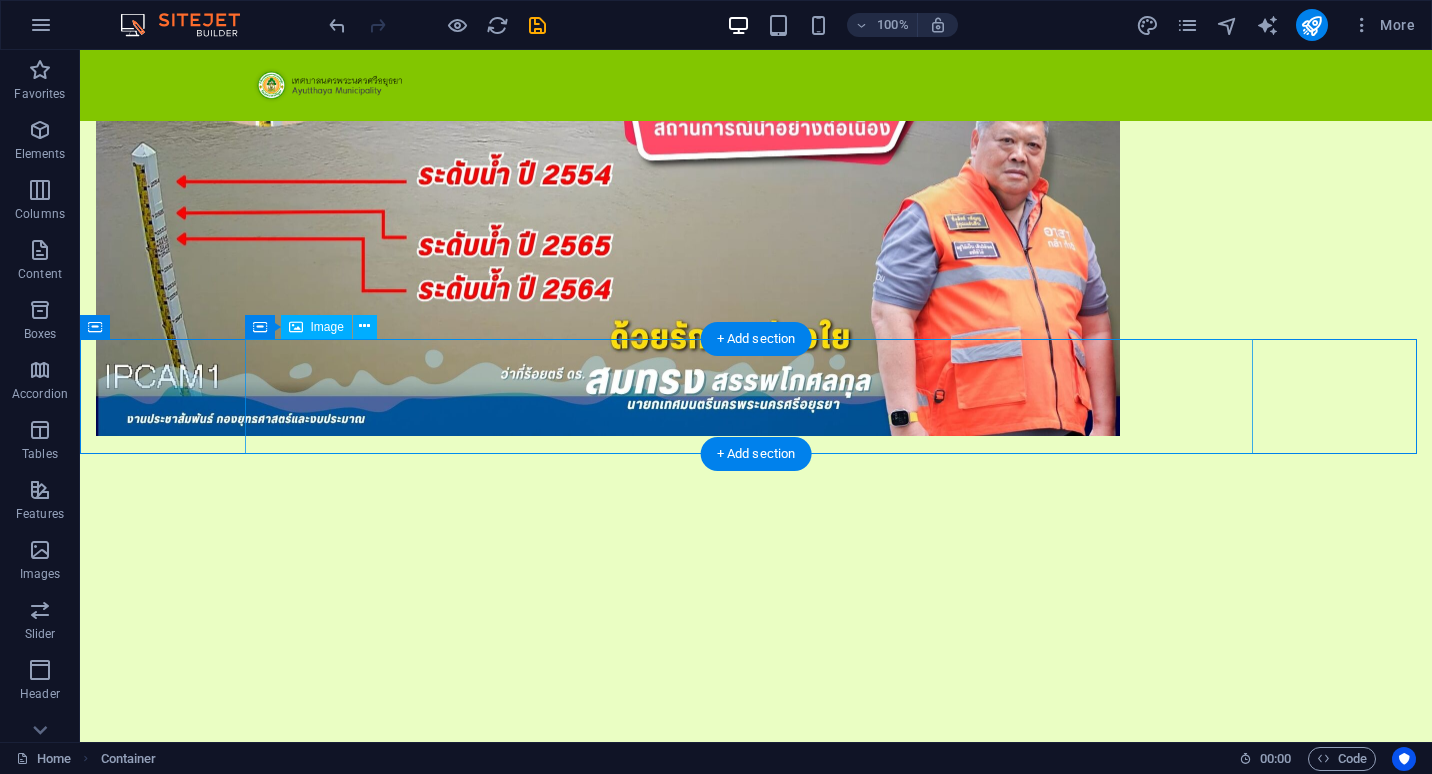 click at bounding box center [756, 3009] 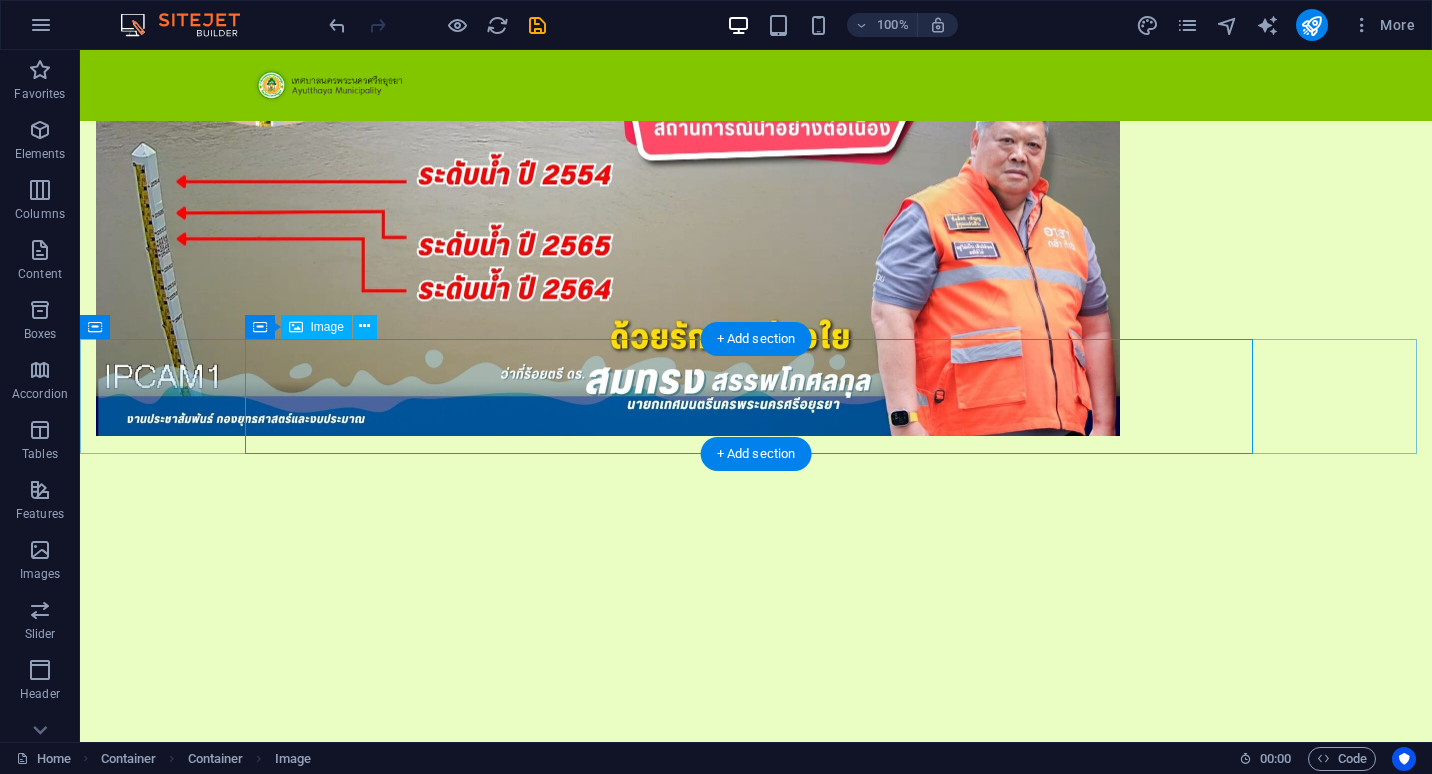 click at bounding box center (756, 3009) 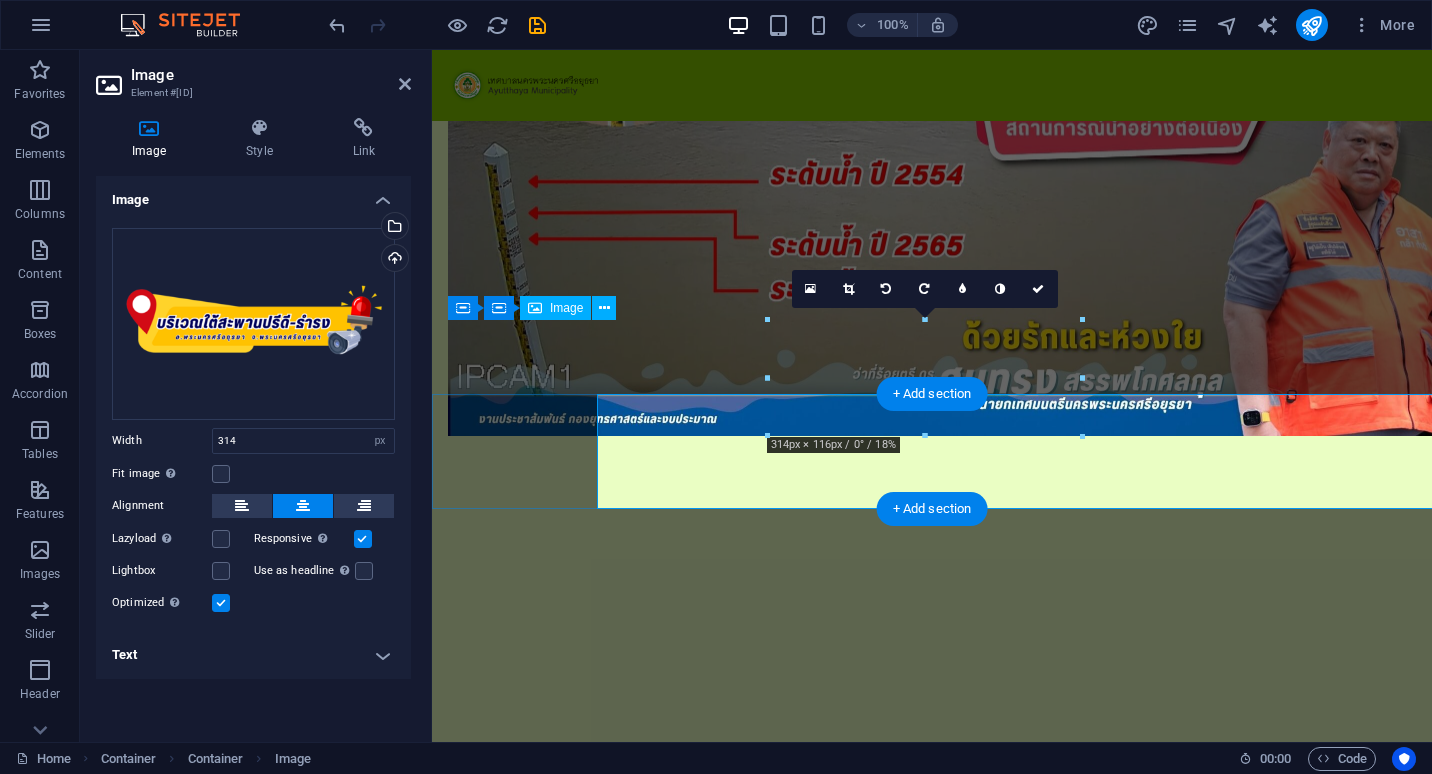 scroll, scrollTop: 1533, scrollLeft: 0, axis: vertical 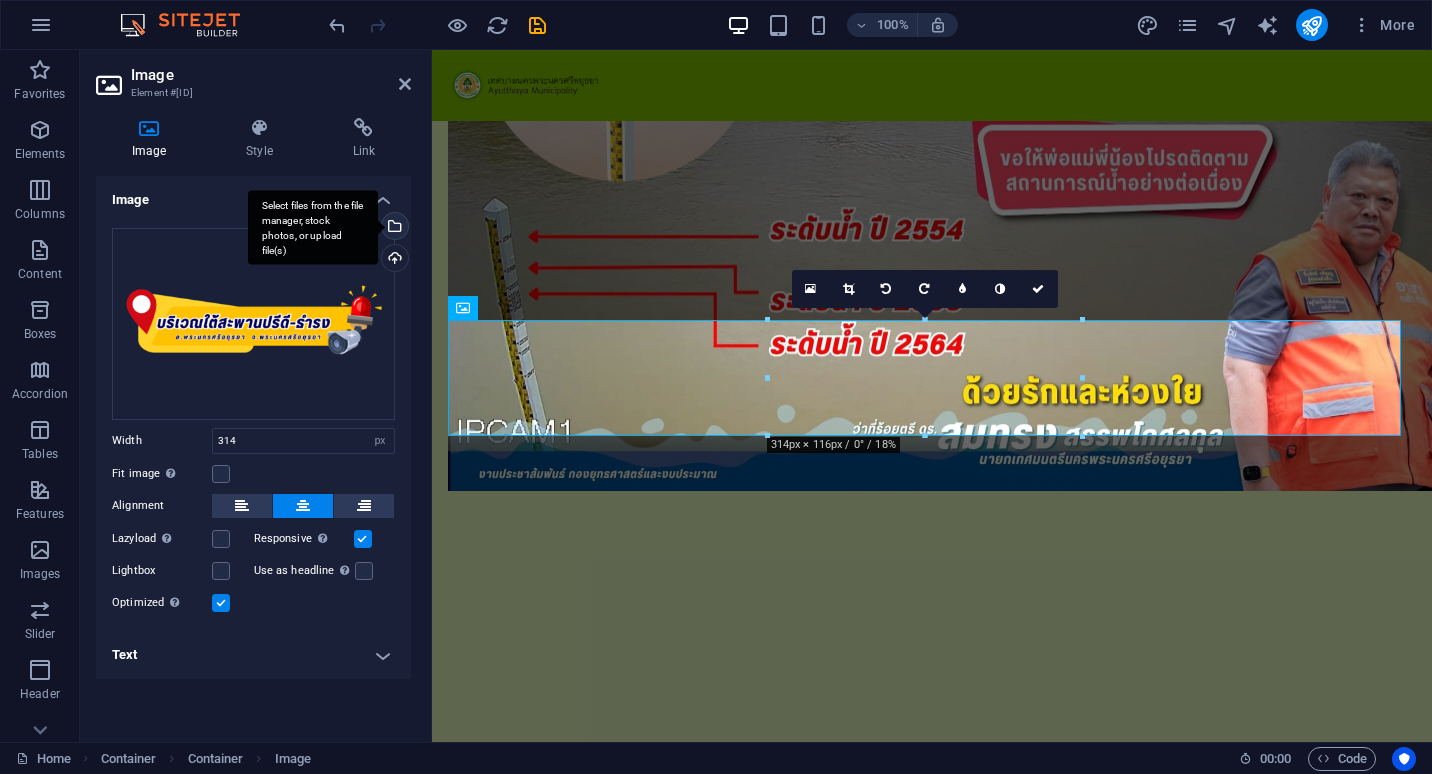 click on "Select files from the file manager, stock photos, or upload file(s)" at bounding box center [393, 228] 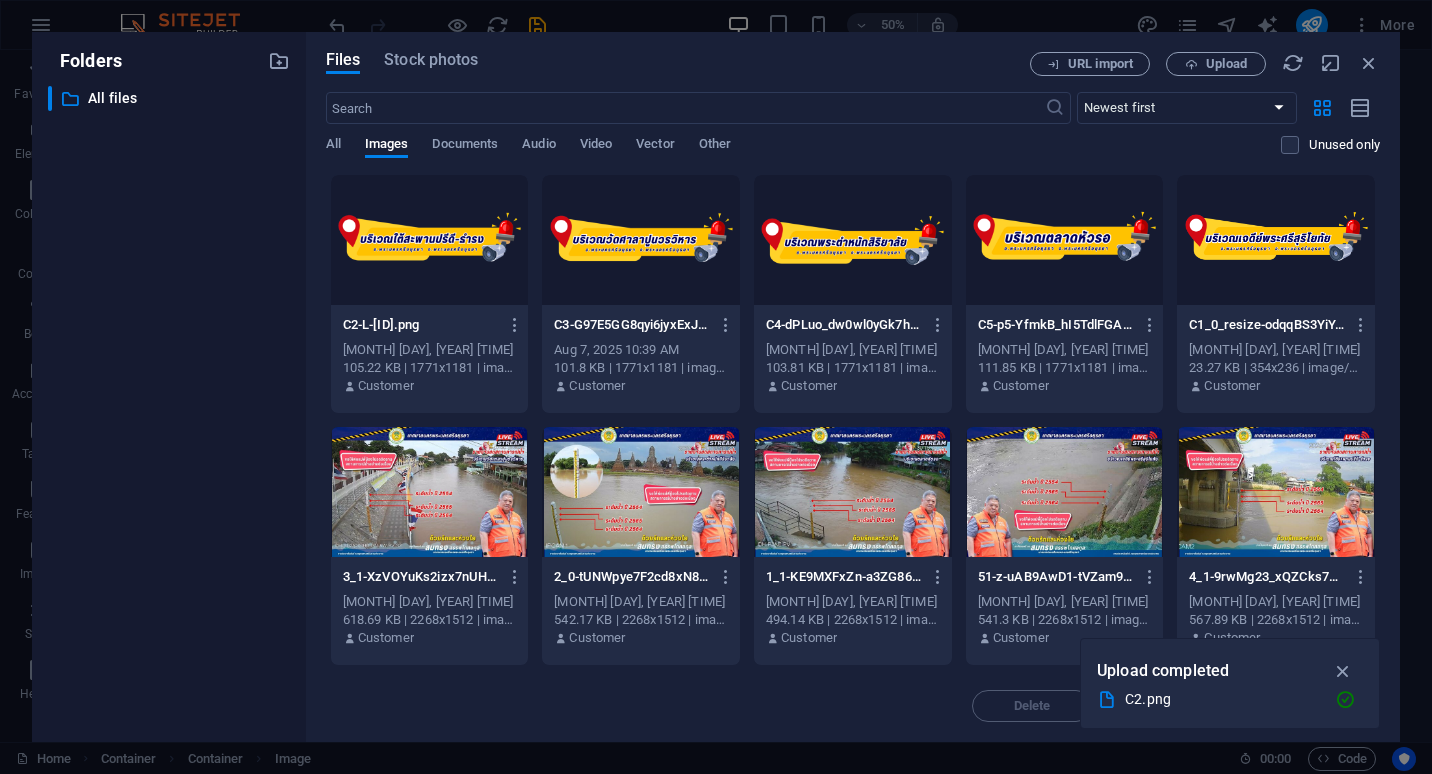 click at bounding box center (1276, 240) 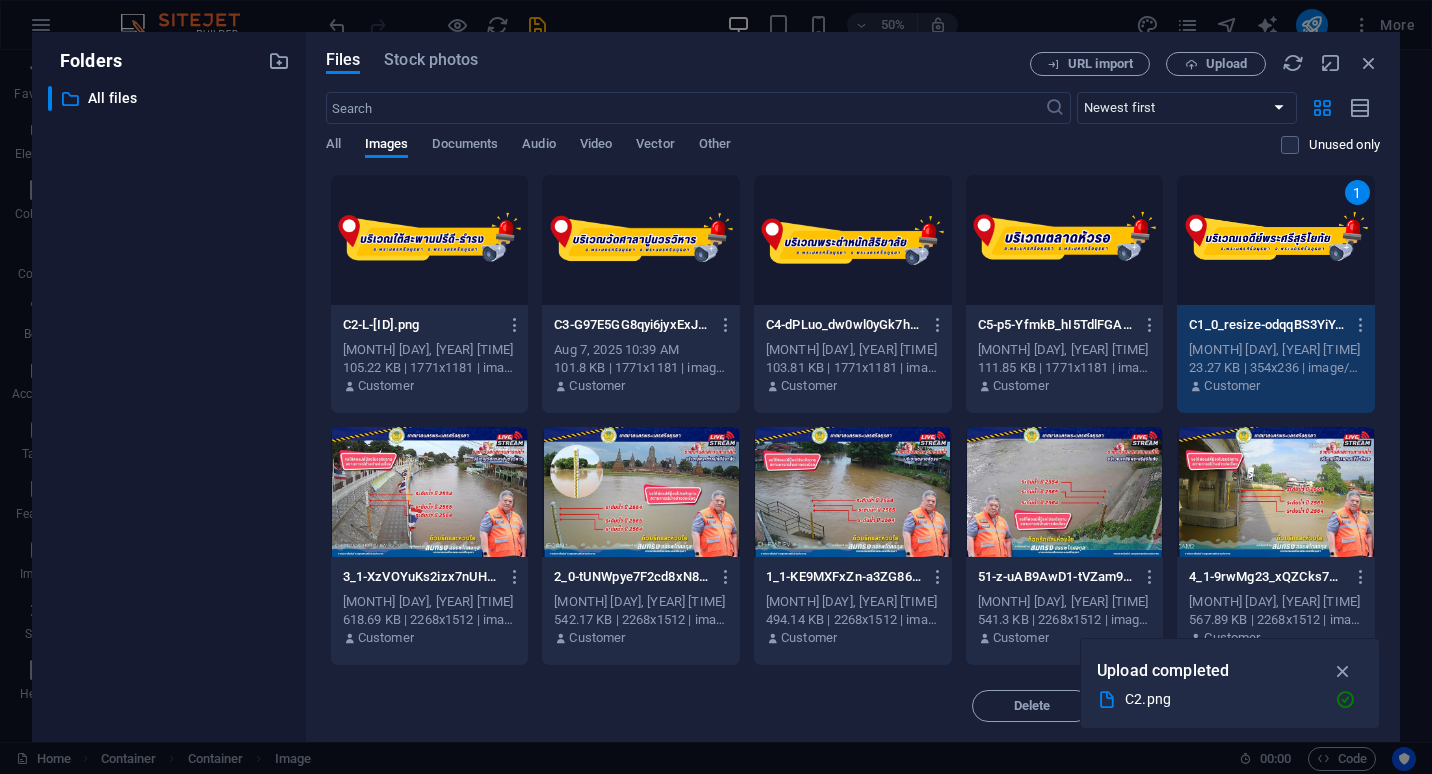 click on "1" at bounding box center [1276, 240] 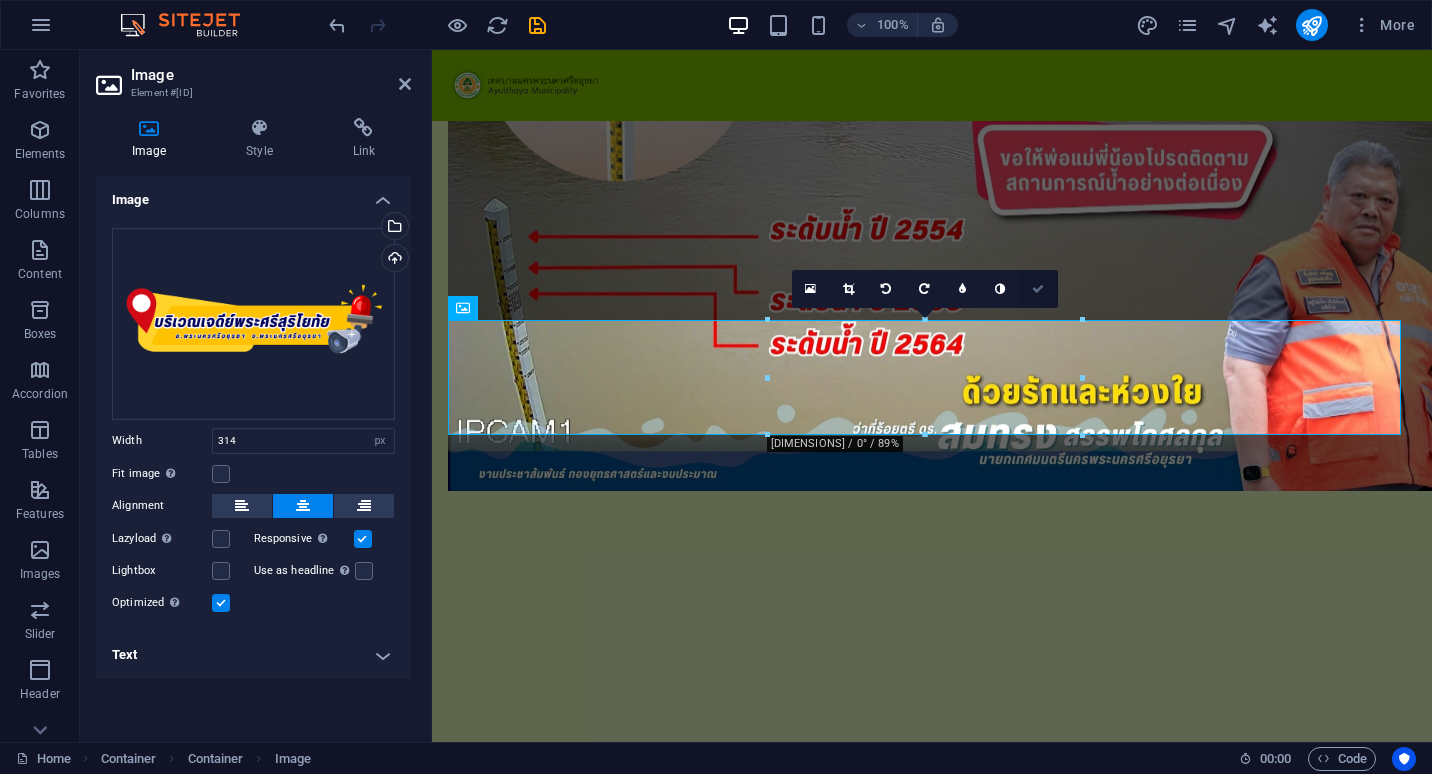 click at bounding box center [1038, 289] 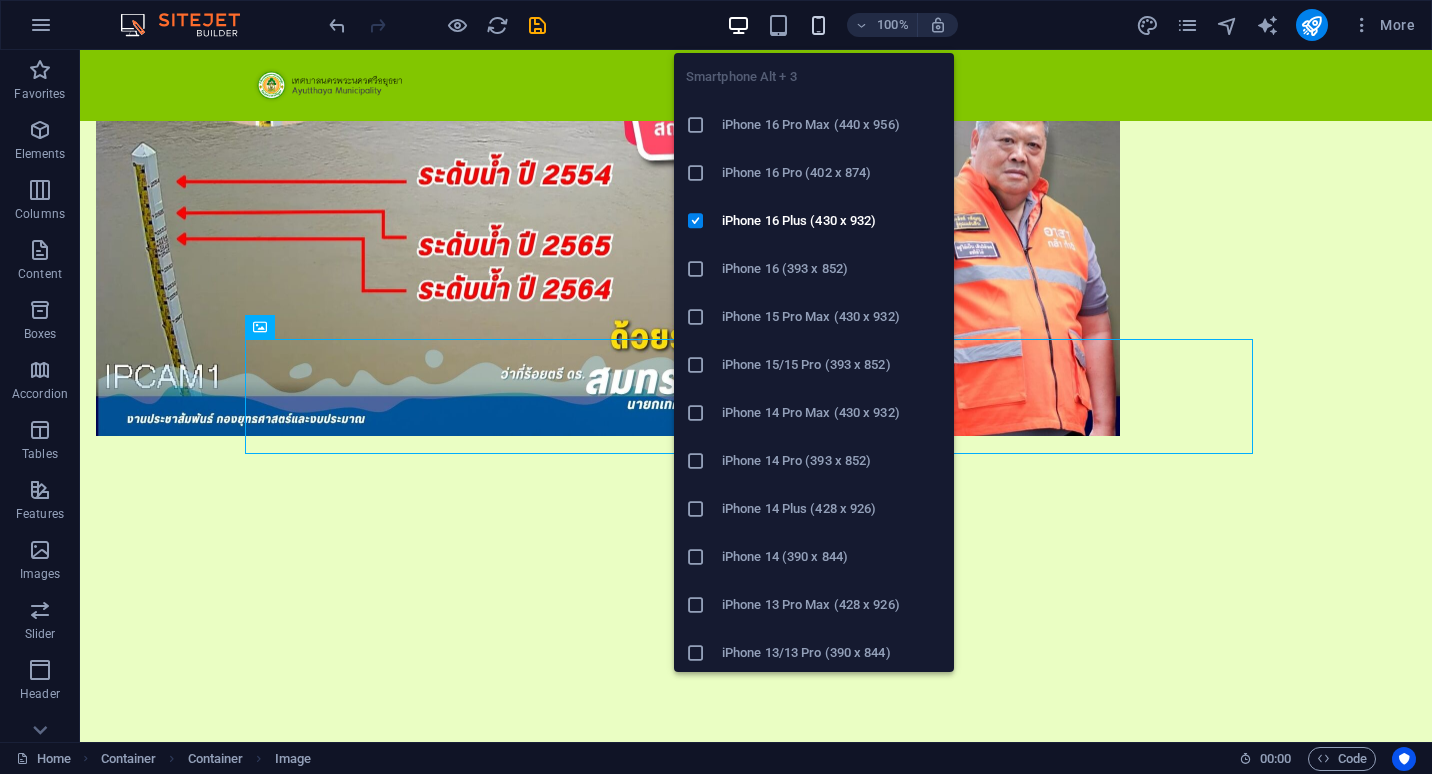 click at bounding box center [818, 25] 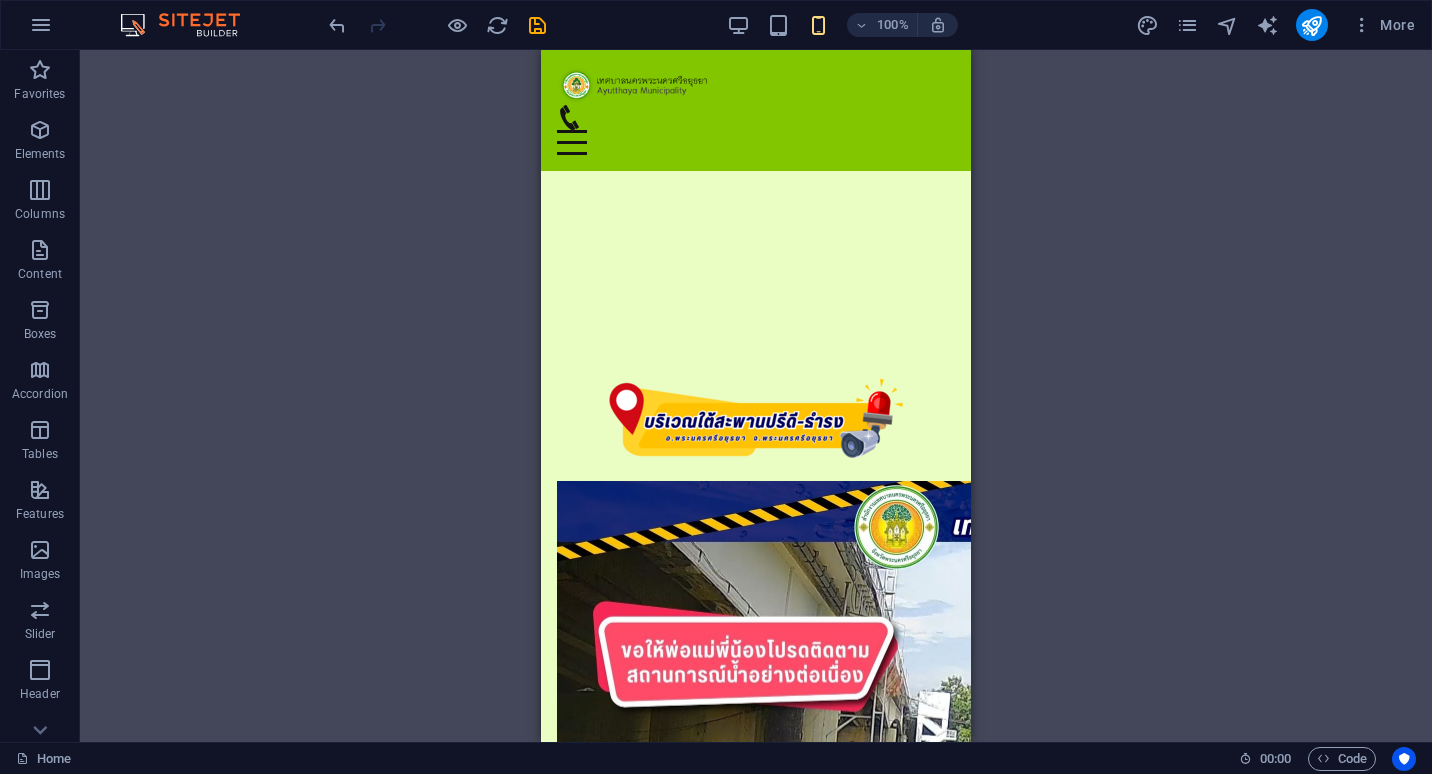 scroll, scrollTop: 3090, scrollLeft: 0, axis: vertical 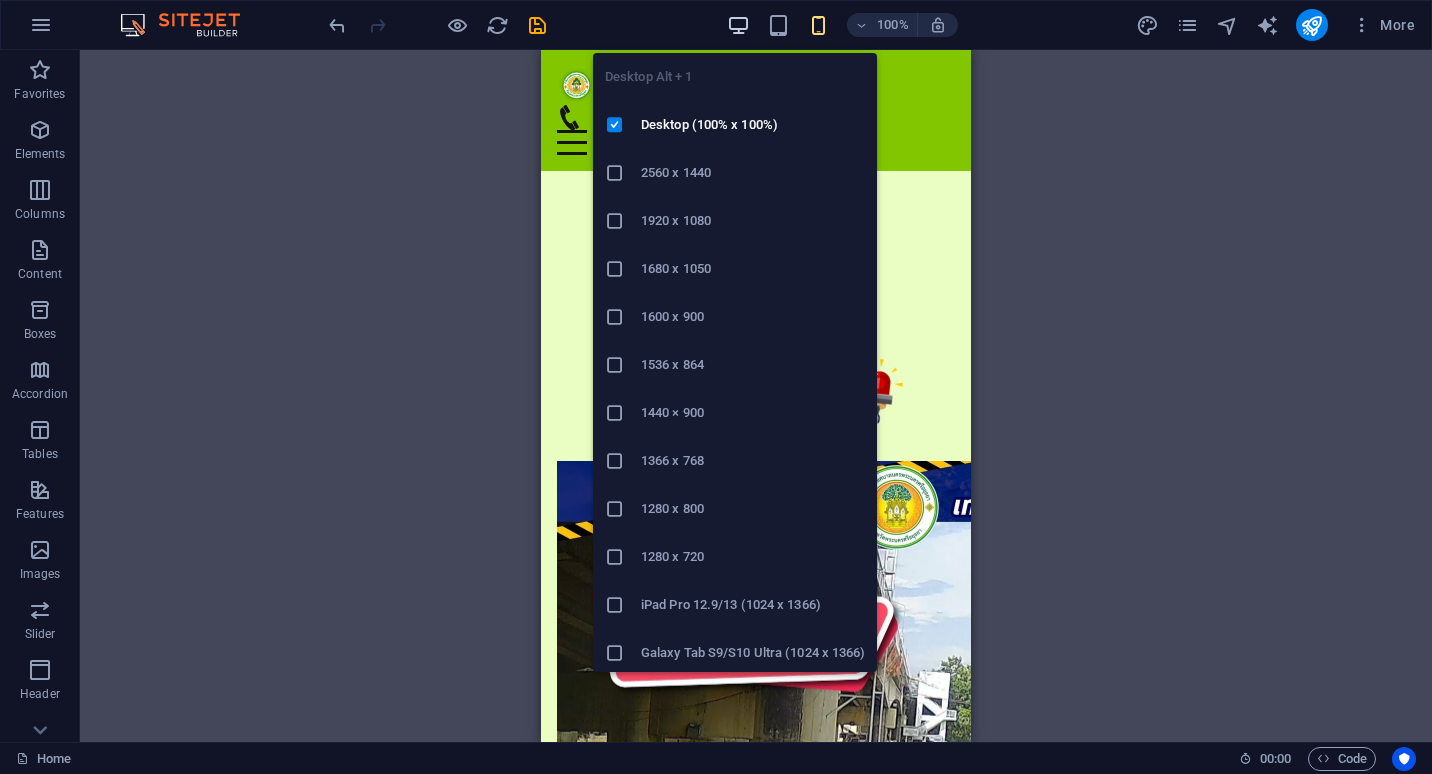 click at bounding box center [738, 25] 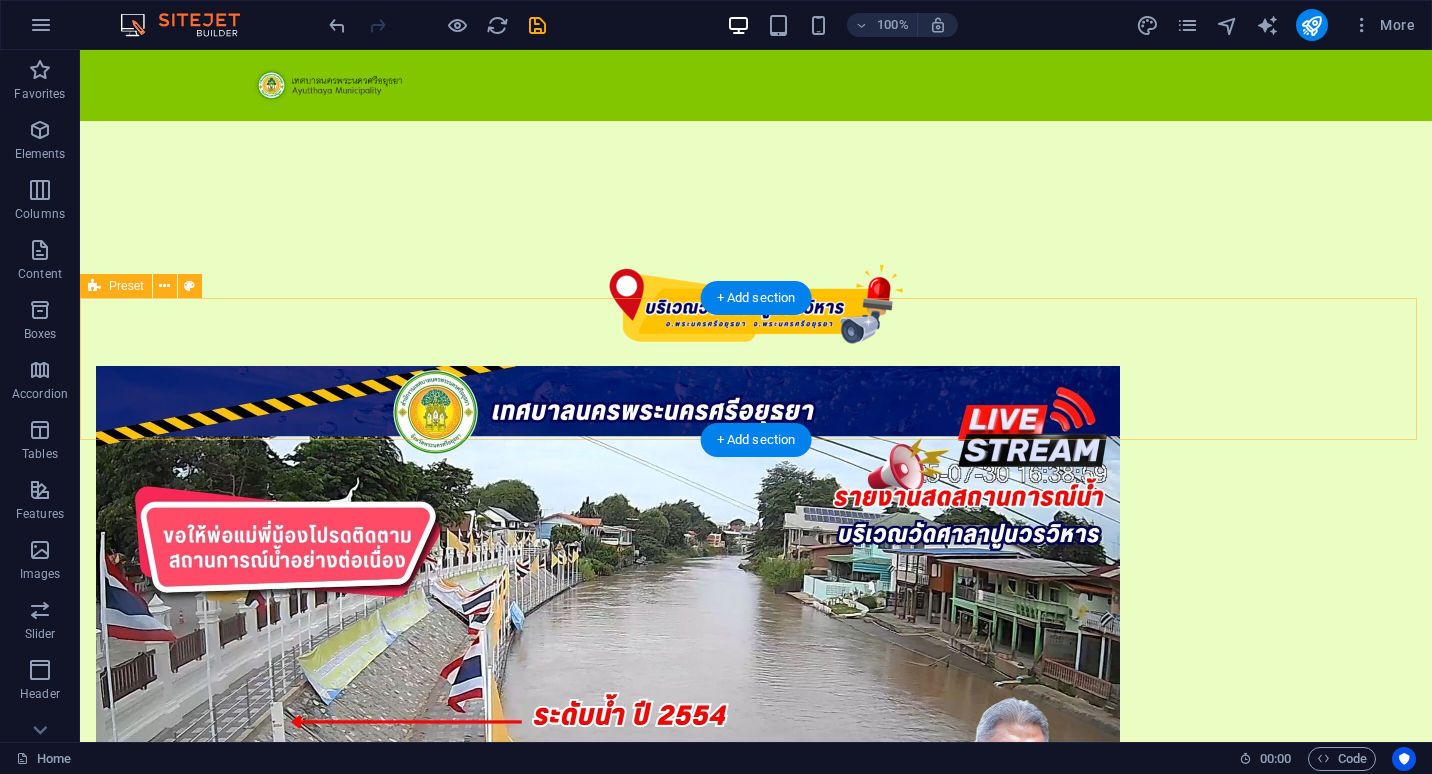 click on "Drop content here or  Add elements  Paste clipboard" at bounding box center [756, 3634] 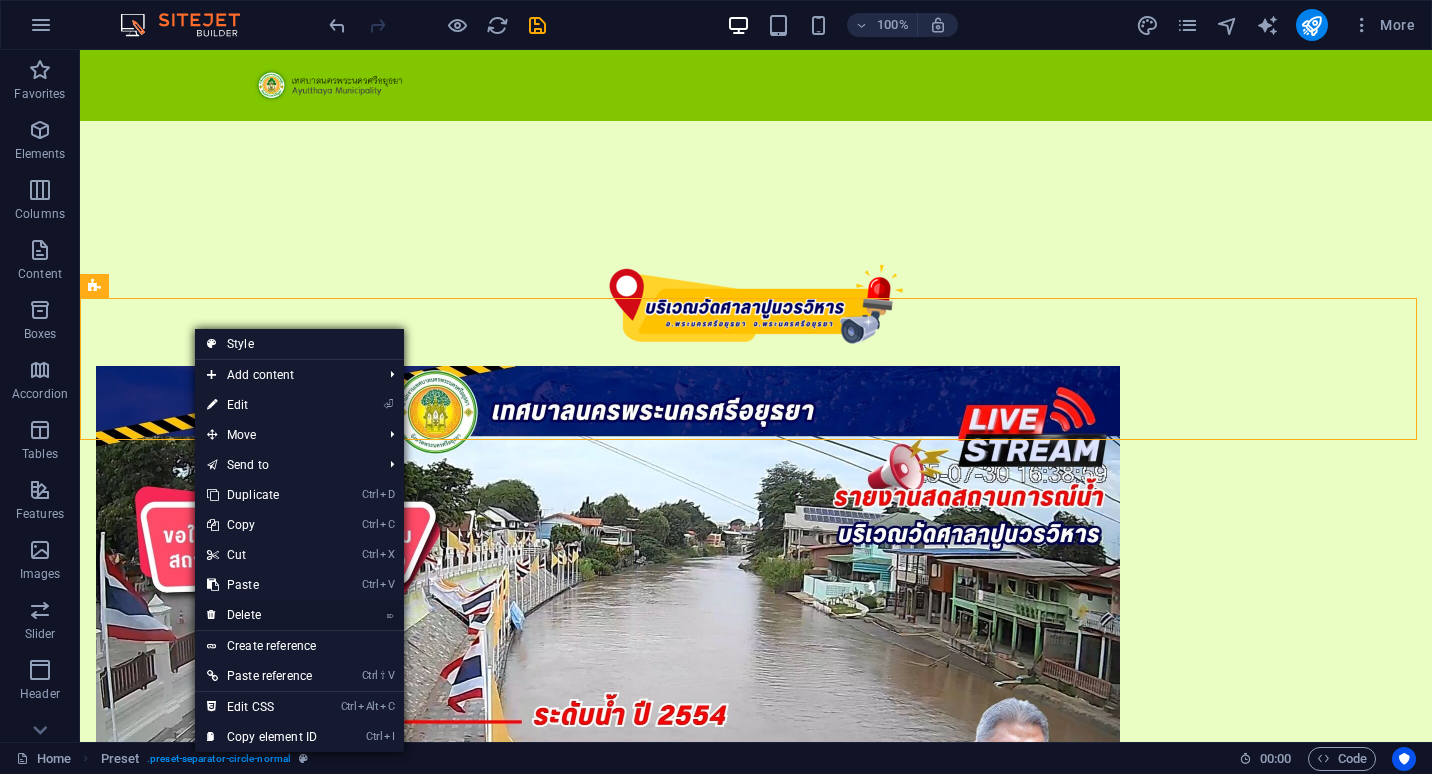click on "⌦  Delete" at bounding box center (262, 615) 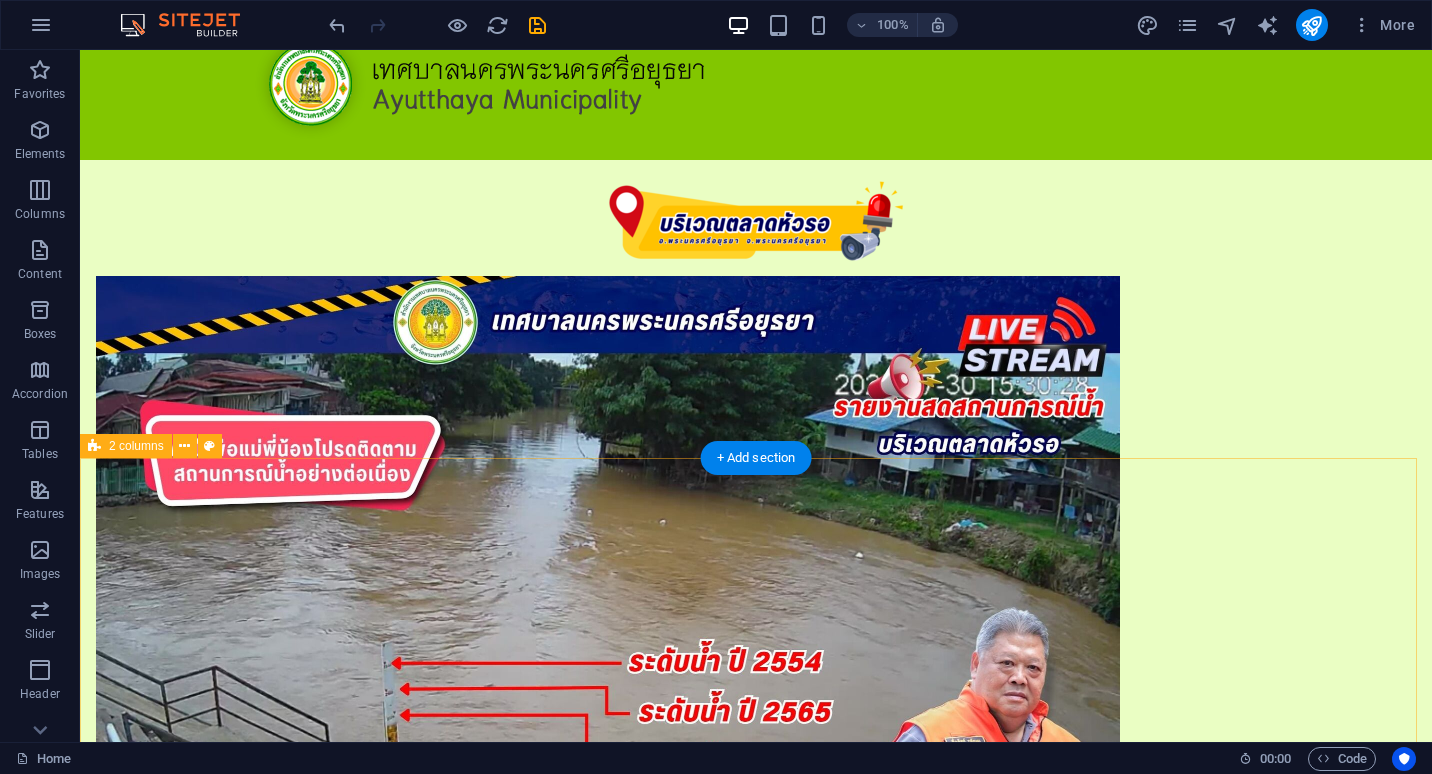 scroll, scrollTop: 0, scrollLeft: 0, axis: both 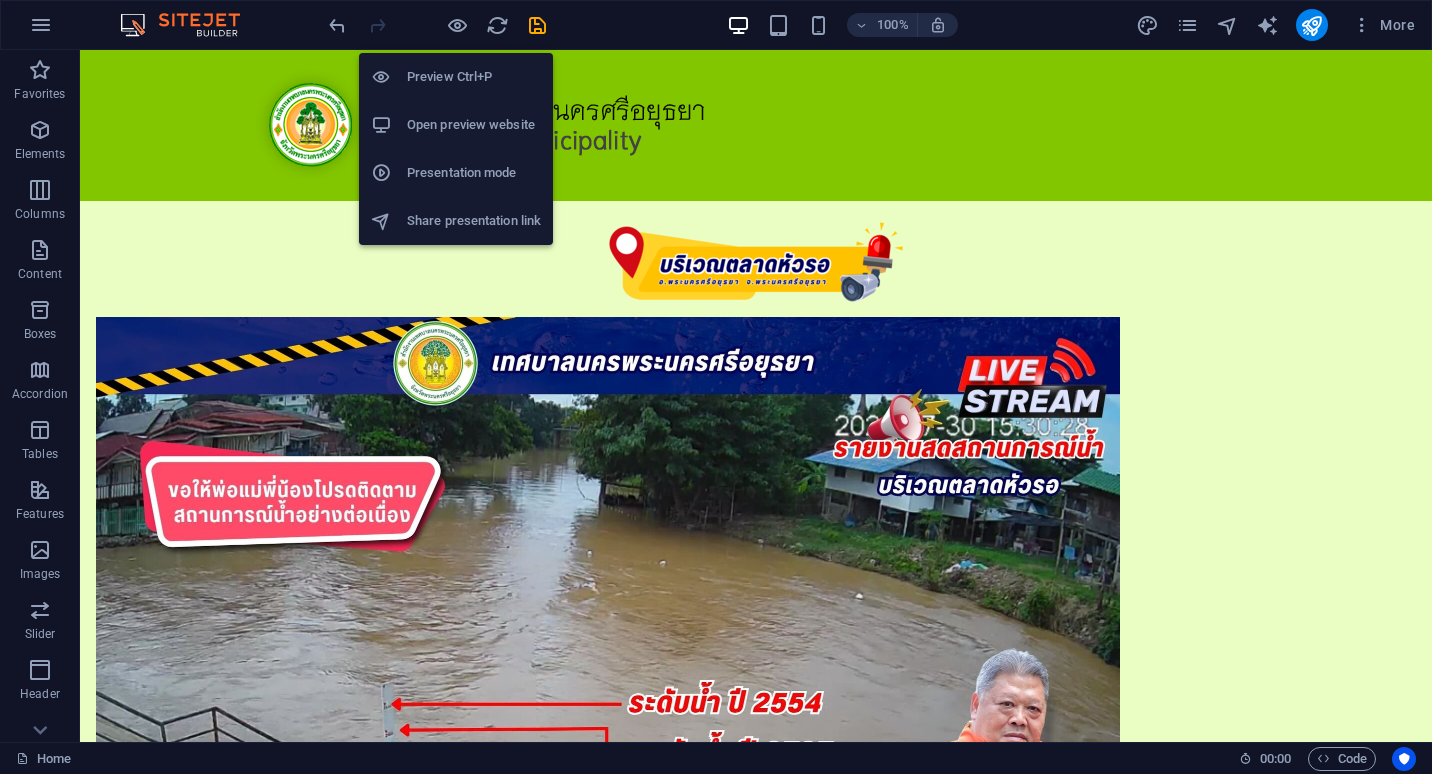 click on "Preview Ctrl+P" at bounding box center [474, 77] 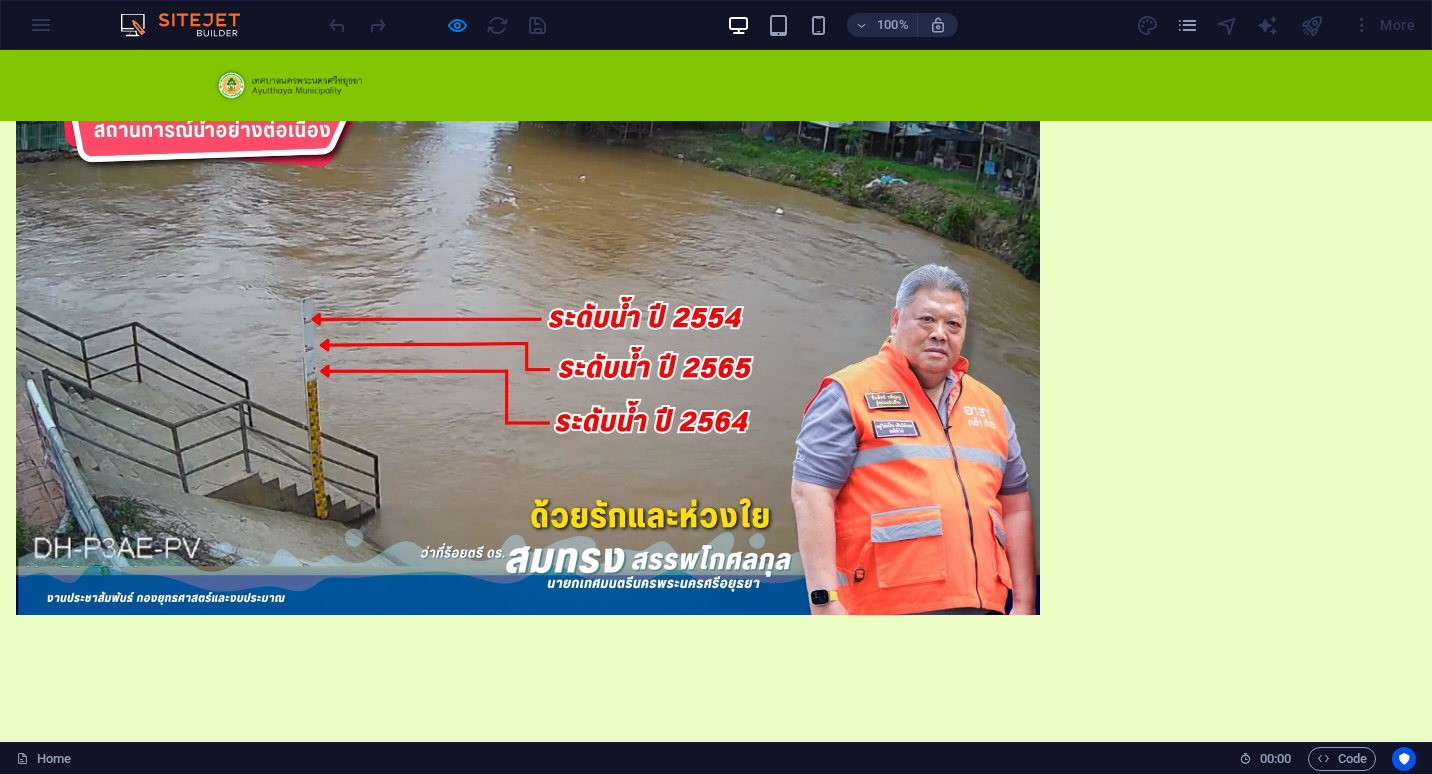 scroll, scrollTop: 320, scrollLeft: 0, axis: vertical 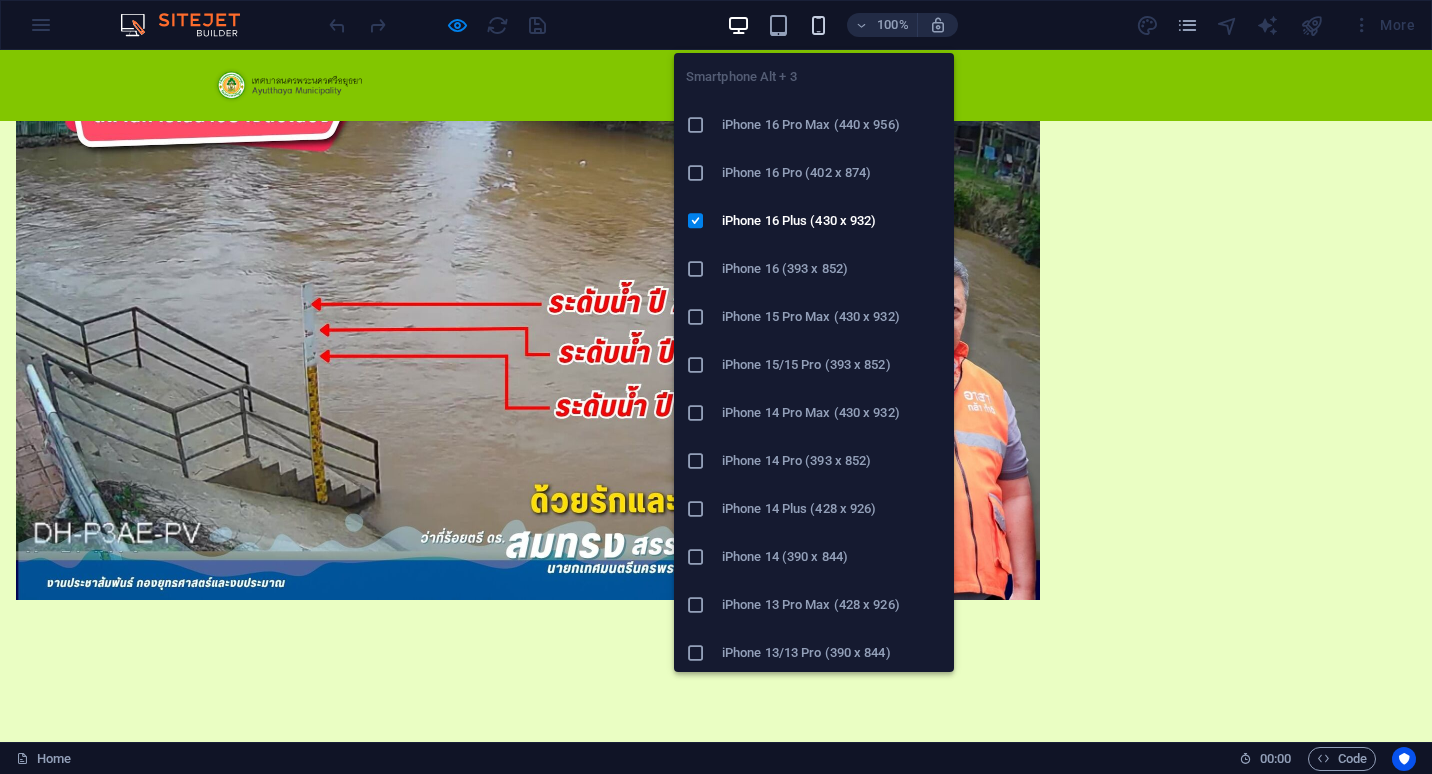 click at bounding box center (818, 25) 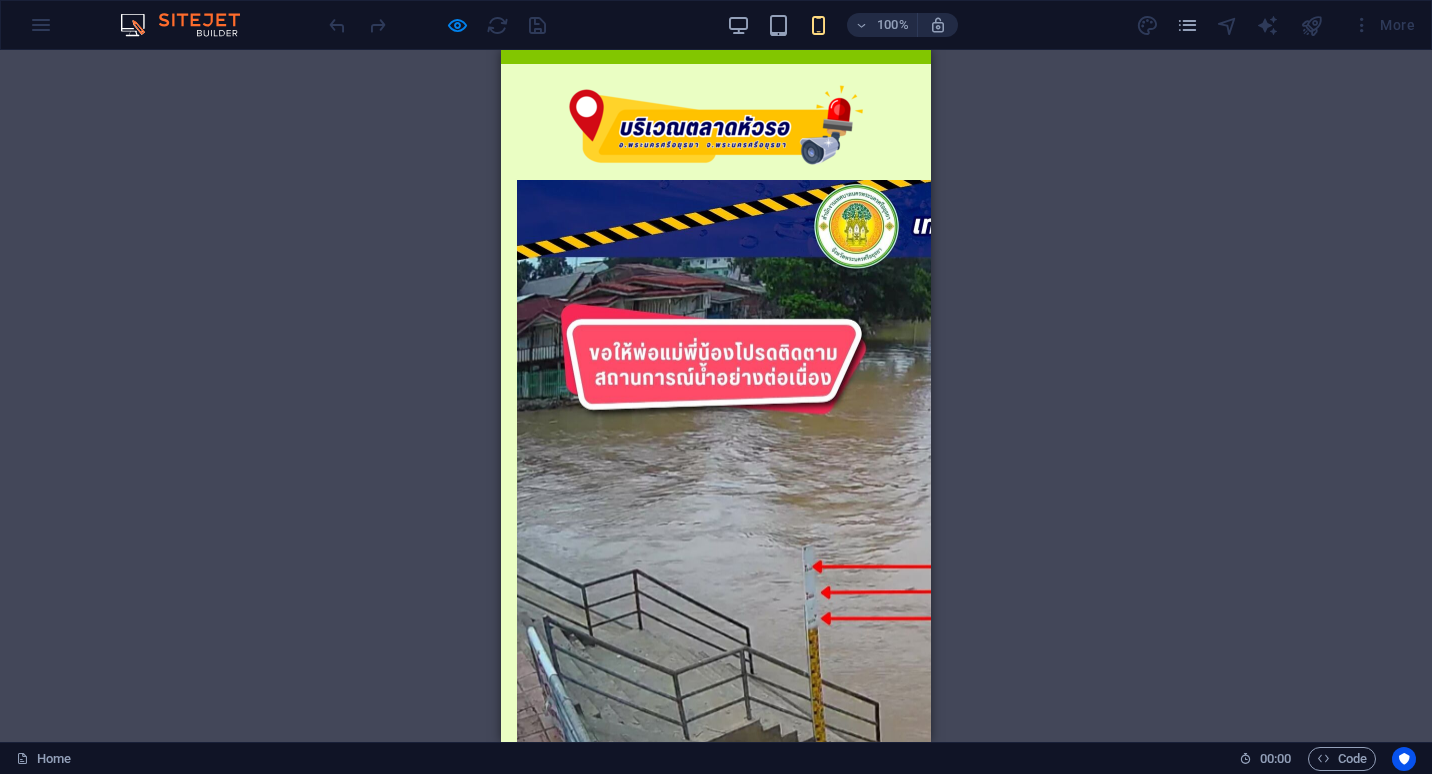 scroll, scrollTop: 0, scrollLeft: 0, axis: both 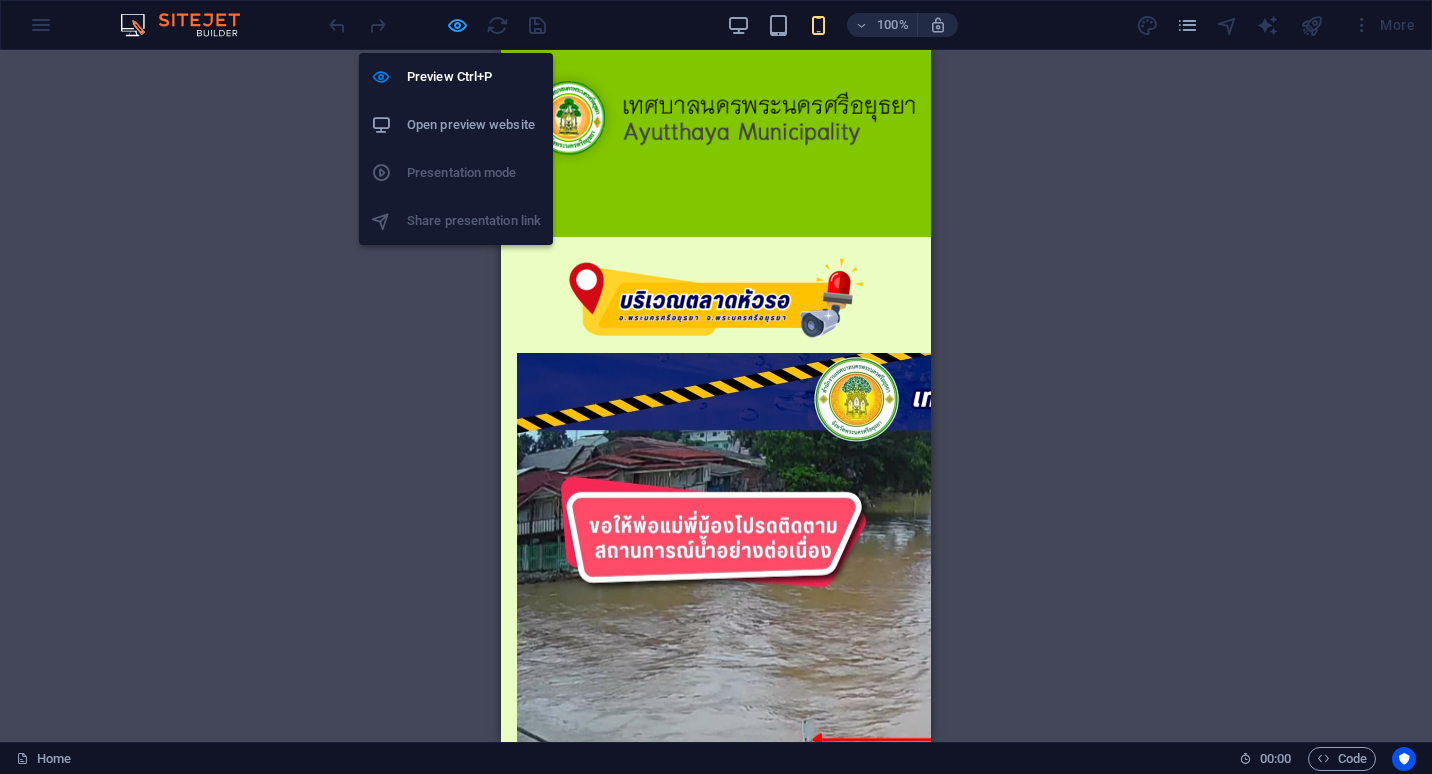 click at bounding box center [457, 25] 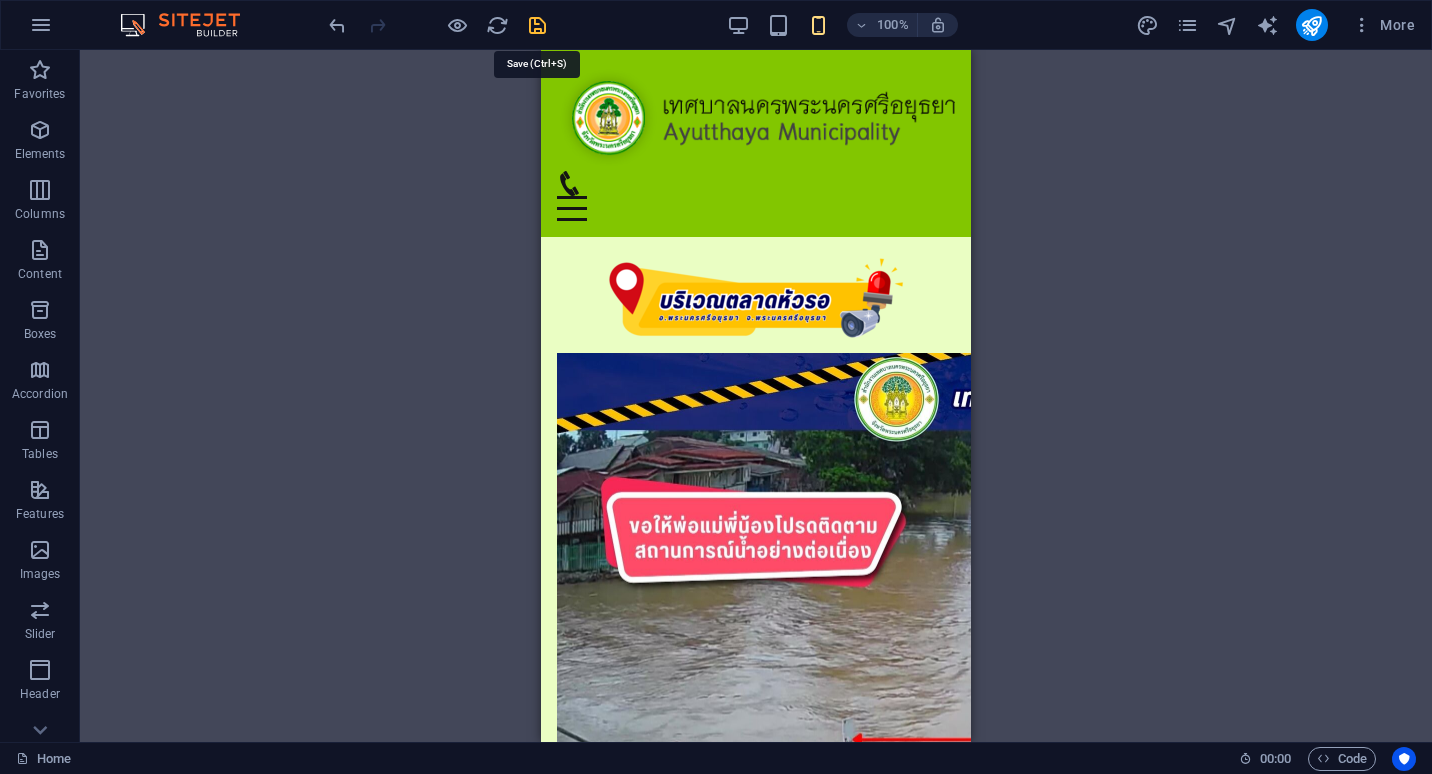 click at bounding box center [537, 25] 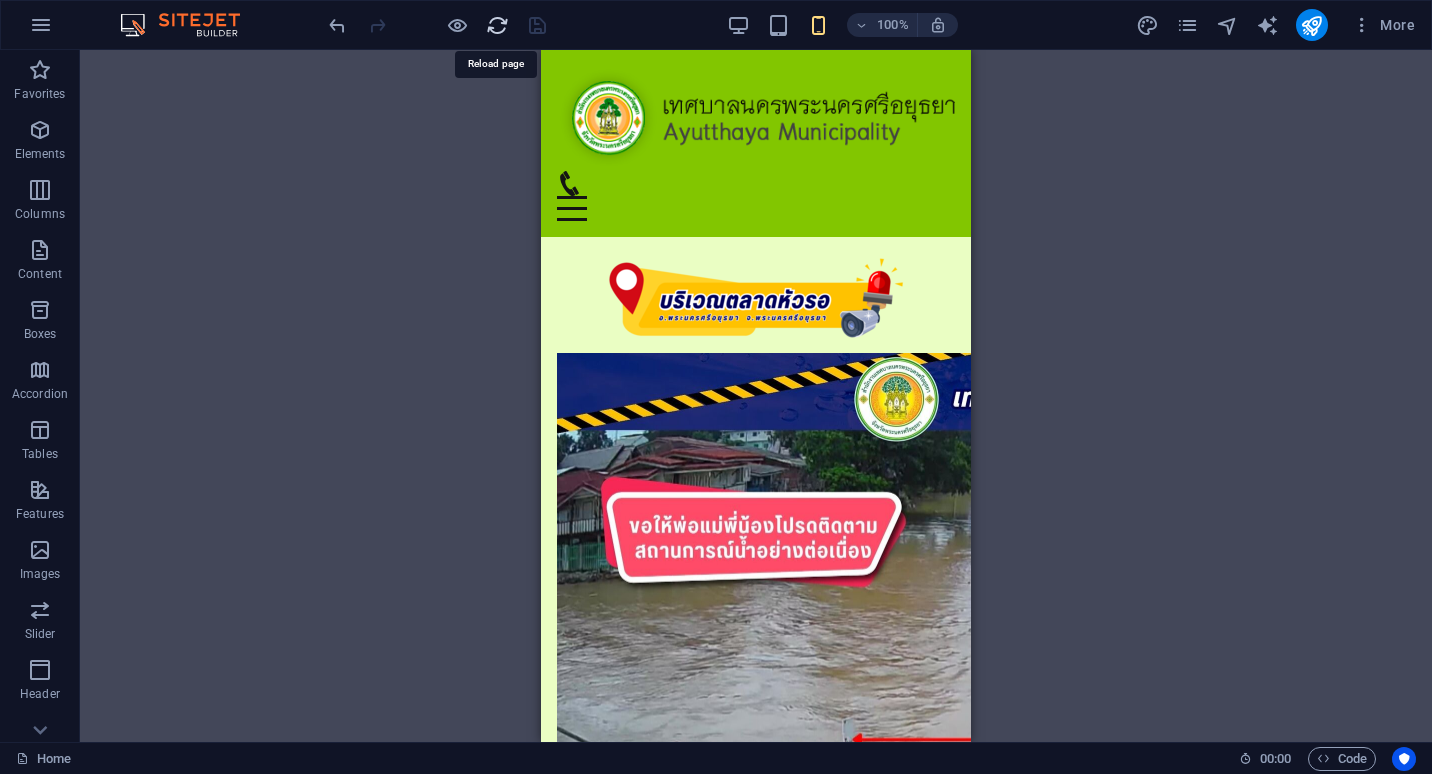 click at bounding box center [497, 25] 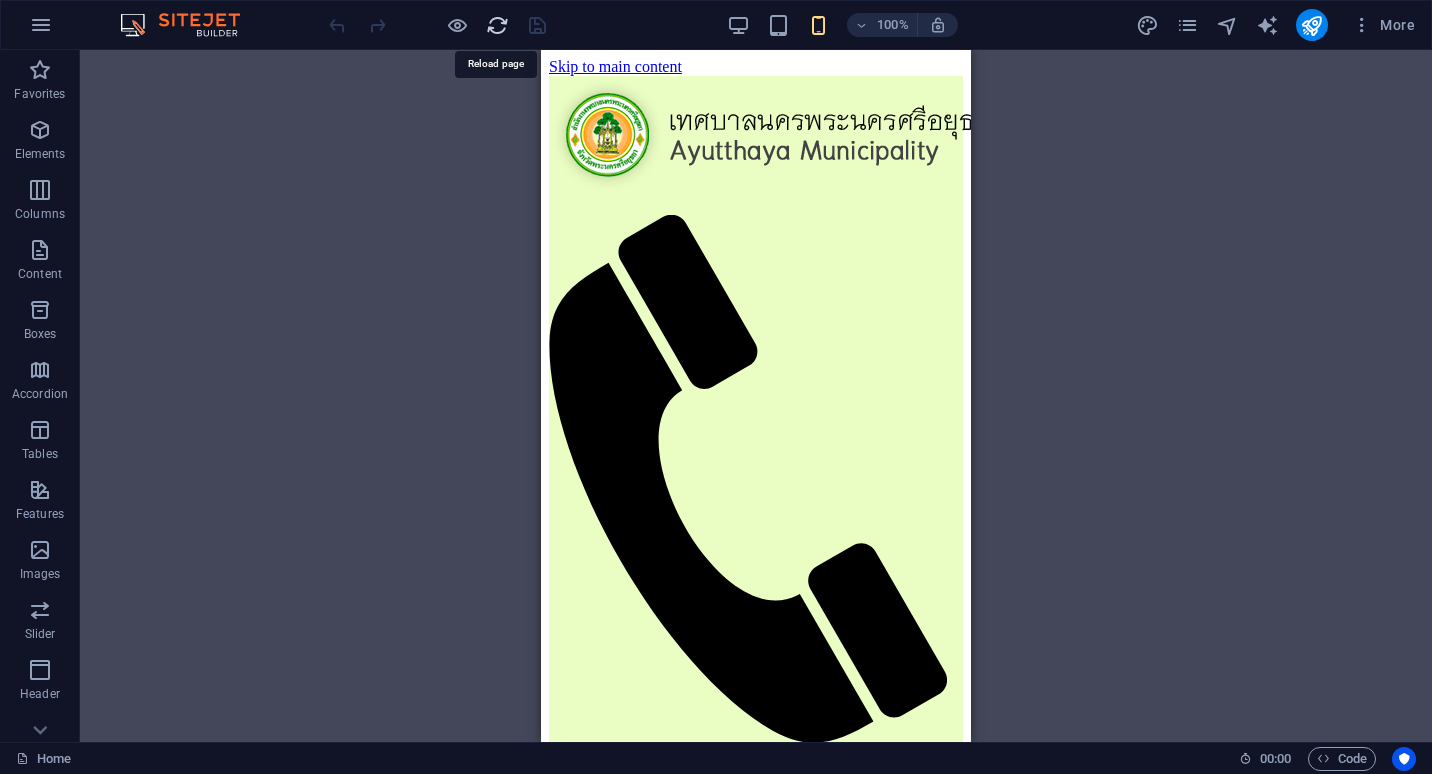 scroll, scrollTop: 0, scrollLeft: 0, axis: both 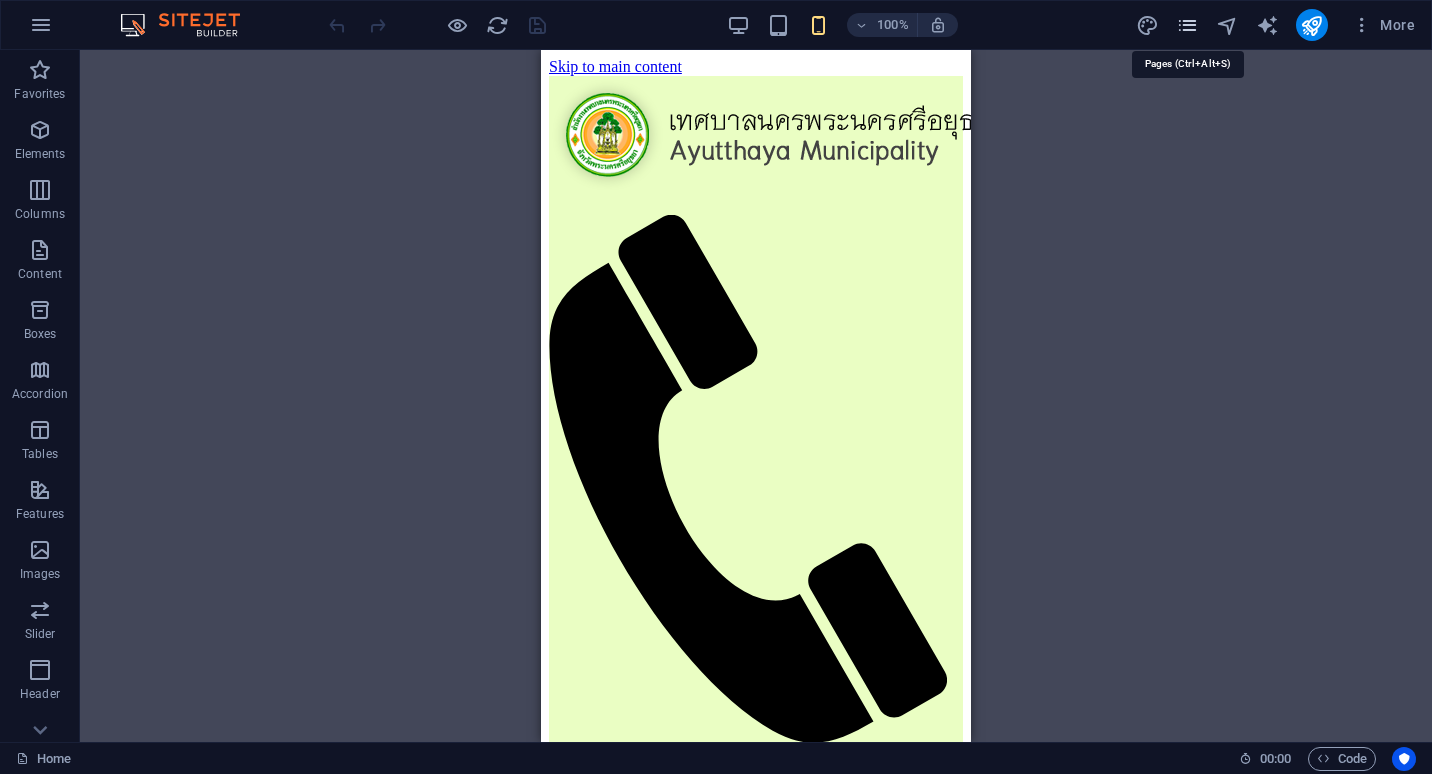 click at bounding box center (1187, 25) 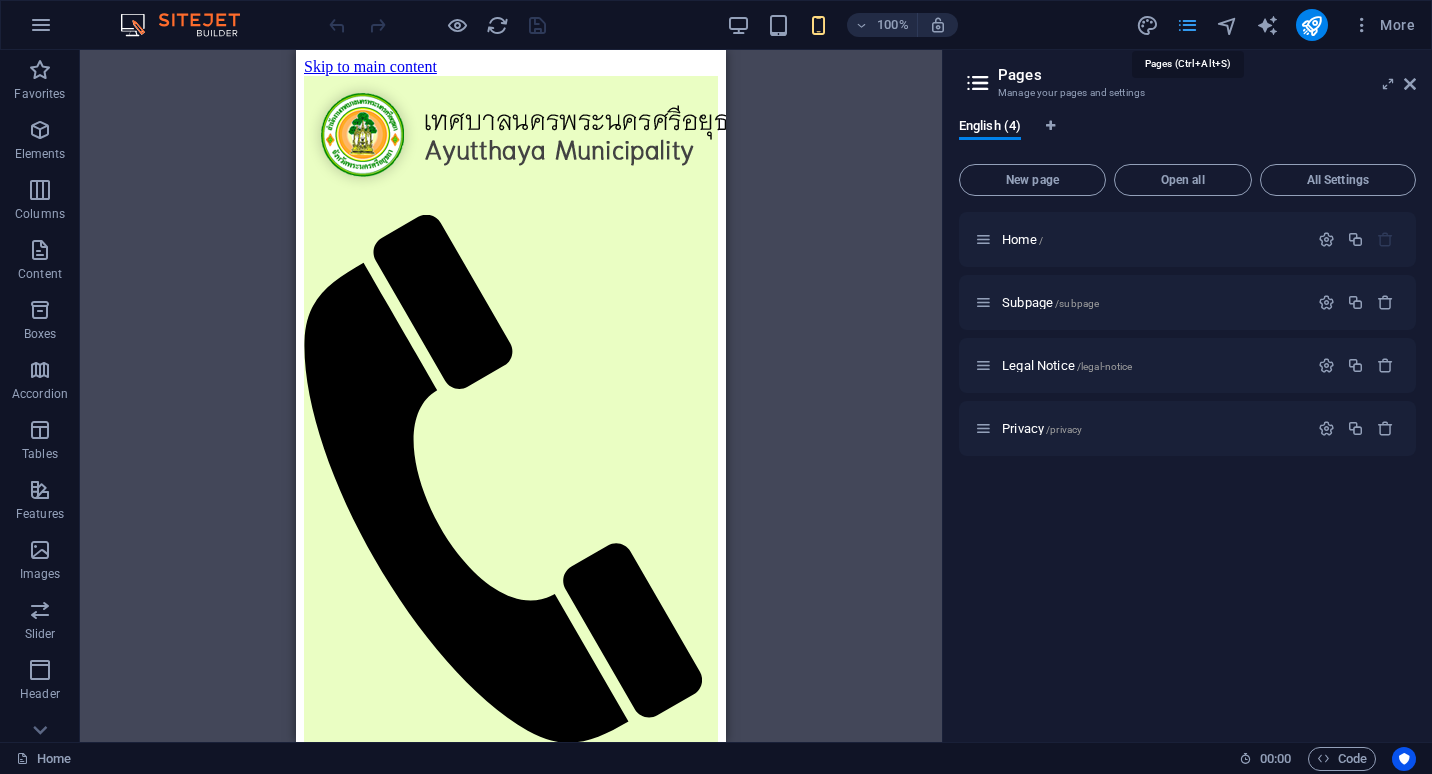 click at bounding box center (1187, 25) 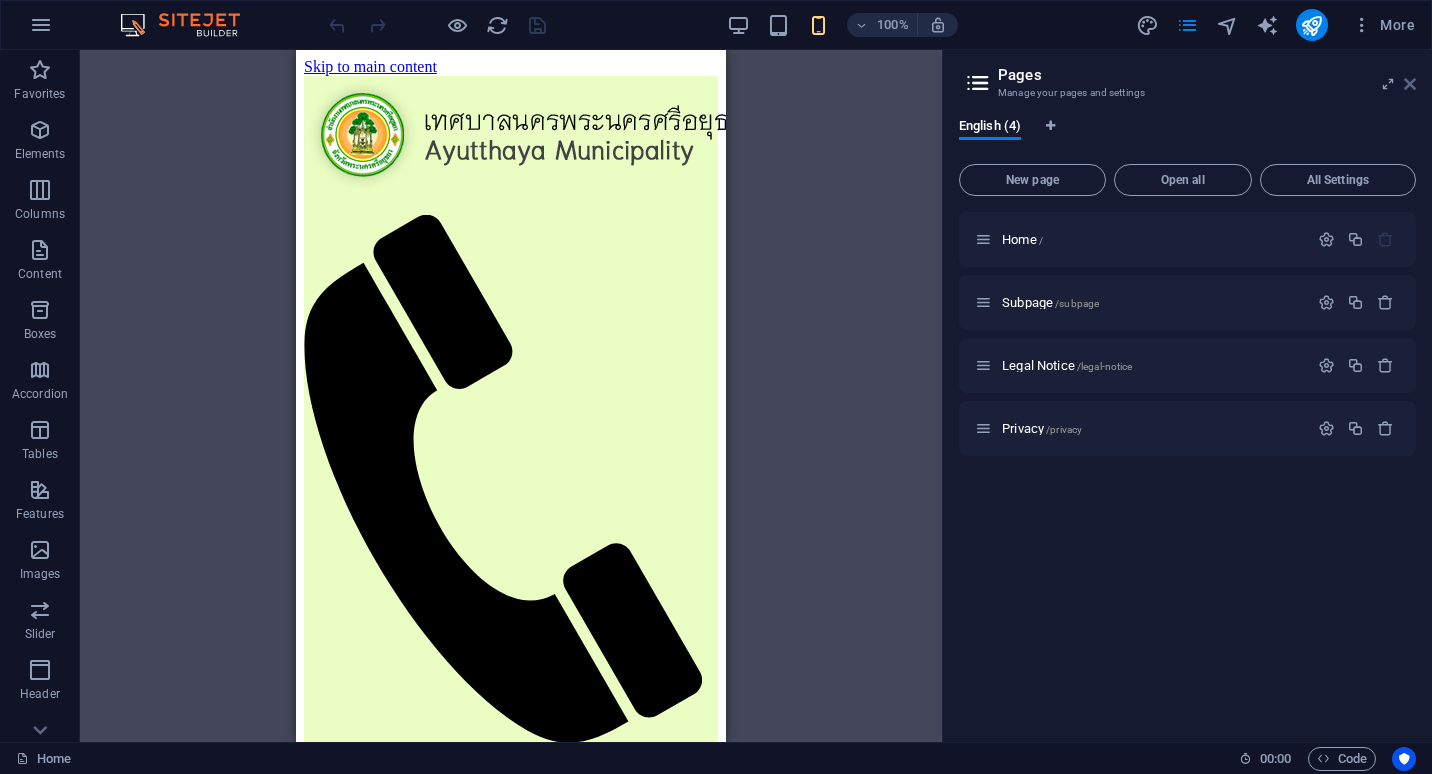 click at bounding box center [1410, 84] 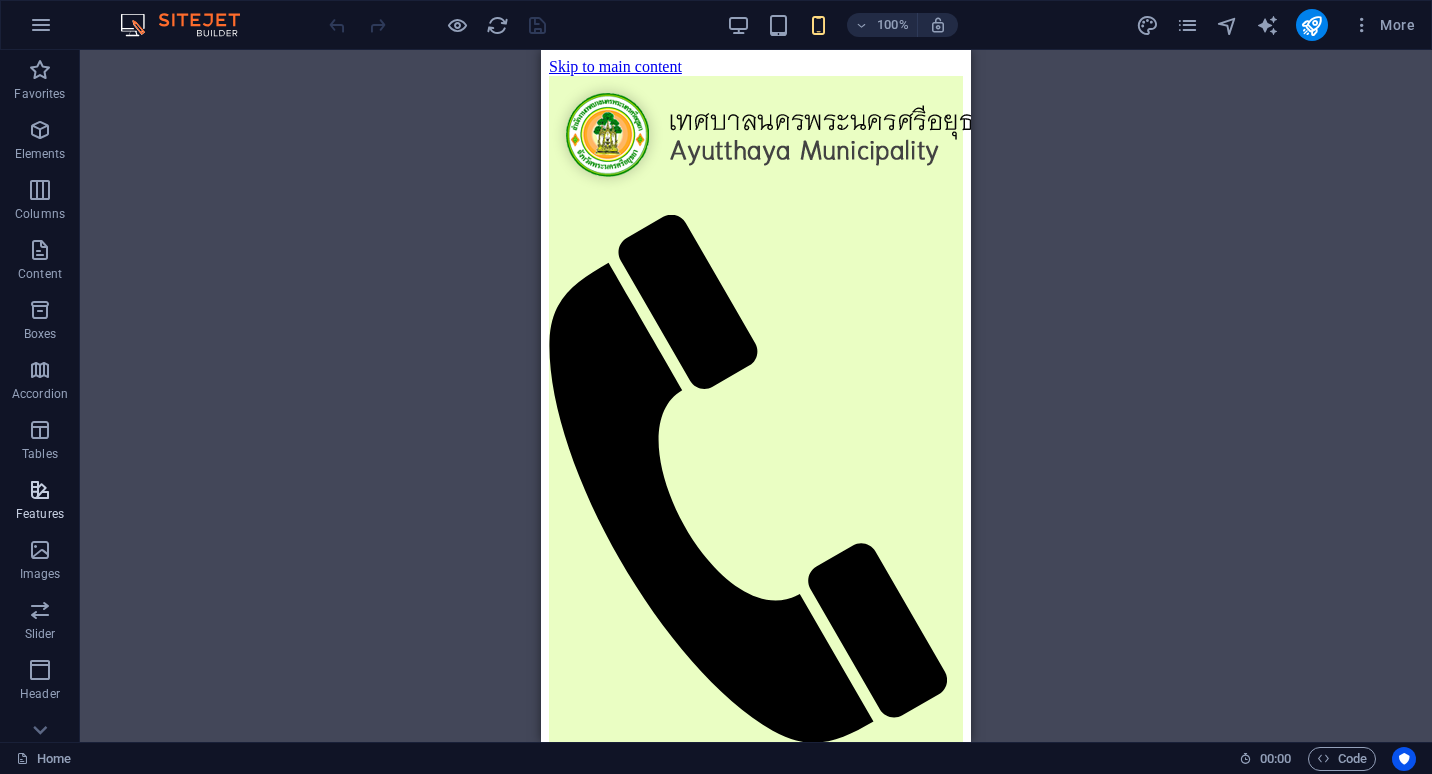 scroll, scrollTop: 208, scrollLeft: 0, axis: vertical 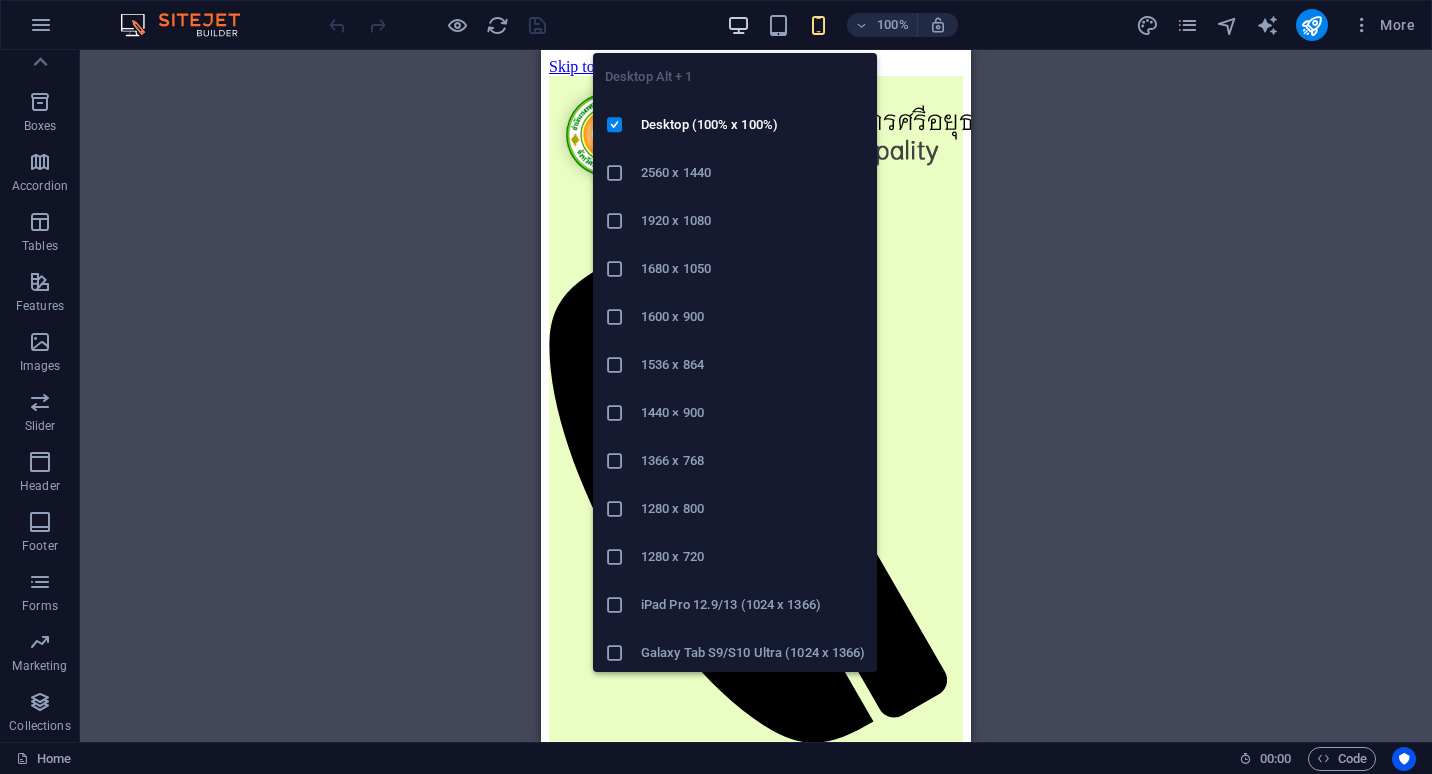 click at bounding box center [738, 25] 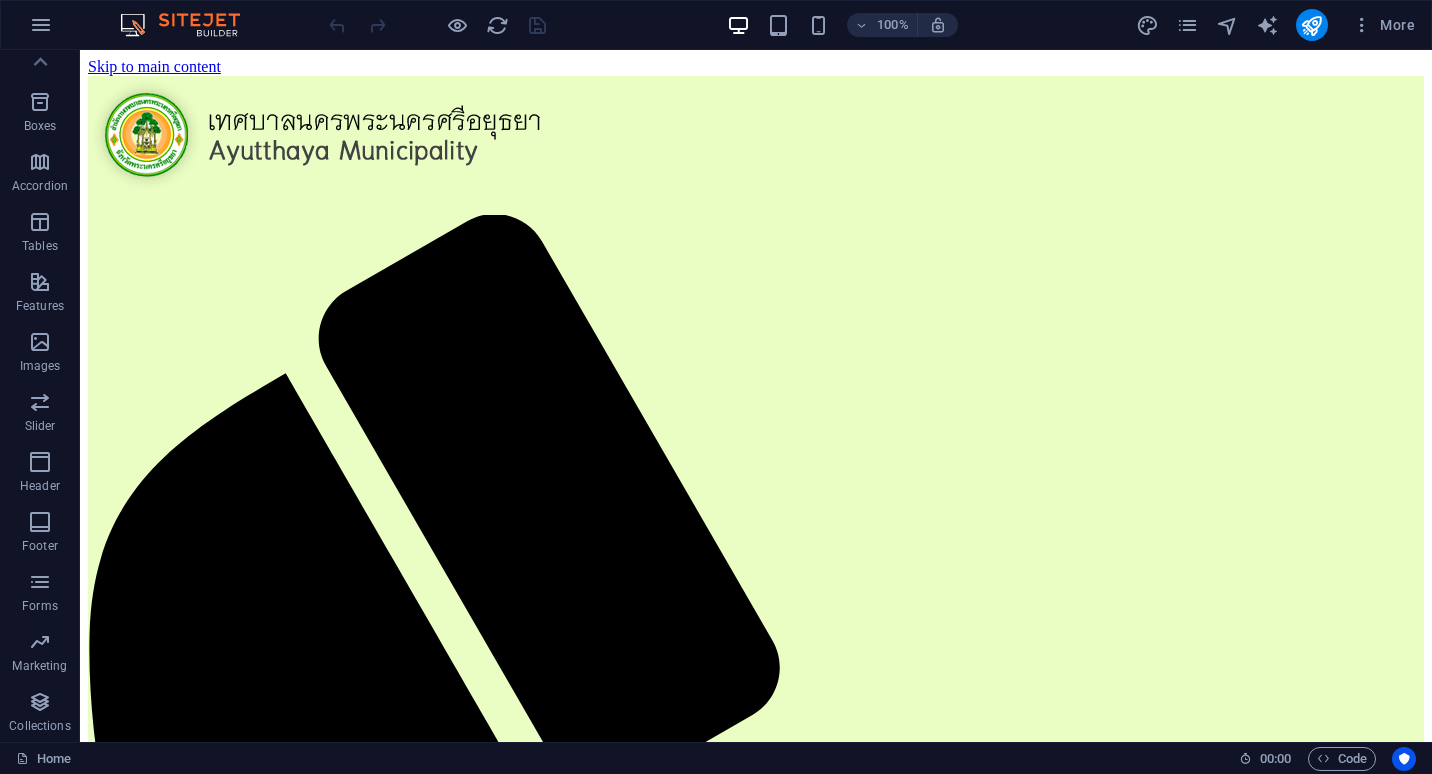 click at bounding box center (437, 25) 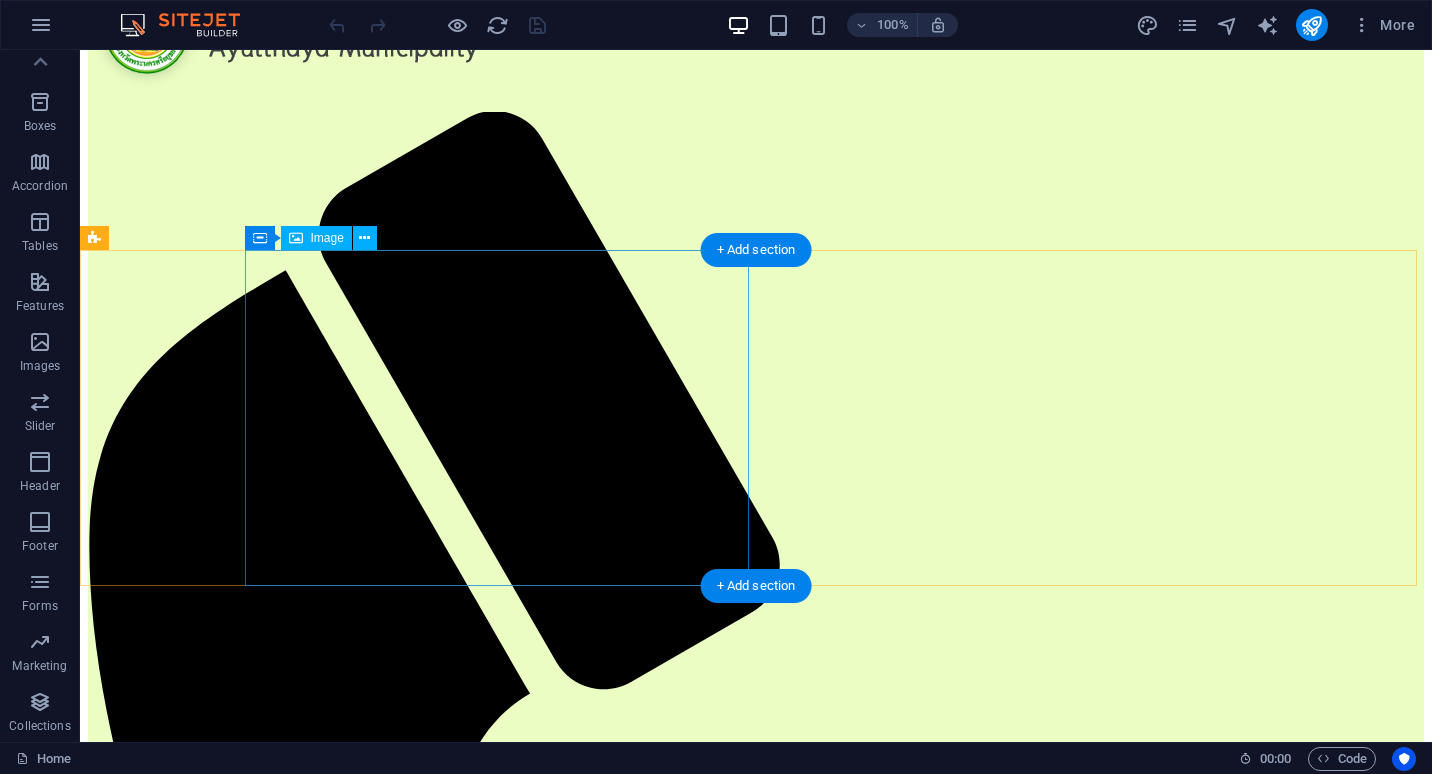 scroll, scrollTop: 0, scrollLeft: 0, axis: both 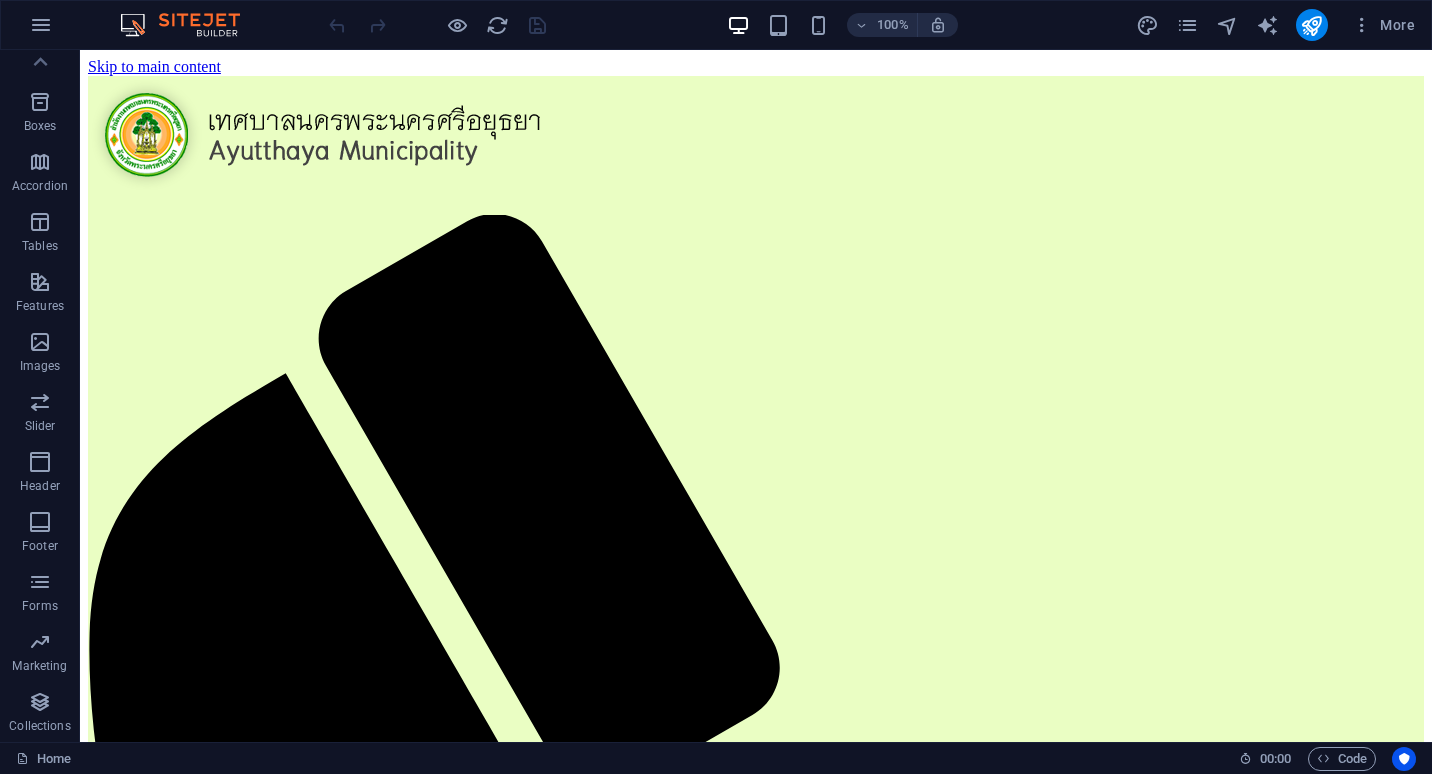 click at bounding box center [437, 25] 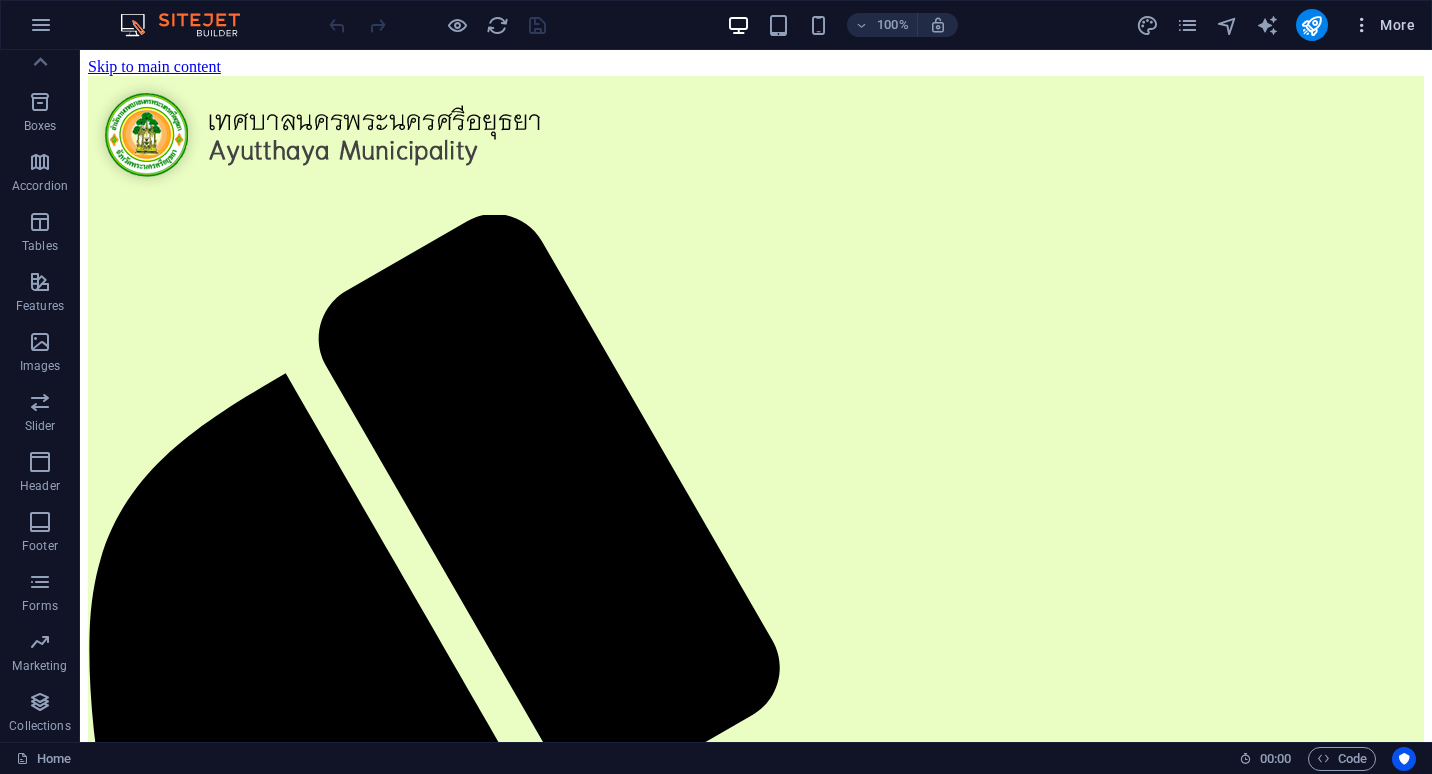 click at bounding box center [1362, 25] 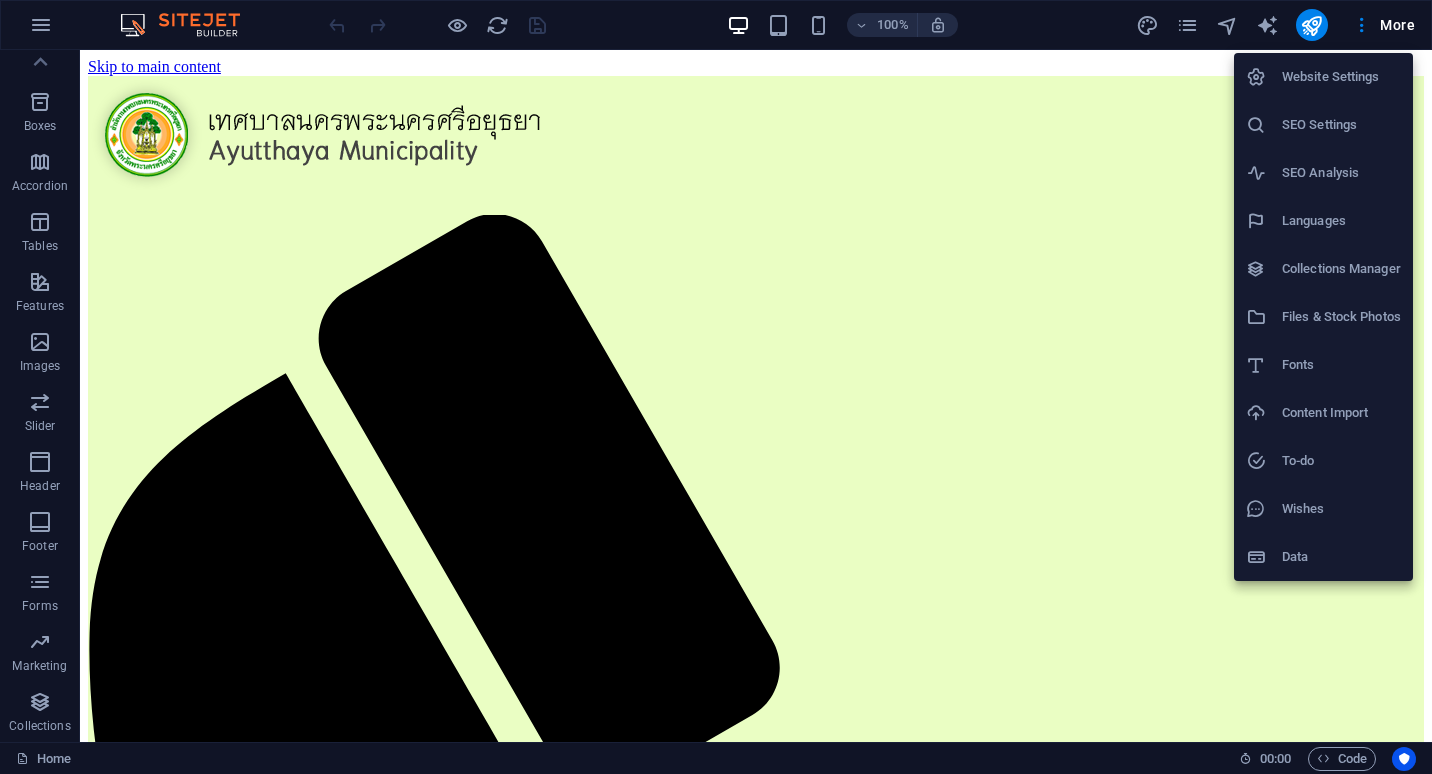 click at bounding box center [716, 387] 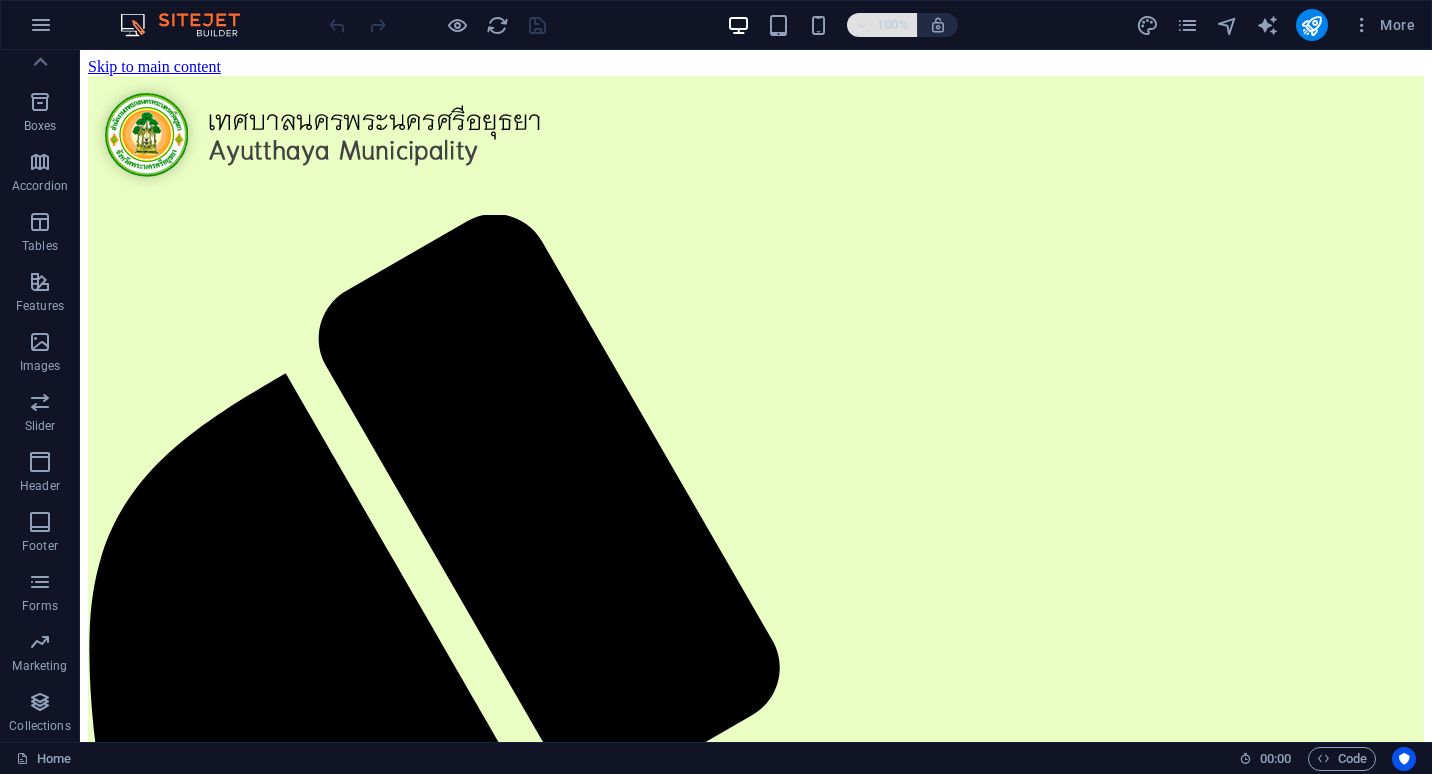 click at bounding box center [862, 25] 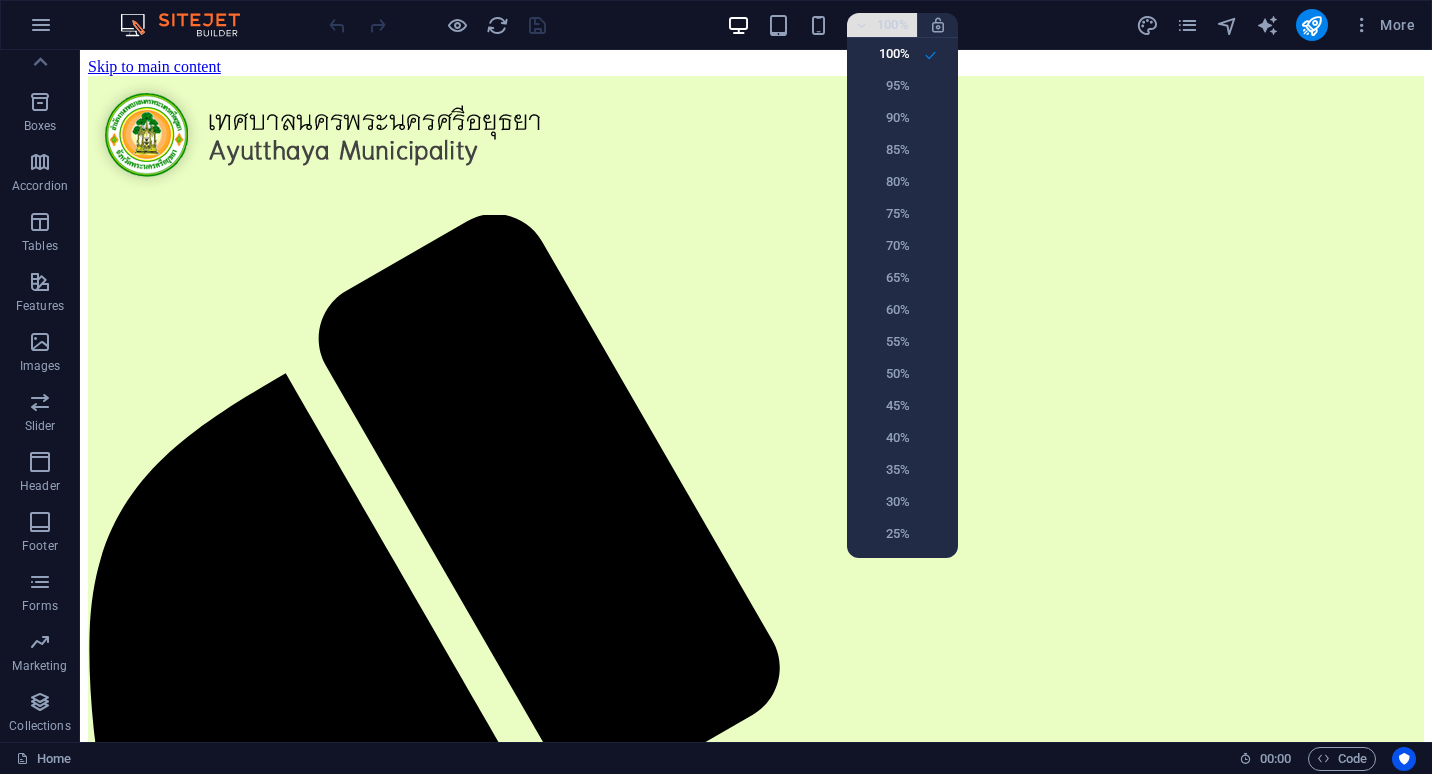 click at bounding box center (716, 387) 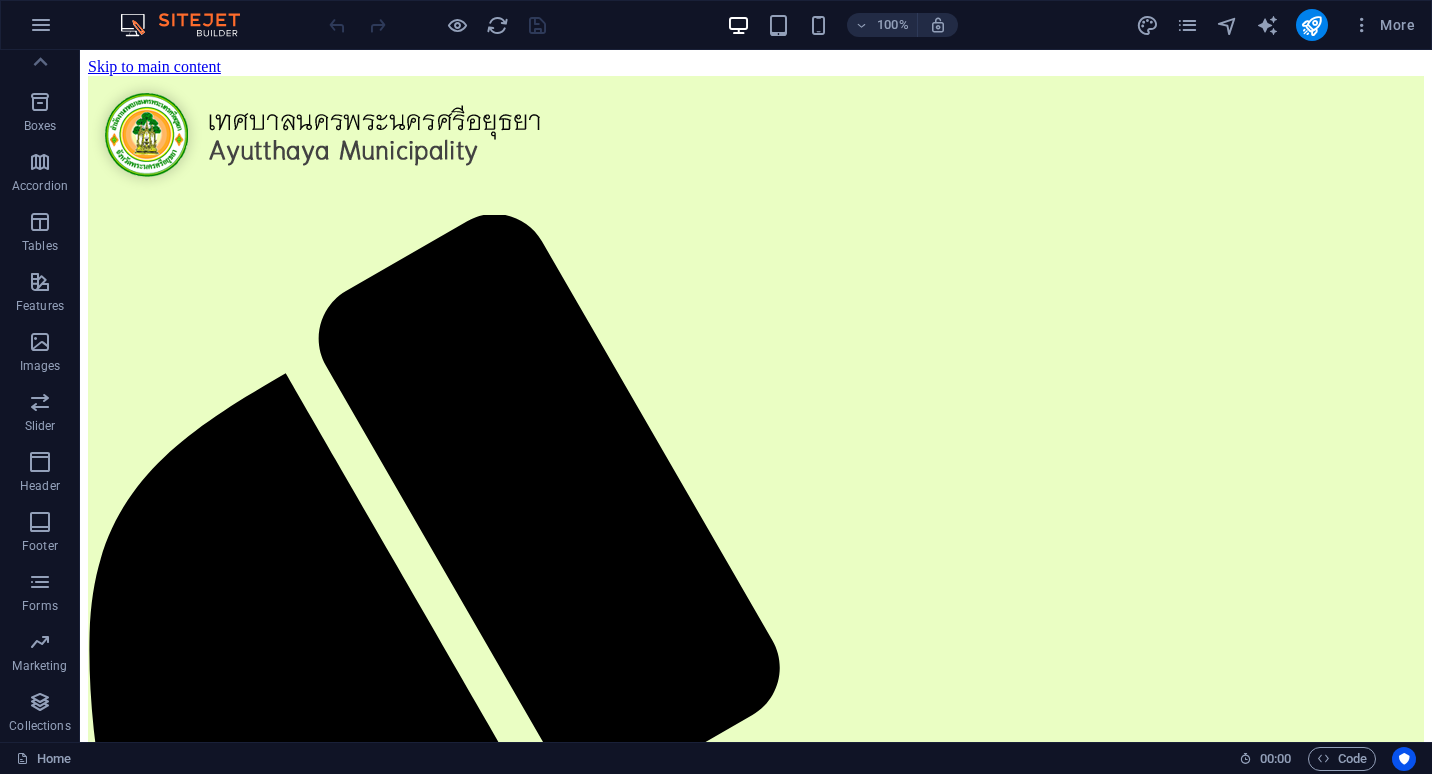 click on "100%" at bounding box center (842, 25) 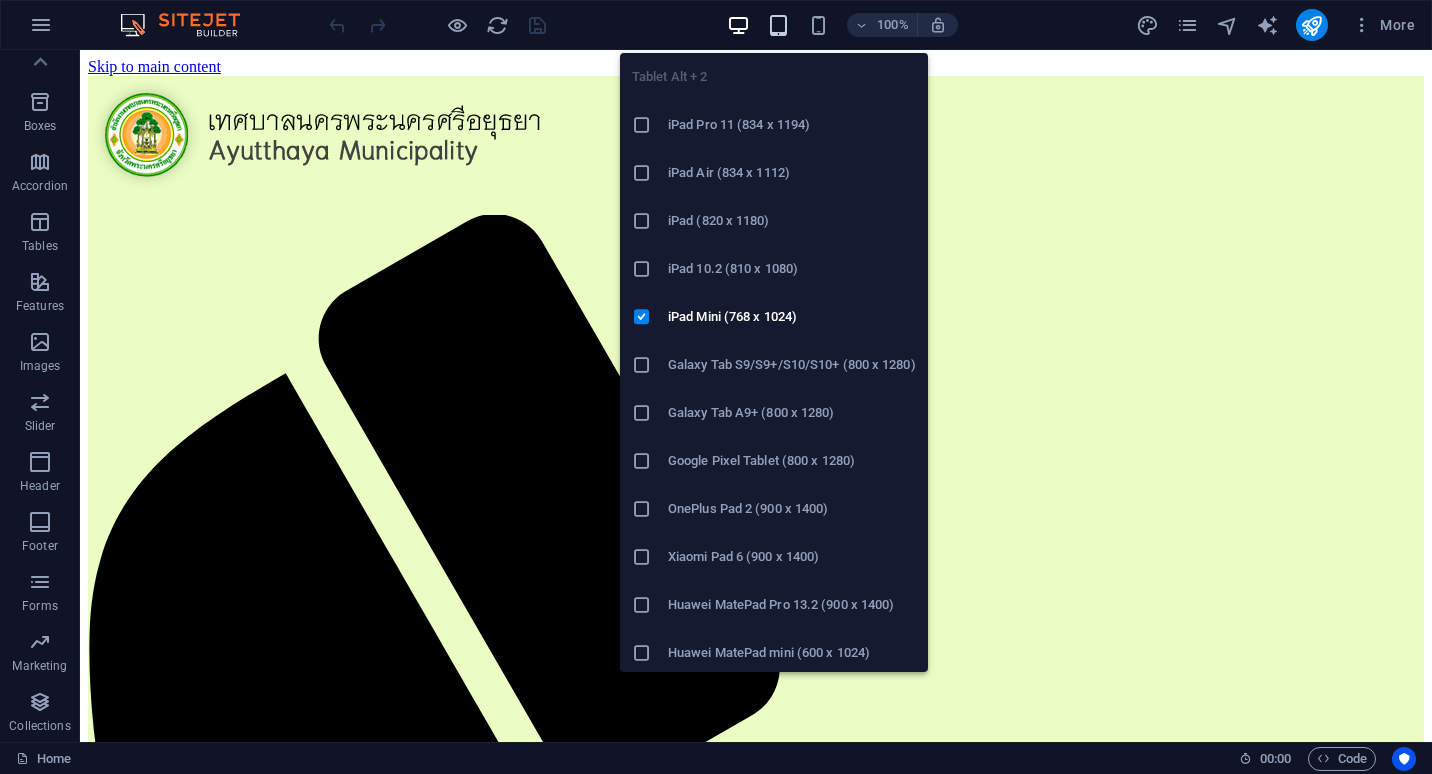 click at bounding box center (778, 25) 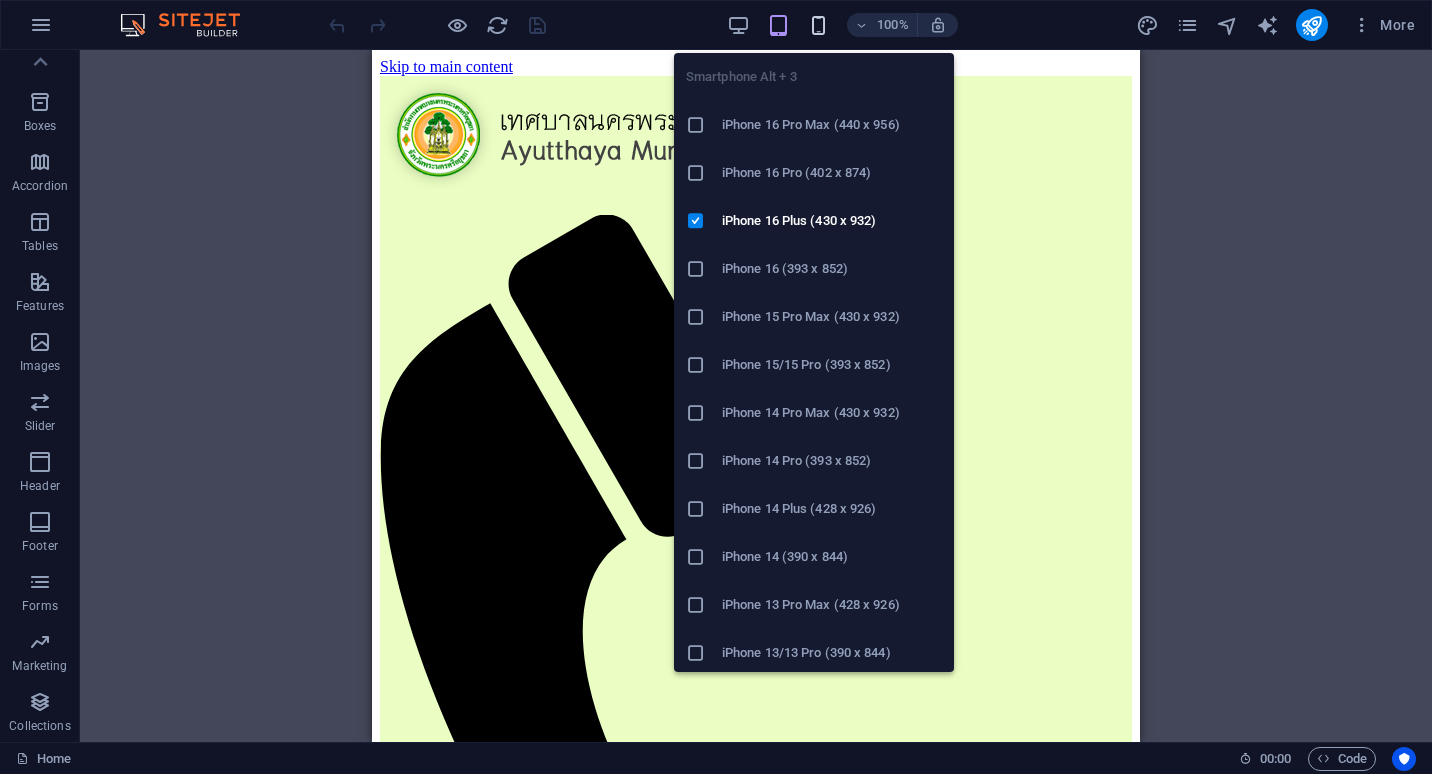 click at bounding box center (818, 25) 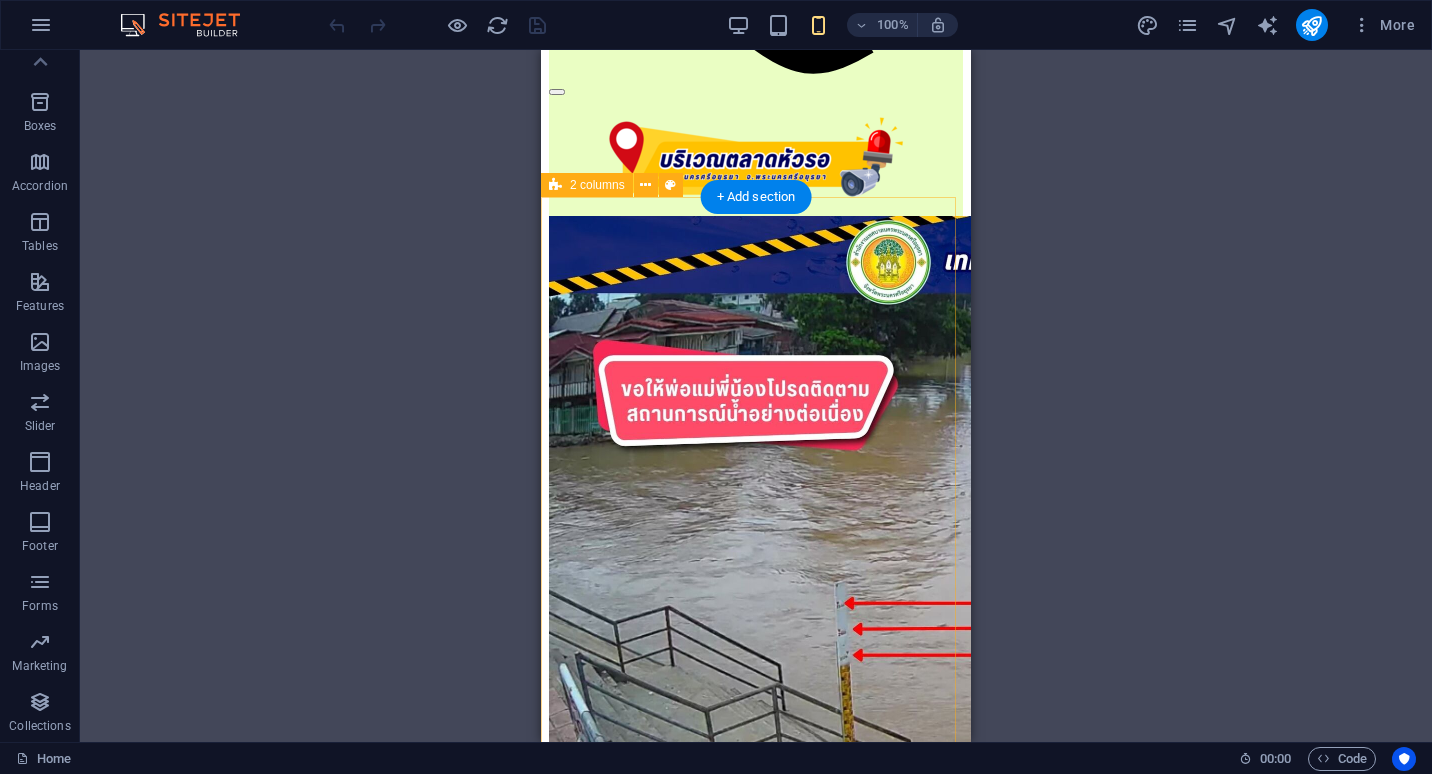 scroll, scrollTop: 895, scrollLeft: 0, axis: vertical 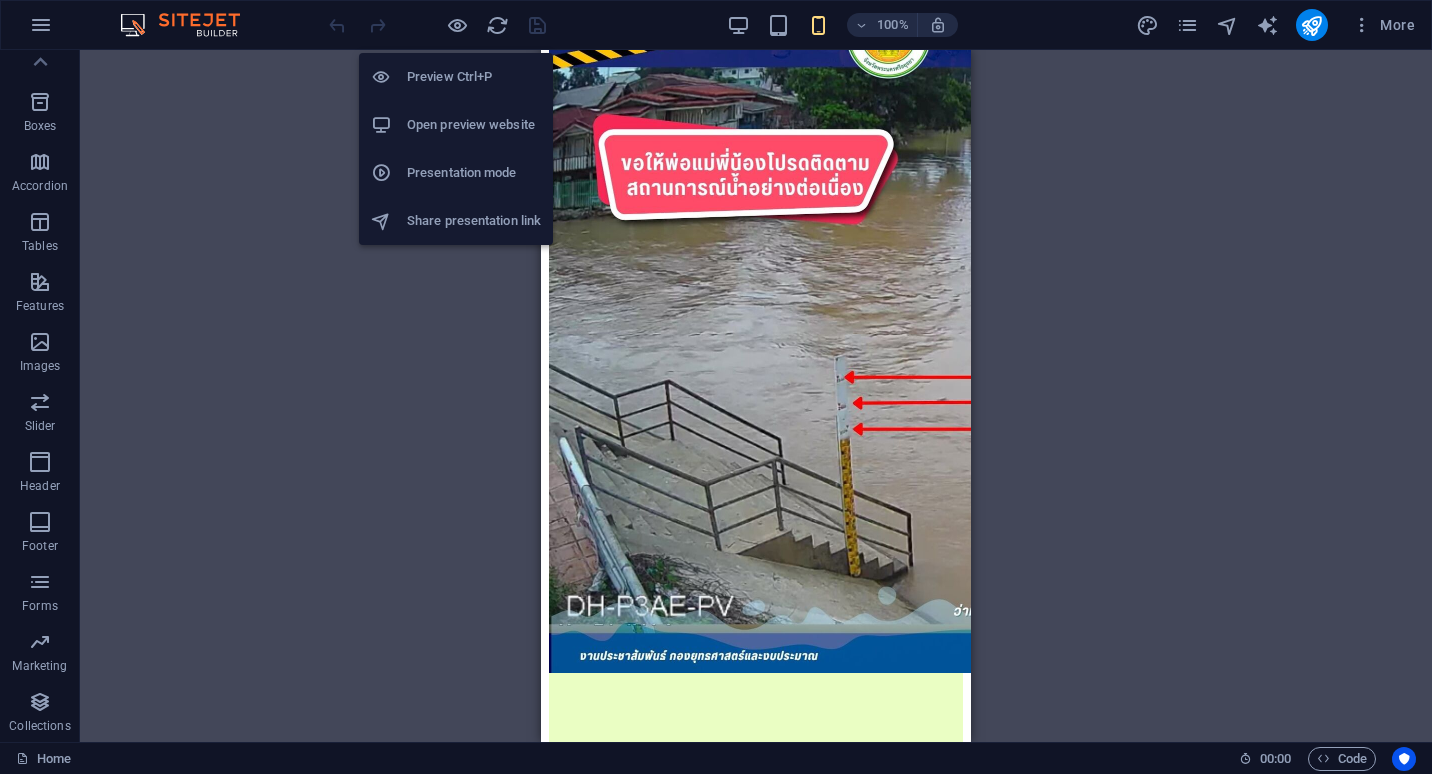 click on "Open preview website" at bounding box center (474, 125) 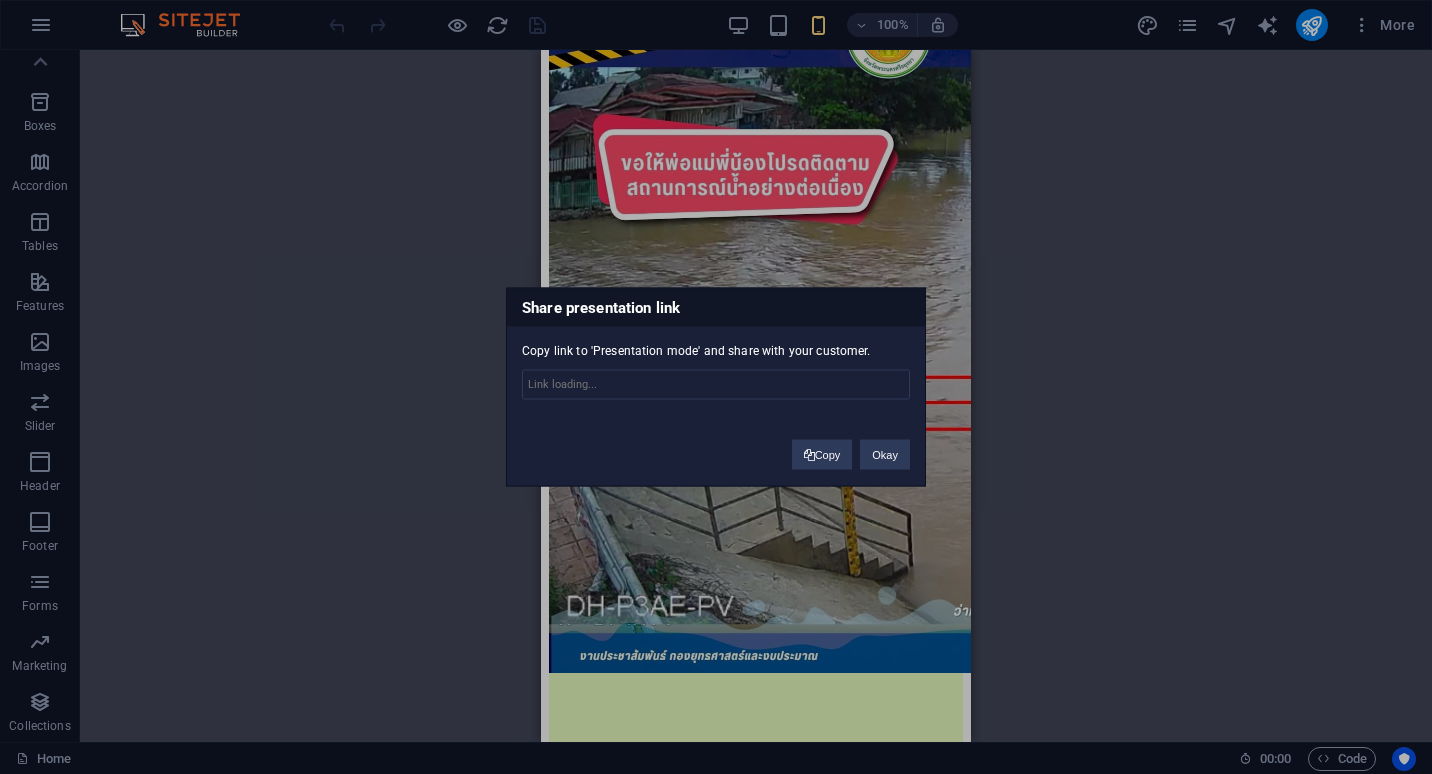 type on "[URL]" 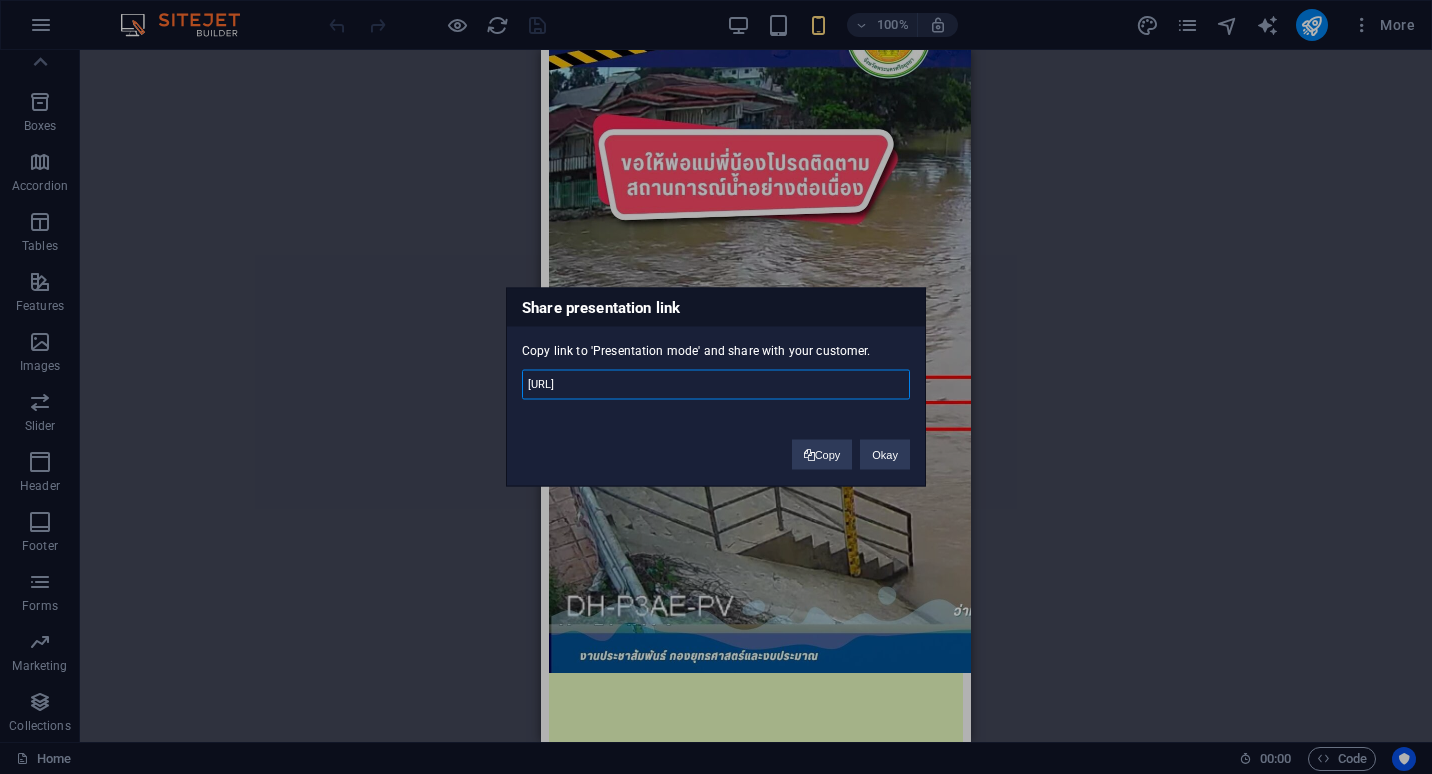 click on "[URL]" at bounding box center [716, 385] 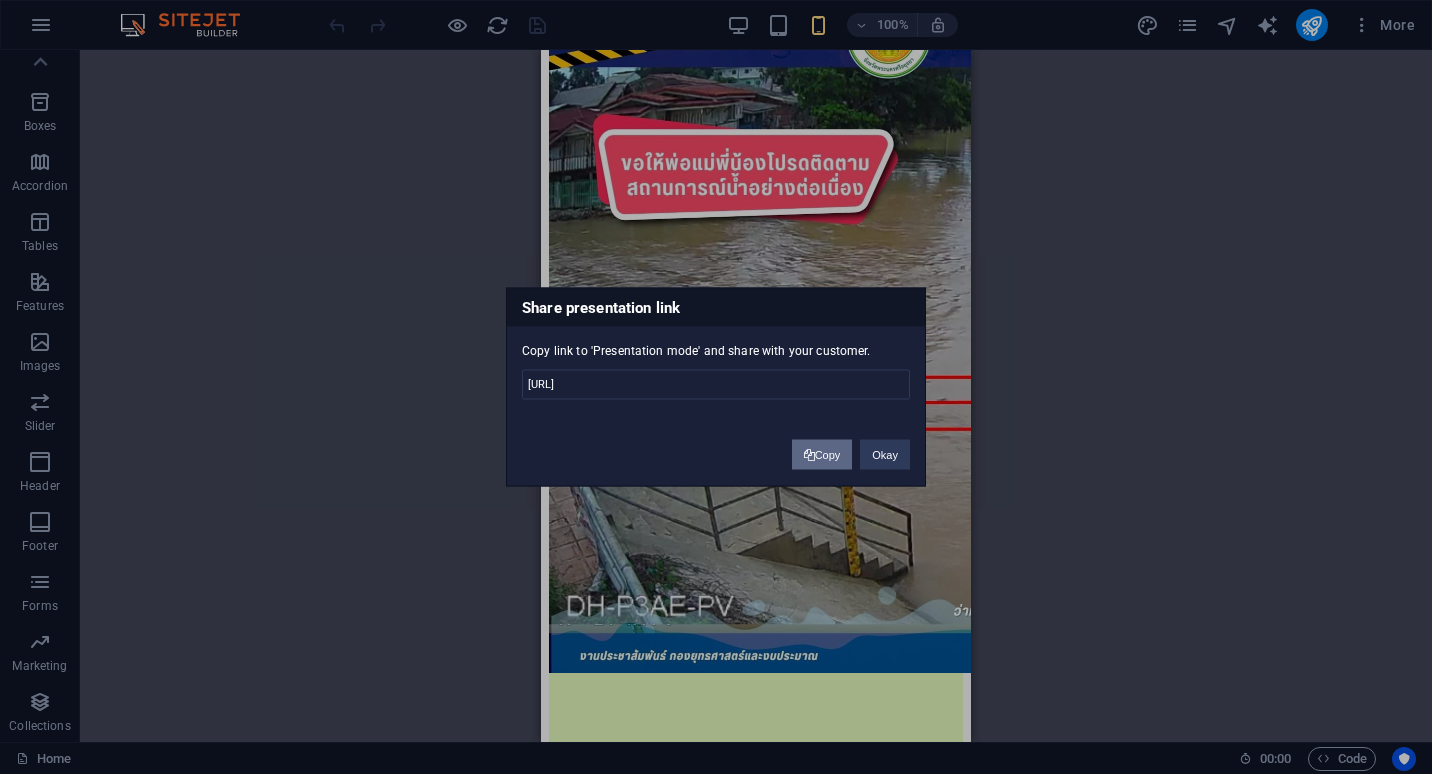 click on "Copy" at bounding box center (822, 455) 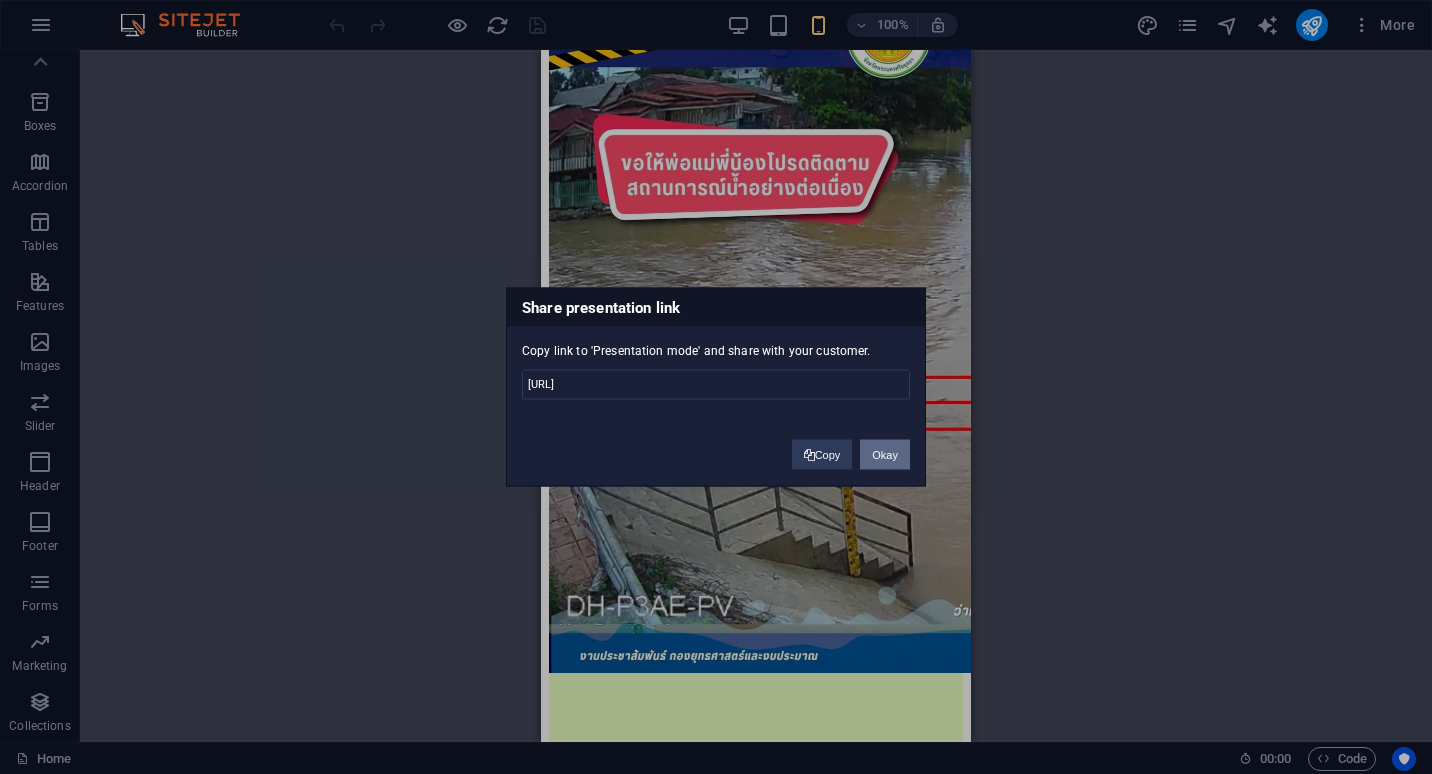 click on "Okay" at bounding box center [885, 455] 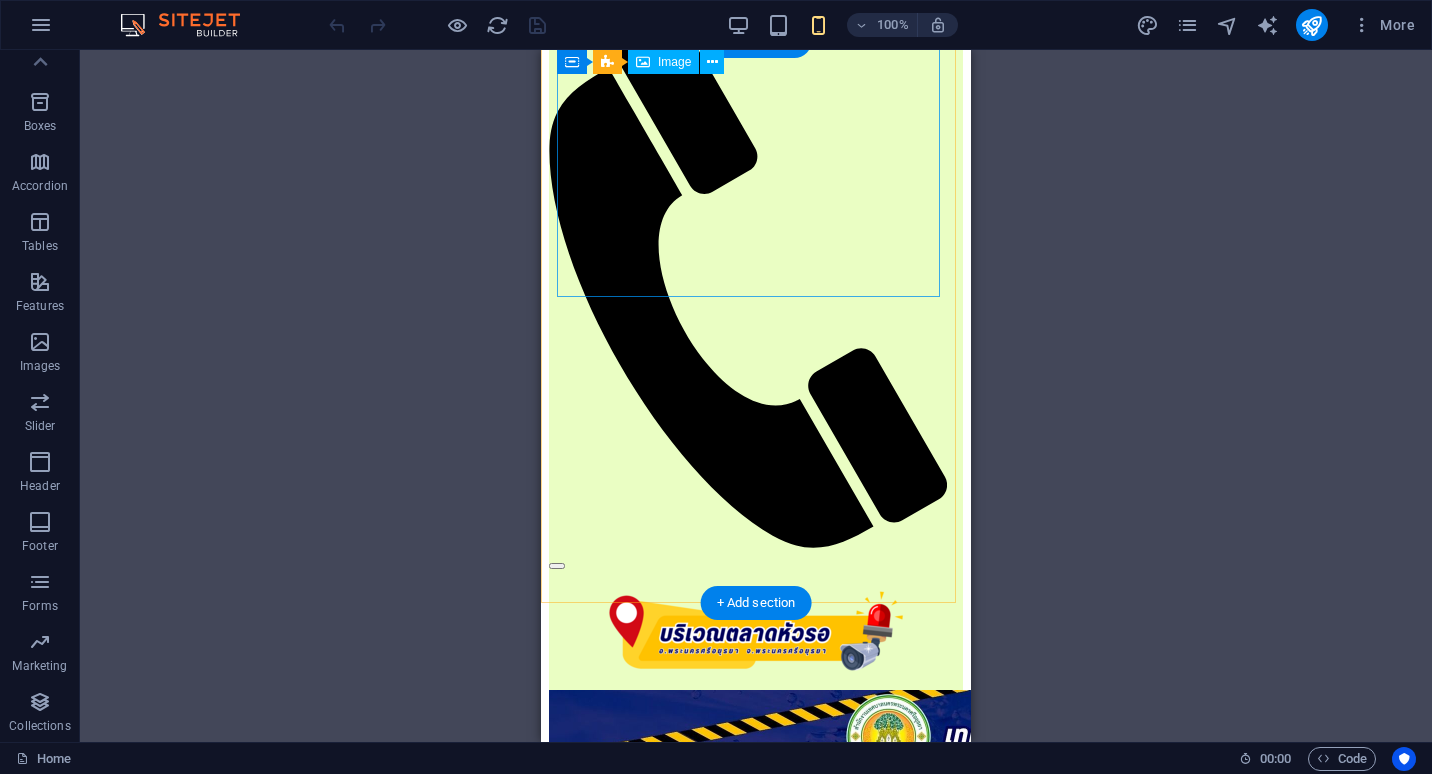 scroll, scrollTop: 0, scrollLeft: 0, axis: both 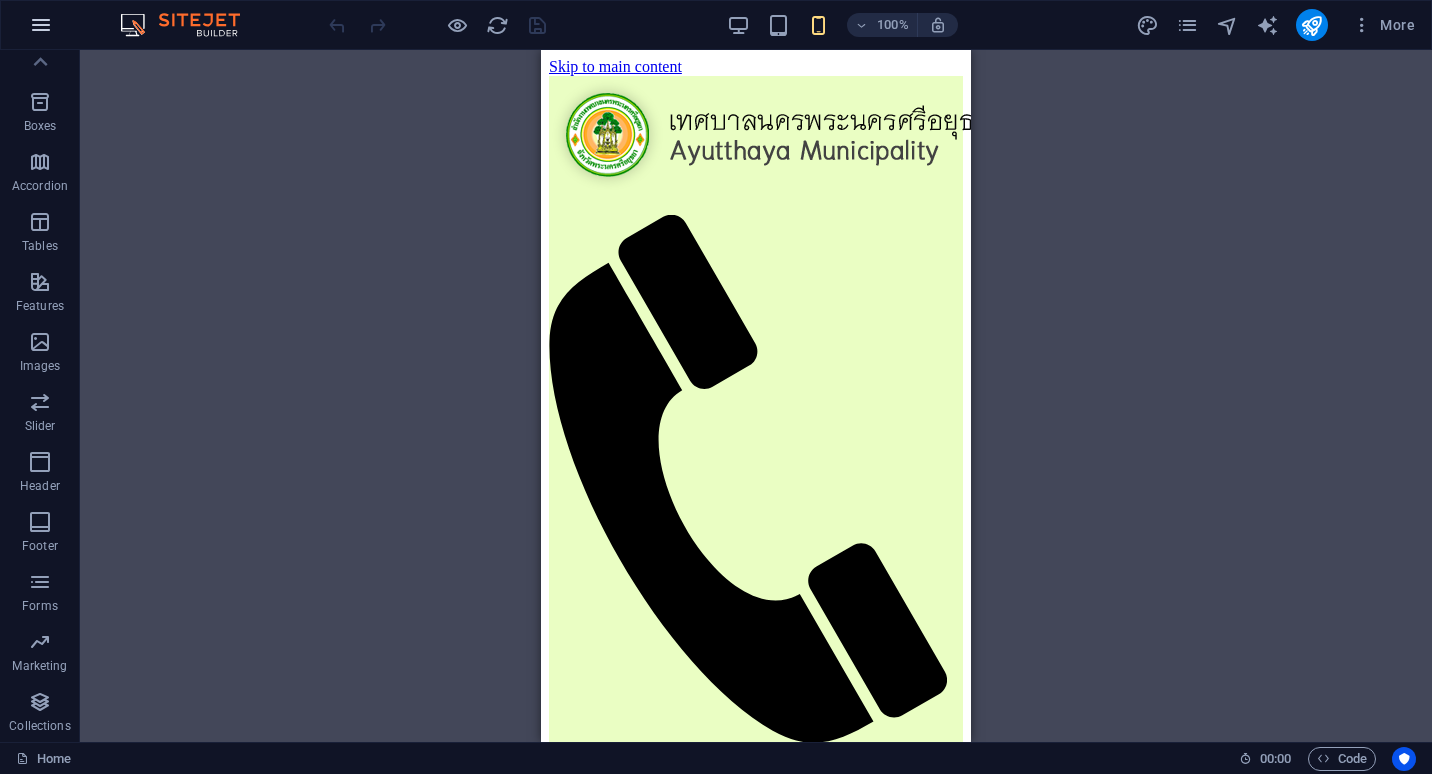 click at bounding box center (41, 25) 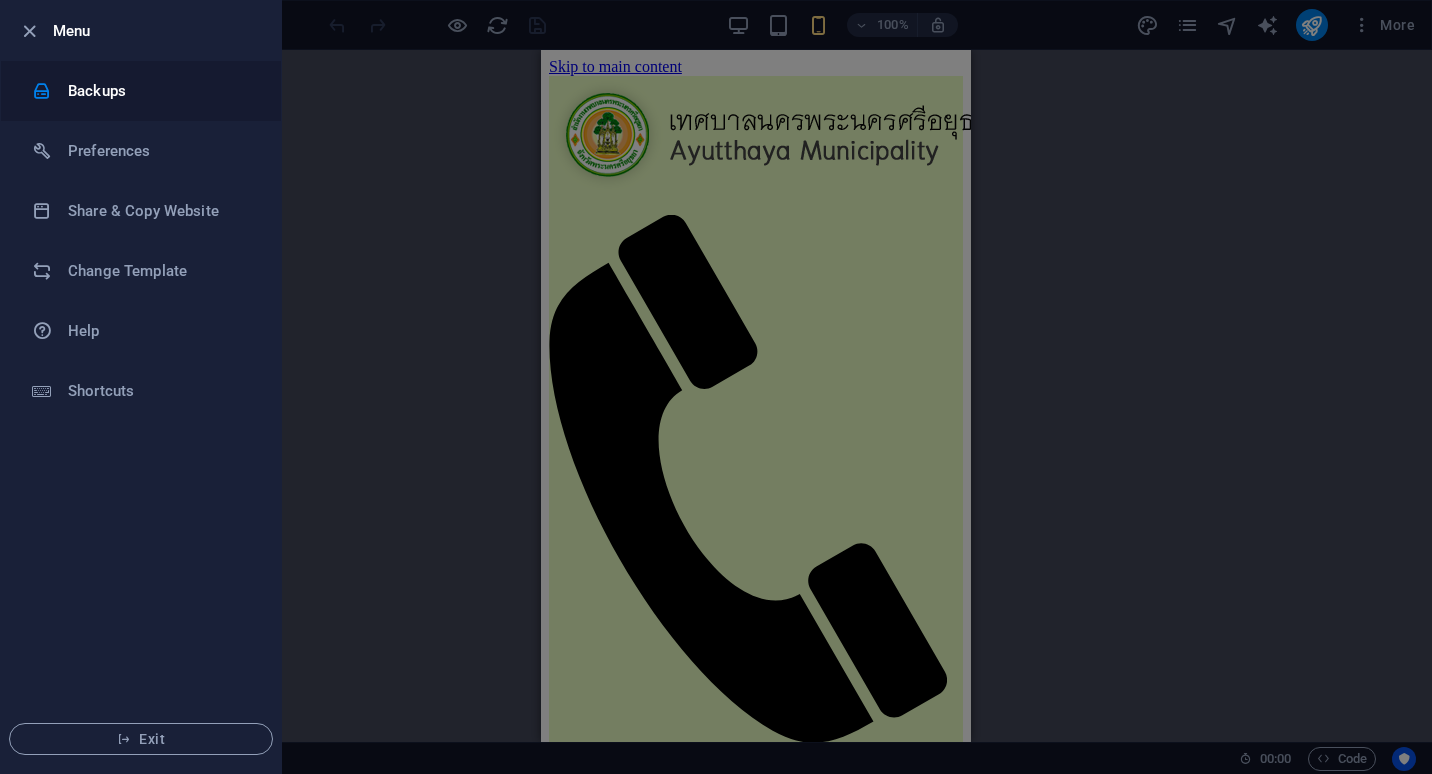 click on "Backups" at bounding box center [160, 91] 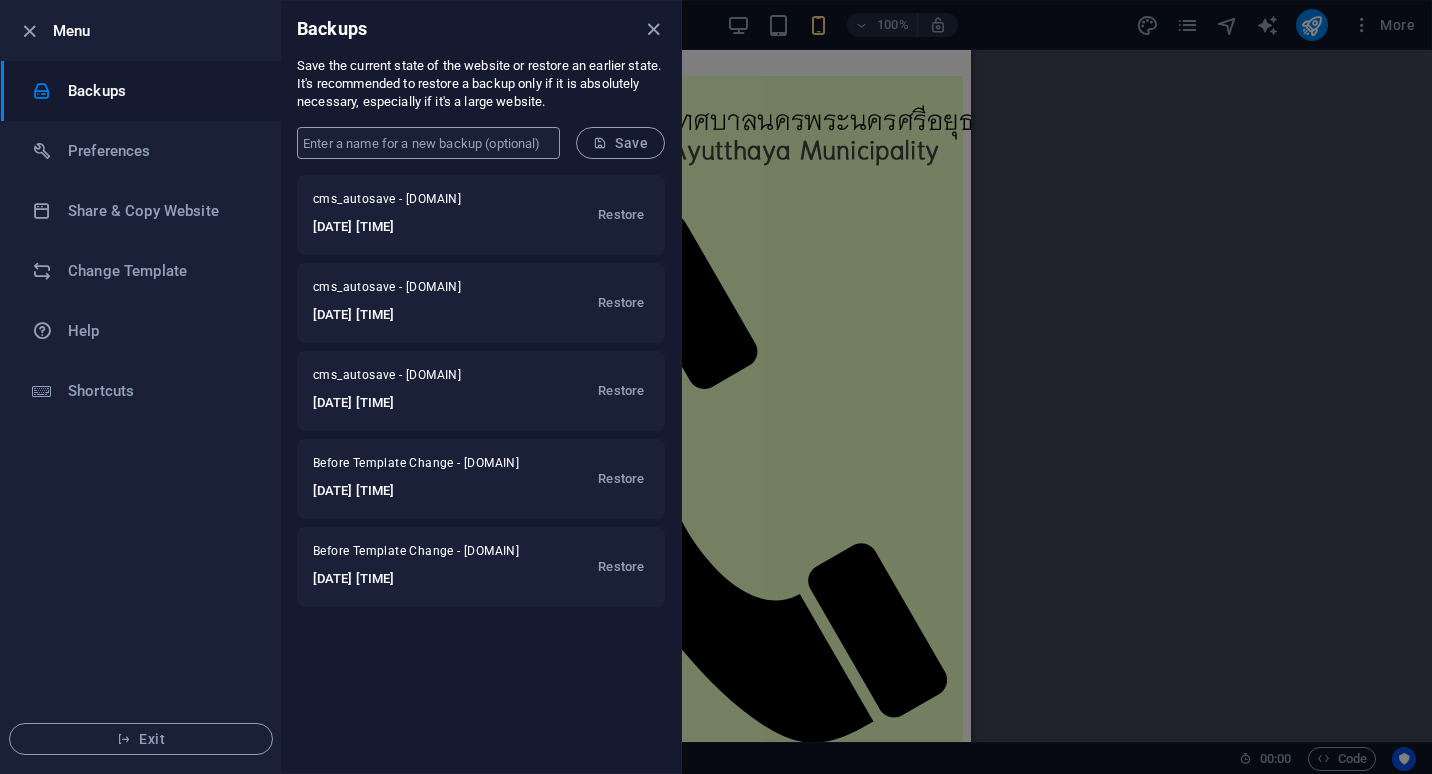 click at bounding box center [428, 143] 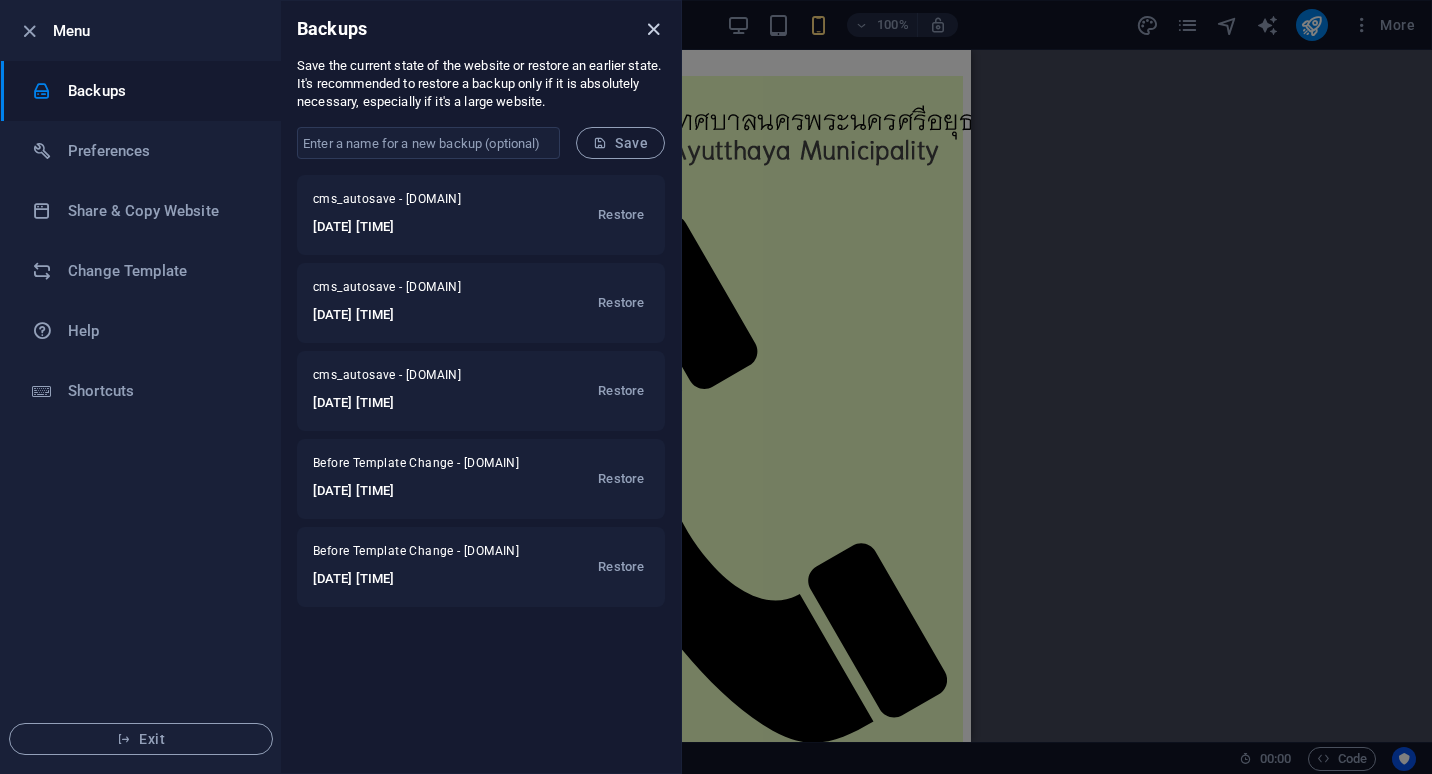 click at bounding box center [653, 29] 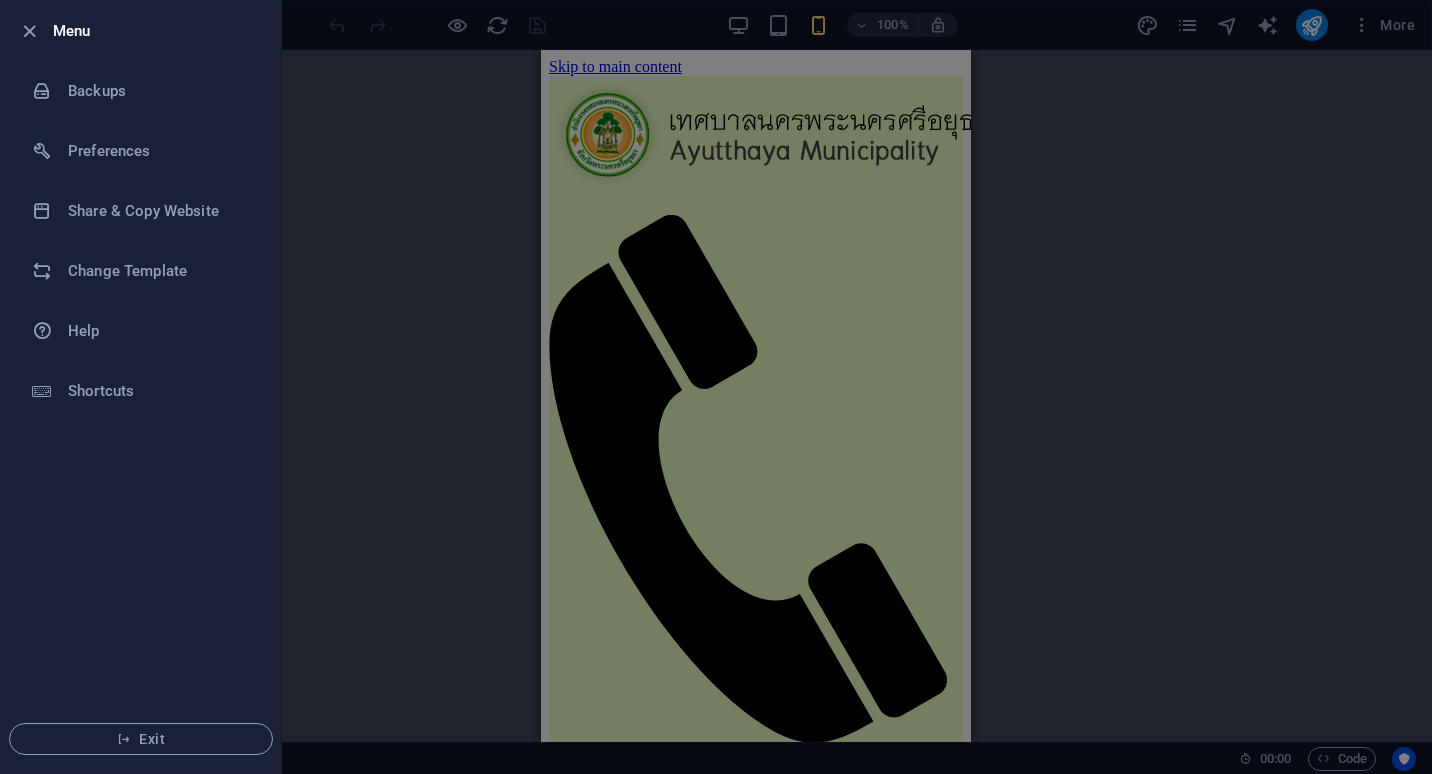click at bounding box center [716, 387] 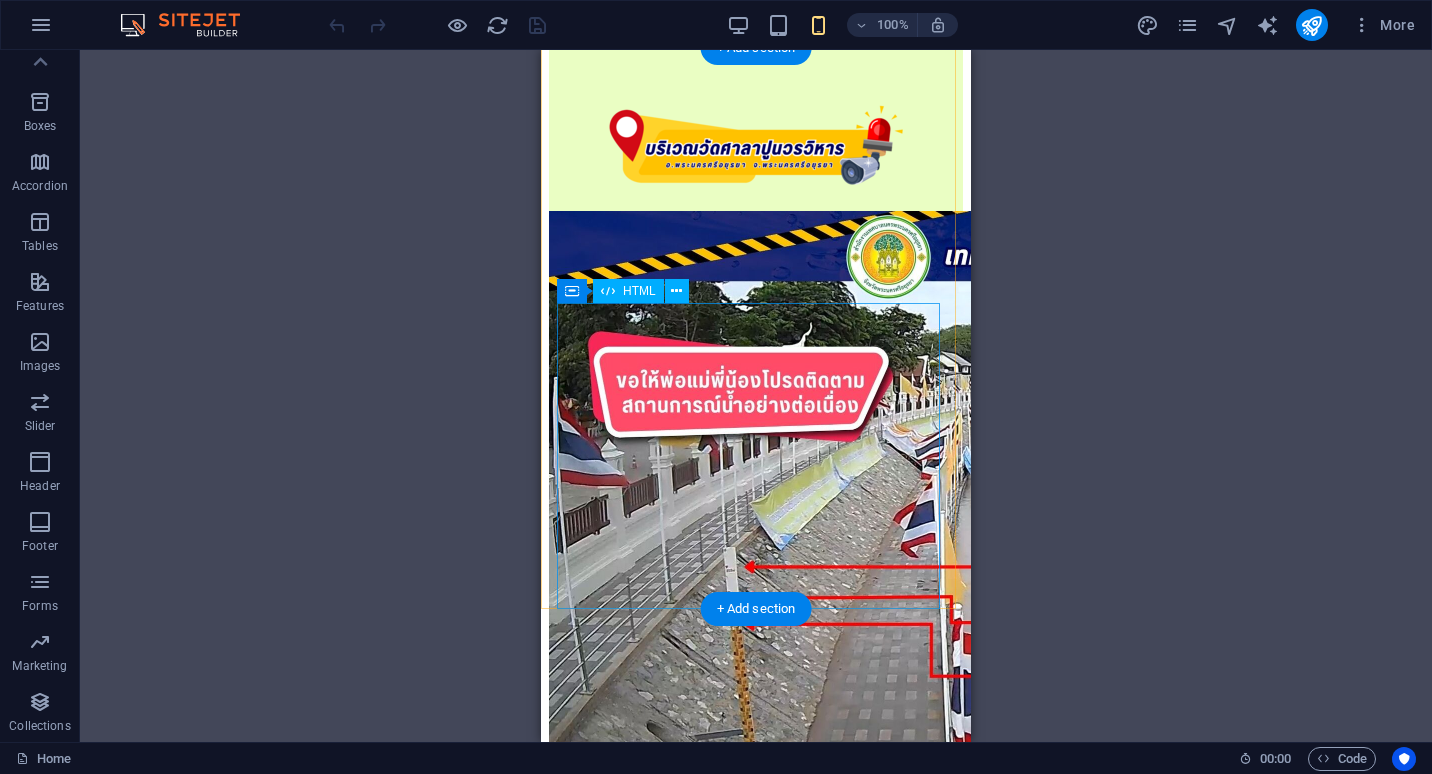 scroll, scrollTop: 3165, scrollLeft: 0, axis: vertical 